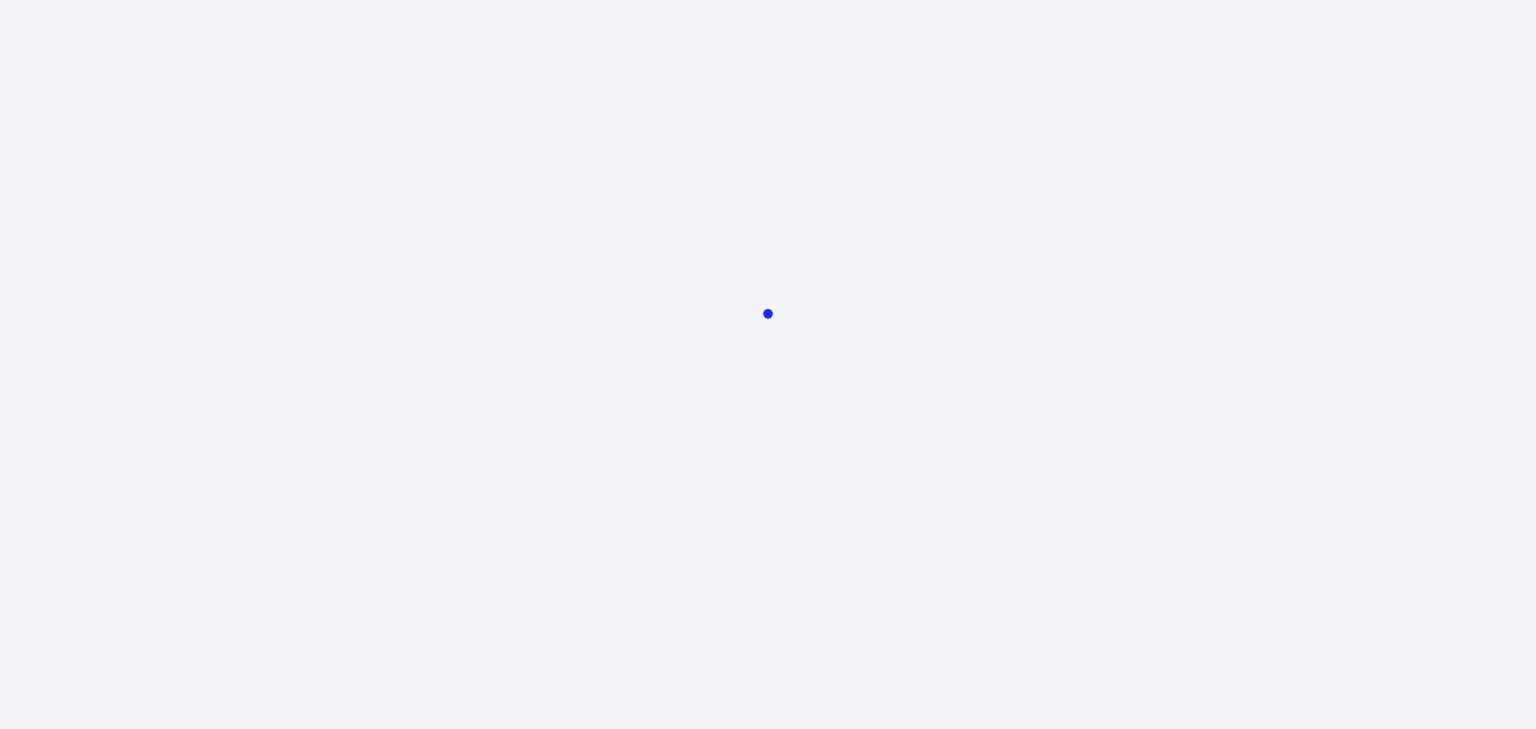 scroll, scrollTop: 0, scrollLeft: 0, axis: both 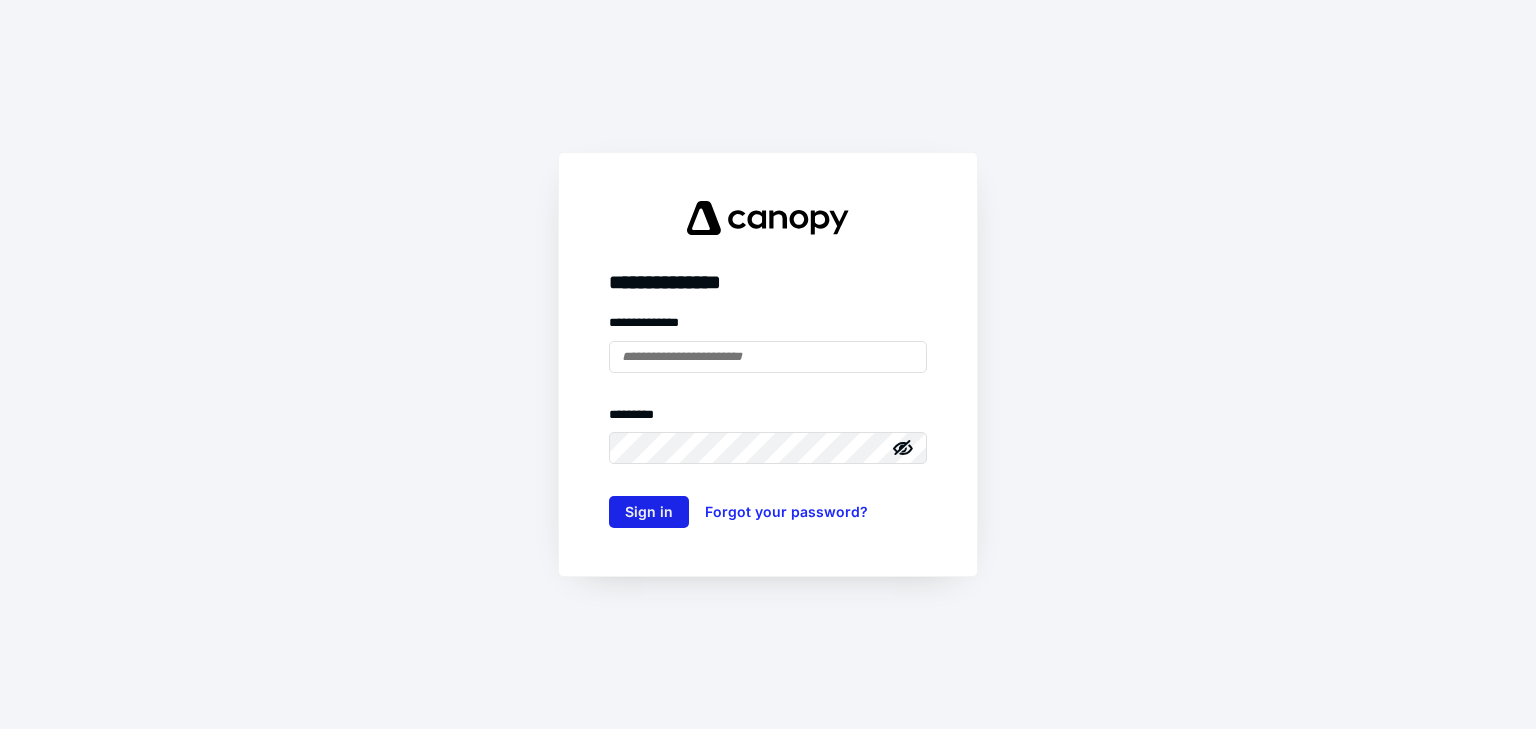 type on "**********" 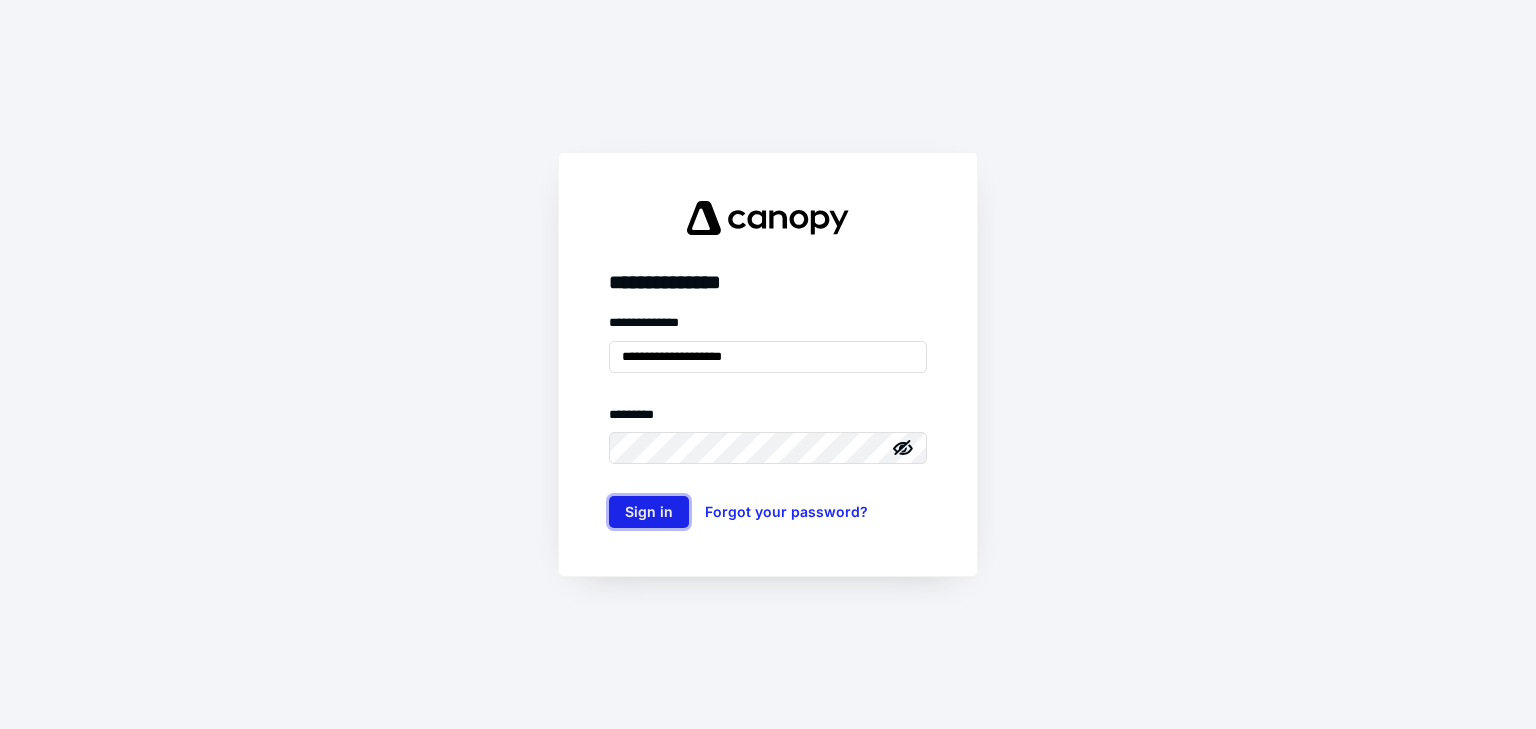 click on "Sign in" at bounding box center (649, 512) 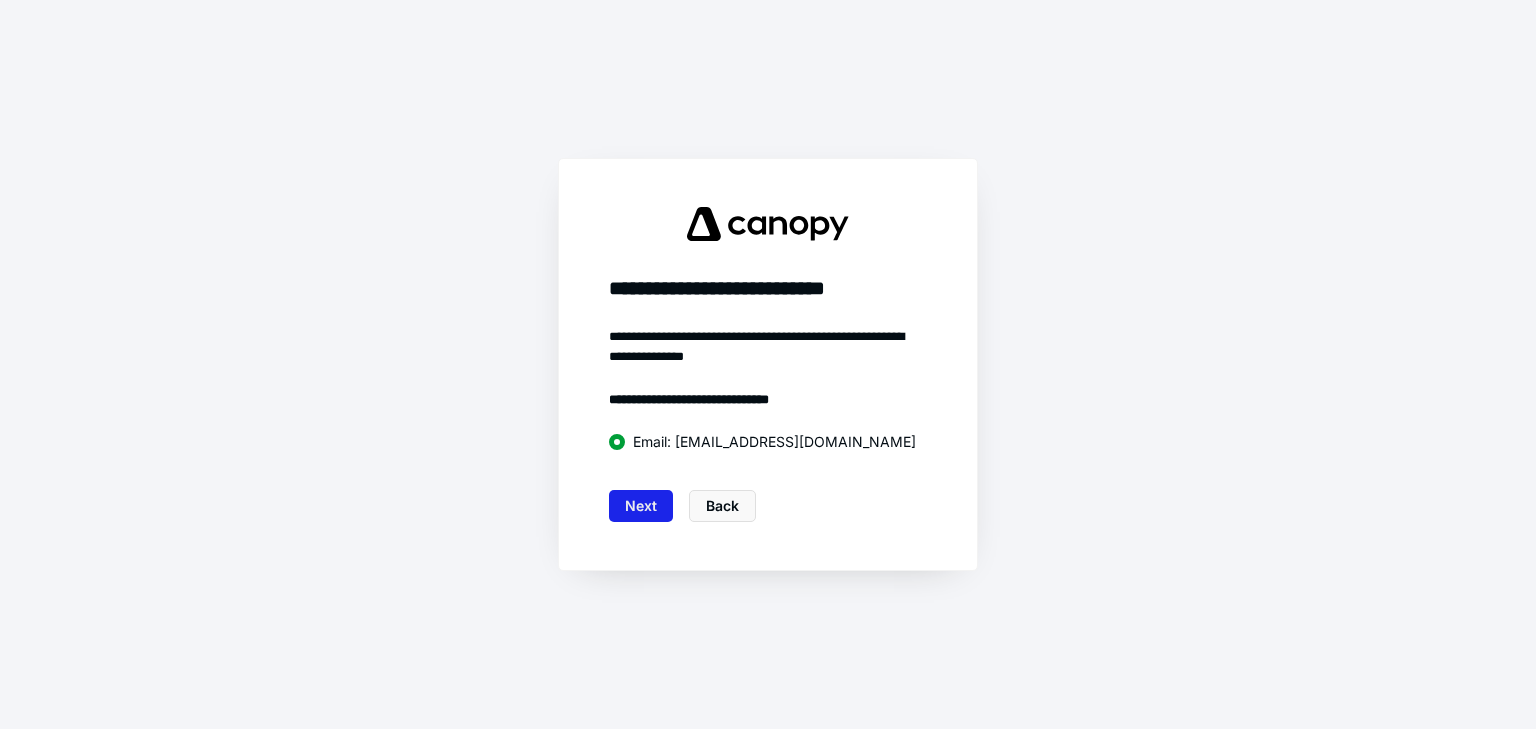 click on "Next" at bounding box center (641, 506) 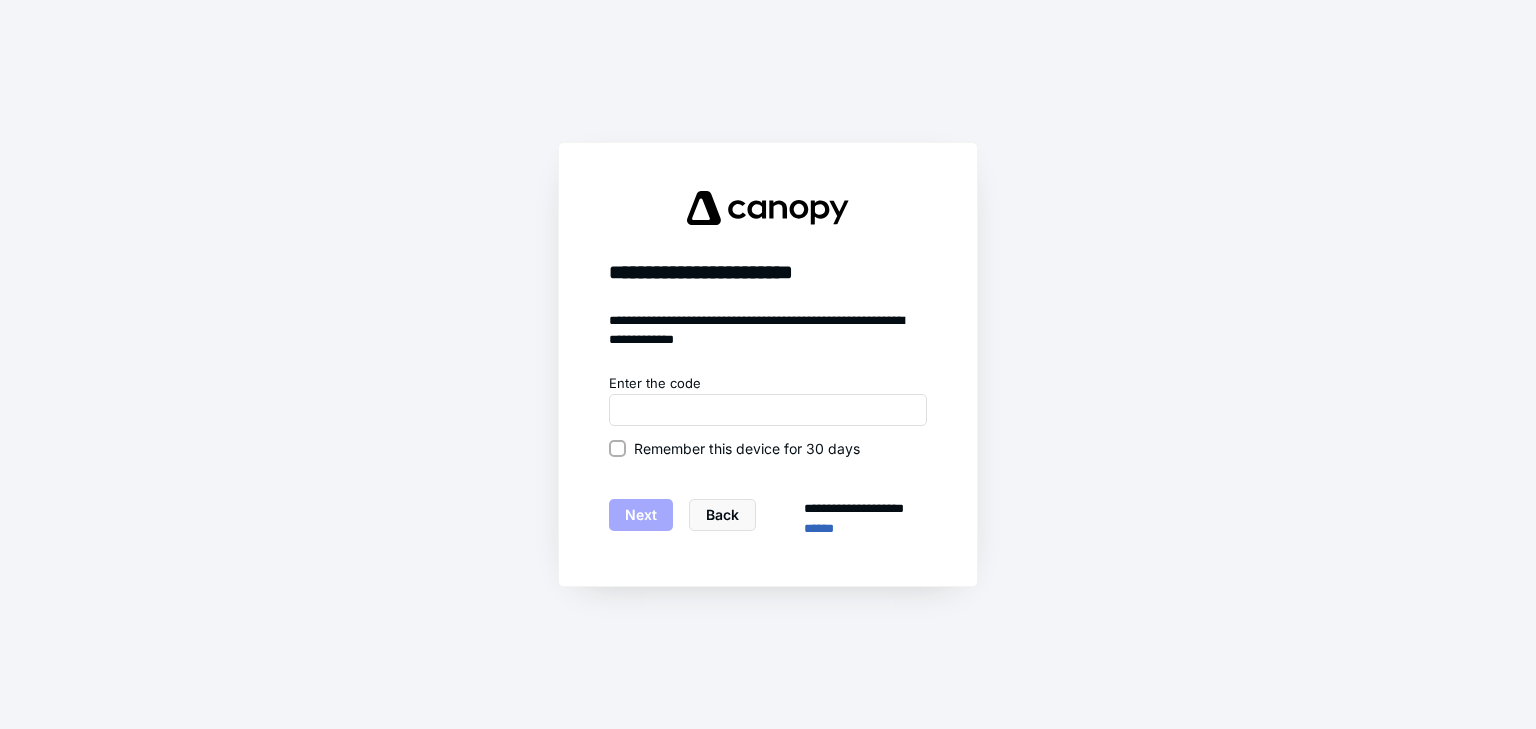 click on "Remember this device for 30 days" at bounding box center [617, 448] 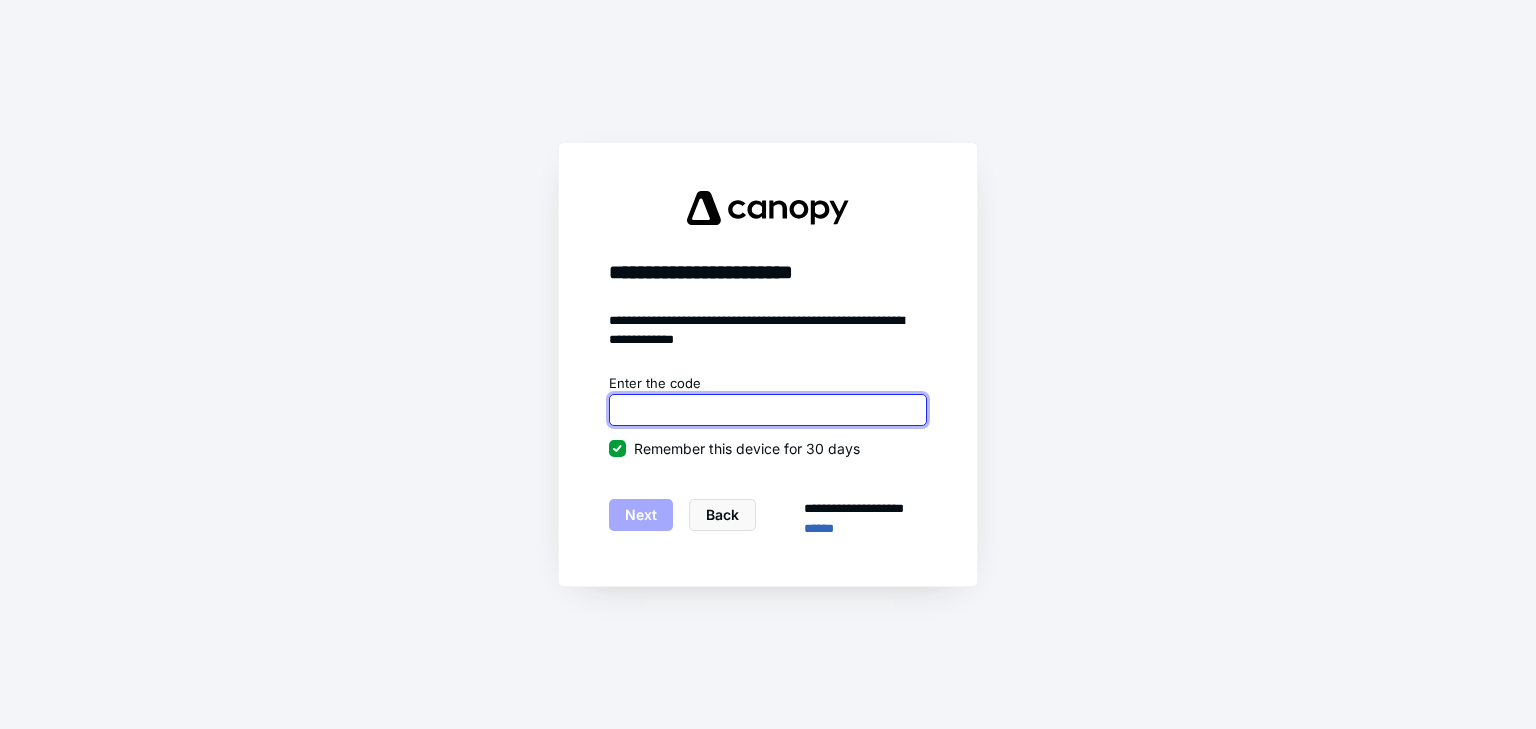 click at bounding box center [768, 410] 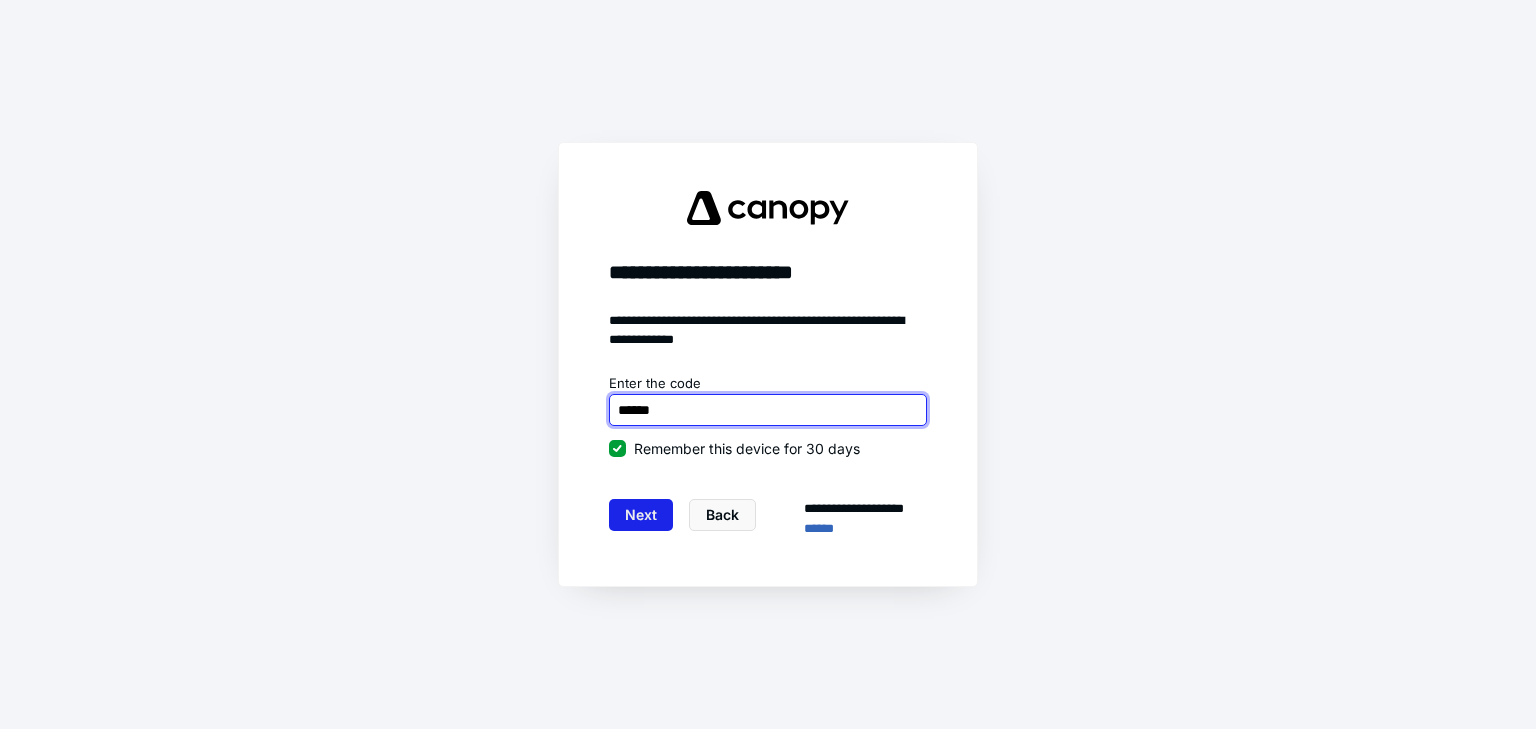 type on "******" 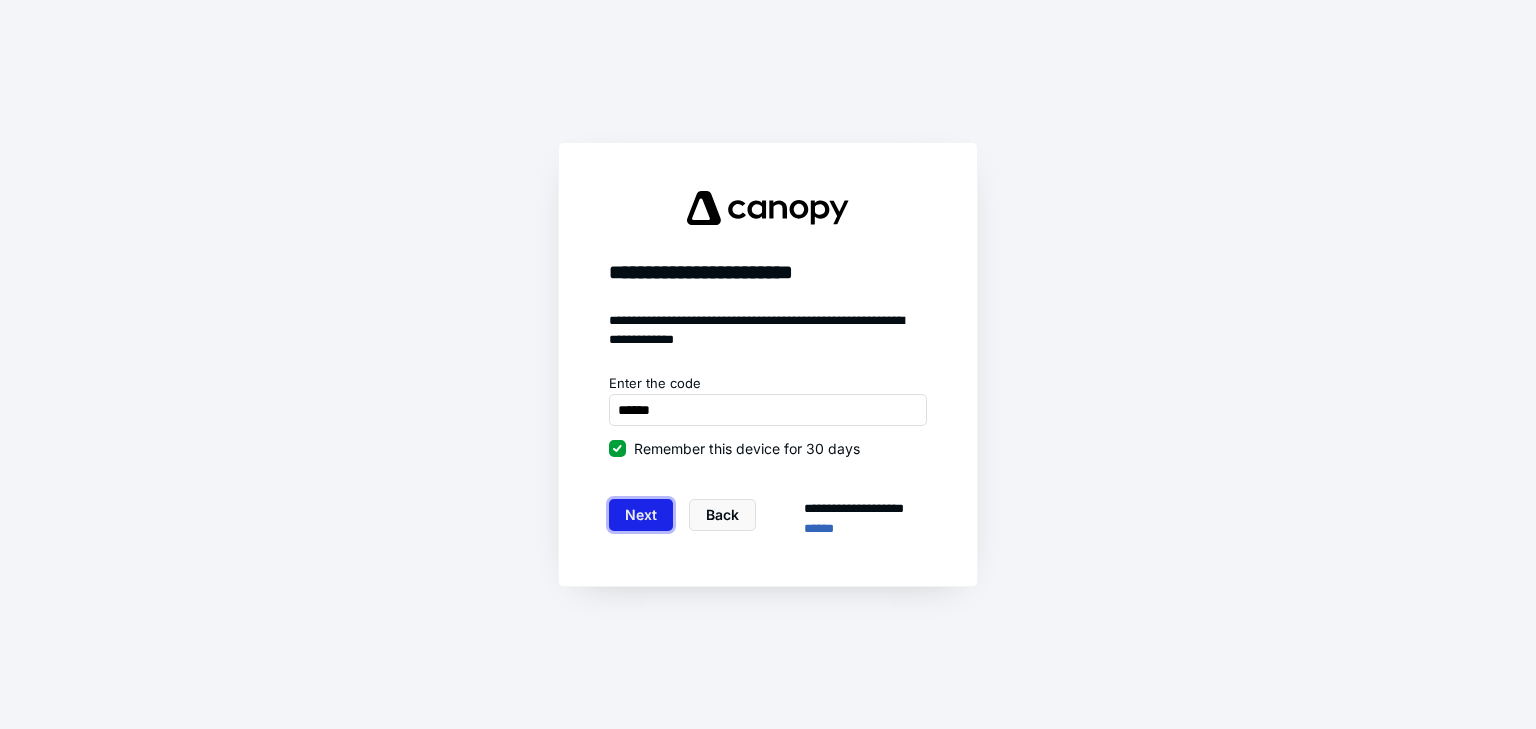 click on "Next" at bounding box center [641, 515] 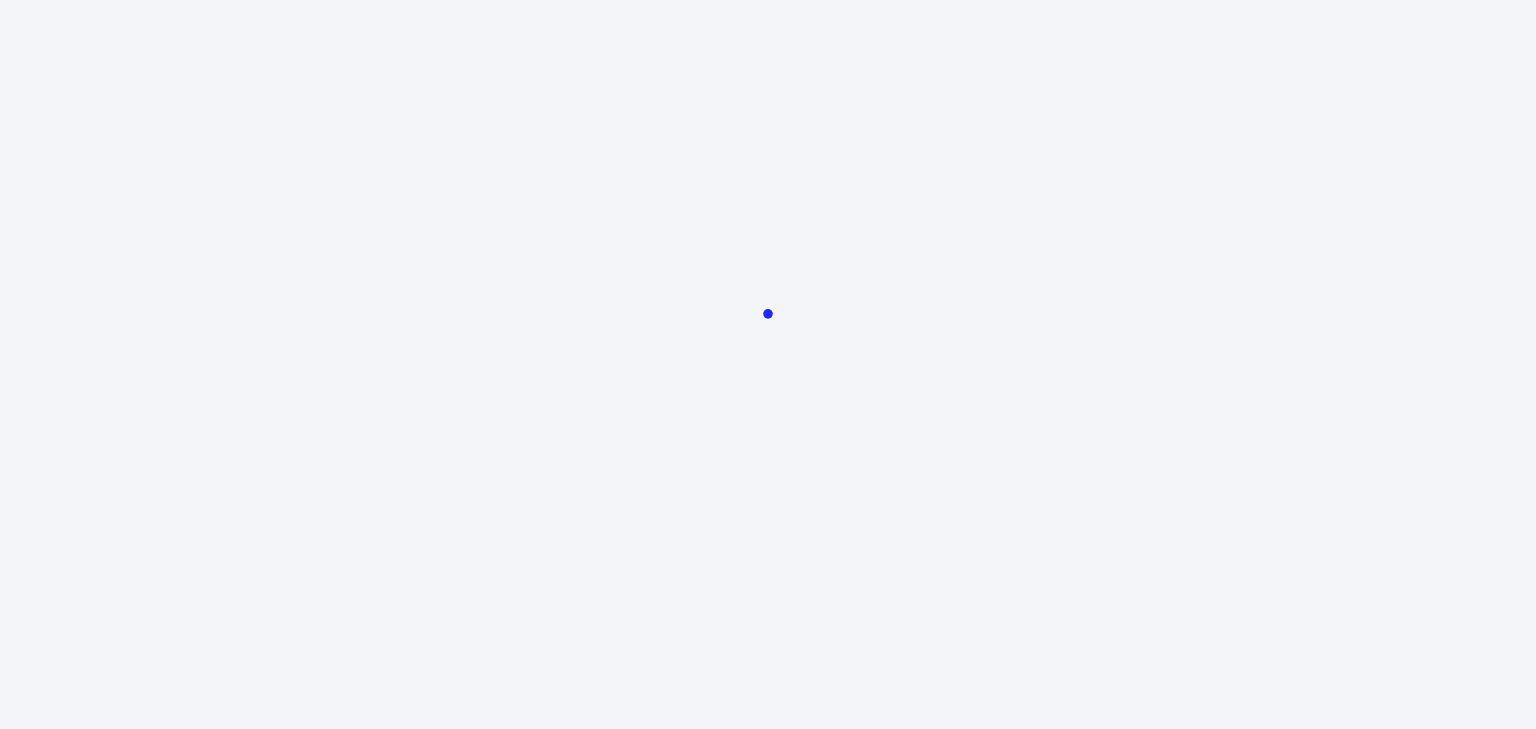 scroll, scrollTop: 0, scrollLeft: 0, axis: both 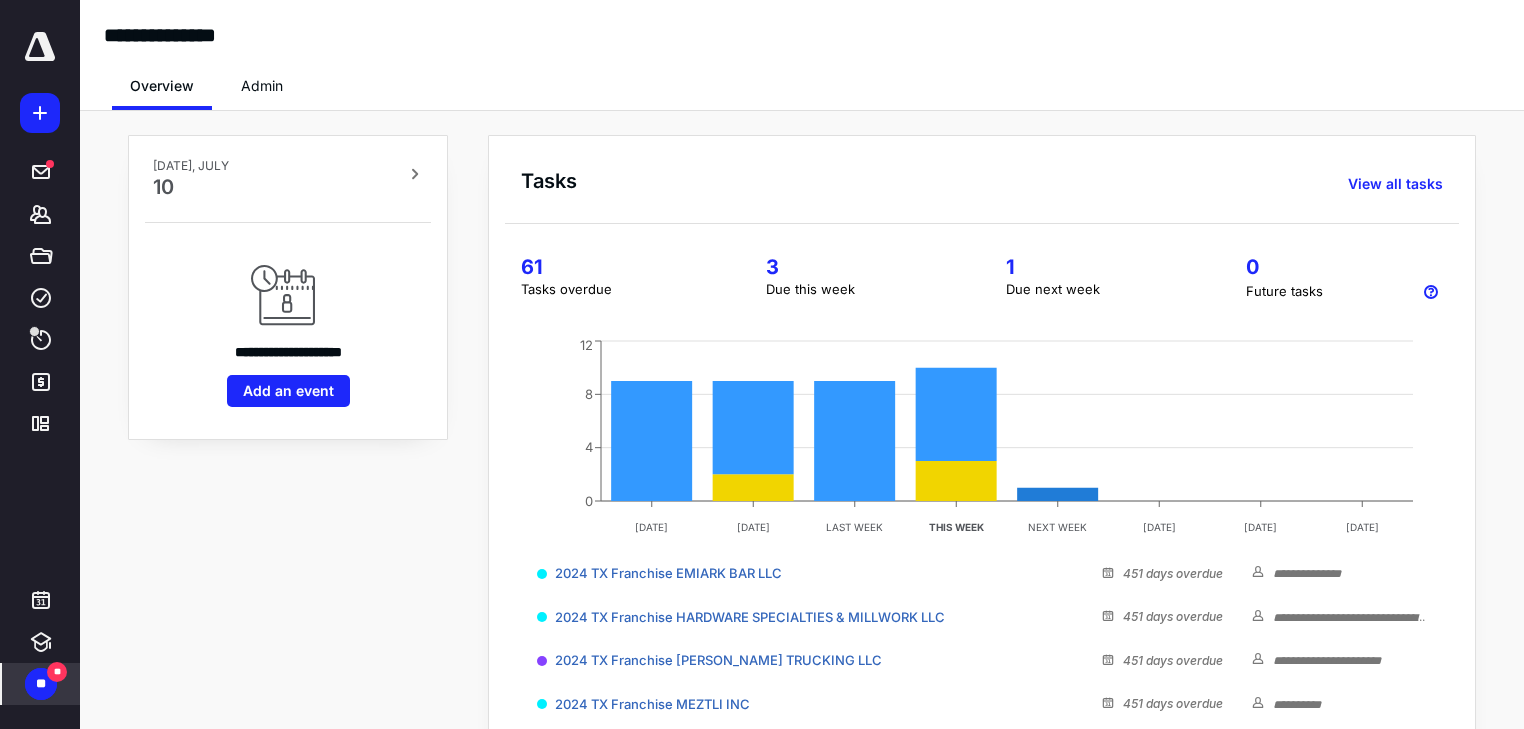 click on "**" at bounding box center [41, 684] 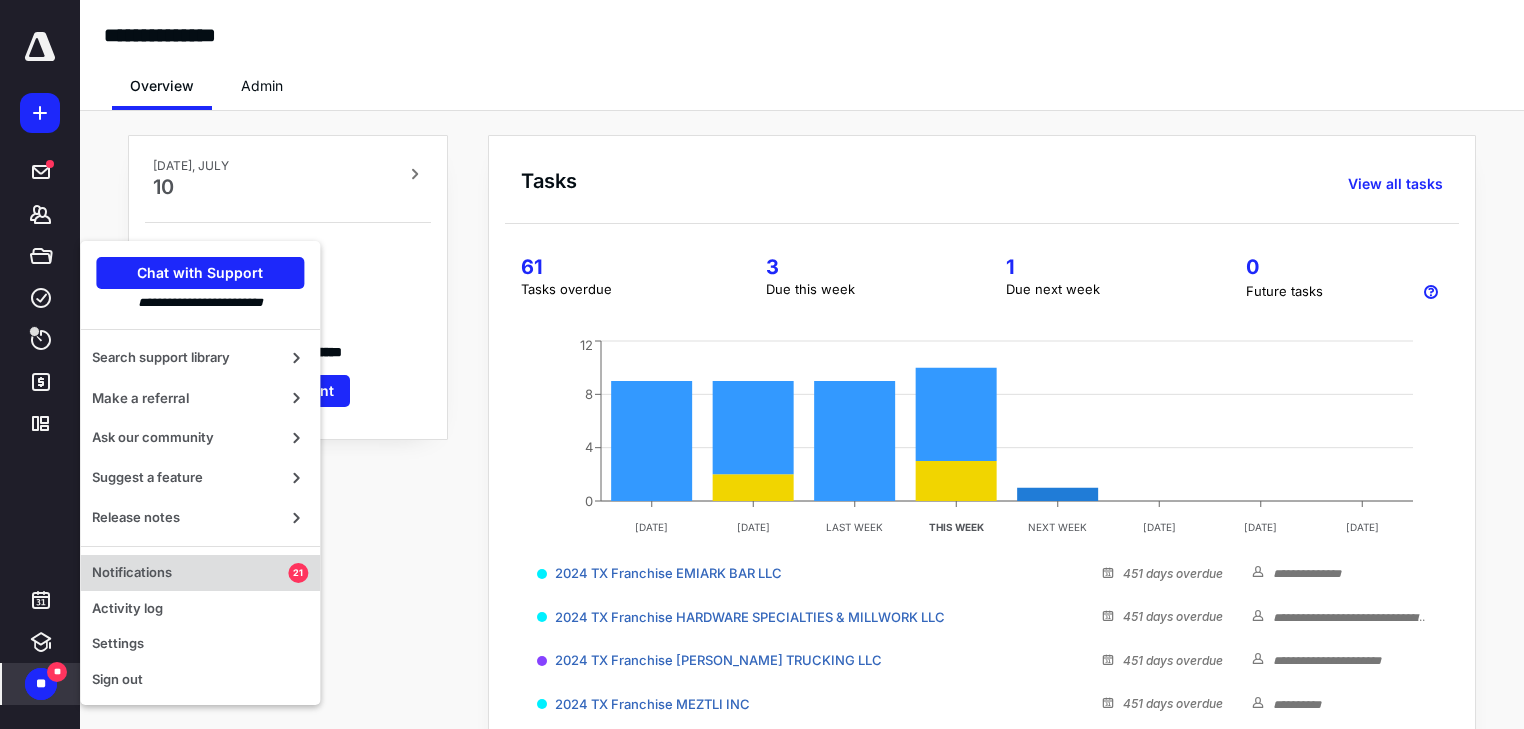 click on "Notifications 21" at bounding box center (200, 573) 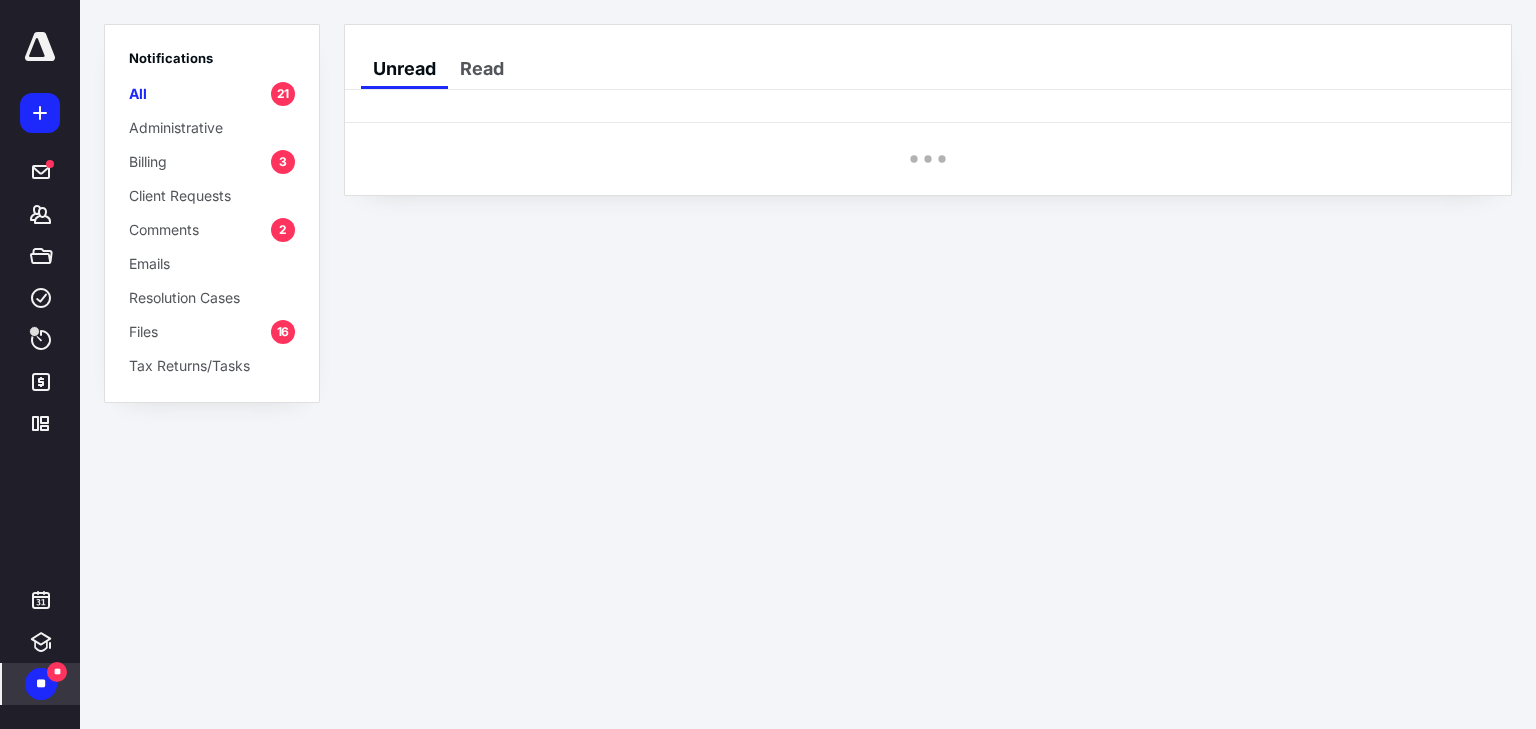 click on "Files" at bounding box center (143, 331) 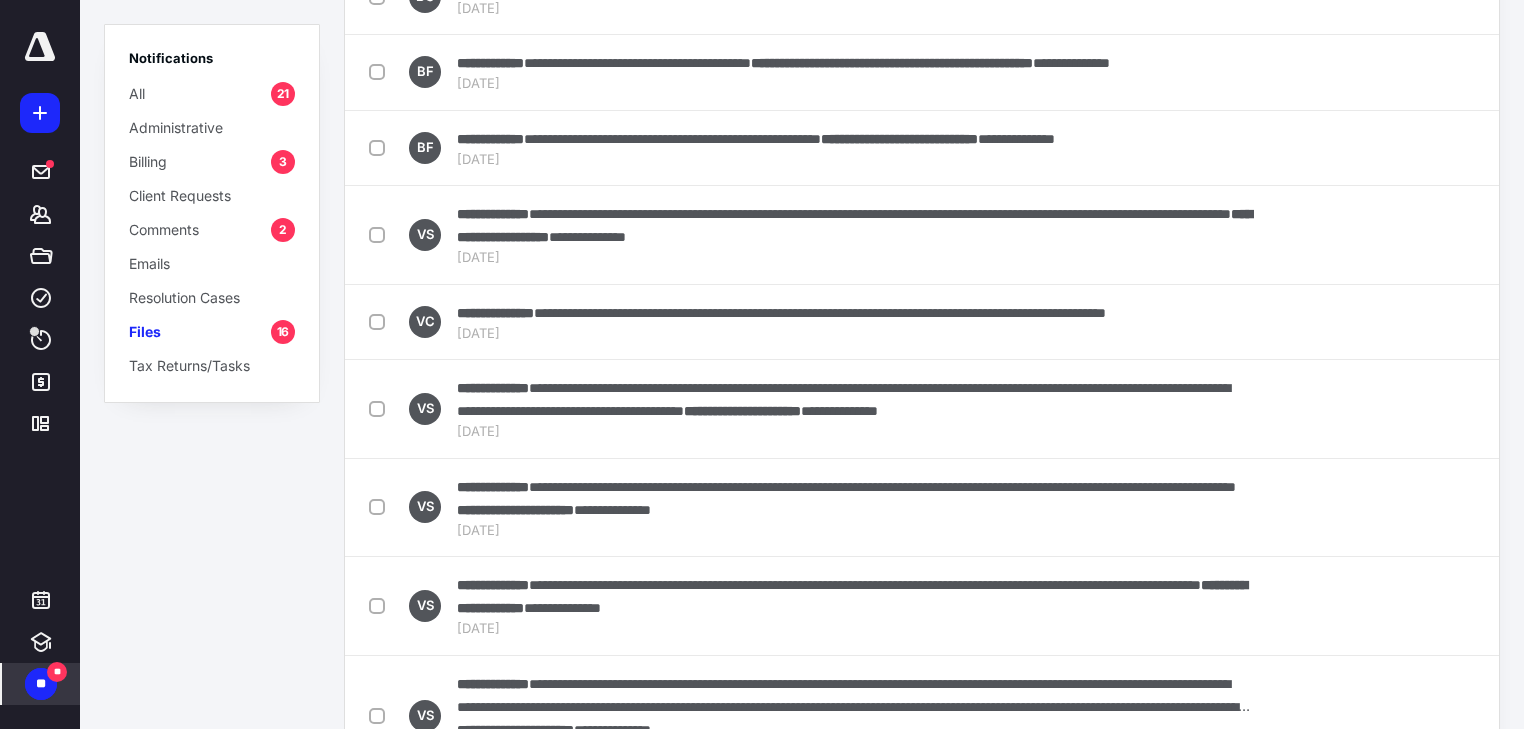 scroll, scrollTop: 720, scrollLeft: 0, axis: vertical 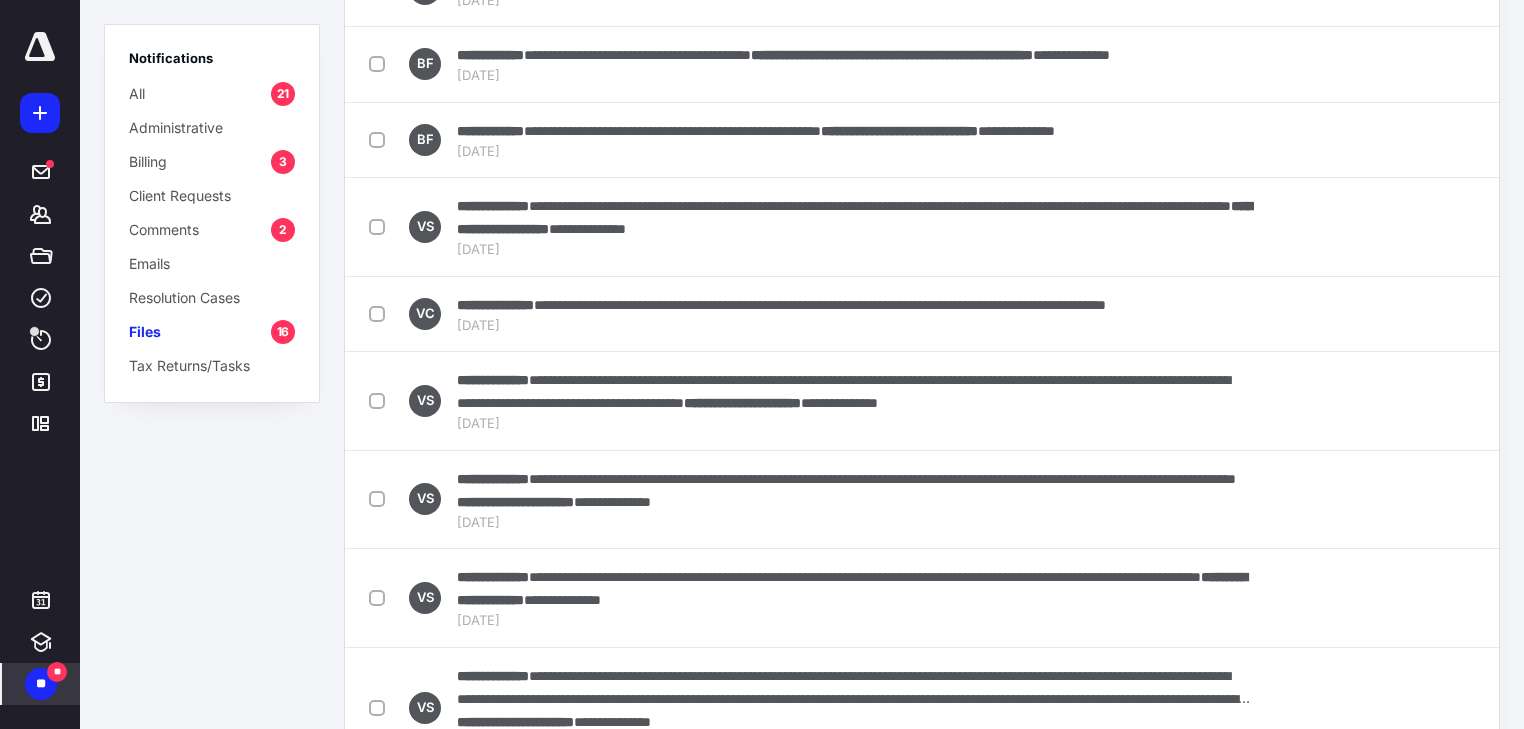 click on "Billing 3" at bounding box center [212, 161] 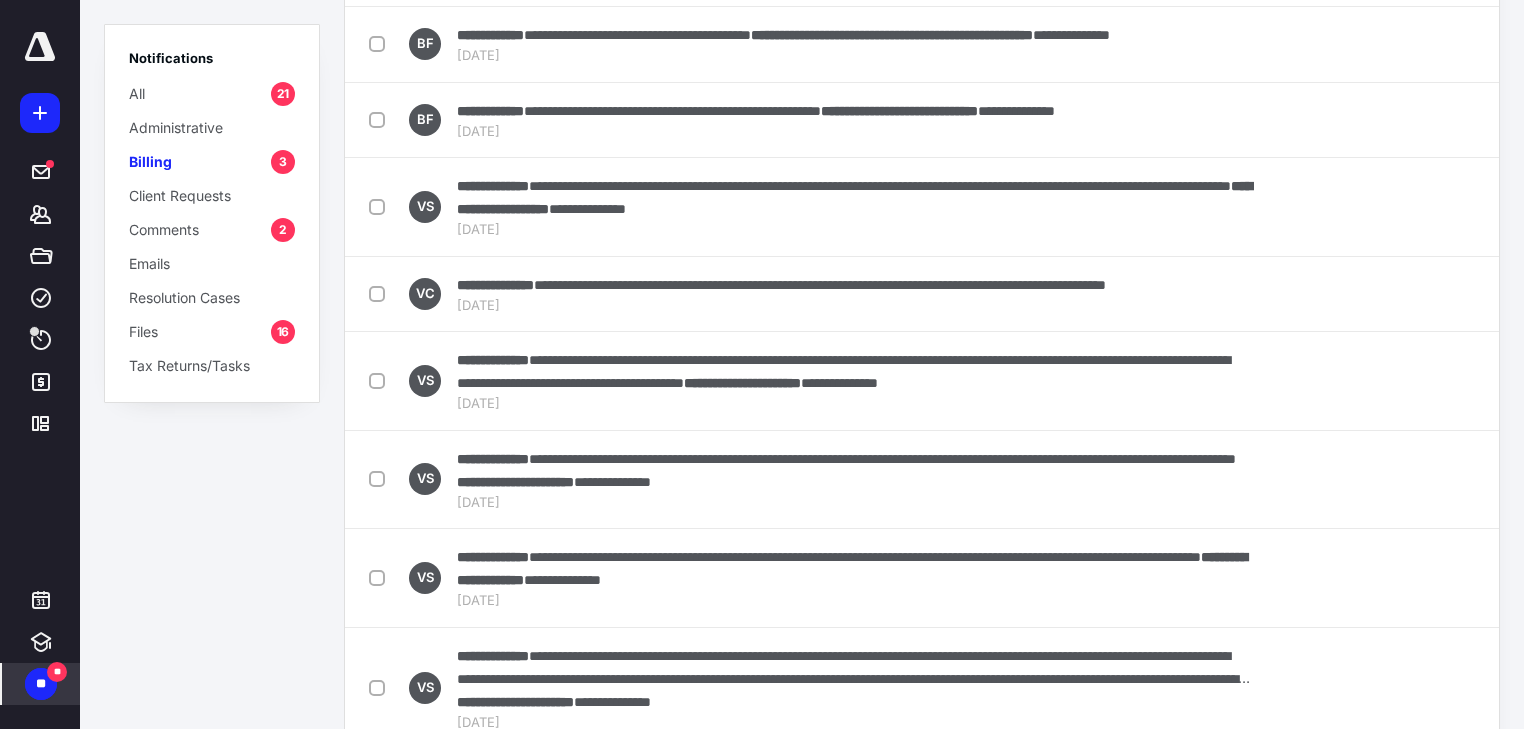 scroll, scrollTop: 0, scrollLeft: 0, axis: both 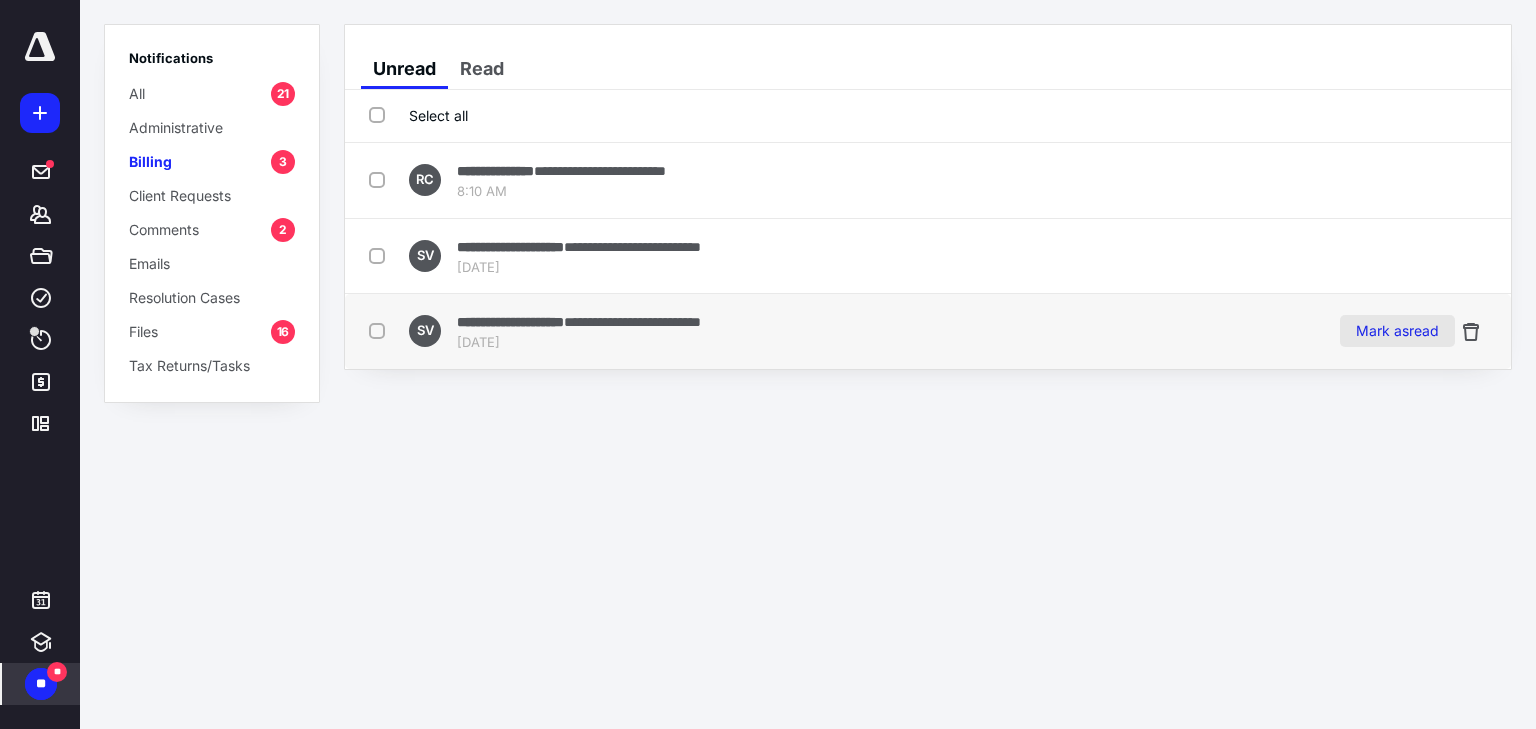 click on "Mark as  read" at bounding box center (1397, 331) 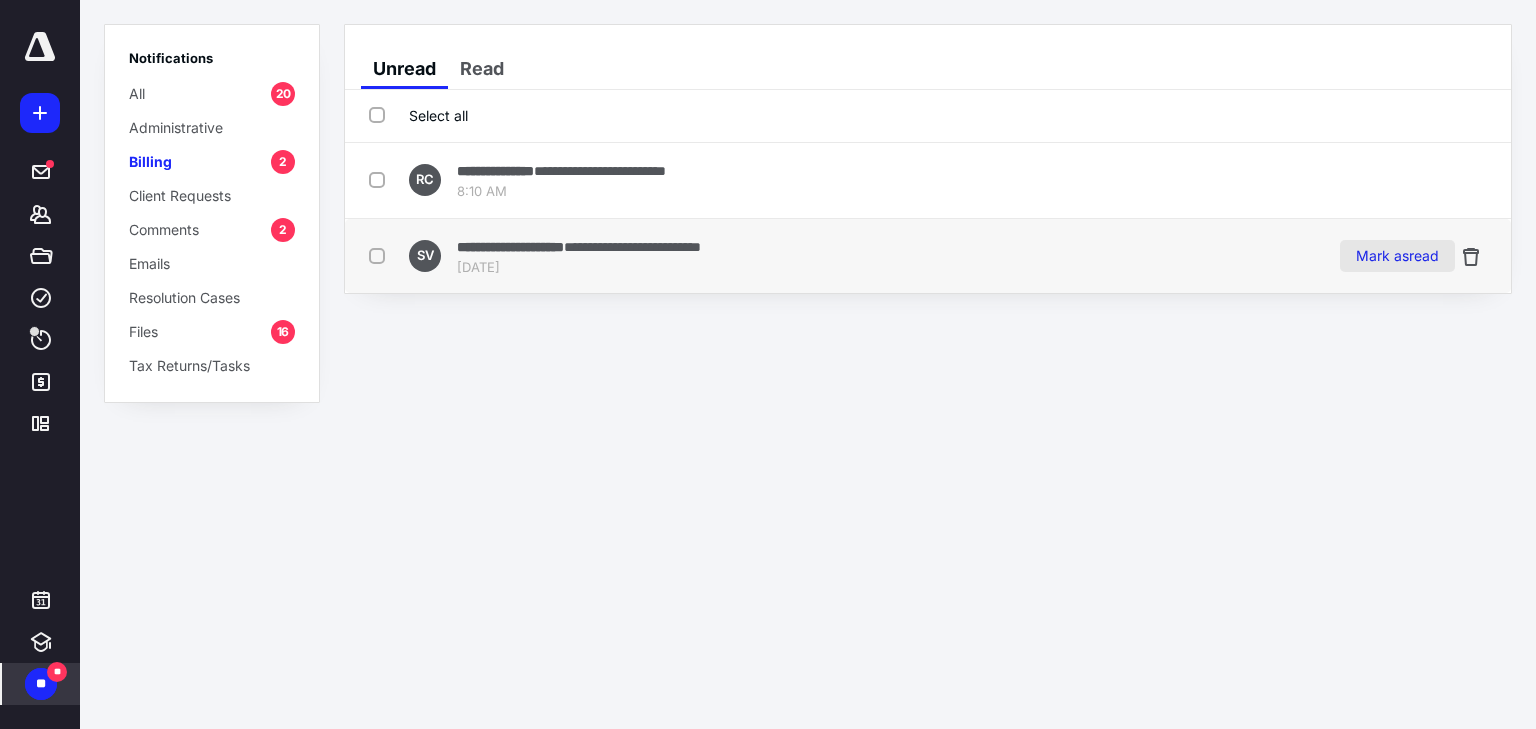 click on "Mark as  read" at bounding box center [1397, 256] 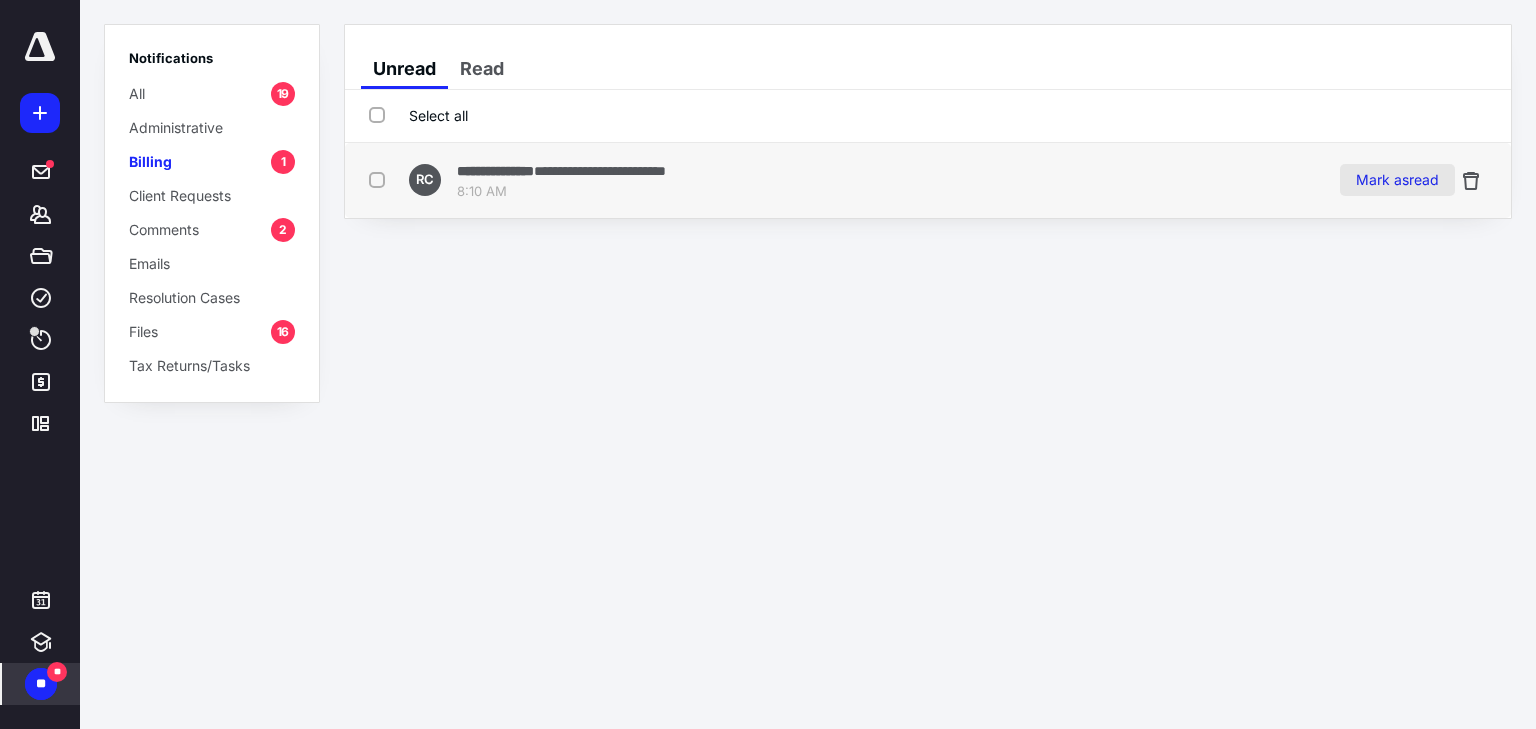 click on "Mark as  read" at bounding box center [1397, 180] 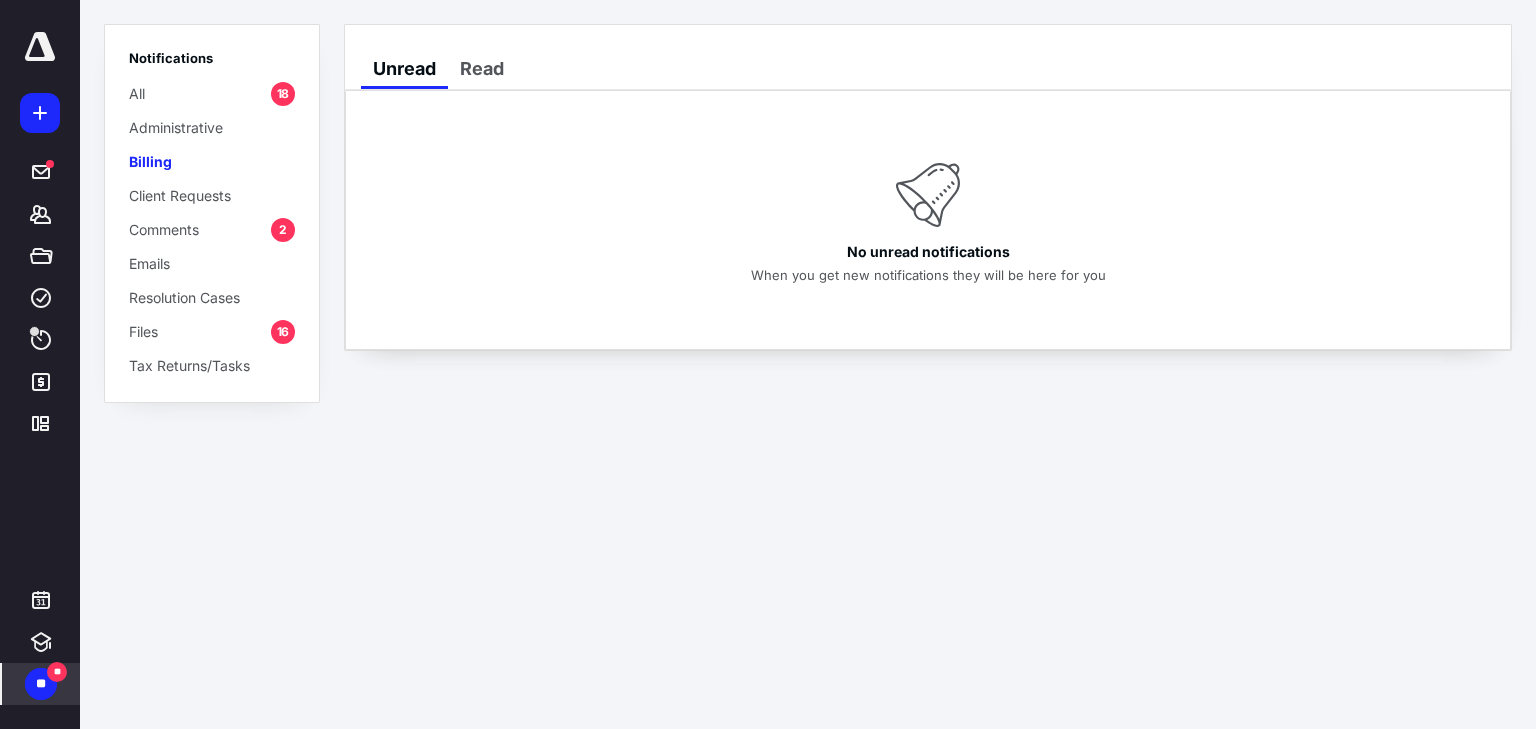 click on "Files" at bounding box center (143, 331) 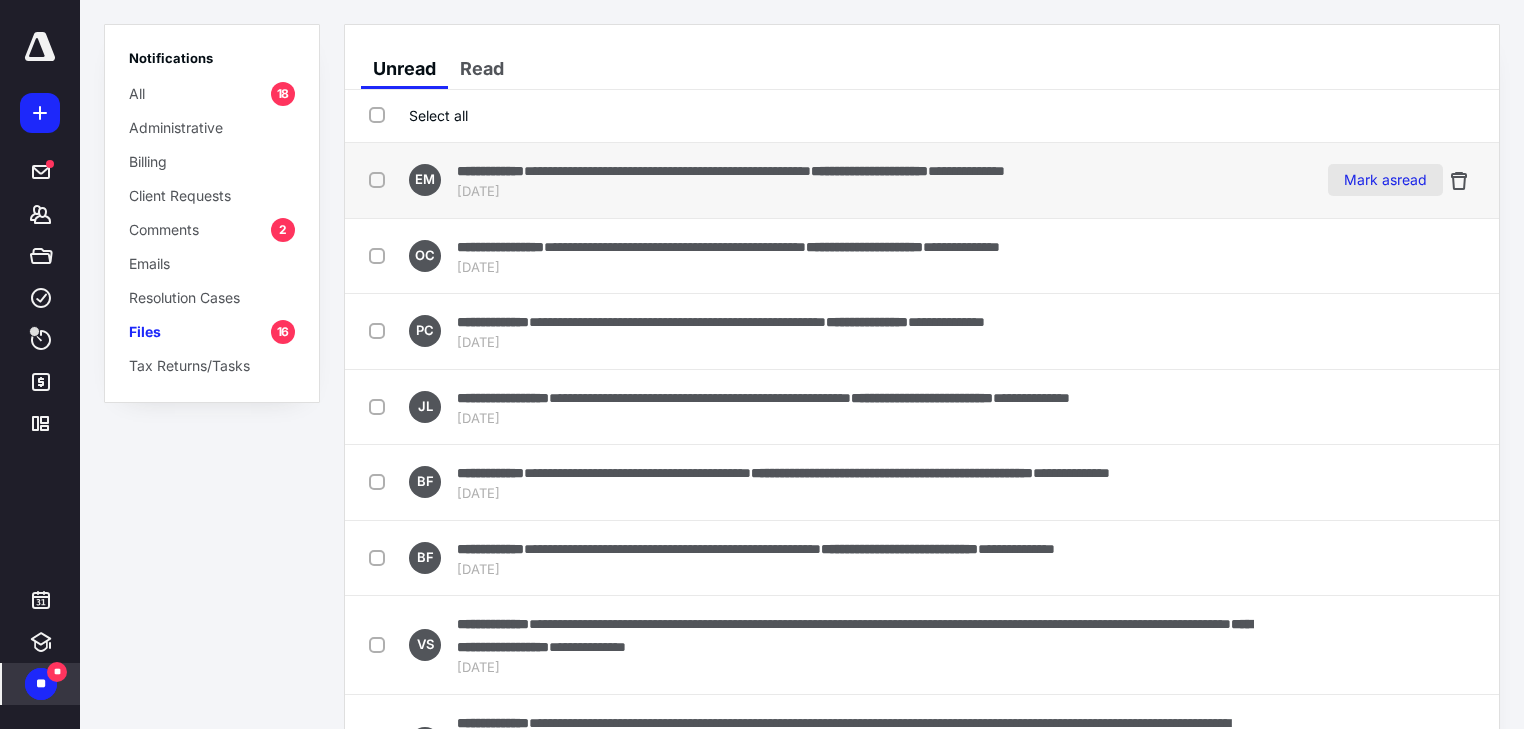 click on "Mark as  read" at bounding box center [1385, 180] 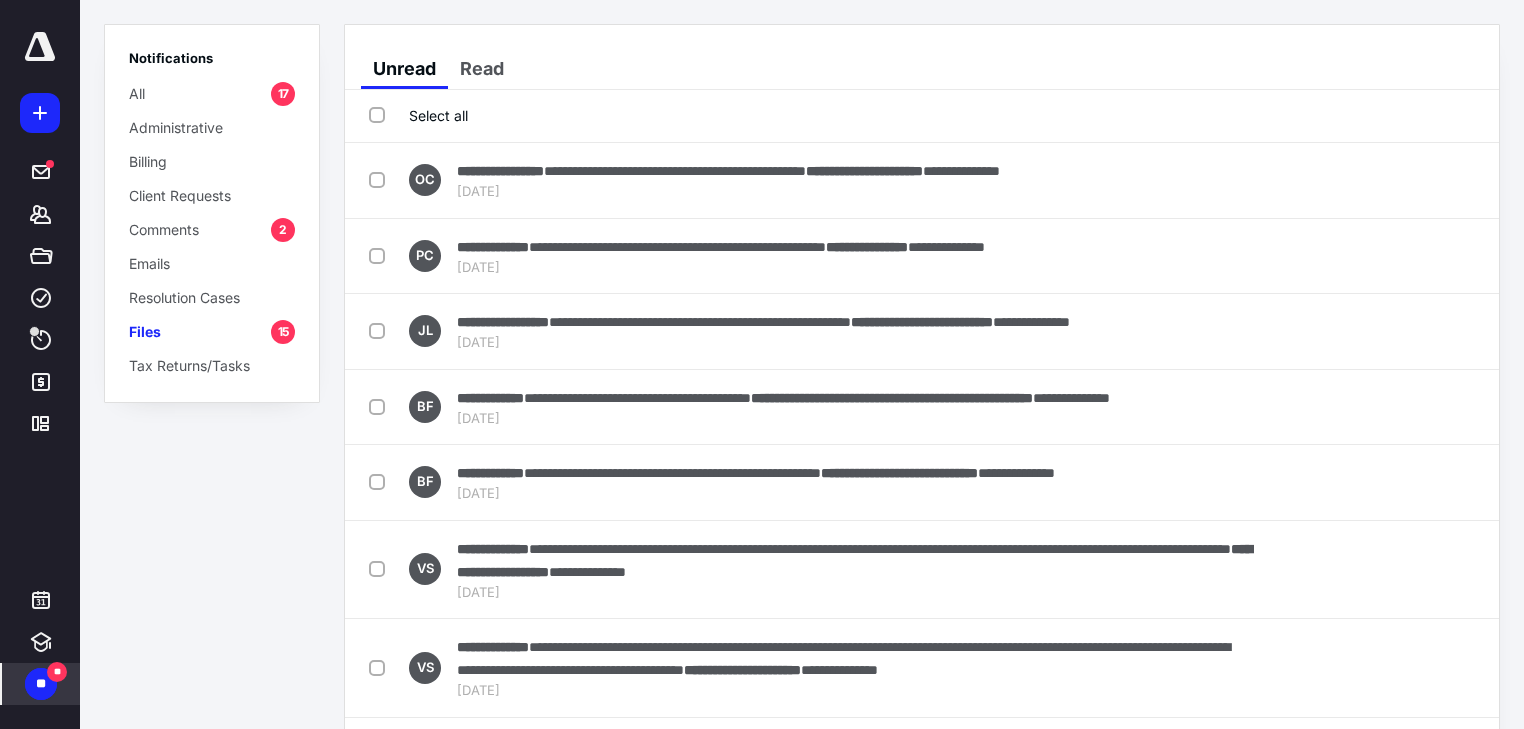 click on "Mark as  read" at bounding box center (1385, 180) 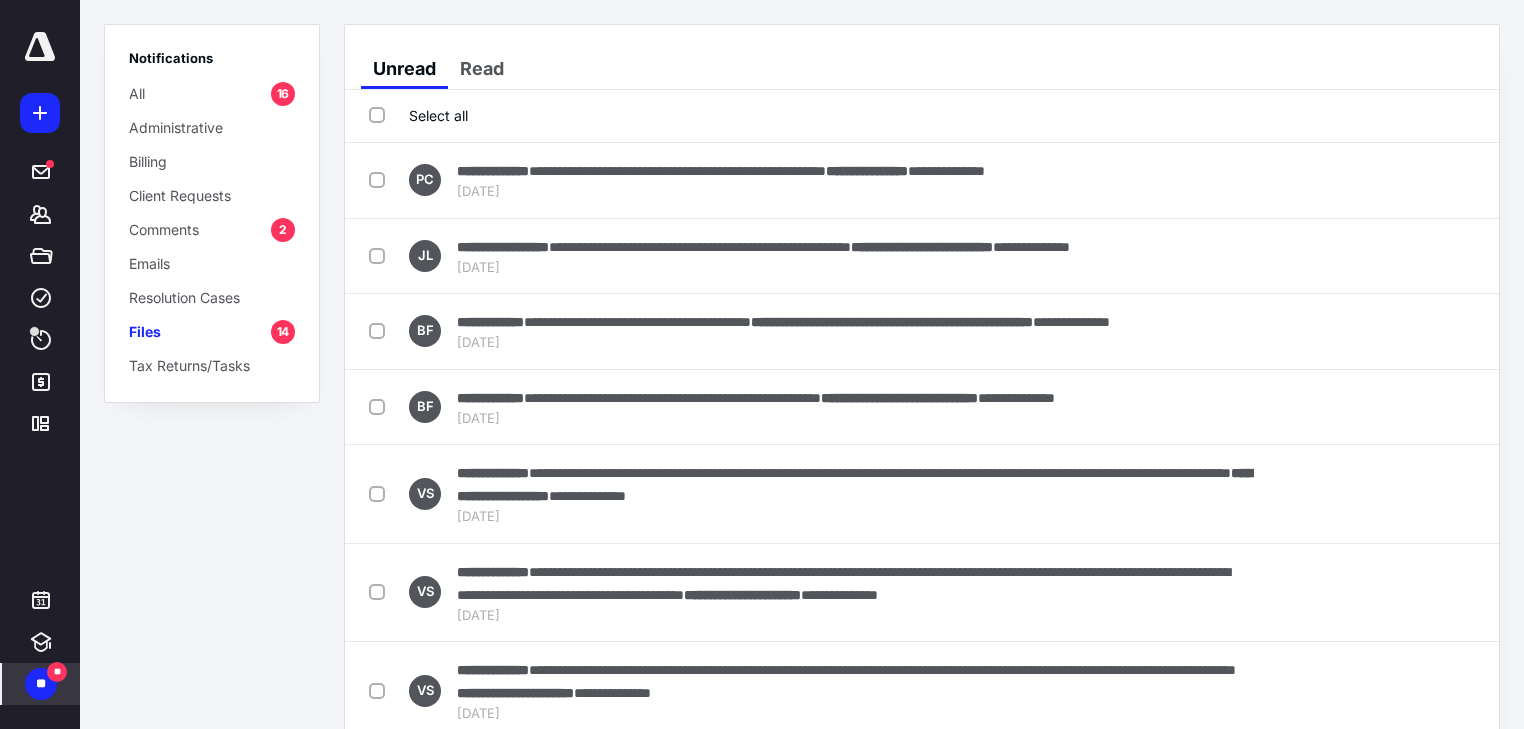 click on "Mark as  read" at bounding box center (1385, 180) 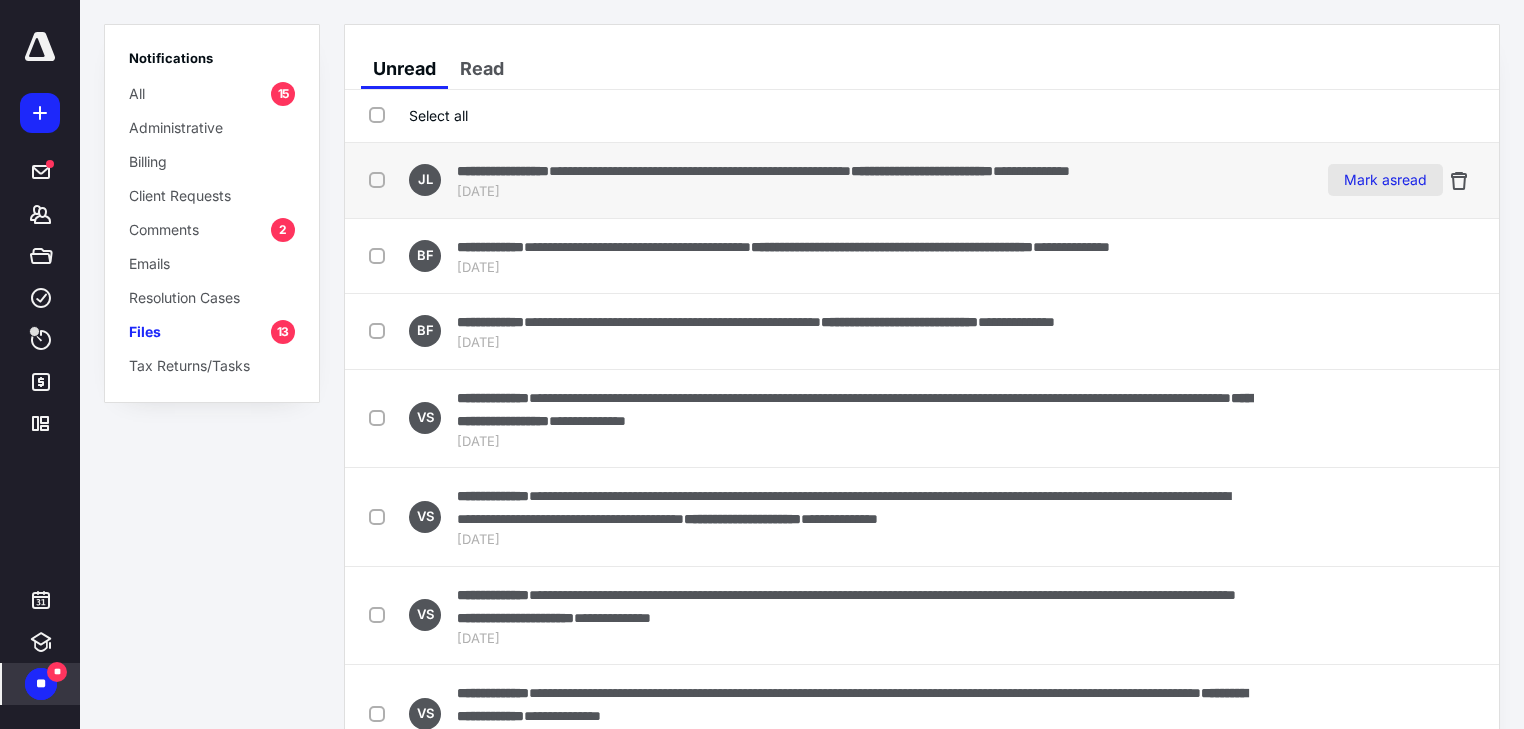 click on "Mark as  read" at bounding box center [1385, 180] 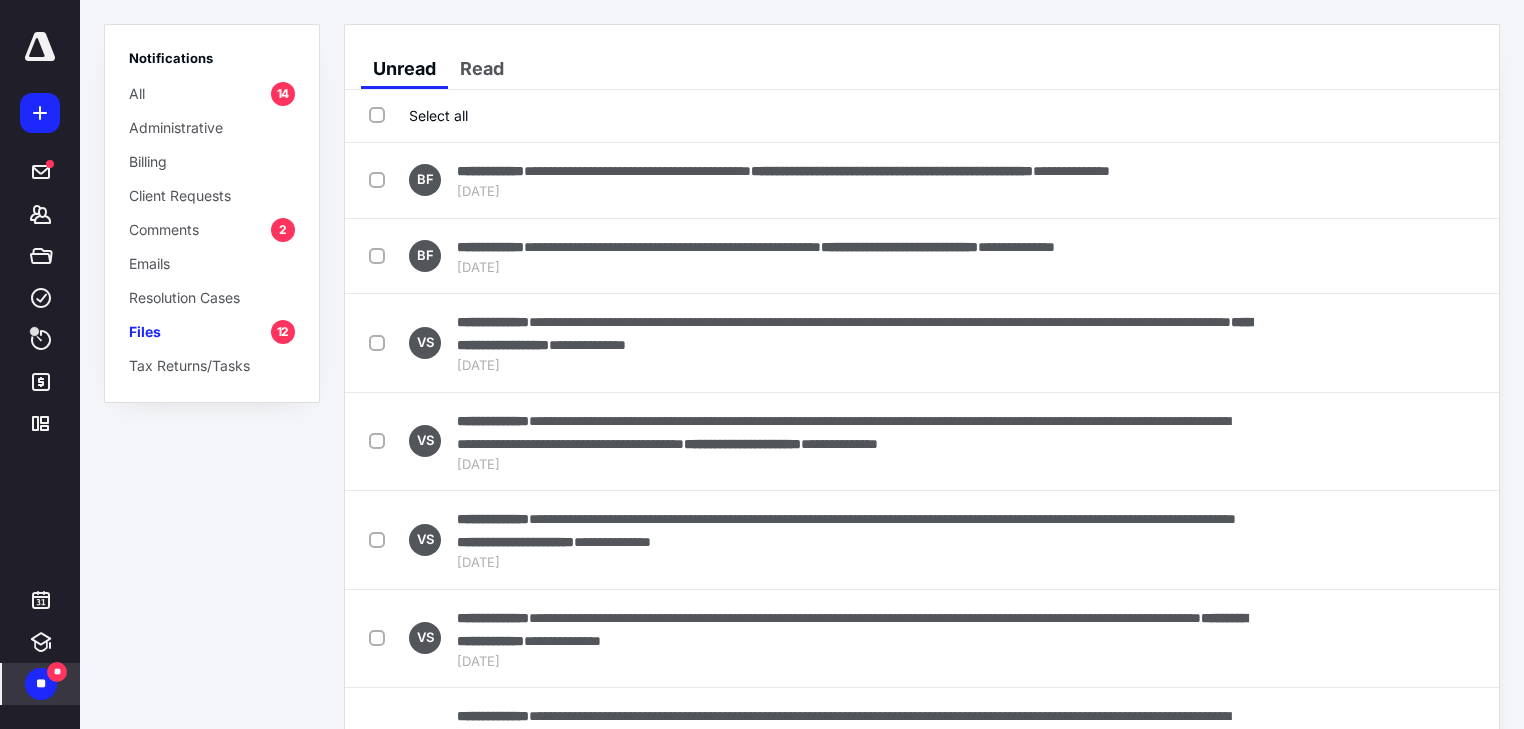 click on "Mark as  read" at bounding box center [1385, 180] 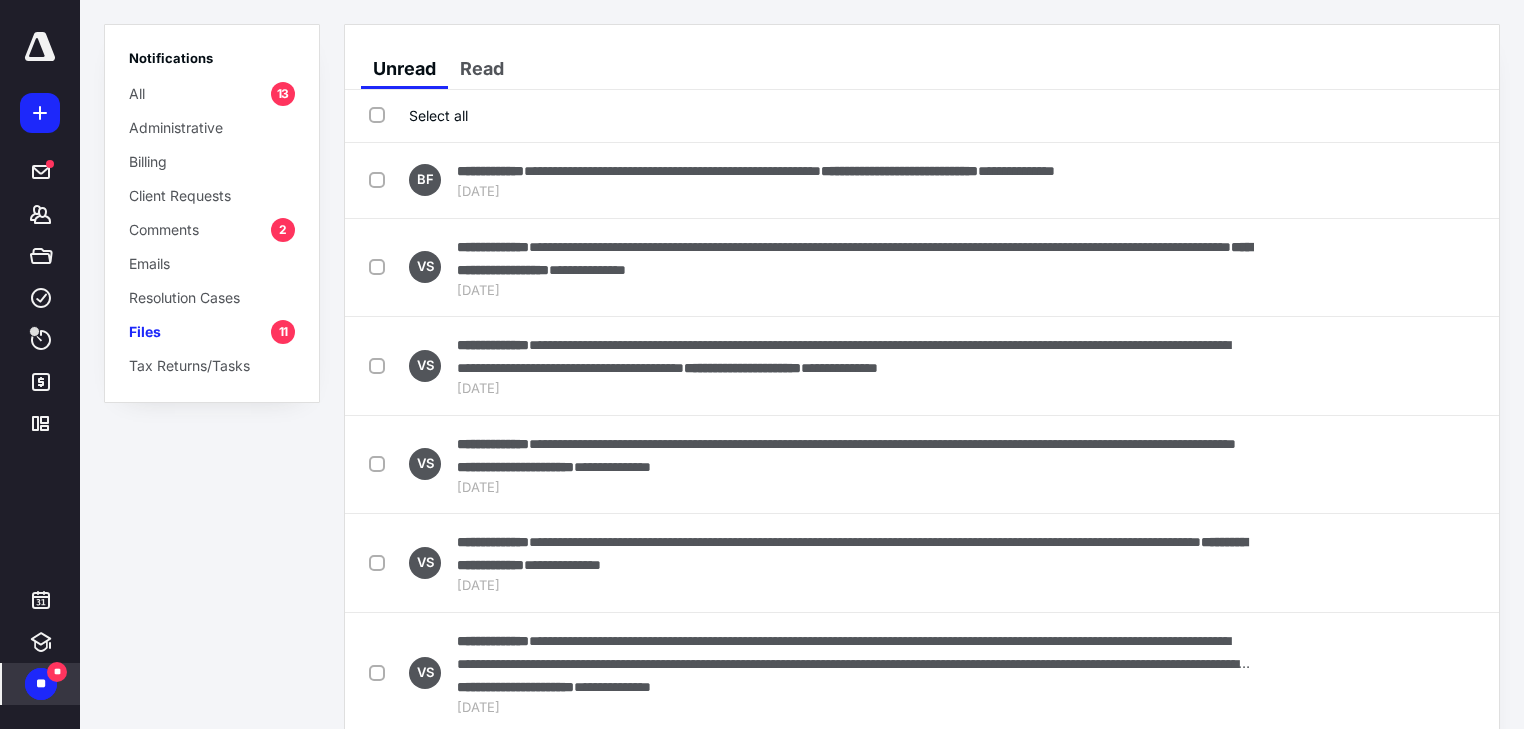 click on "Mark as  read" at bounding box center [1385, 180] 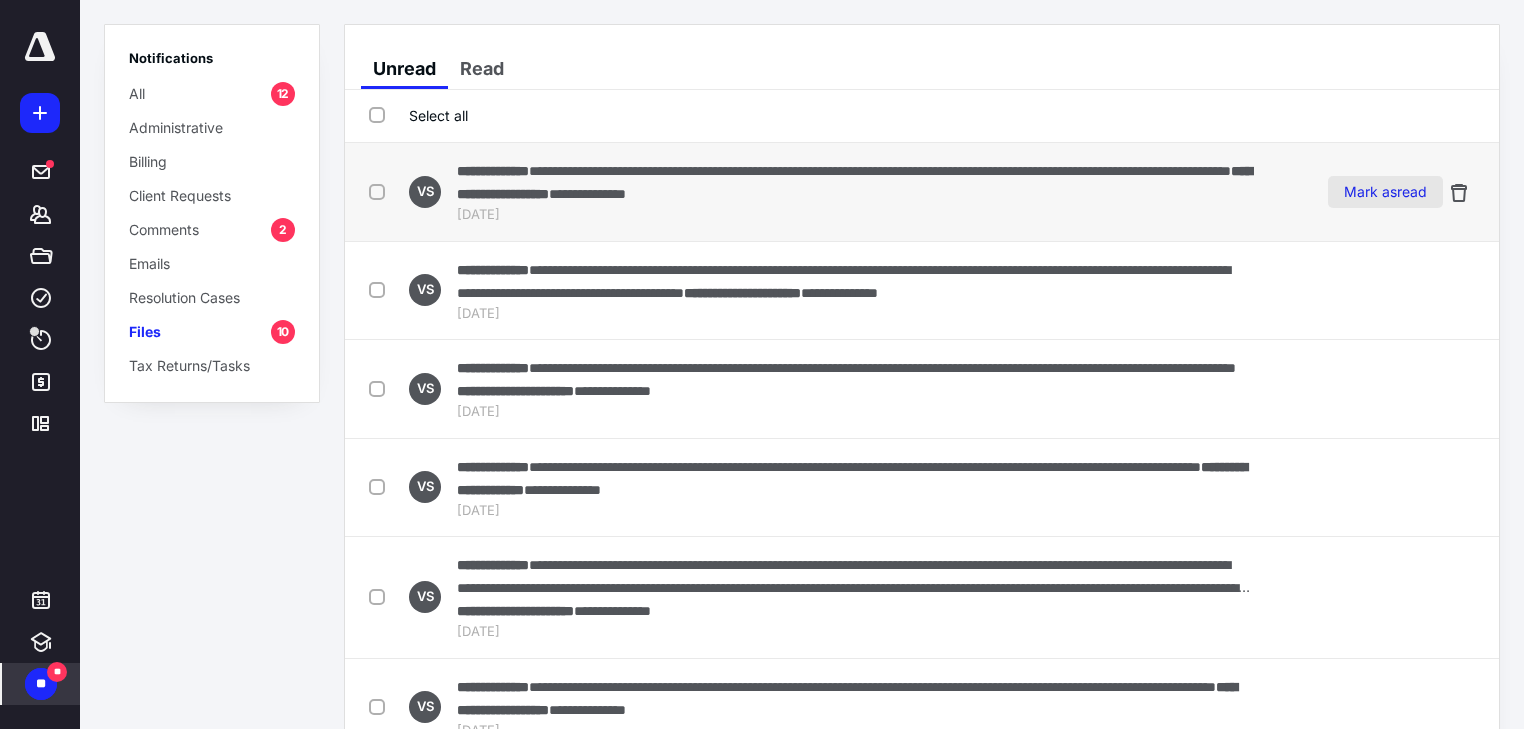 click on "Mark as  read" at bounding box center [1385, 192] 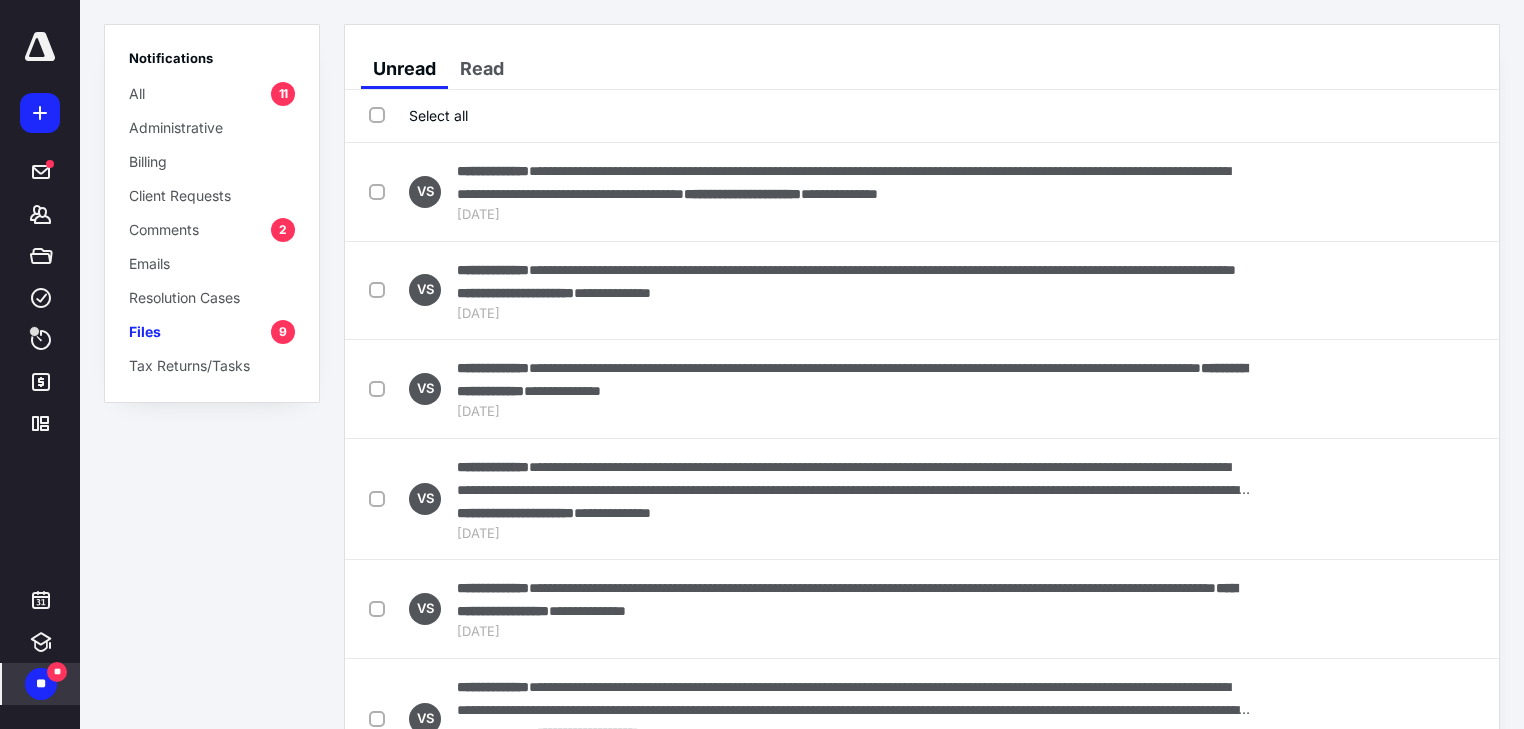 click on "Mark as  read" at bounding box center (1385, 192) 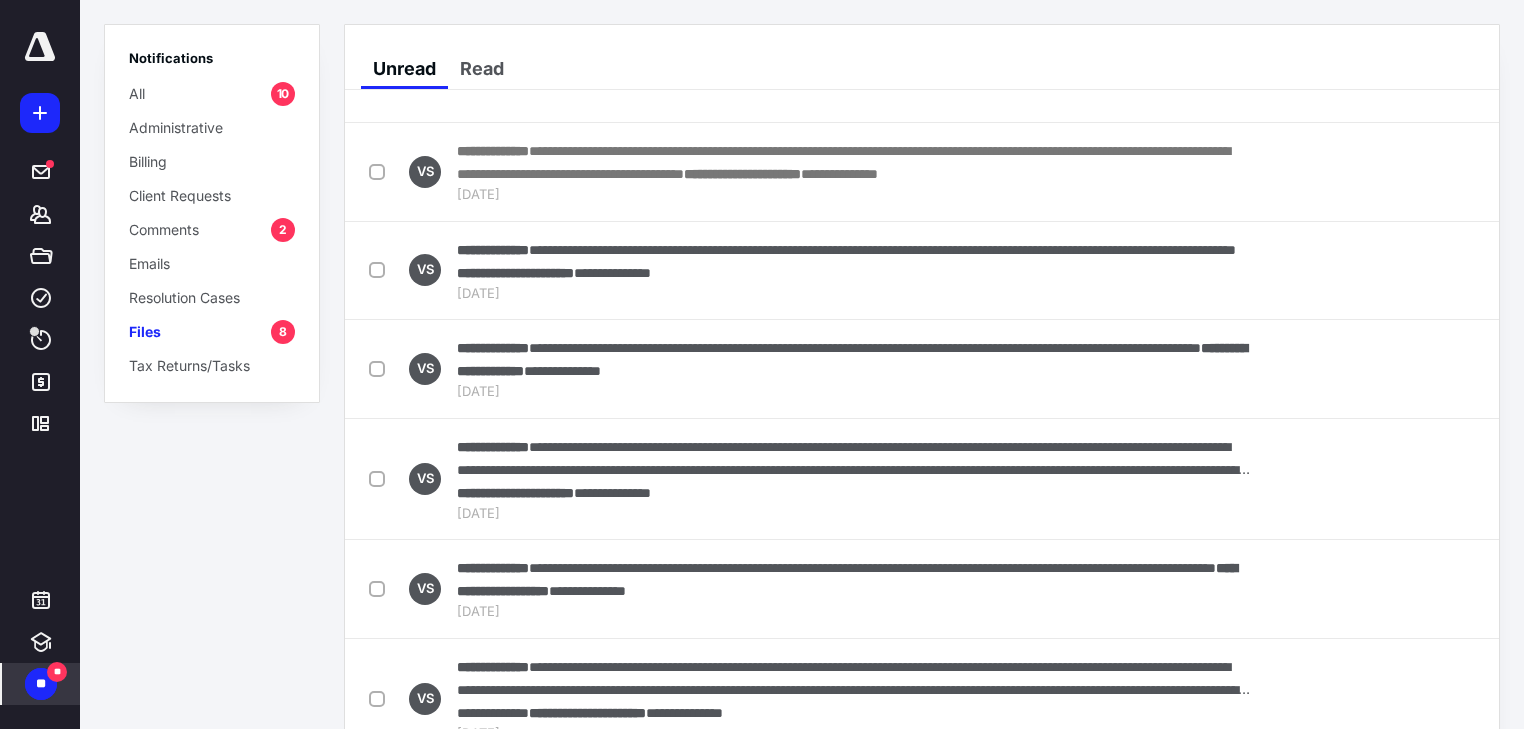 click on "Mark as  unread" at bounding box center [1377, 172] 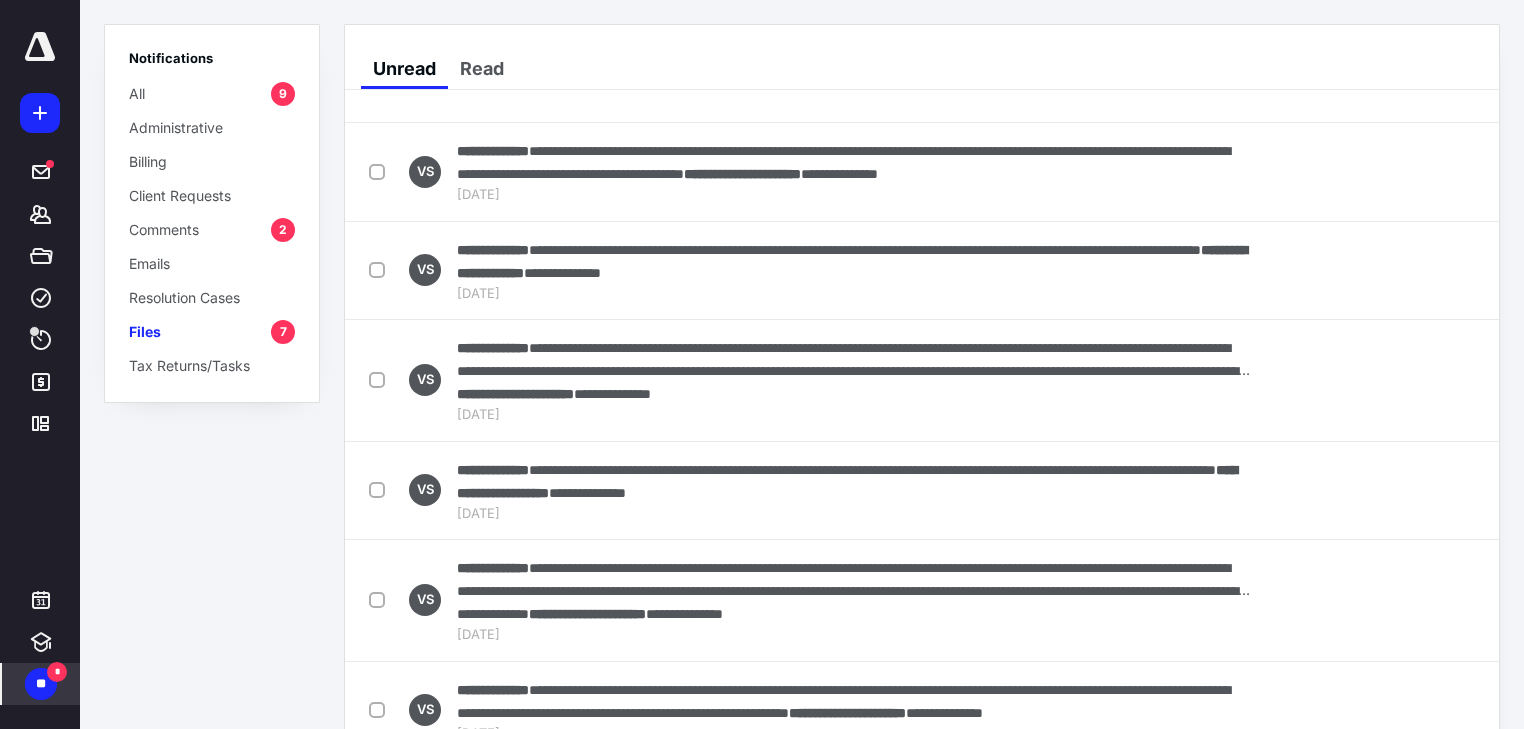 click on "Mark as  read" at bounding box center [1385, 172] 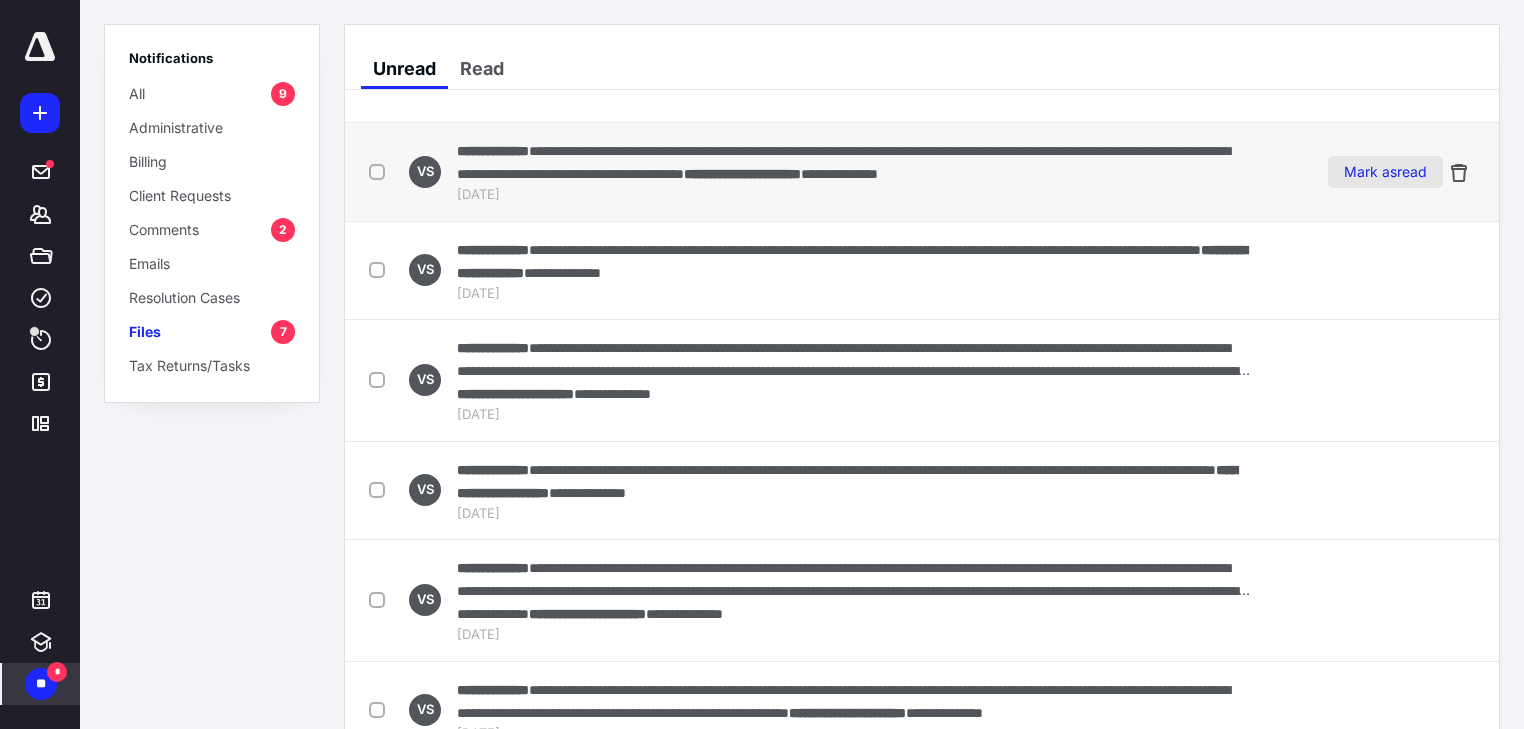 click on "**********" at bounding box center (922, 271) 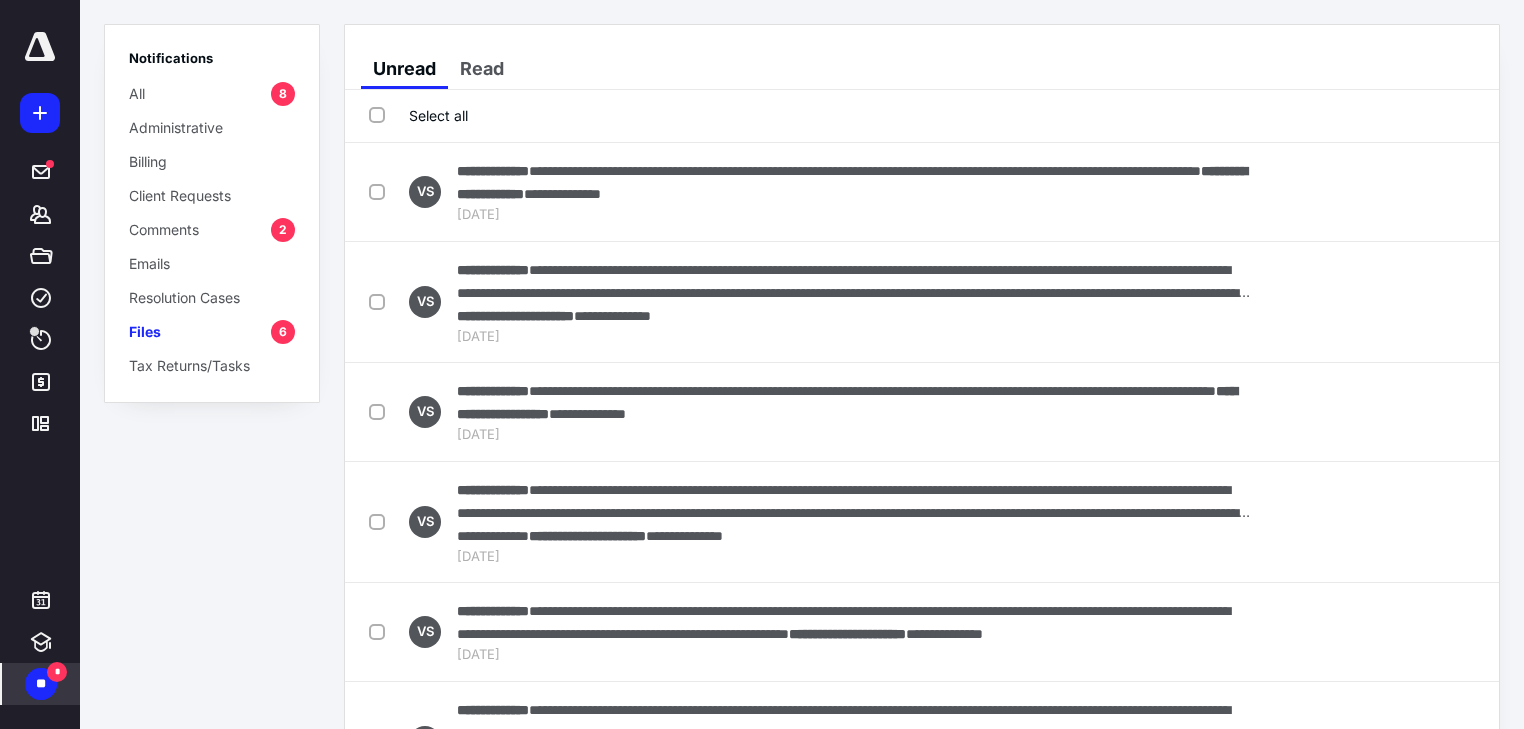 click on "**********" at bounding box center (922, 192) 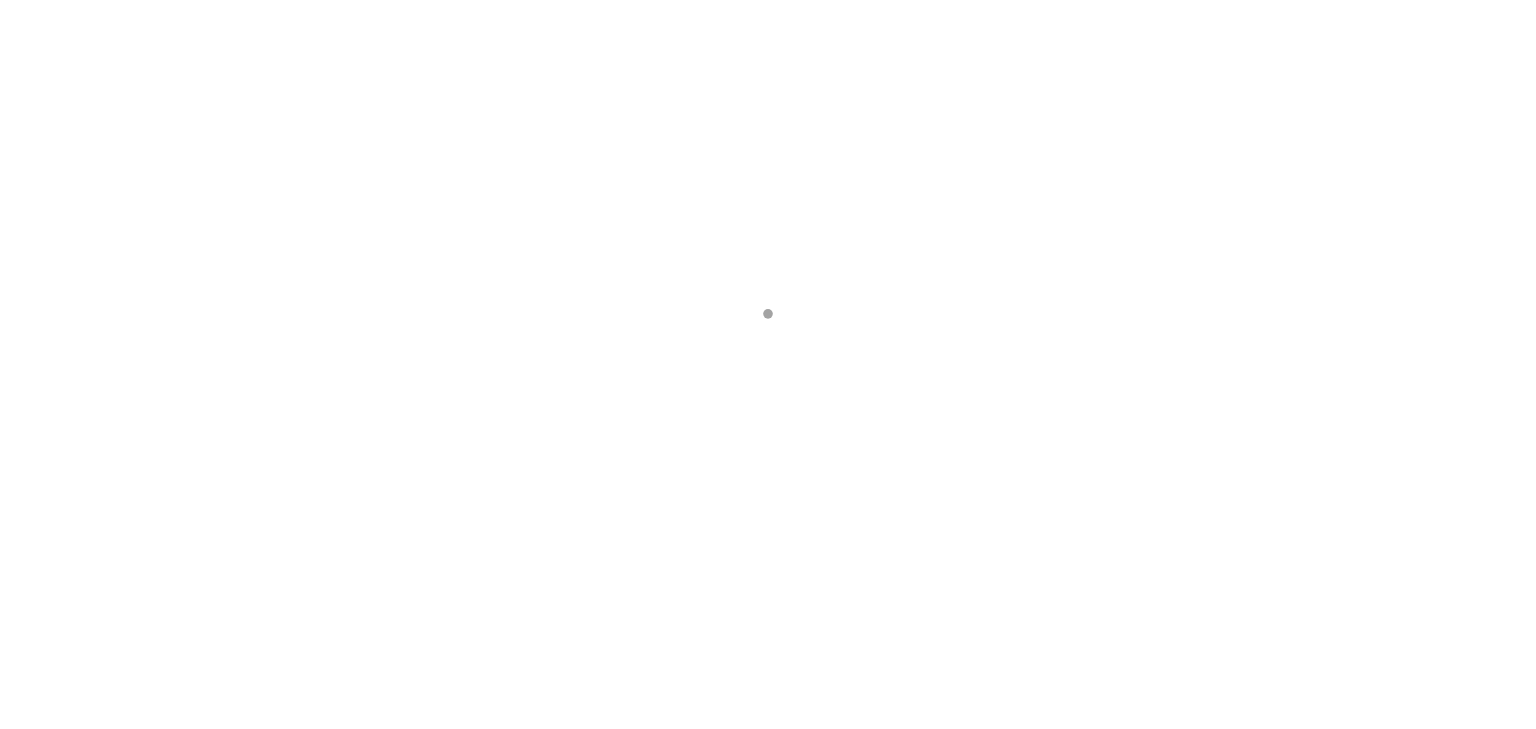 scroll, scrollTop: 0, scrollLeft: 0, axis: both 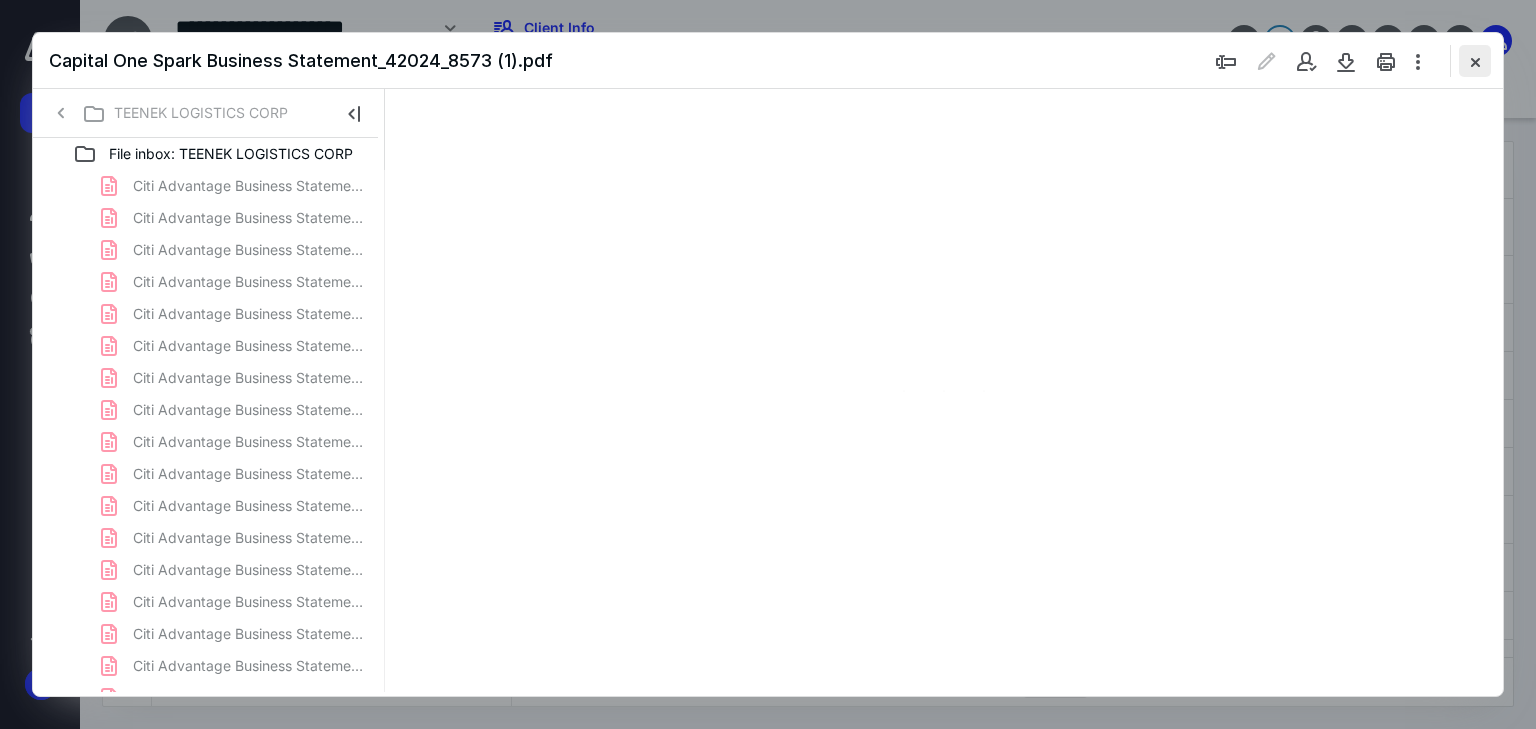 click at bounding box center [1475, 61] 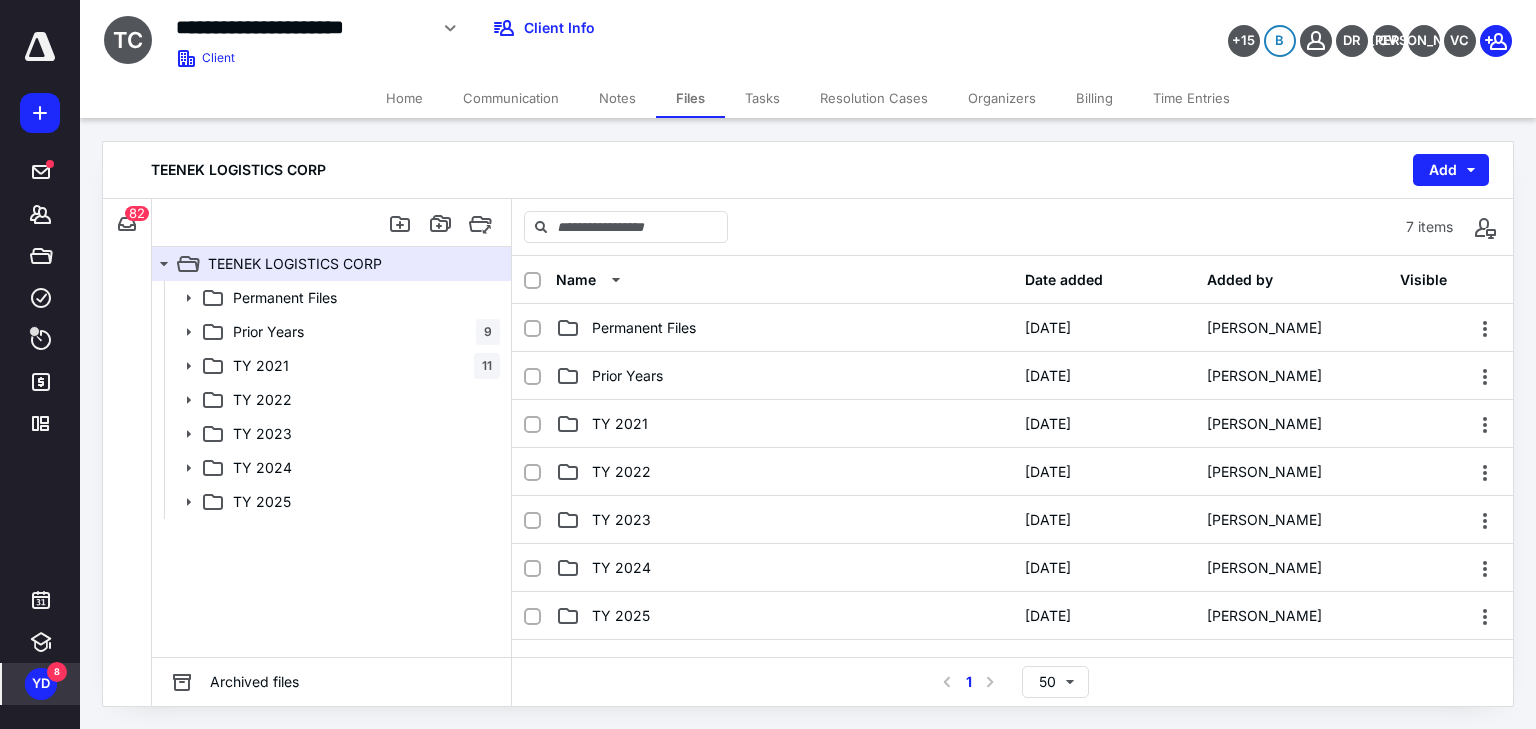 click on "YD" at bounding box center (41, 684) 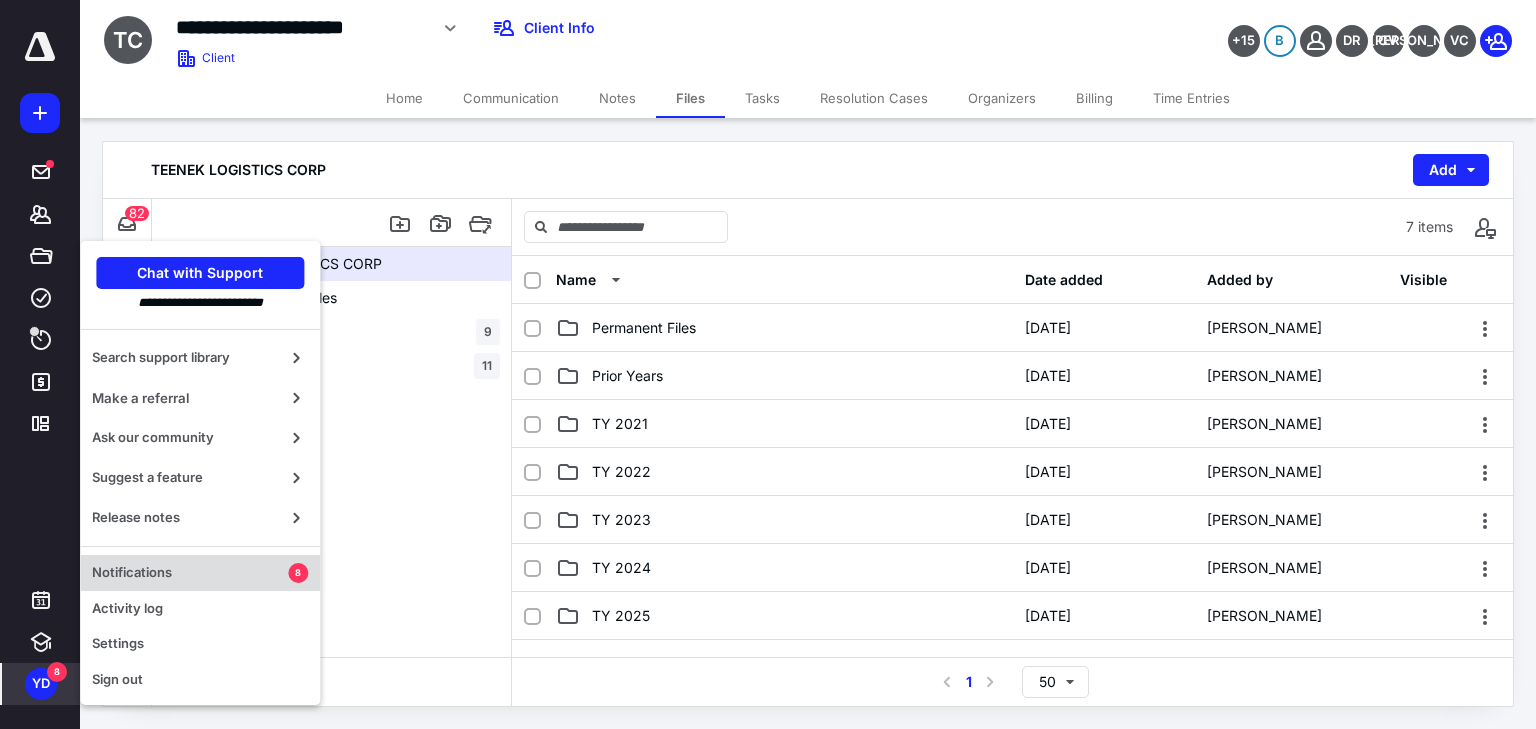 click on "Notifications" at bounding box center [190, 573] 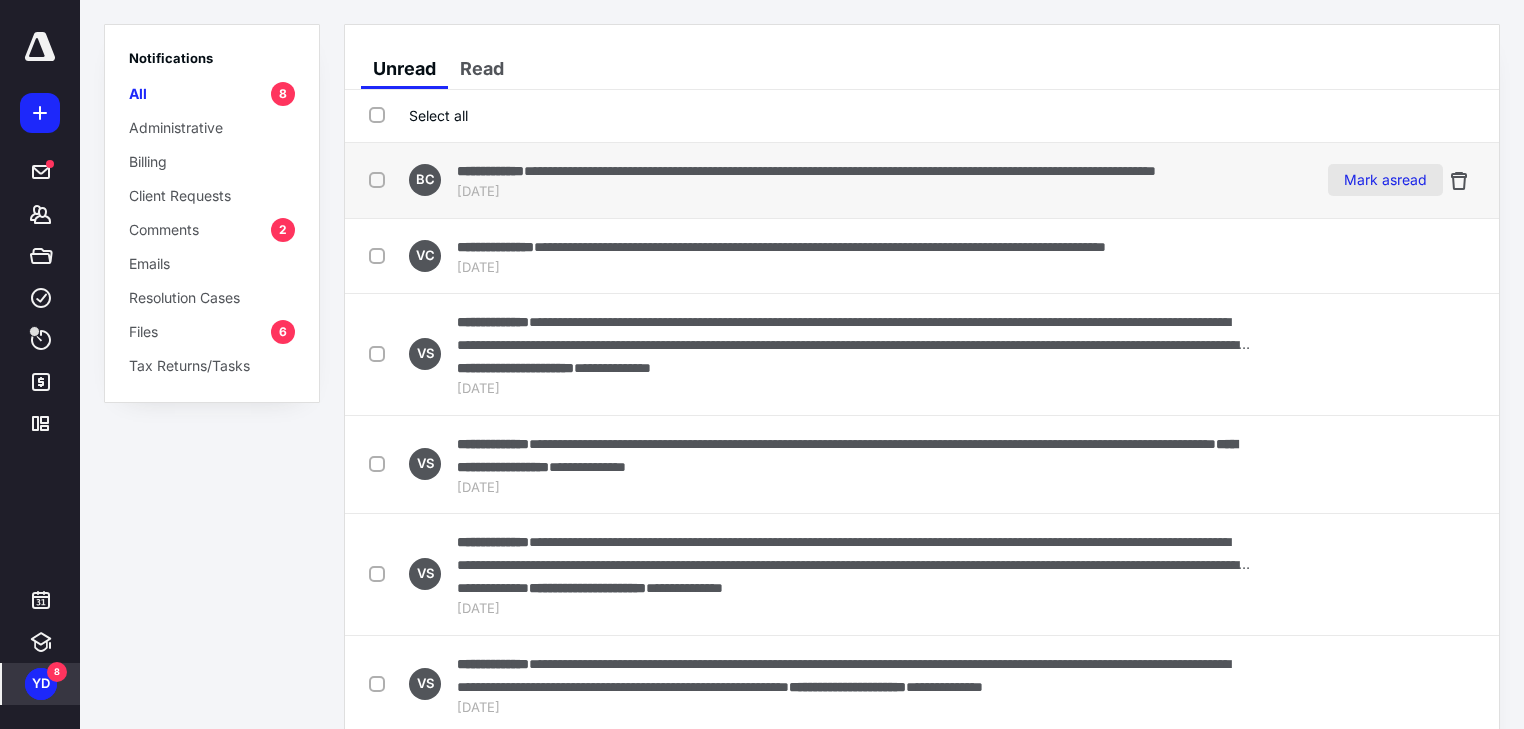 click on "Mark as  read" at bounding box center (1385, 180) 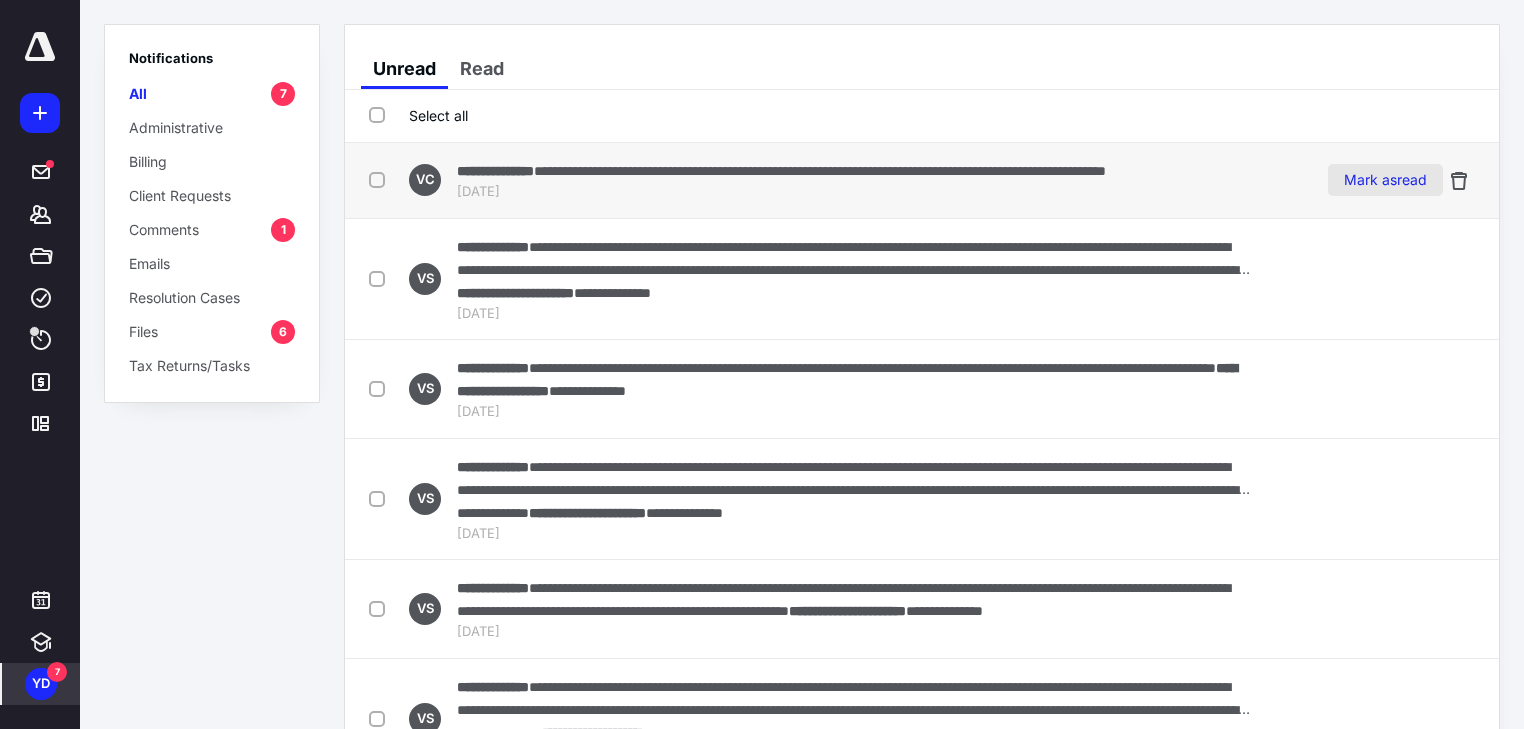 click on "Mark as  read" at bounding box center [1385, 180] 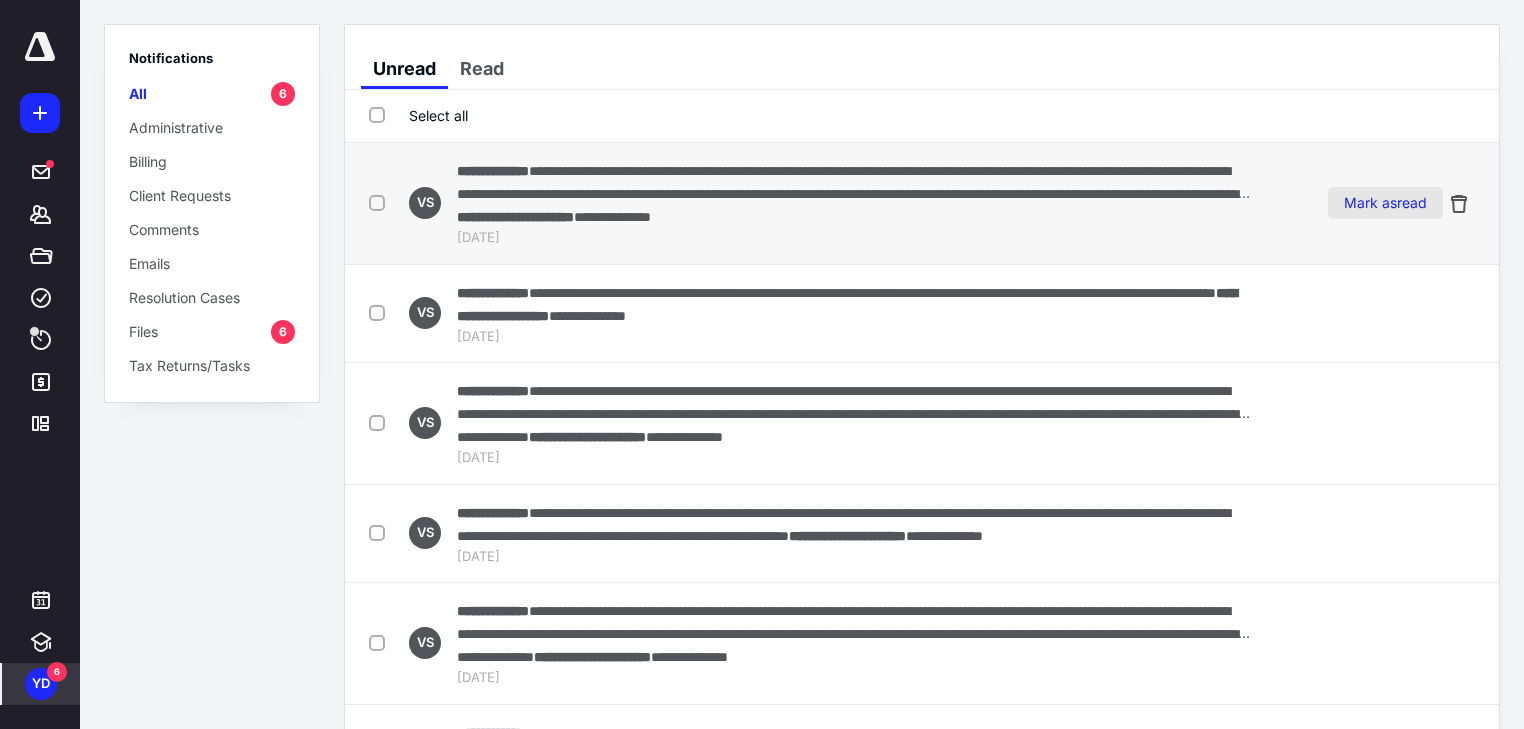 click on "Mark as  read" at bounding box center [1385, 203] 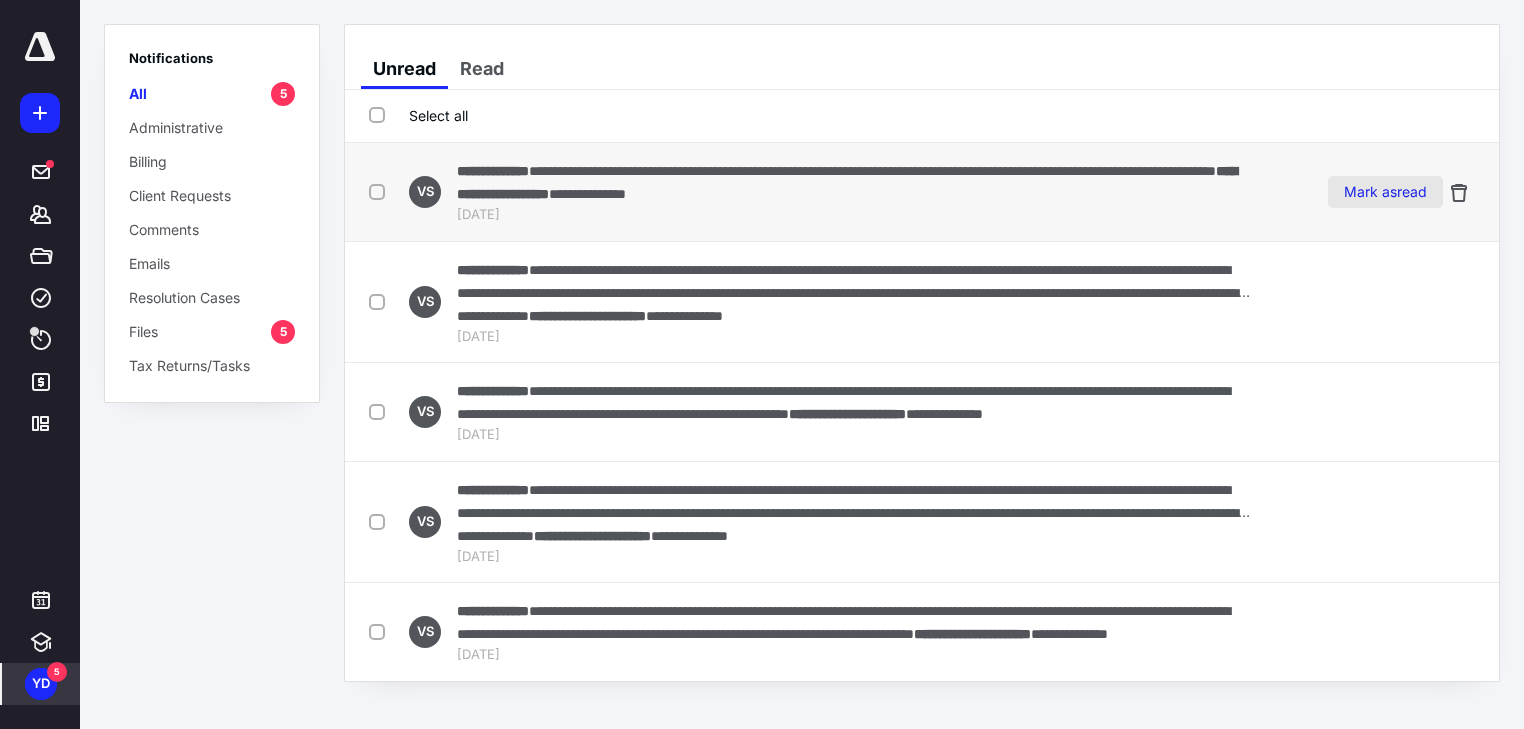 click on "Mark as  read" at bounding box center [1385, 192] 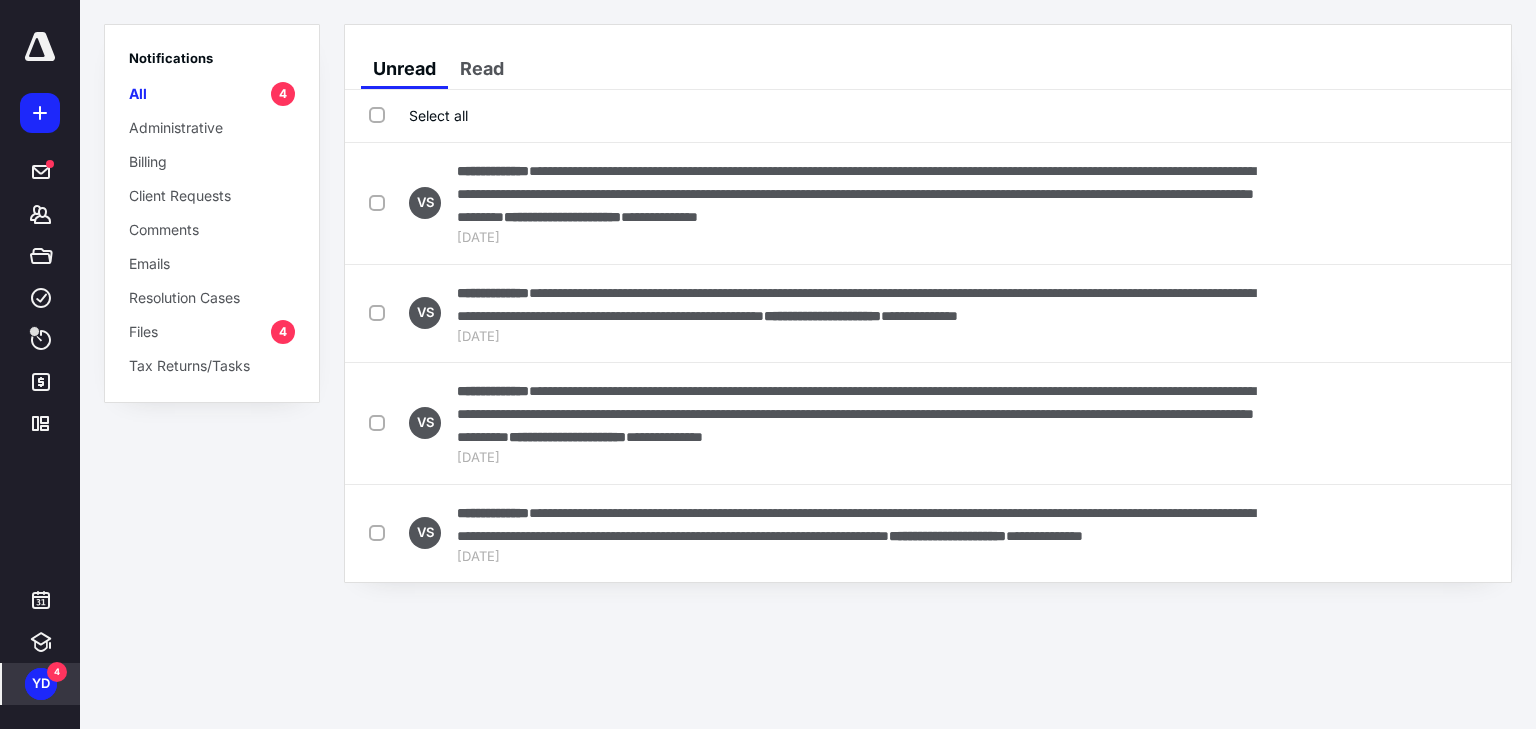 click on "**********" at bounding box center [928, 204] 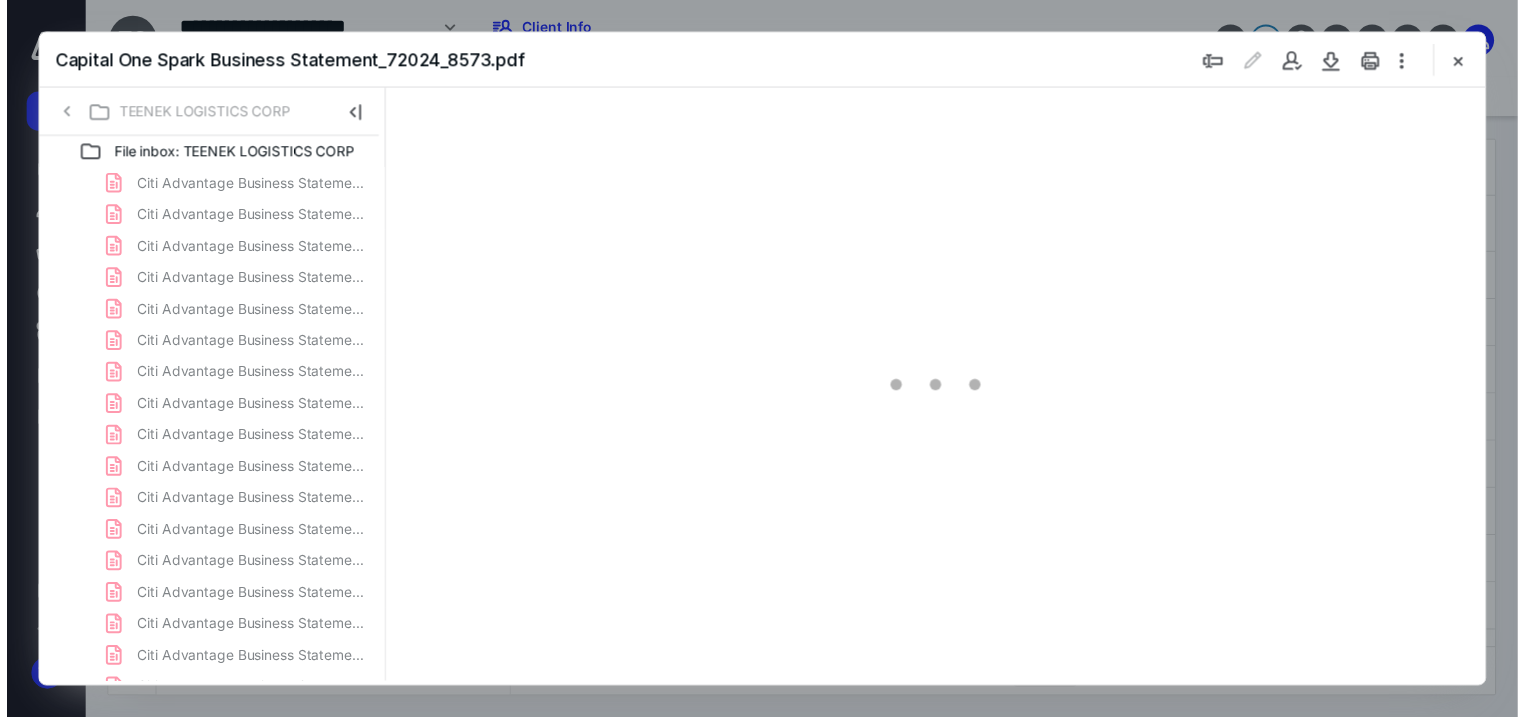 scroll, scrollTop: 0, scrollLeft: 0, axis: both 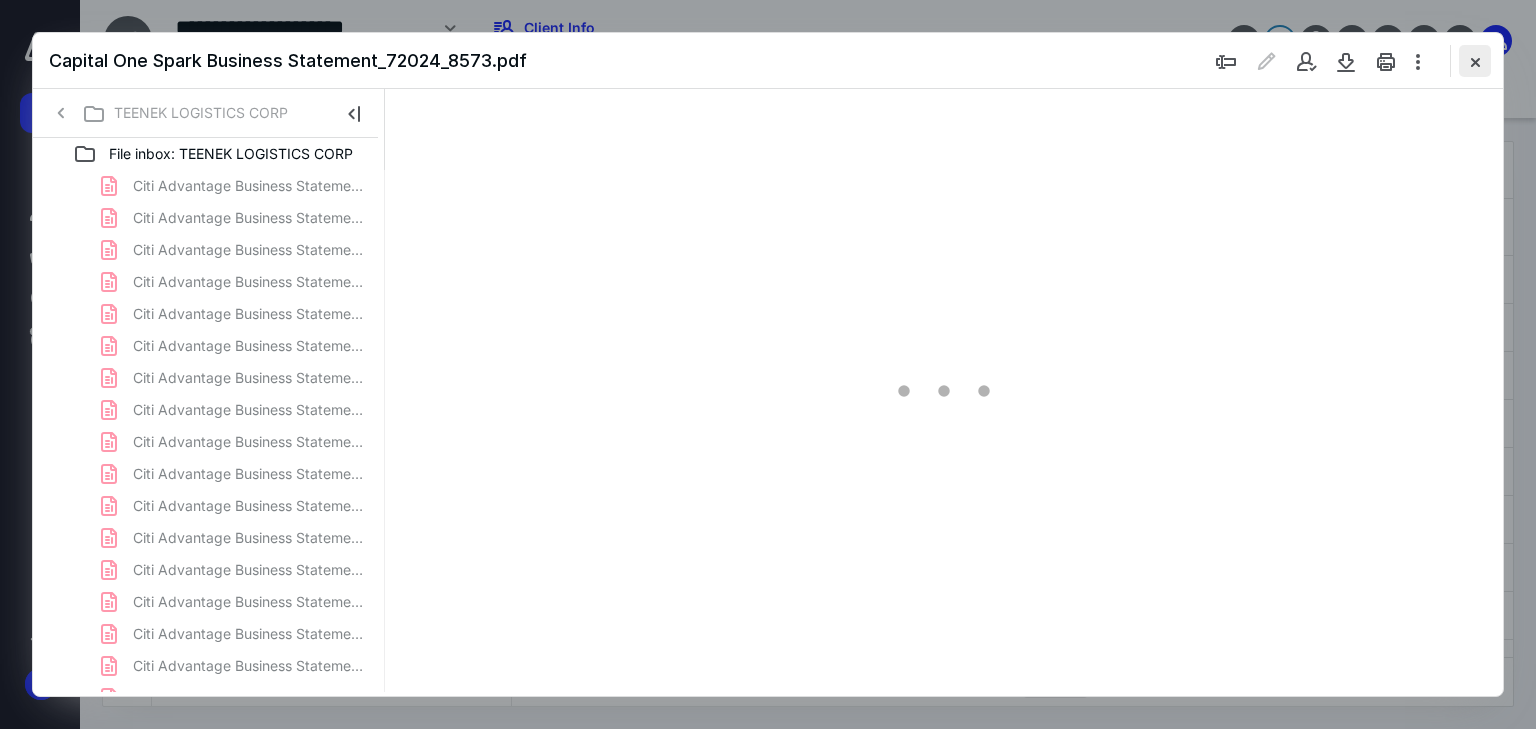click at bounding box center [1475, 61] 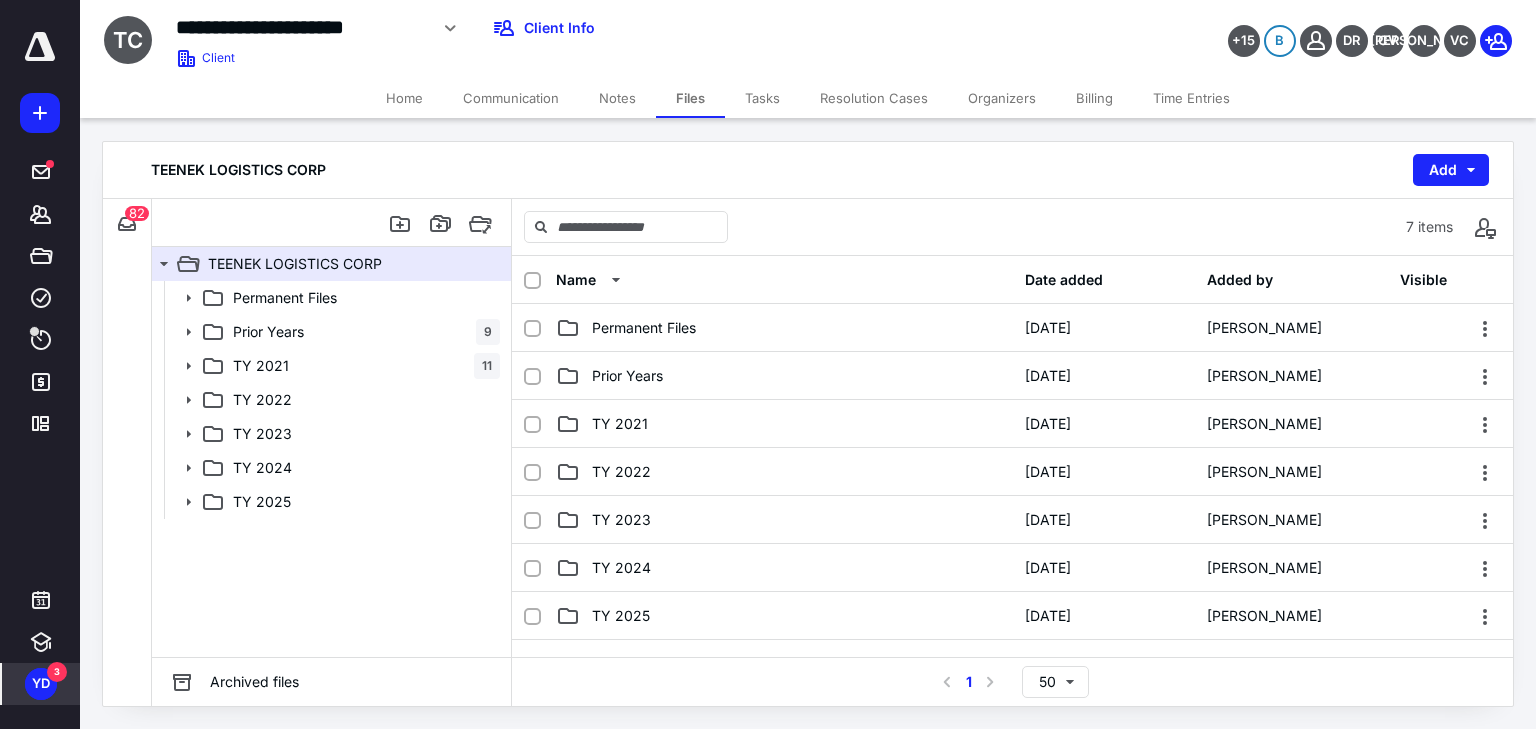 click on "YD" at bounding box center (41, 684) 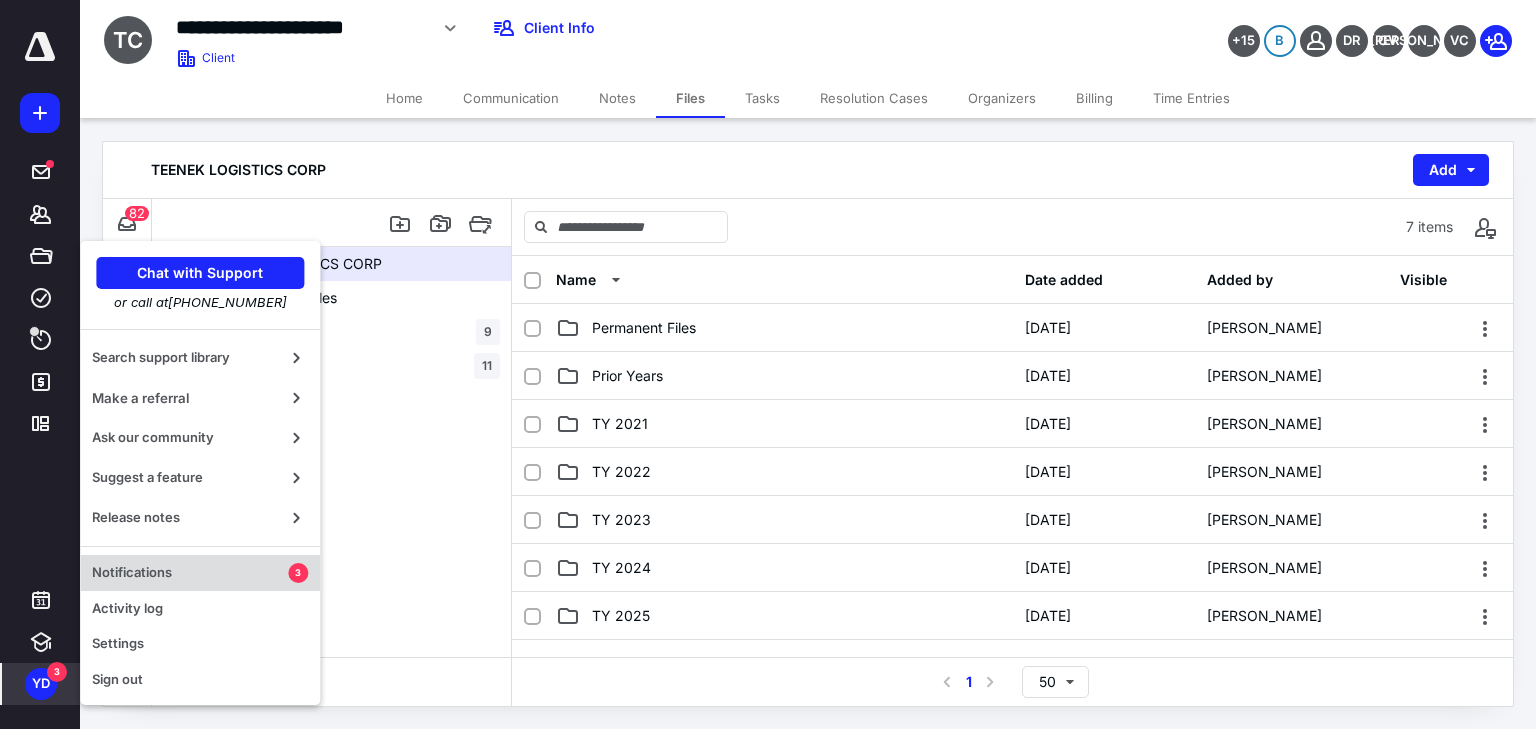 click on "Notifications" at bounding box center (190, 573) 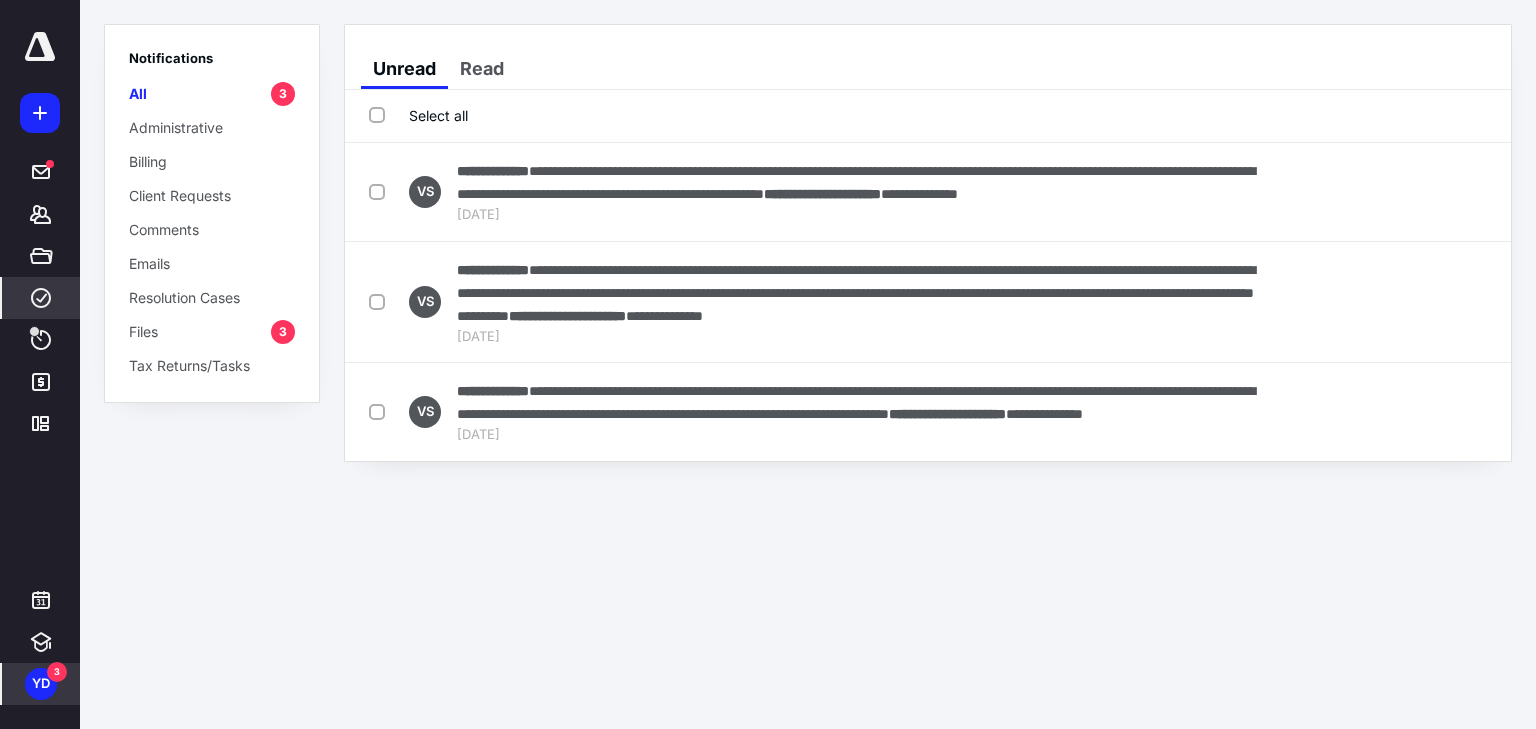 click 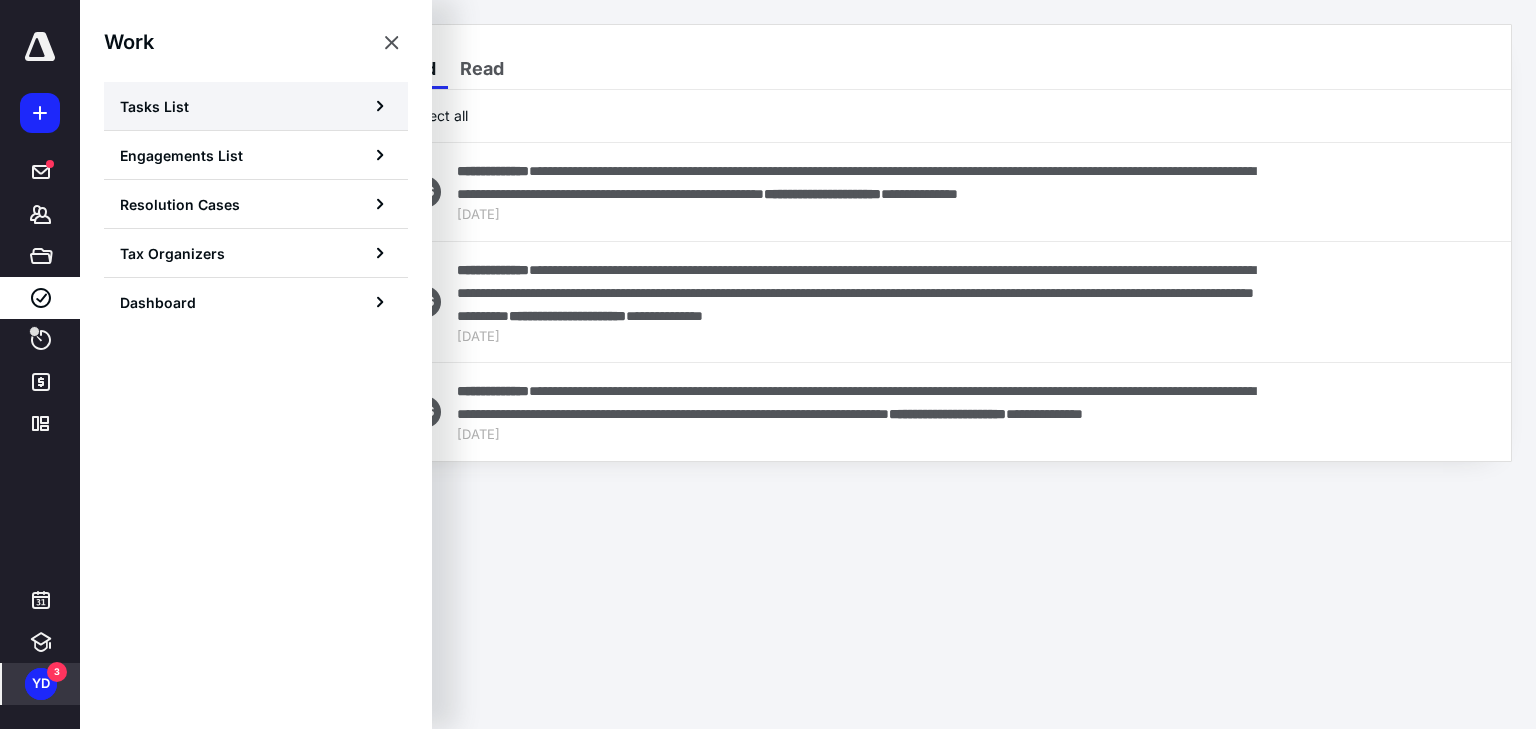 click on "Tasks List" at bounding box center [154, 106] 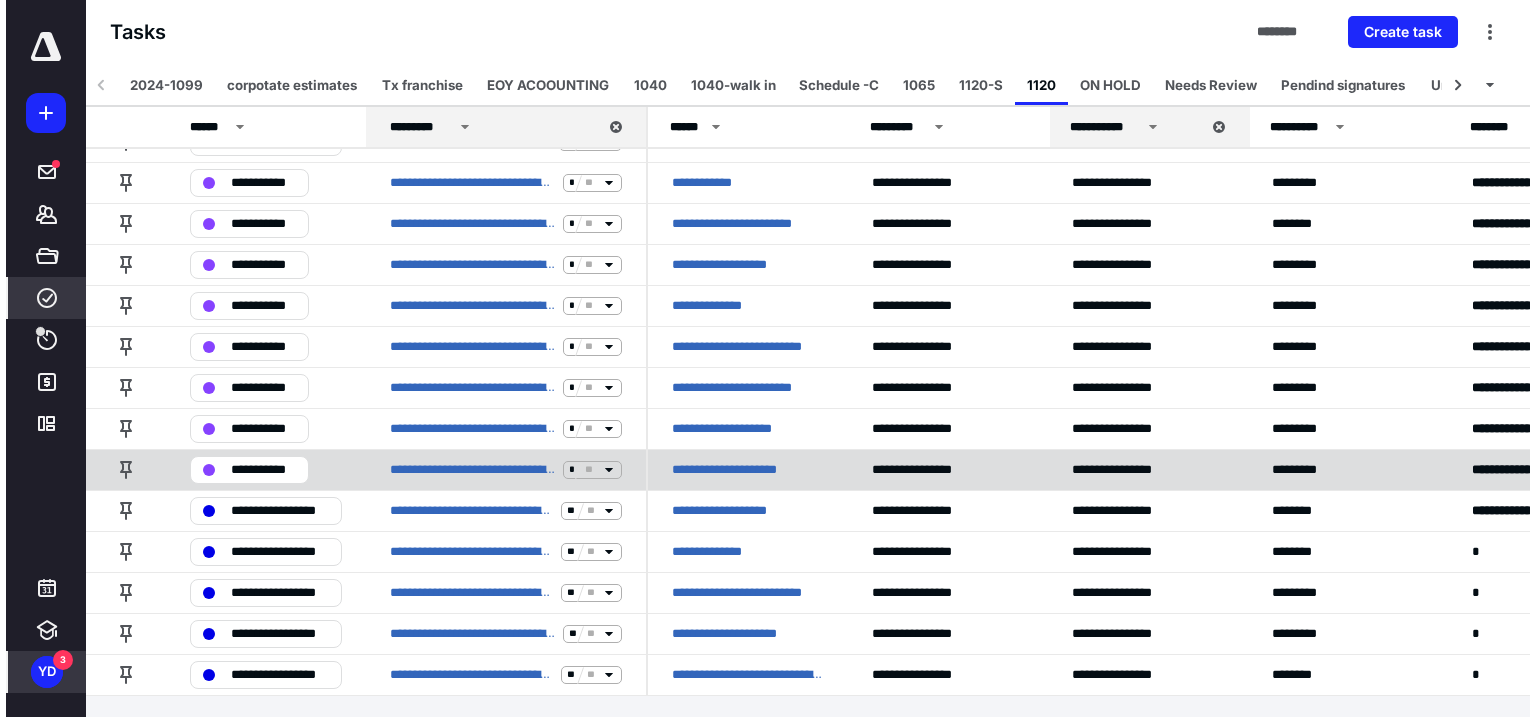 scroll, scrollTop: 0, scrollLeft: 0, axis: both 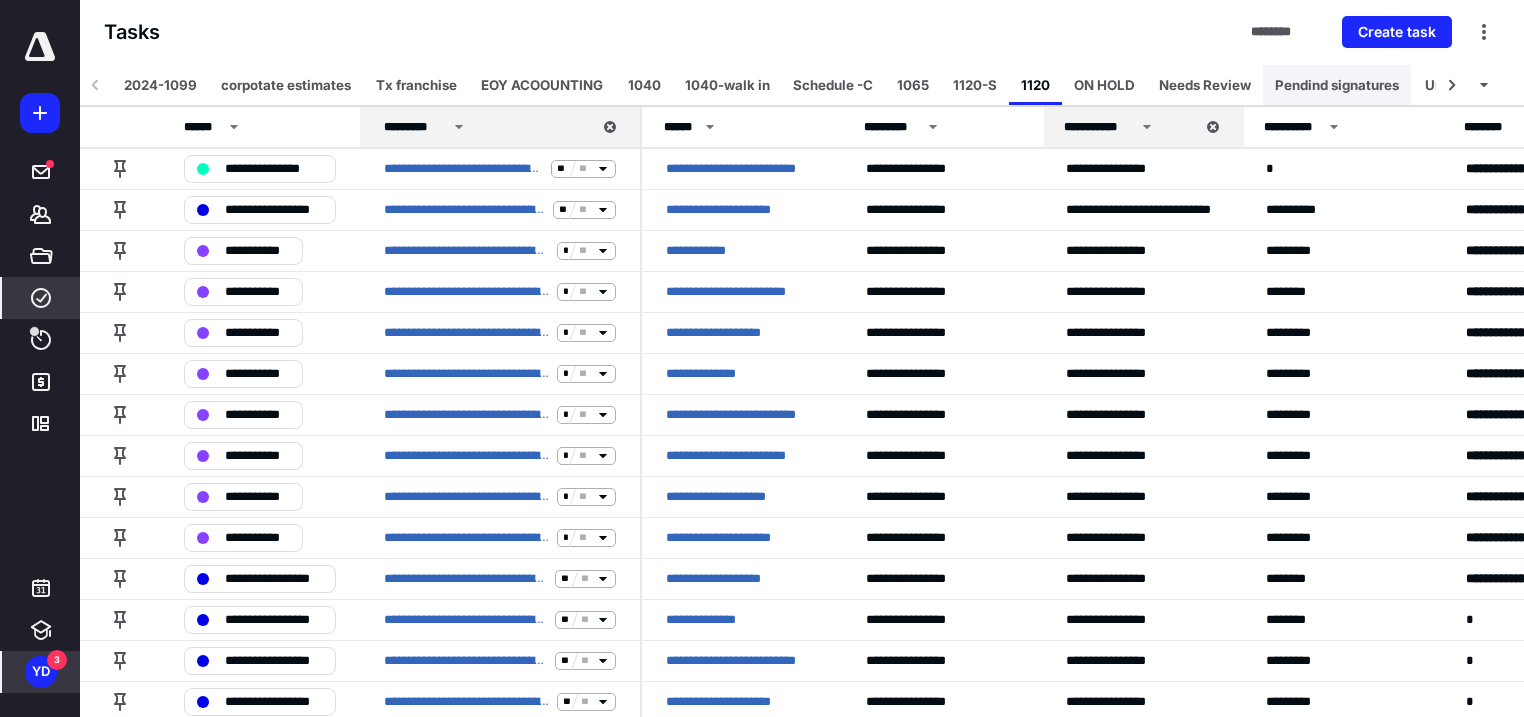 click on "Pendind signatures" at bounding box center [1337, 85] 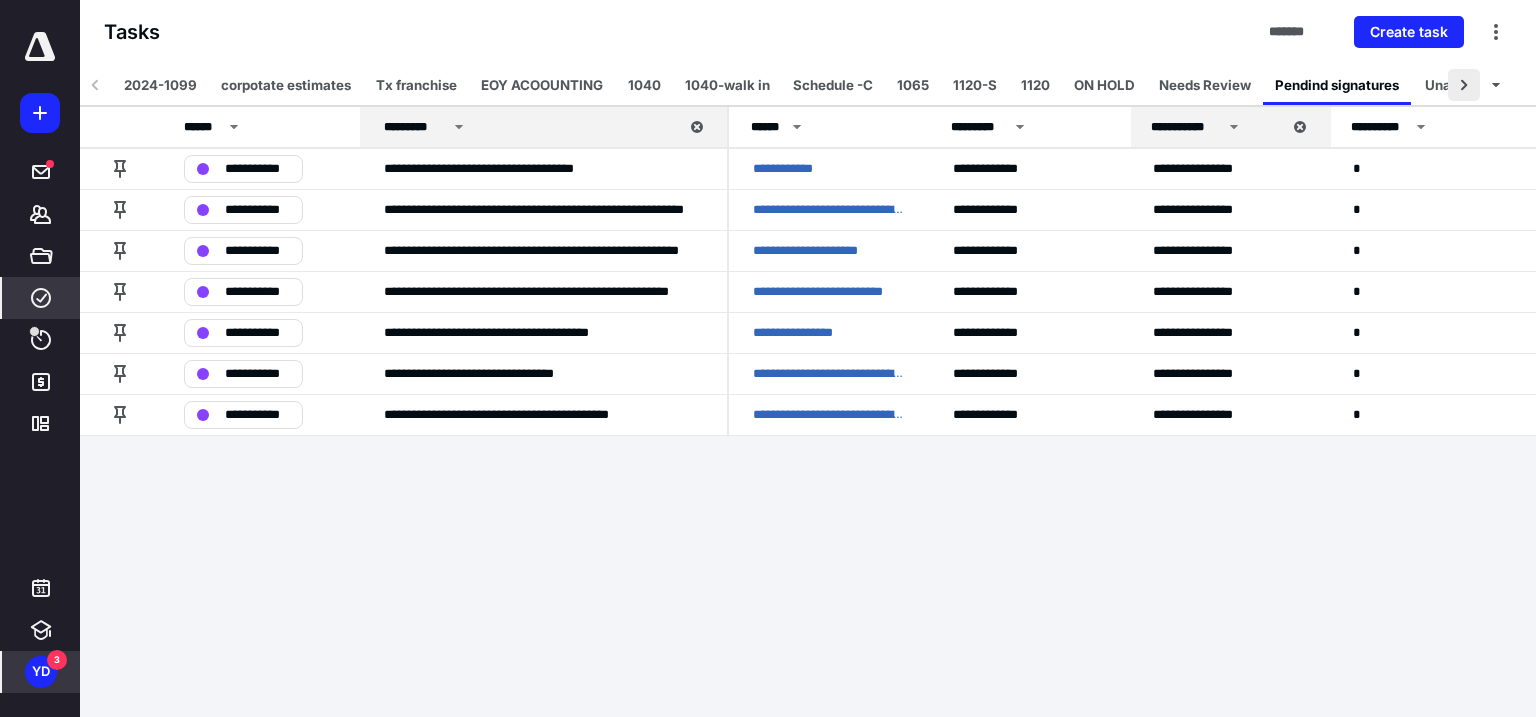 click at bounding box center (1464, 85) 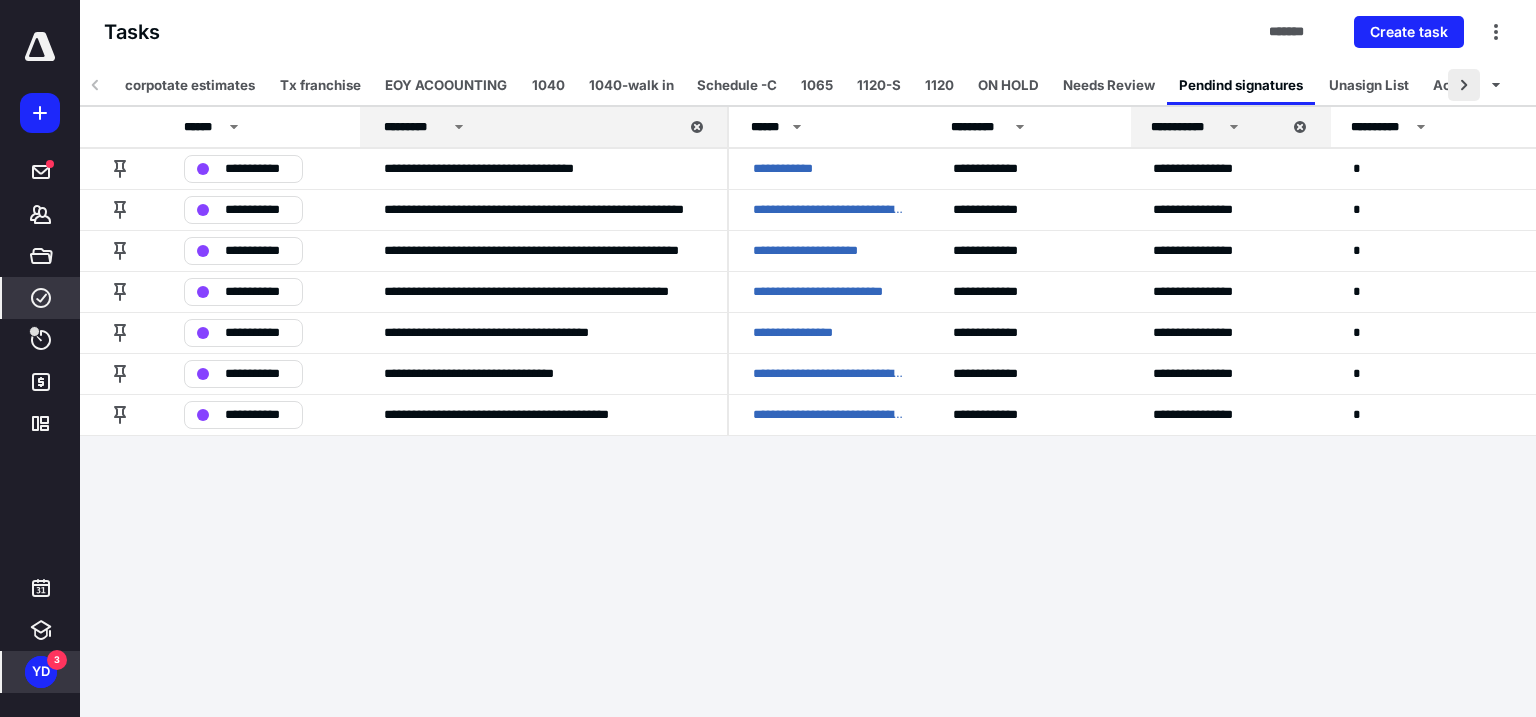 click at bounding box center (1464, 85) 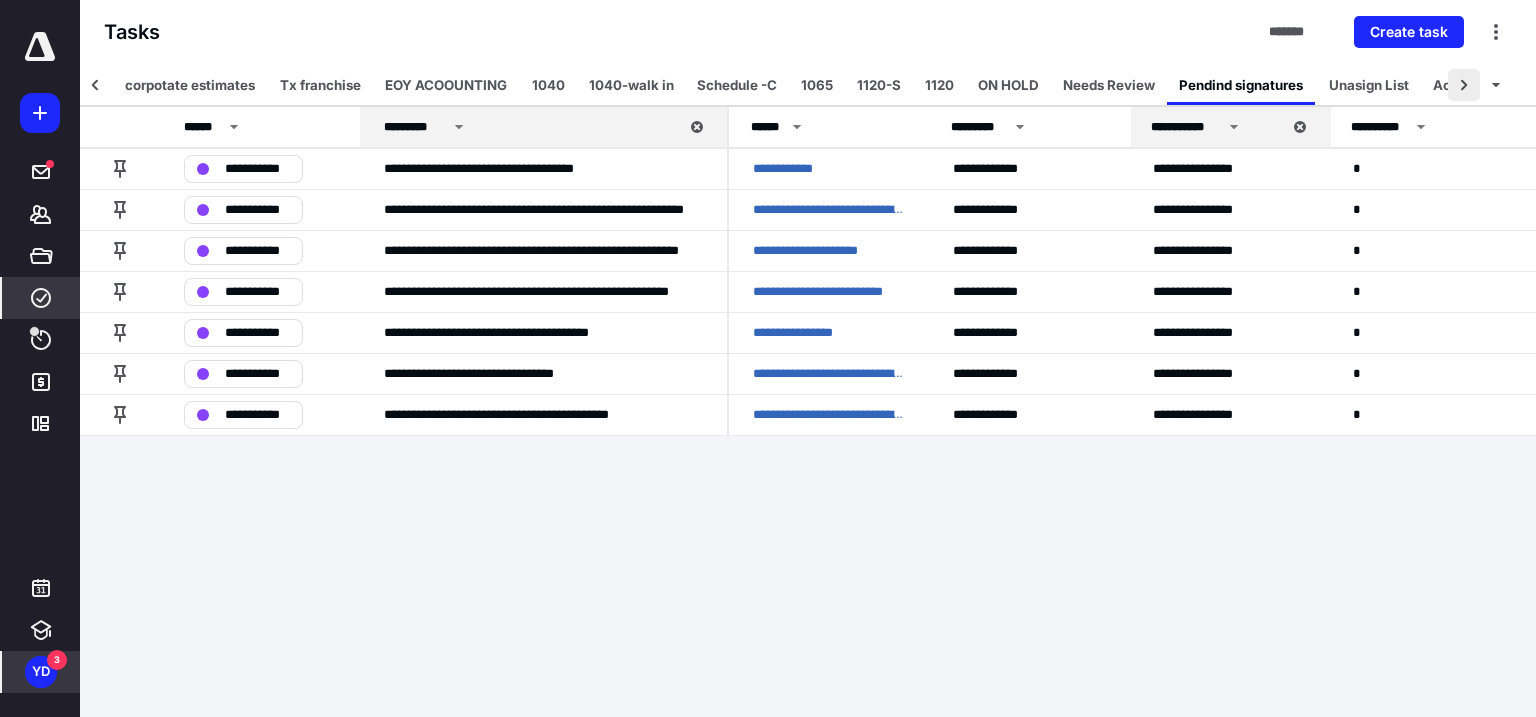 click at bounding box center (1464, 85) 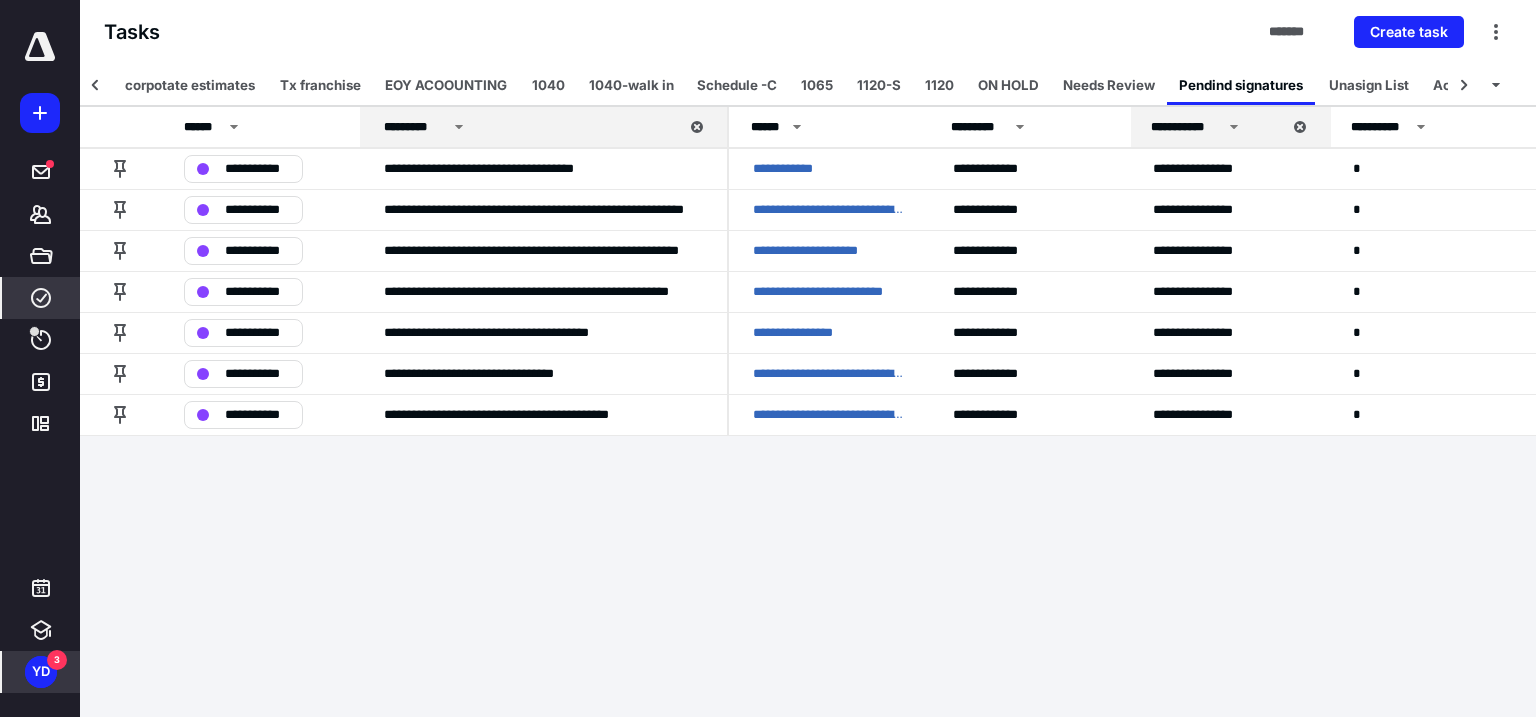 click on "3" at bounding box center [57, 660] 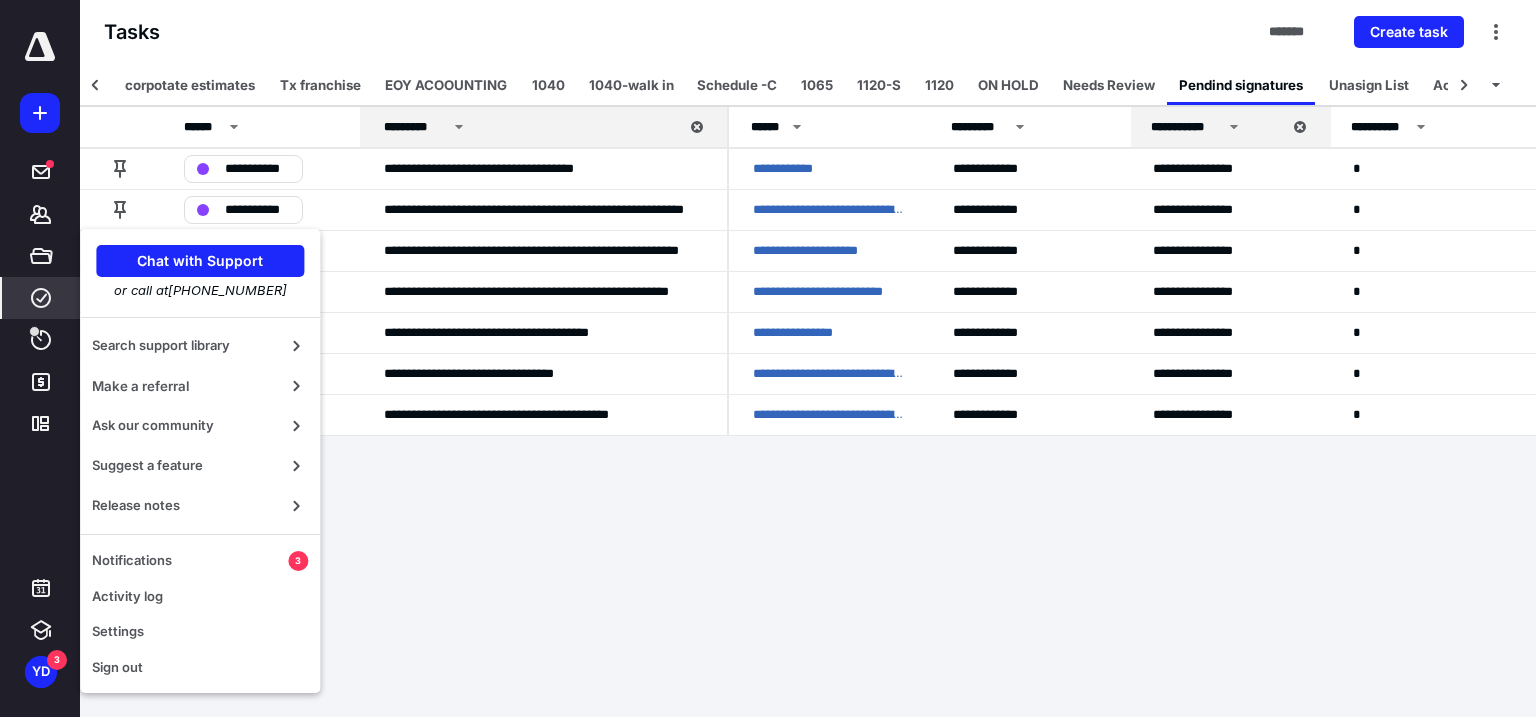 click on "**********" at bounding box center [768, 358] 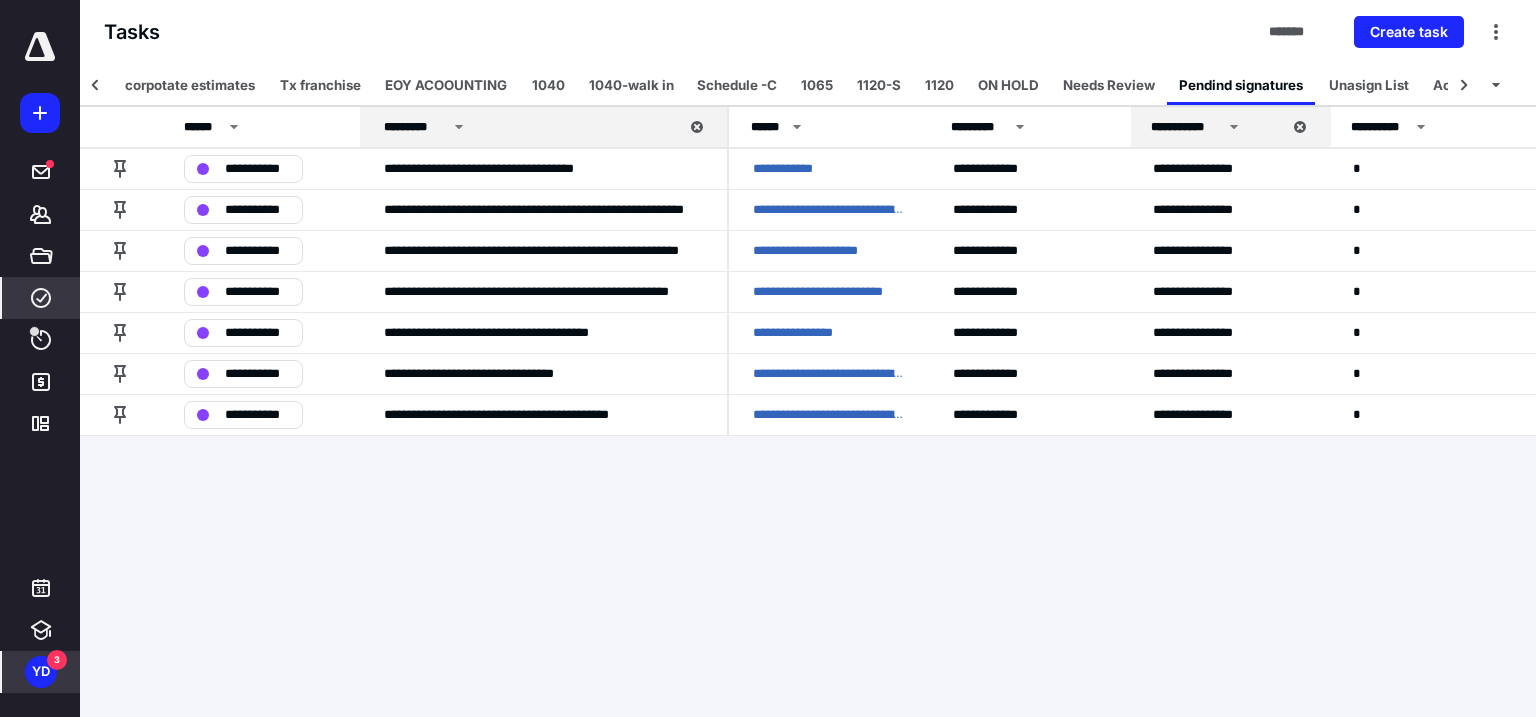 click on "YD" at bounding box center (41, 672) 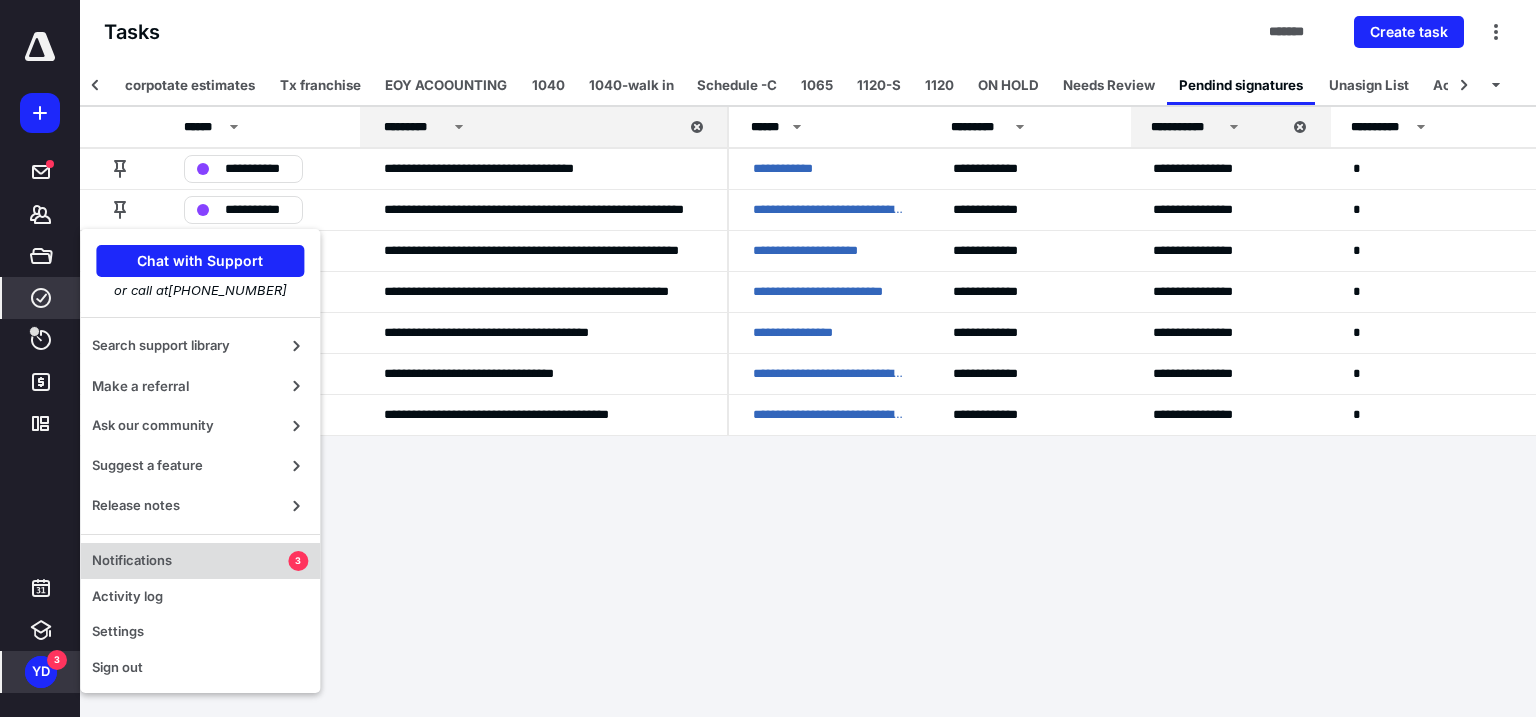 click on "Notifications" at bounding box center [190, 561] 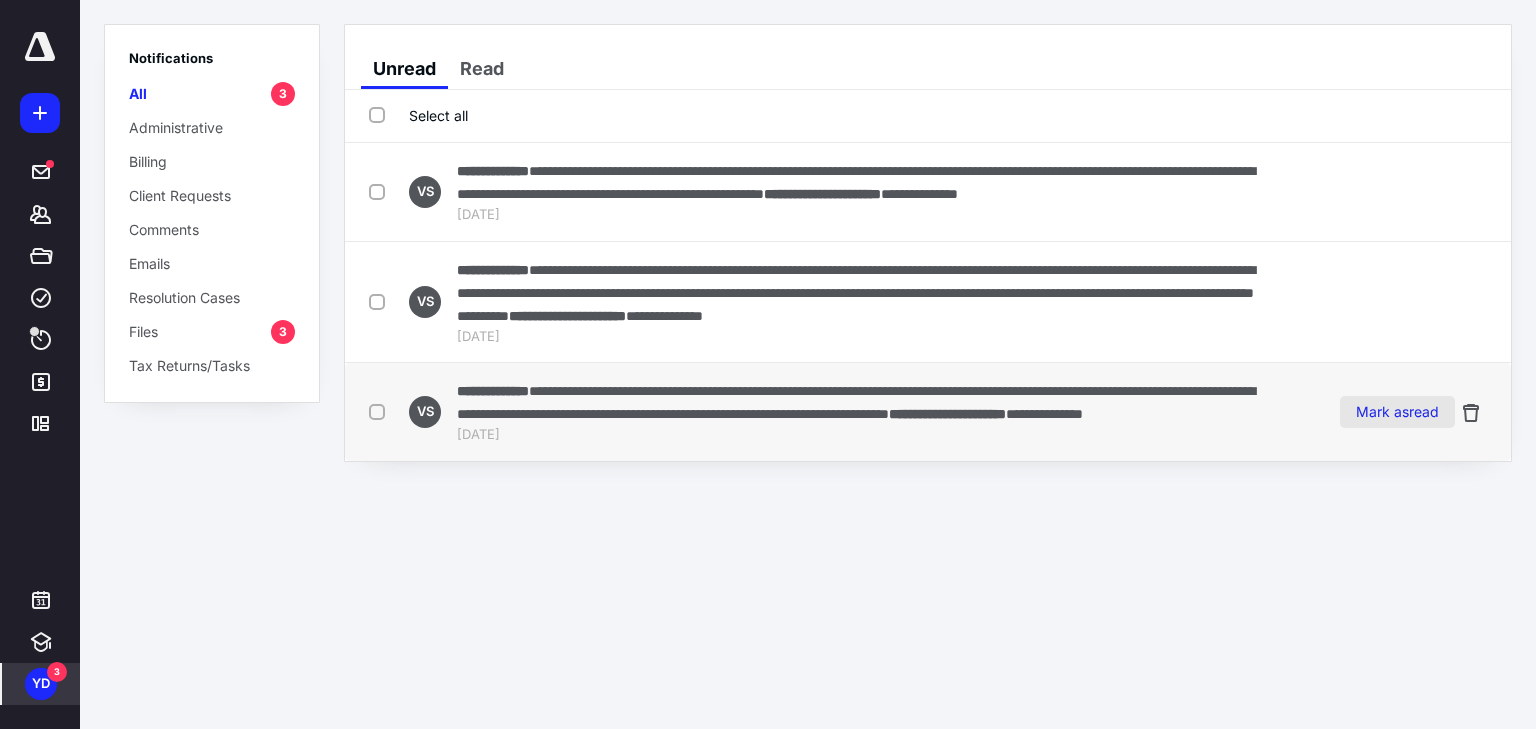 click on "Mark as  read" at bounding box center [1397, 412] 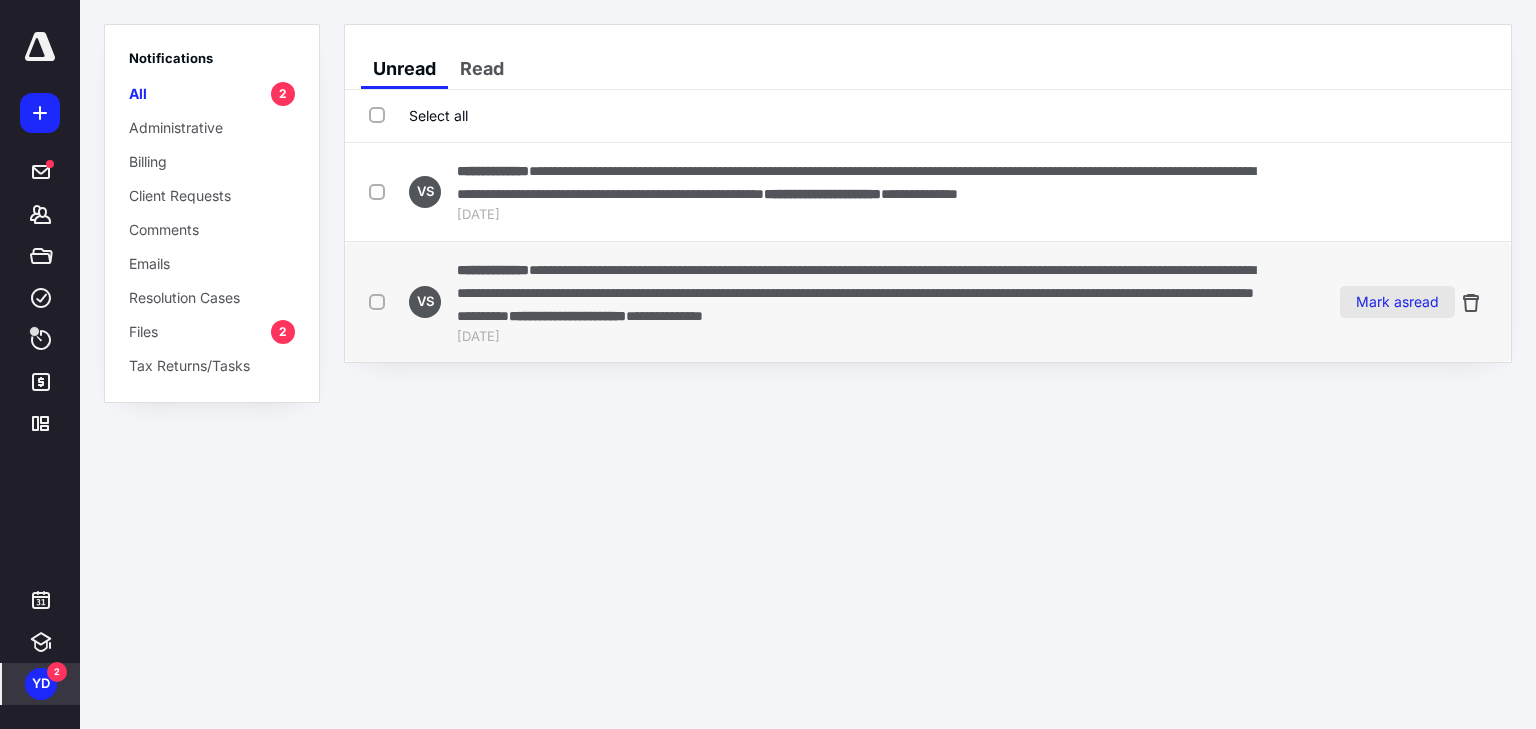 click on "Mark as  read" at bounding box center (1397, 302) 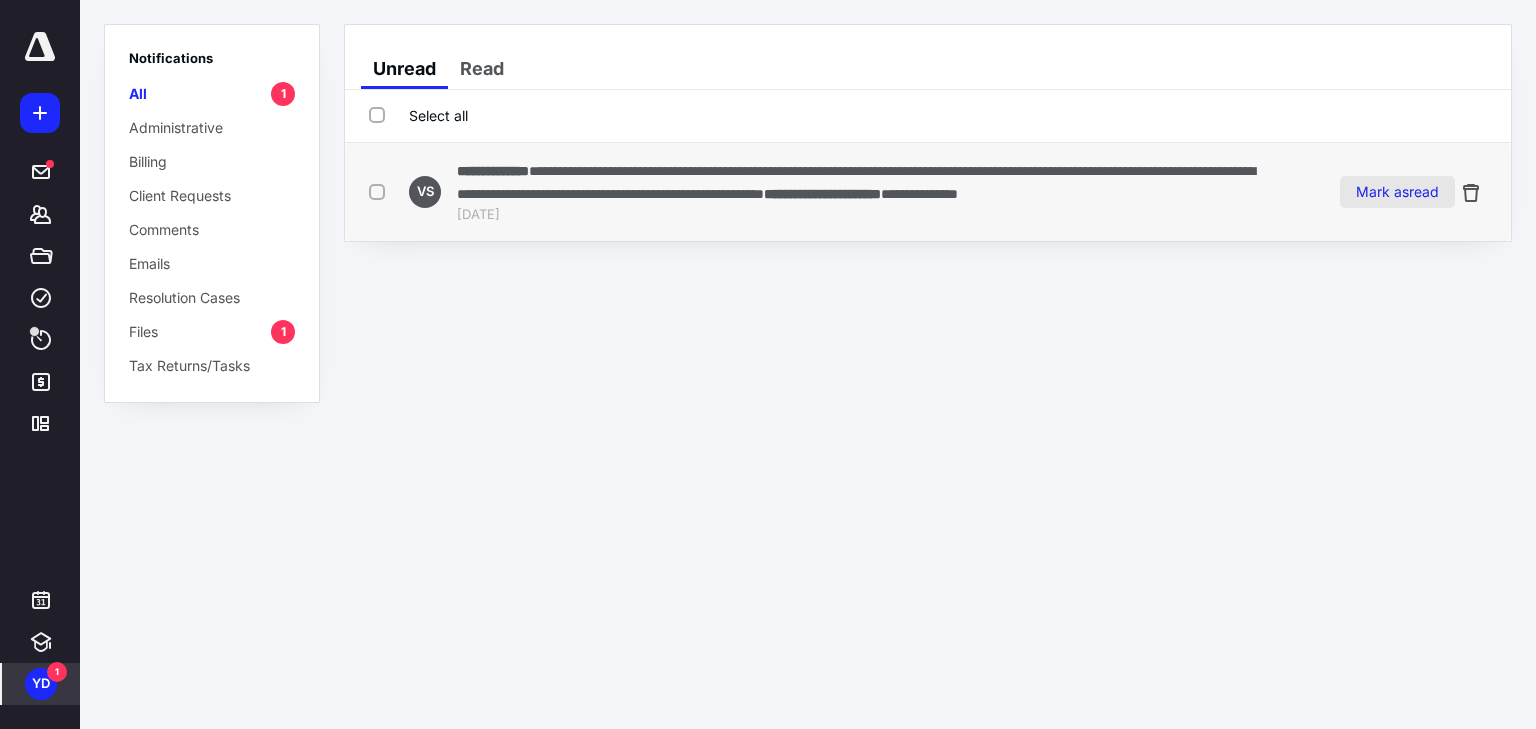 click on "Mark as  read" at bounding box center (1397, 192) 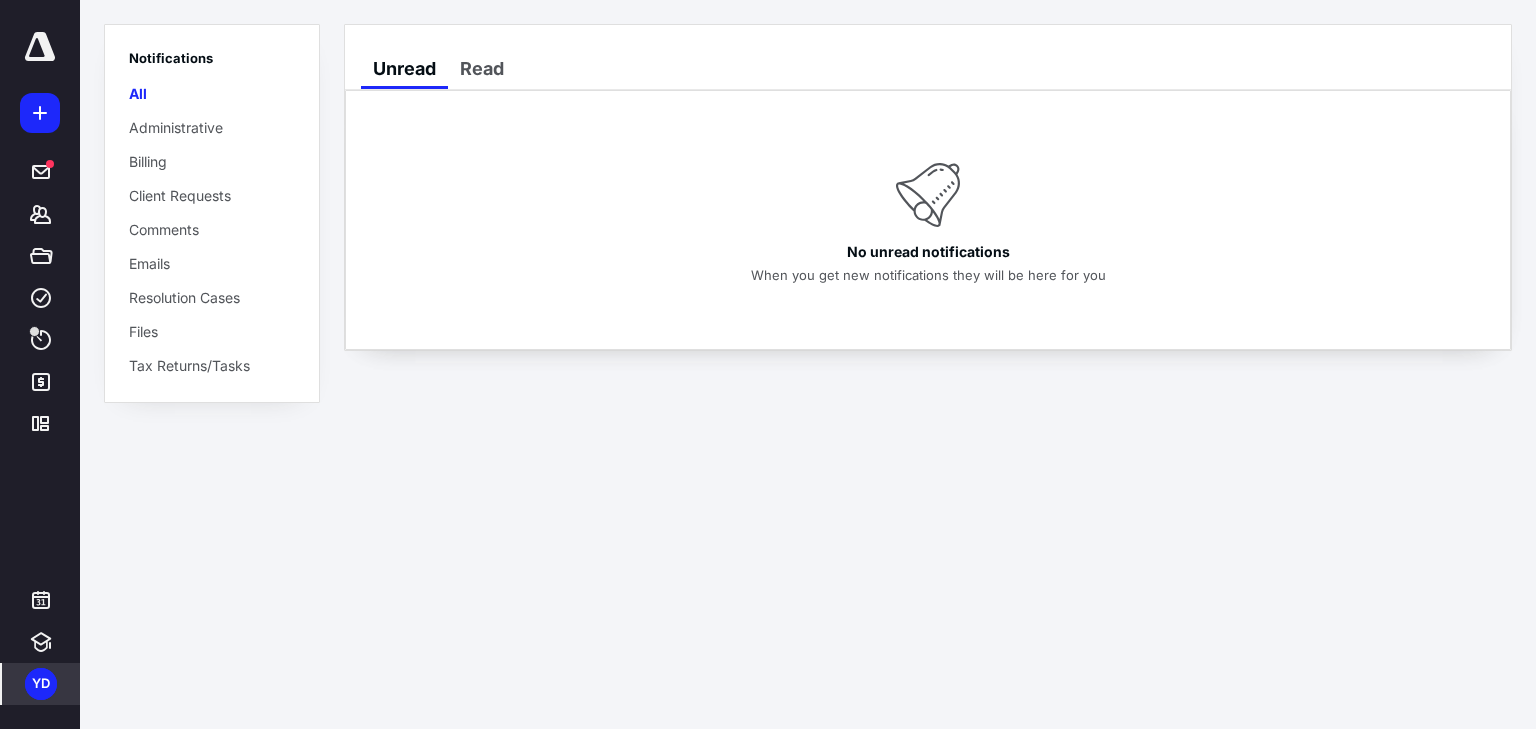 click on "Notifications All Administrative Billing Client Requests Comments Emails Resolution Cases Files Tax Returns/Tasks" at bounding box center (212, 364) 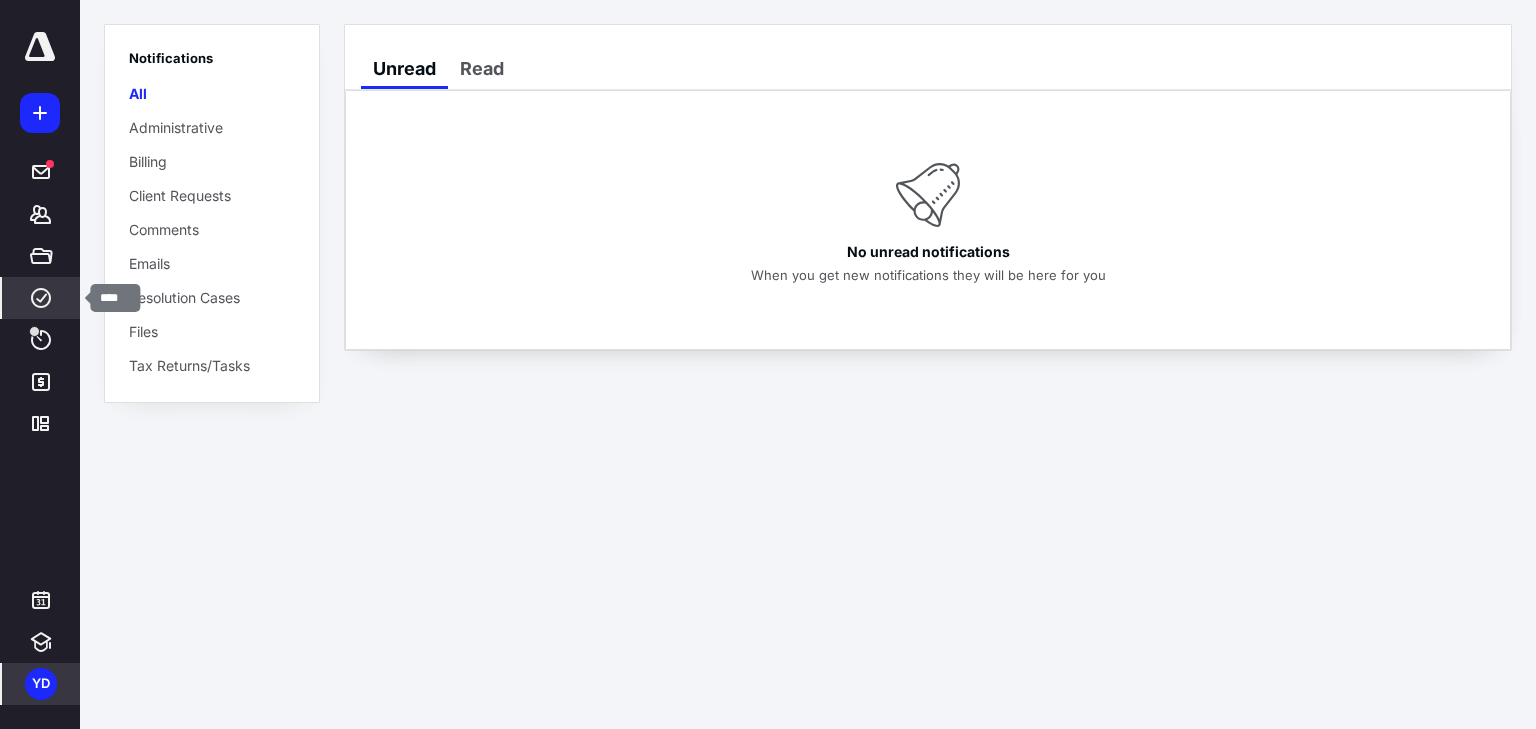 click 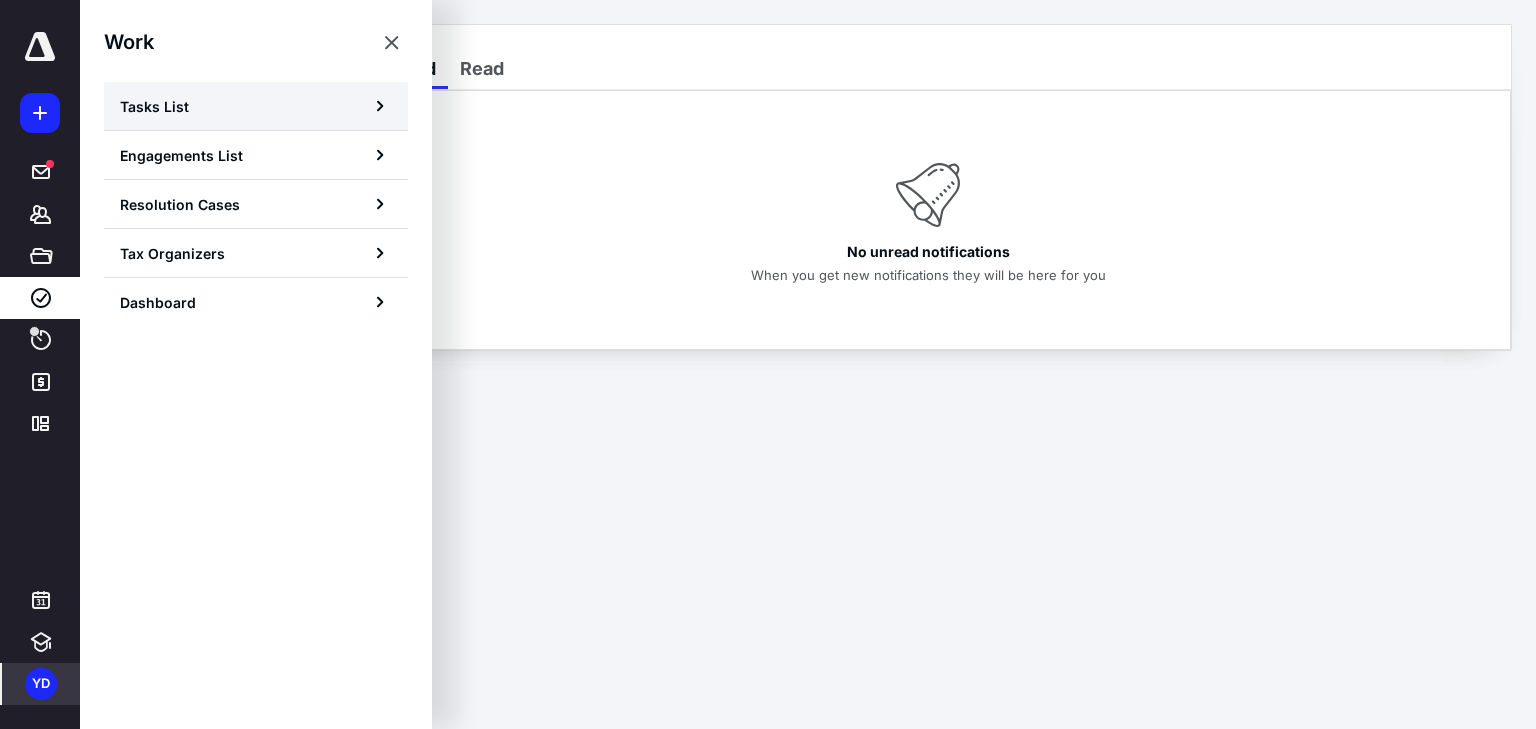 click on "Tasks List" at bounding box center [154, 106] 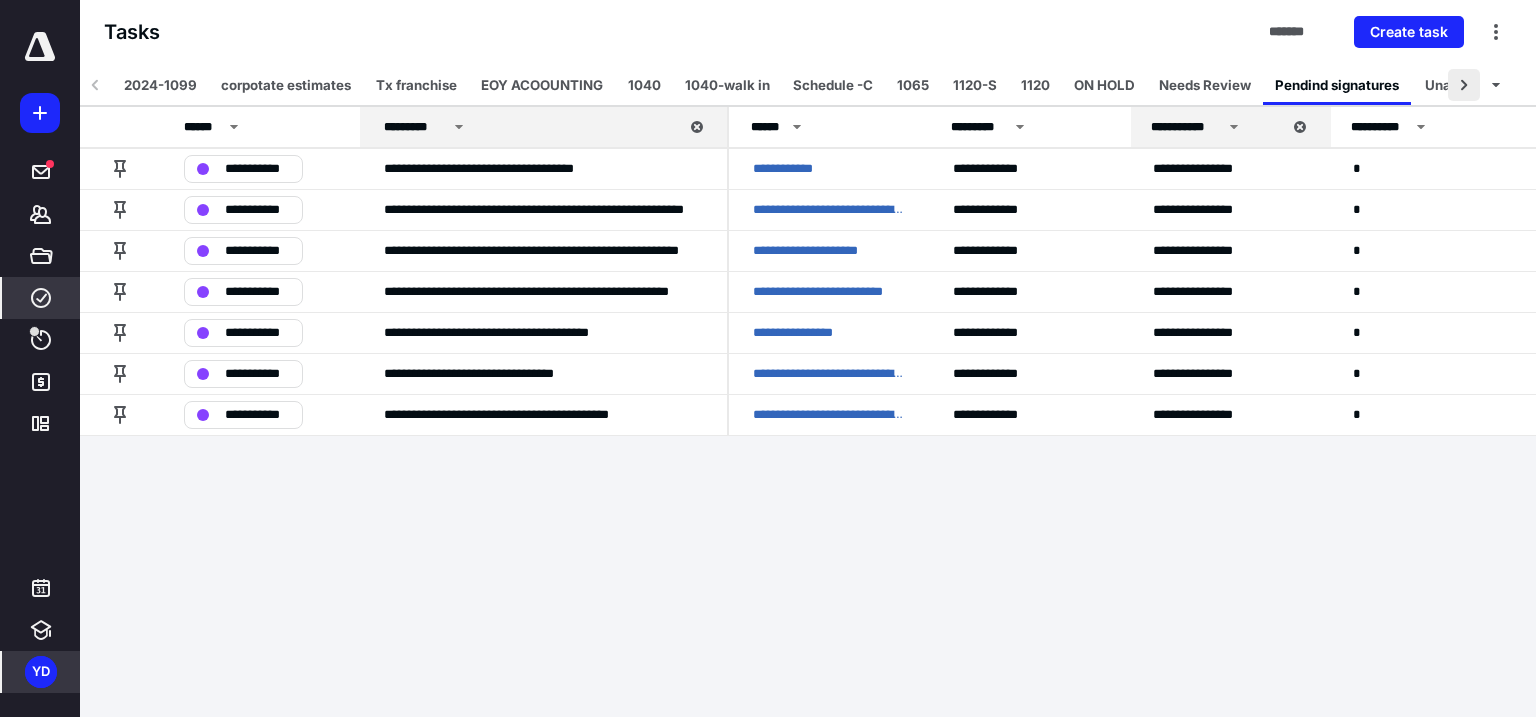 click at bounding box center (1464, 85) 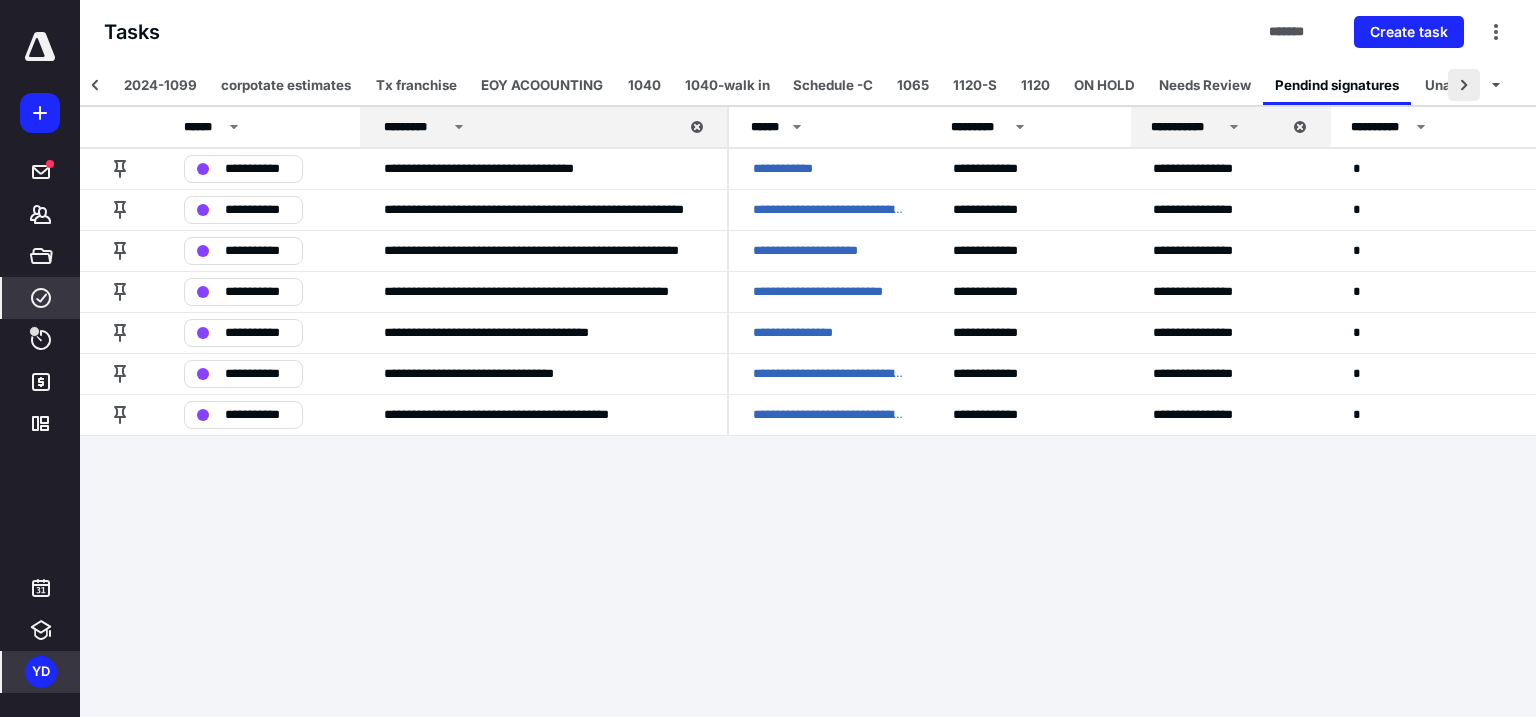 scroll, scrollTop: 0, scrollLeft: 96, axis: horizontal 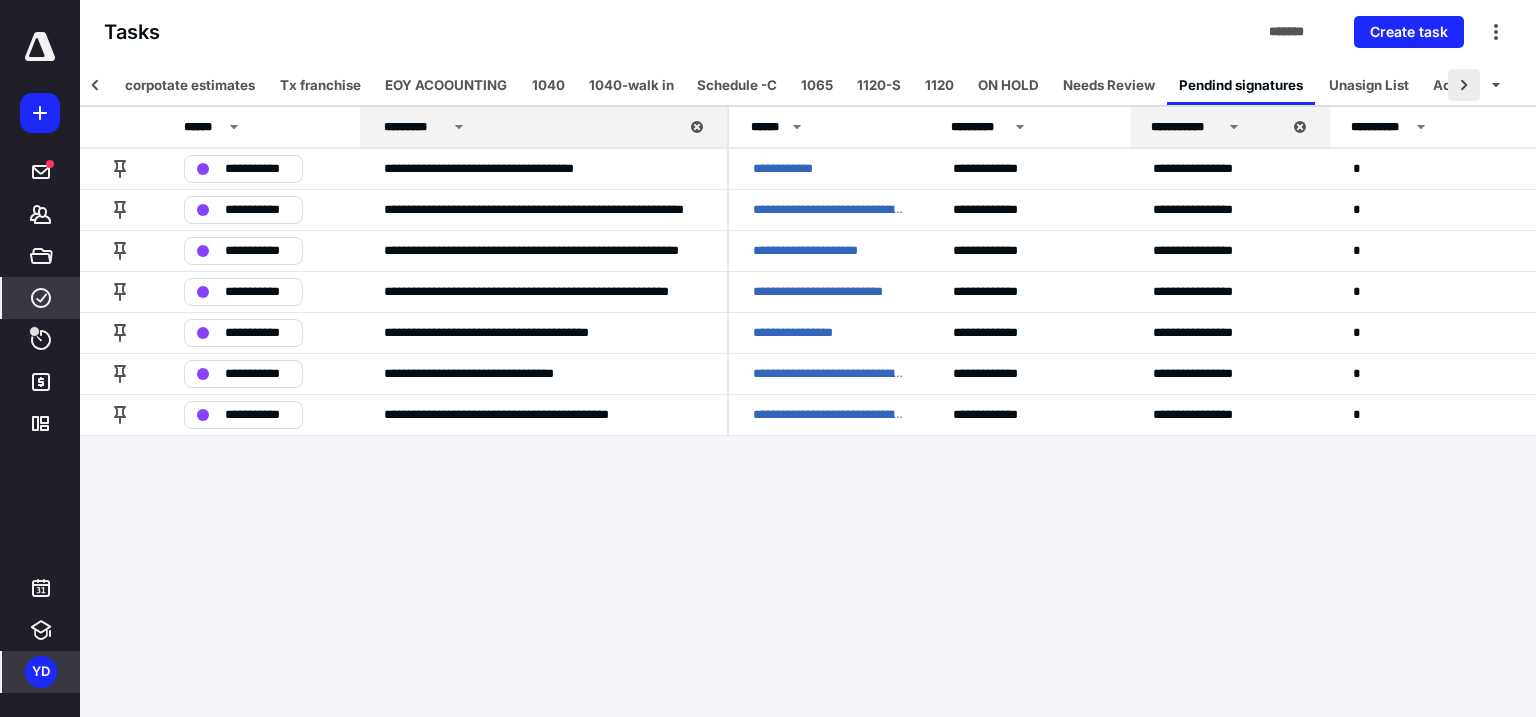 click at bounding box center (1464, 85) 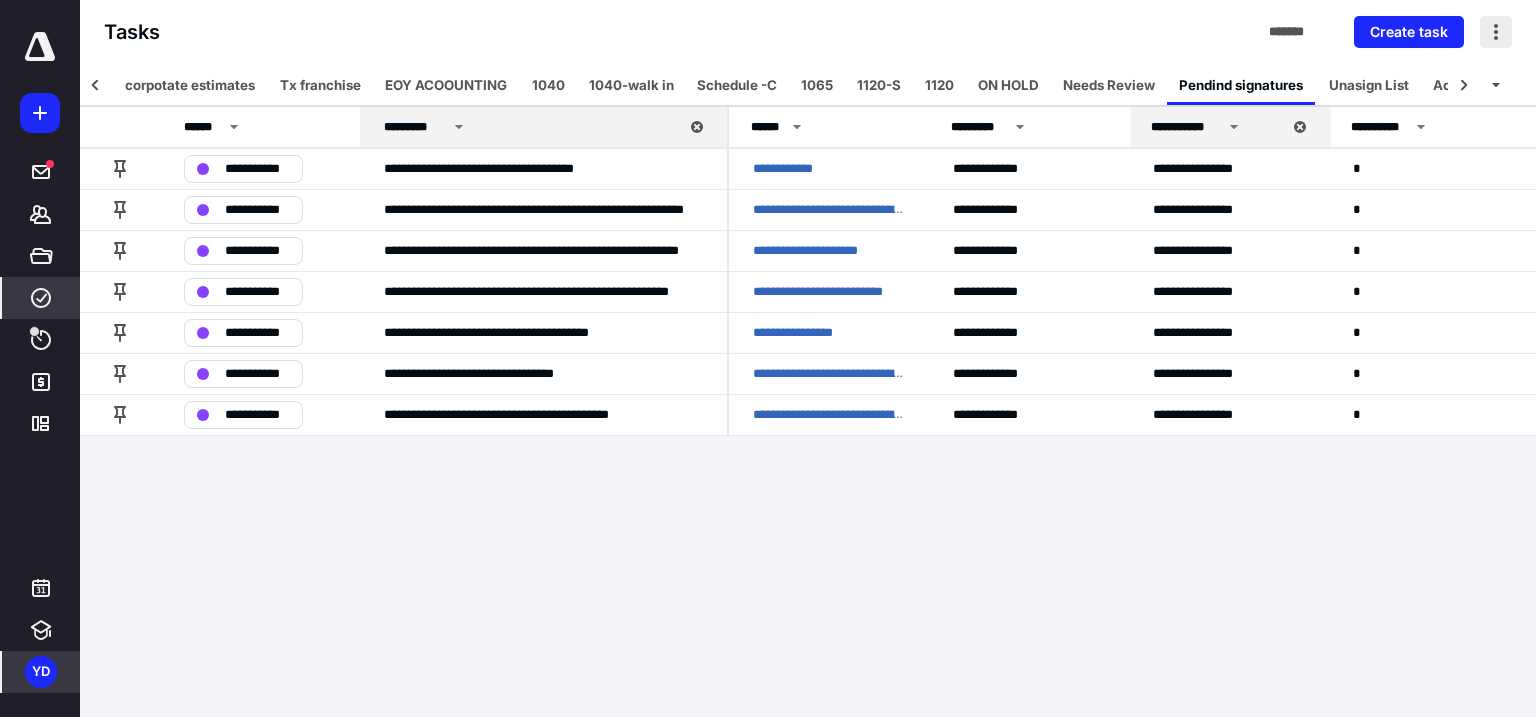 click at bounding box center (1496, 32) 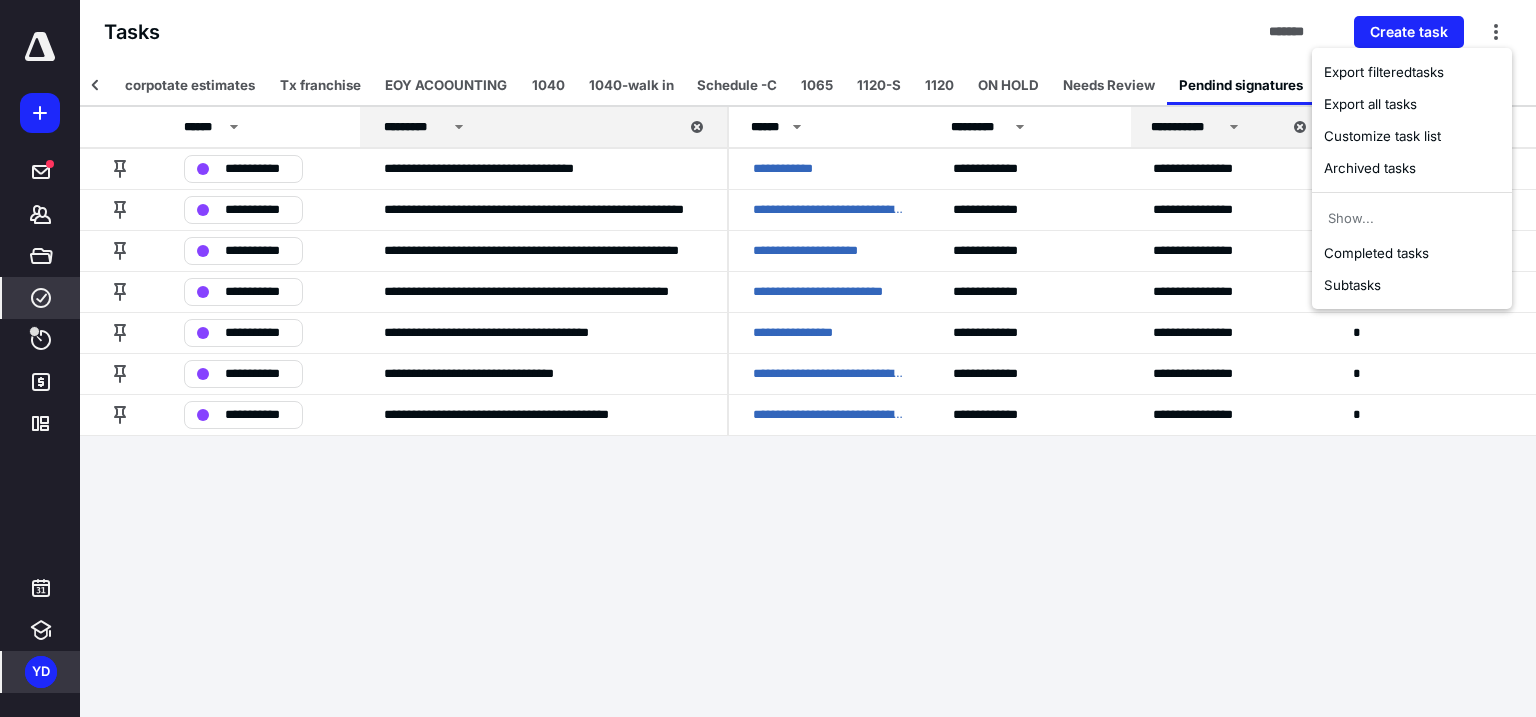 click on "**********" at bounding box center (768, 358) 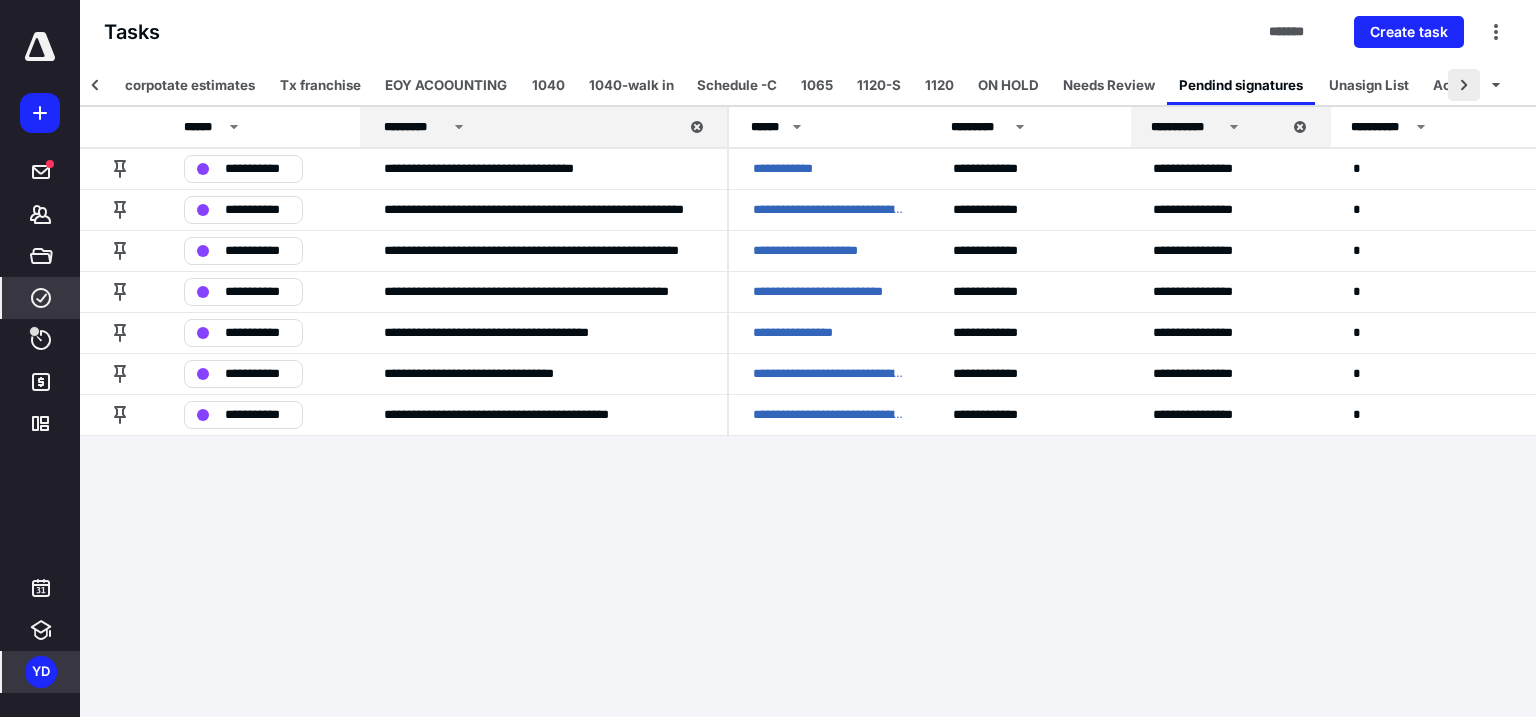 click at bounding box center (1464, 85) 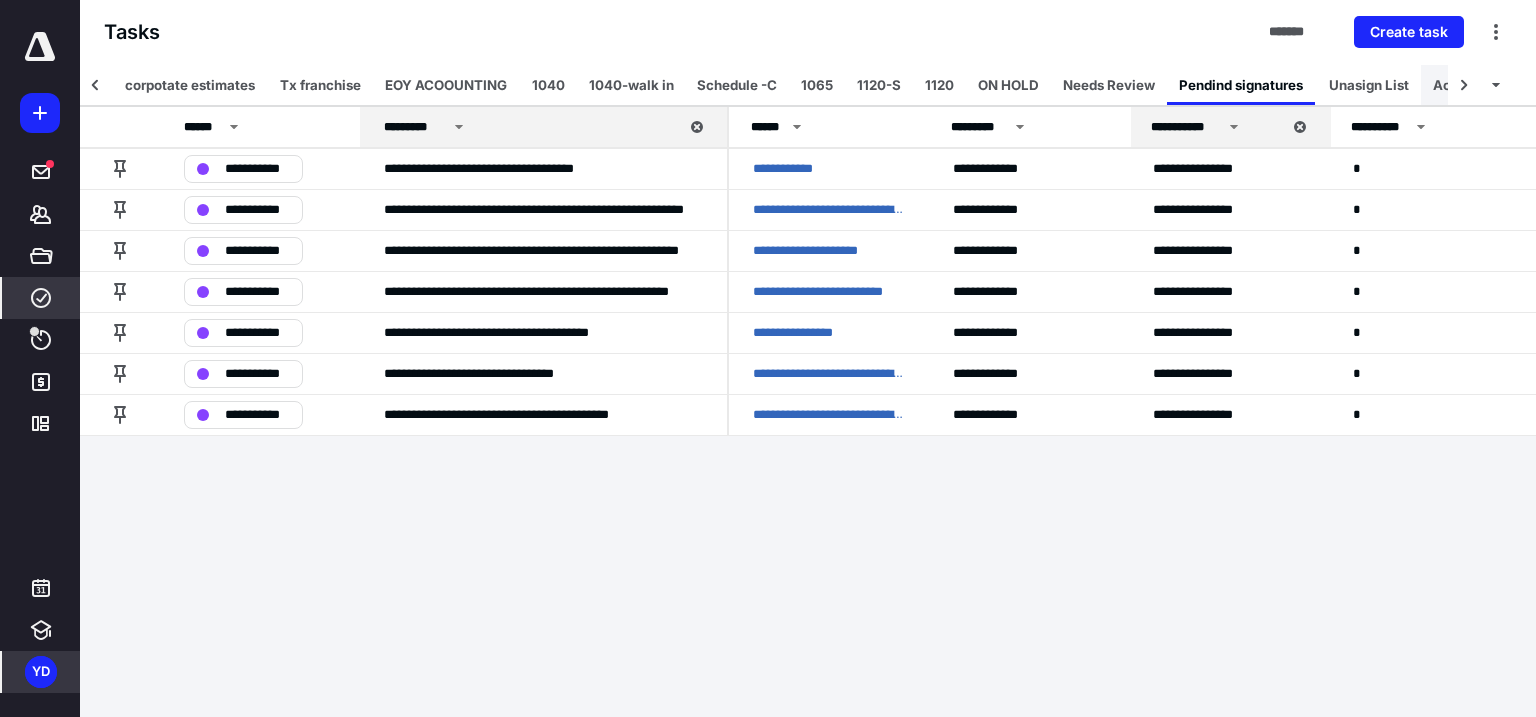 click on "Active Work" at bounding box center (1473, 85) 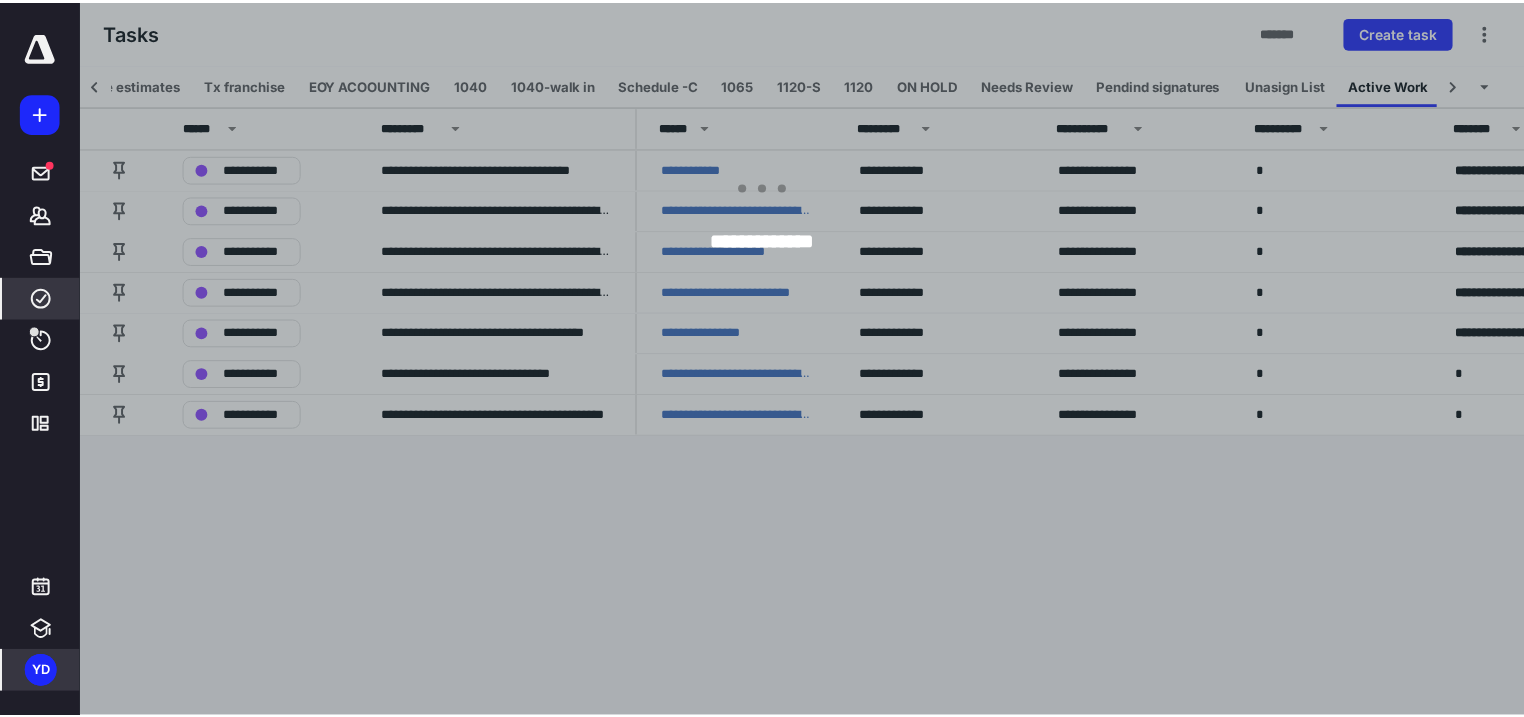 scroll, scrollTop: 0, scrollLeft: 172, axis: horizontal 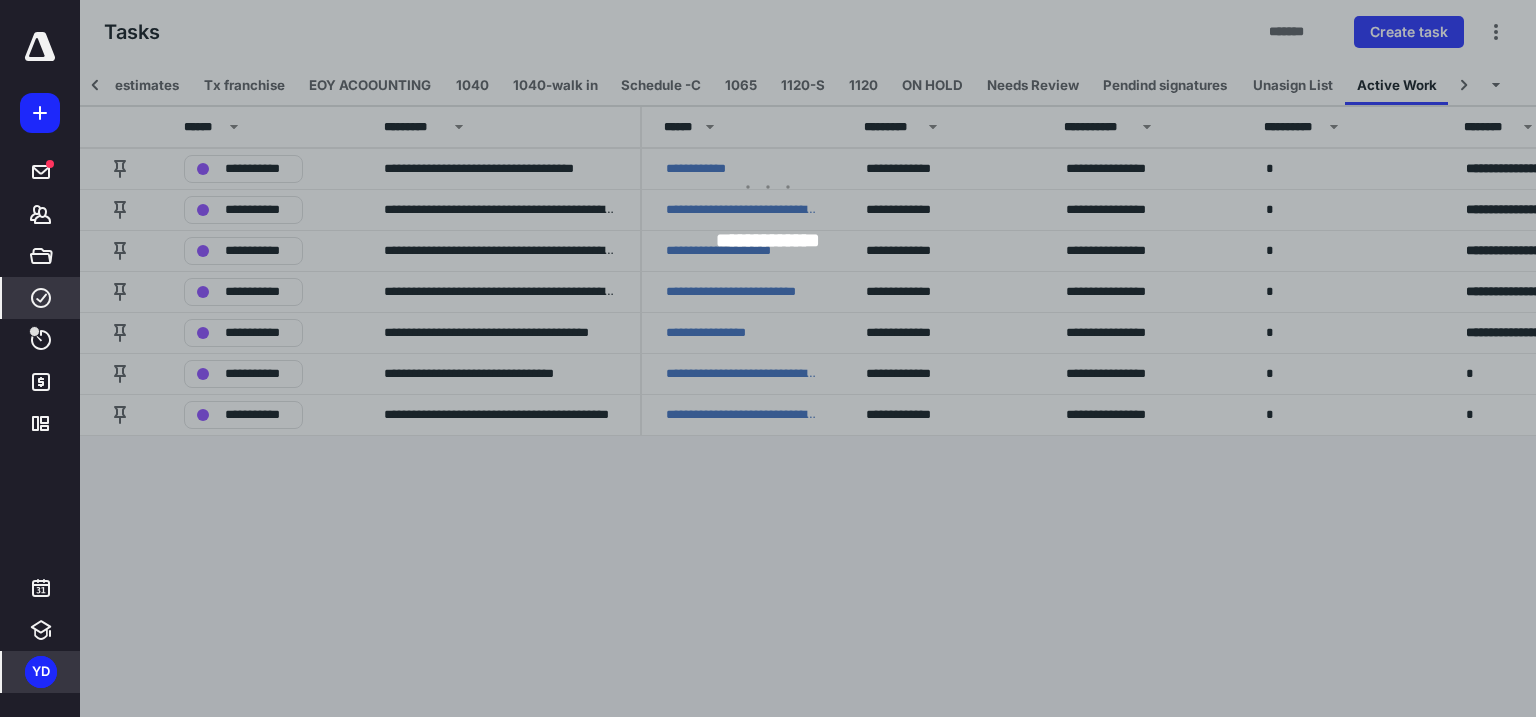 click at bounding box center [848, 358] 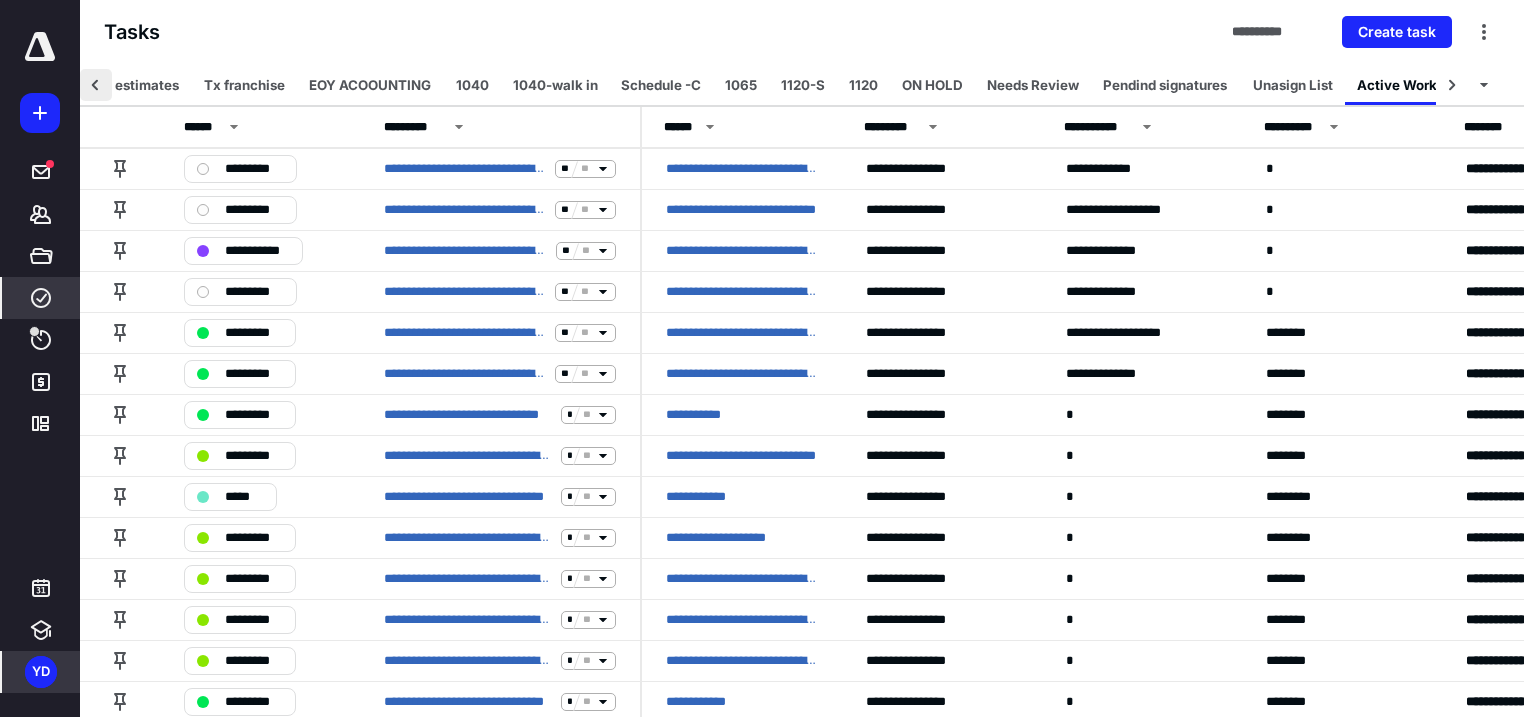 click at bounding box center (96, 85) 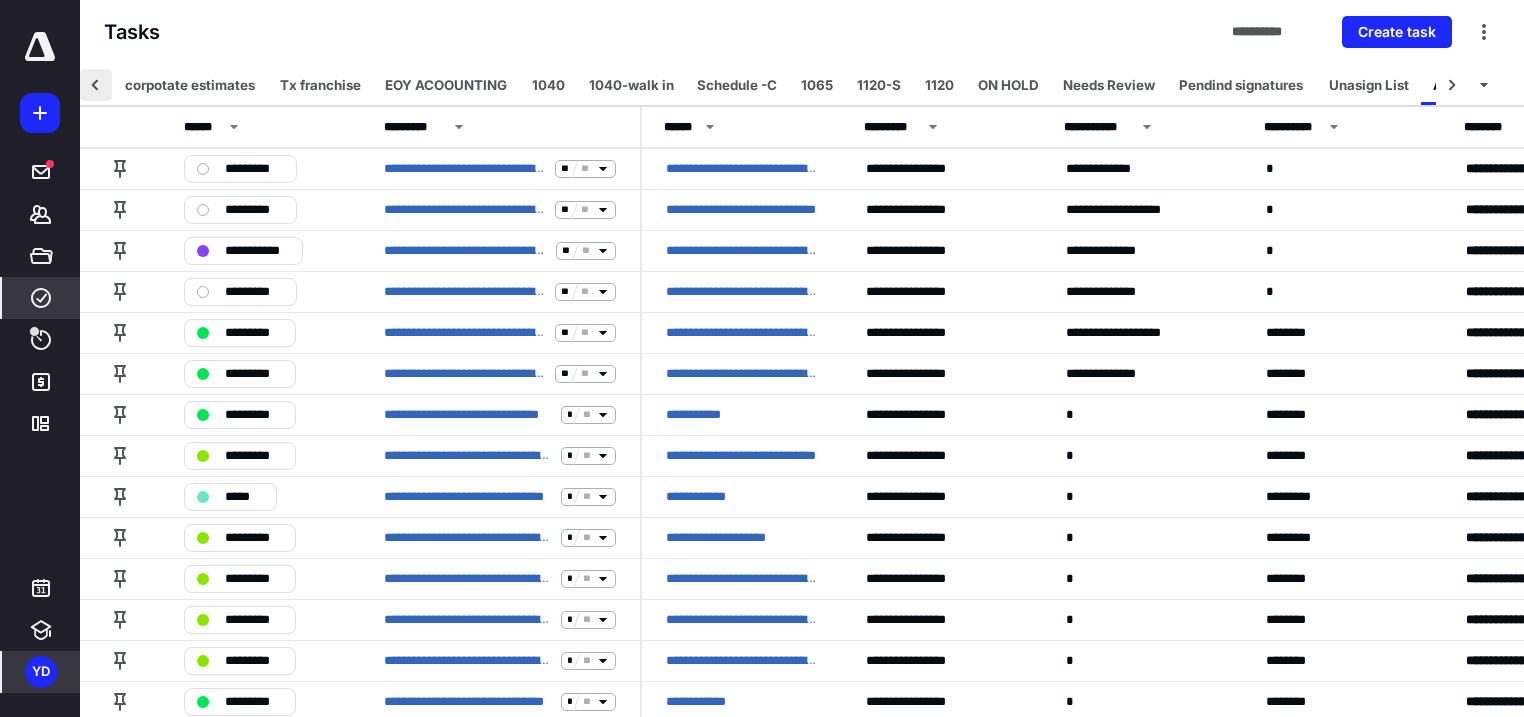click at bounding box center [96, 85] 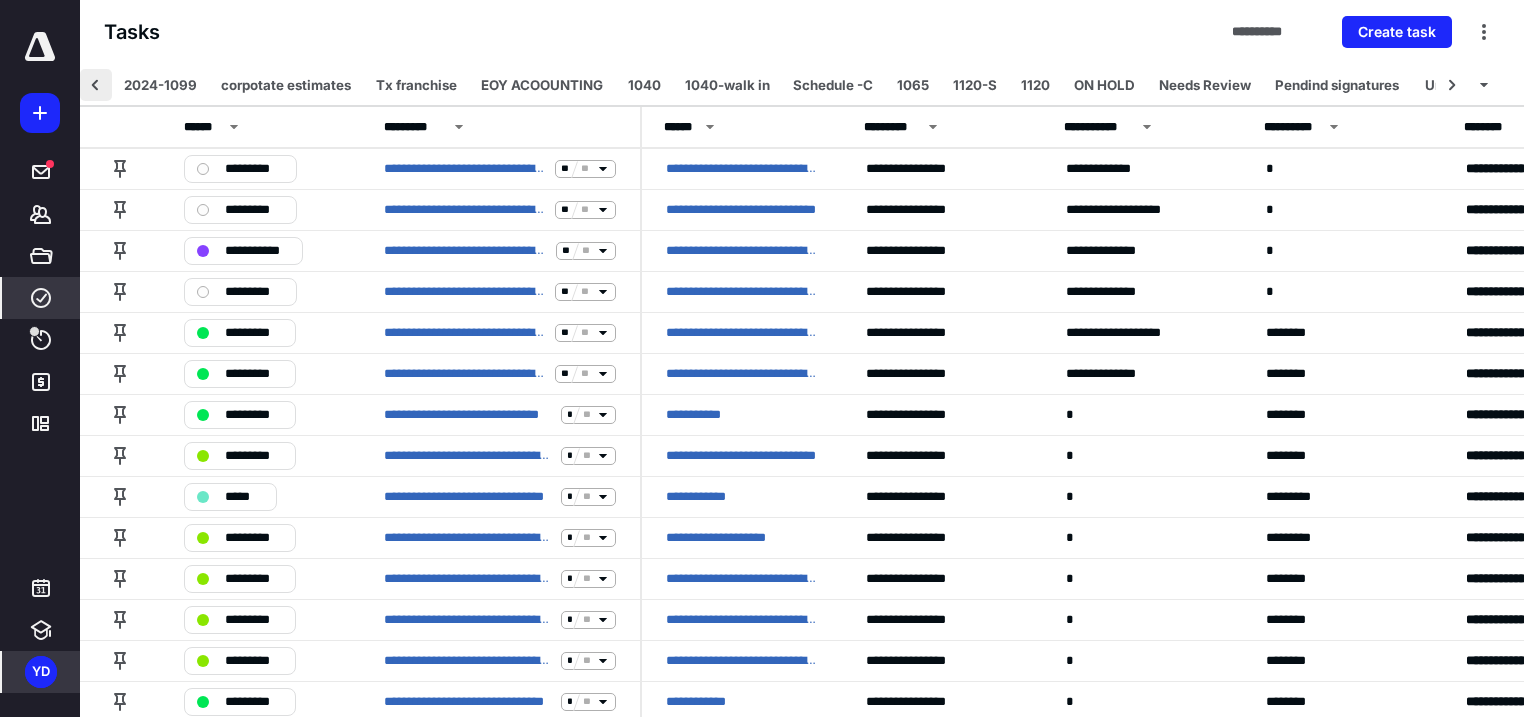 click at bounding box center (96, 85) 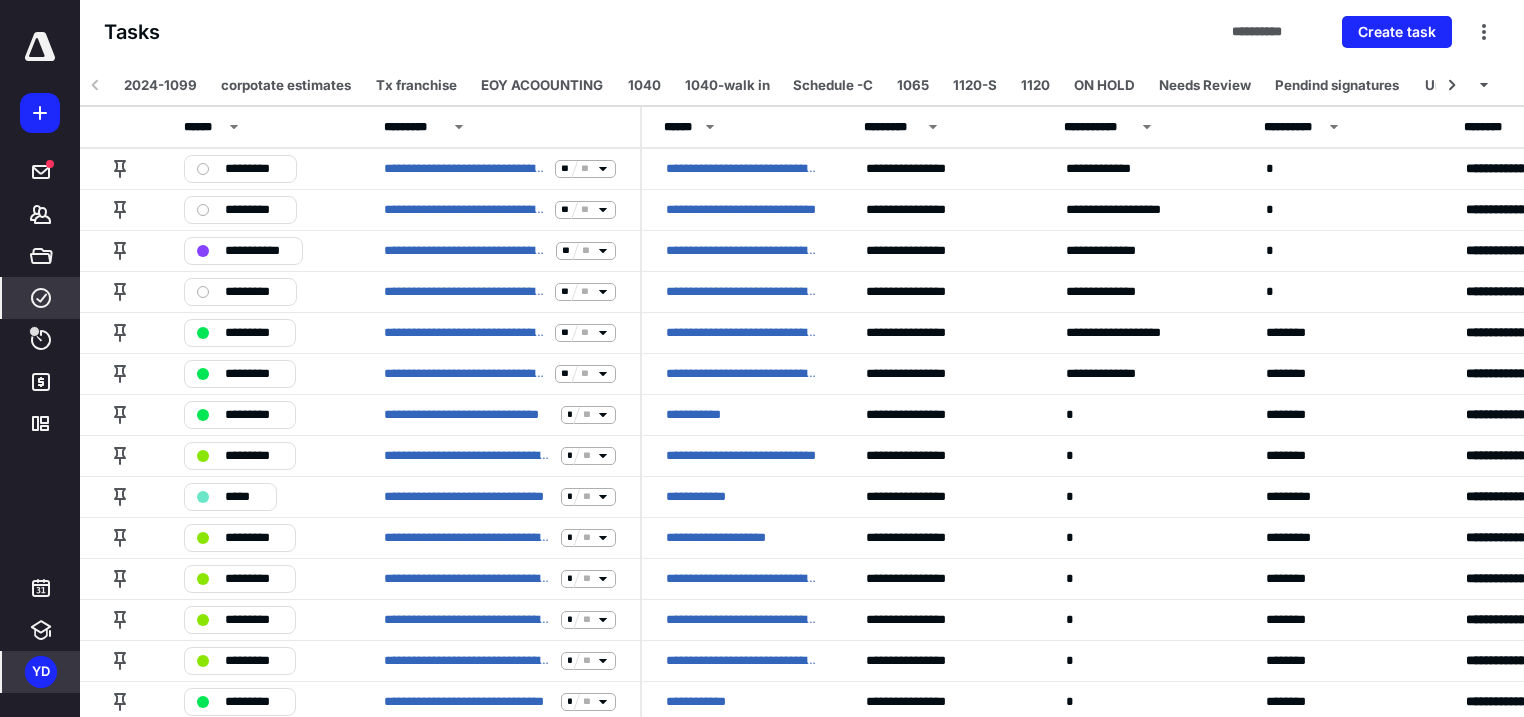 click 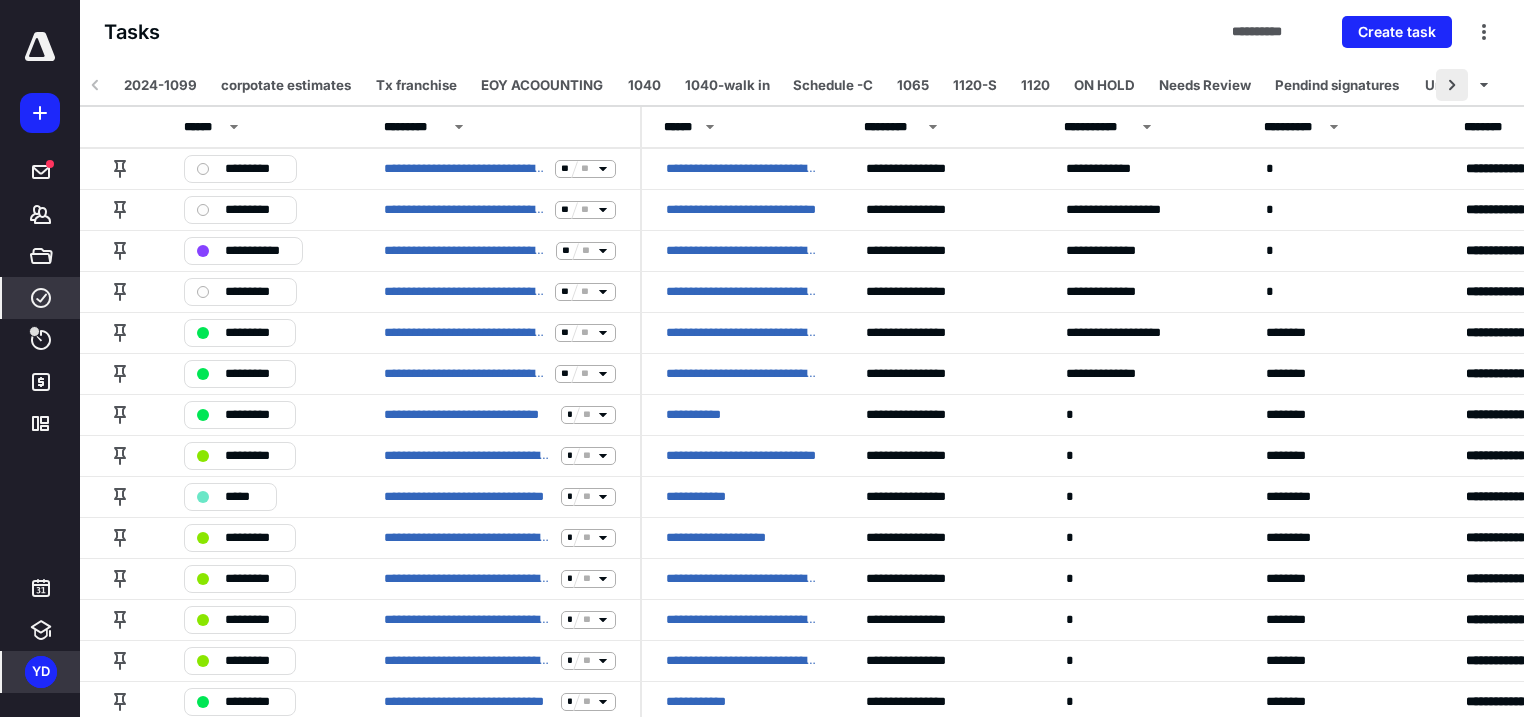 click at bounding box center [1452, 85] 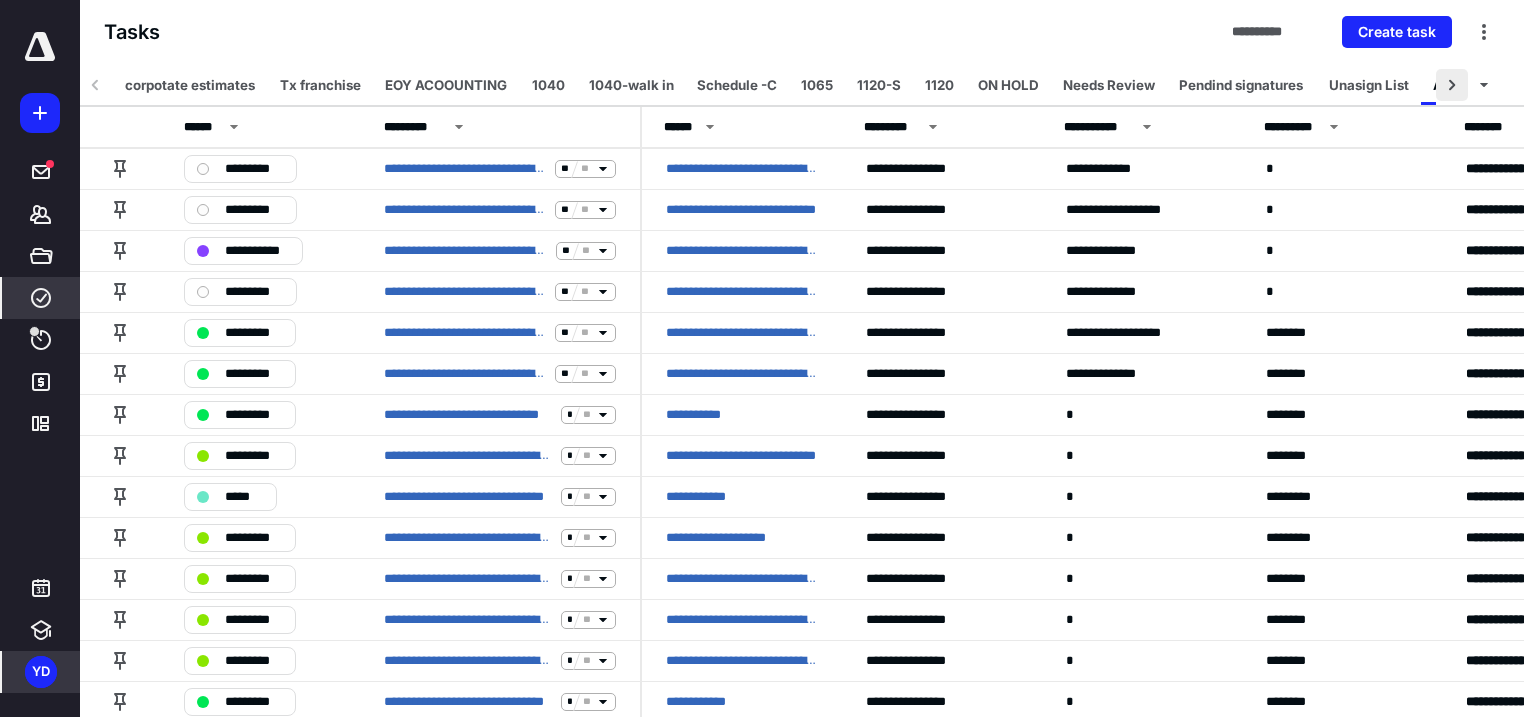 click at bounding box center [1452, 85] 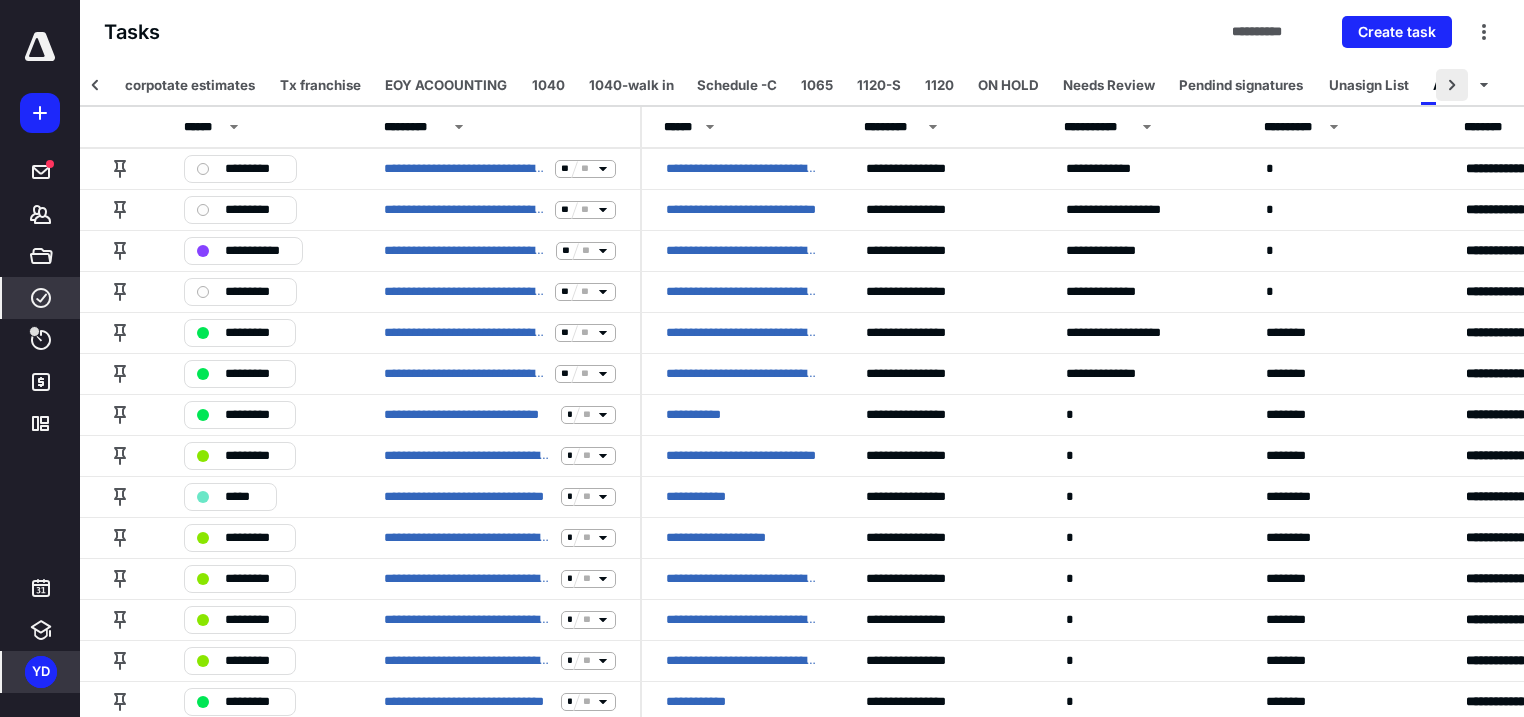click at bounding box center (1452, 85) 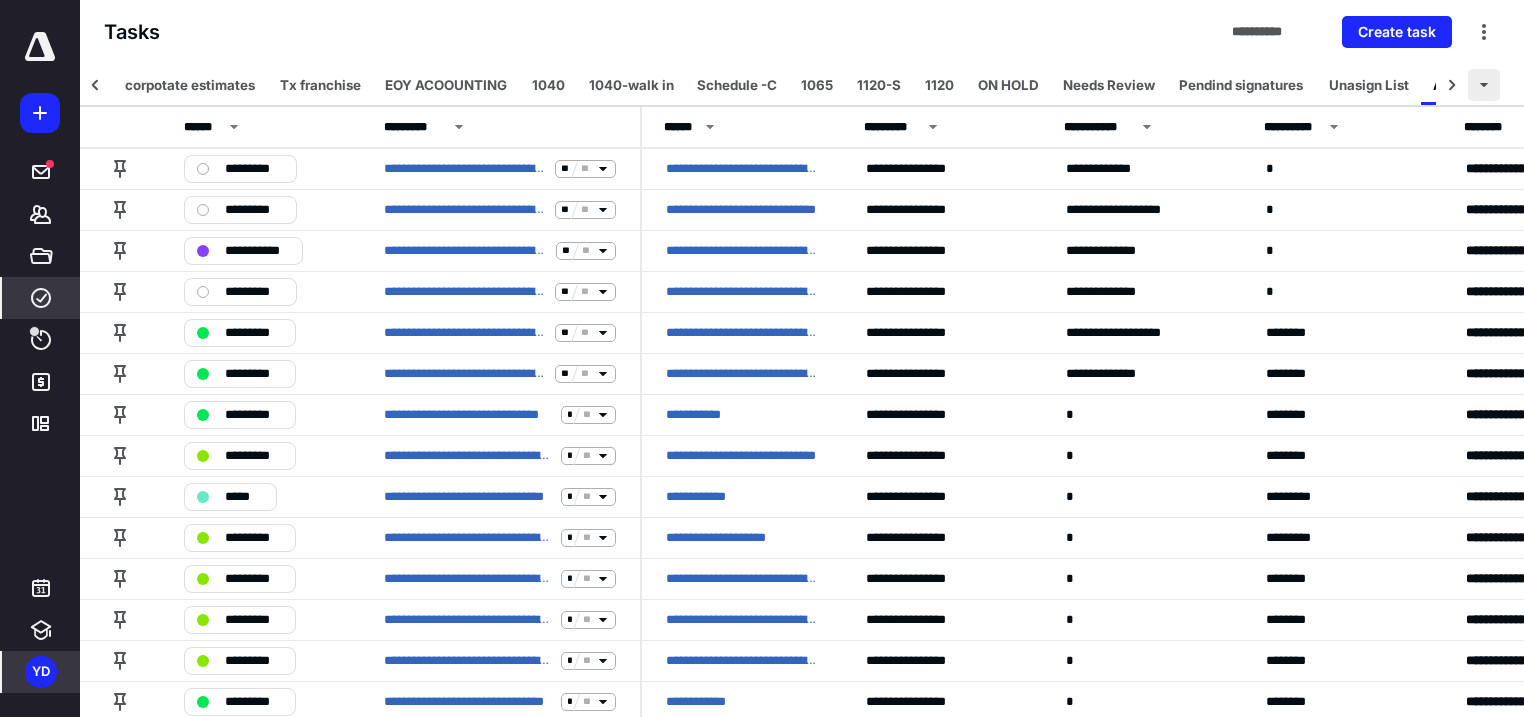 click at bounding box center (1484, 85) 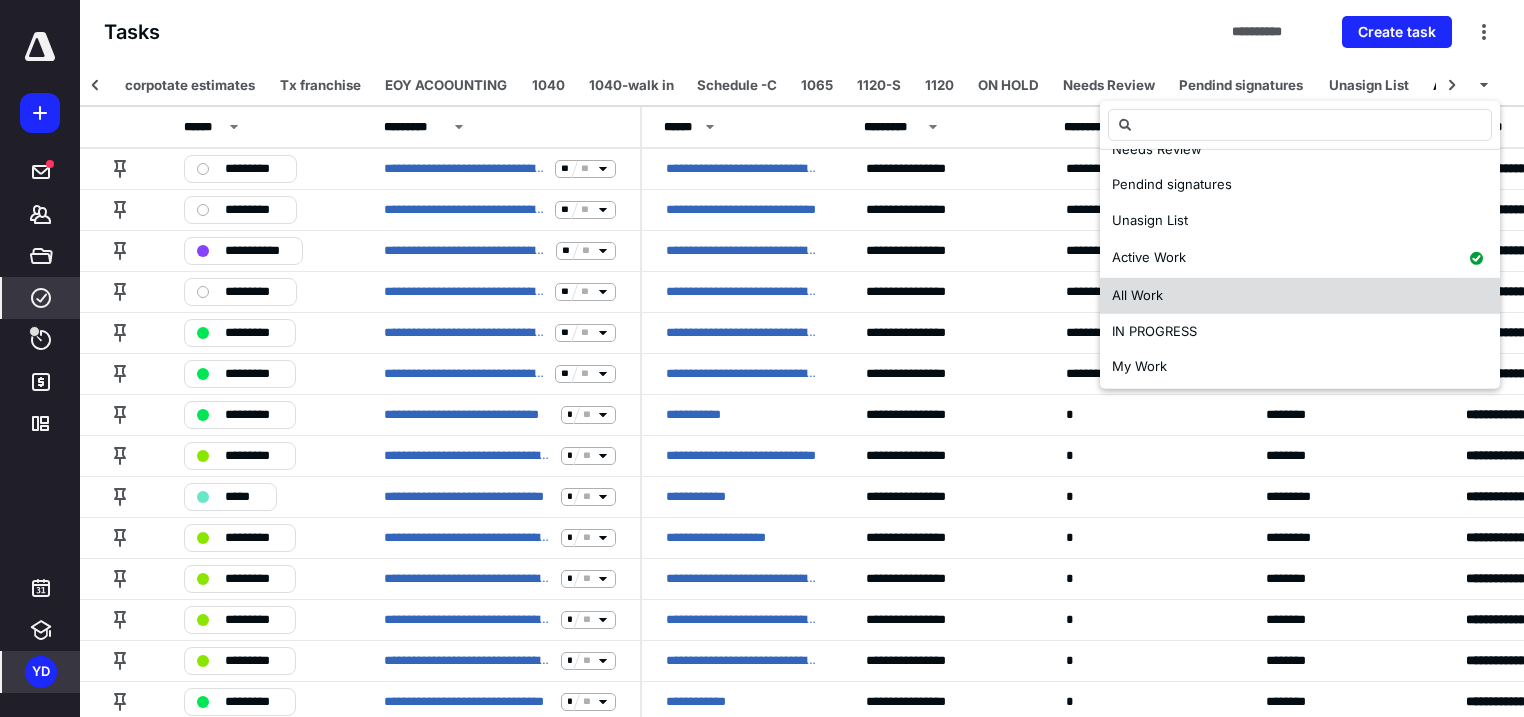scroll, scrollTop: 420, scrollLeft: 0, axis: vertical 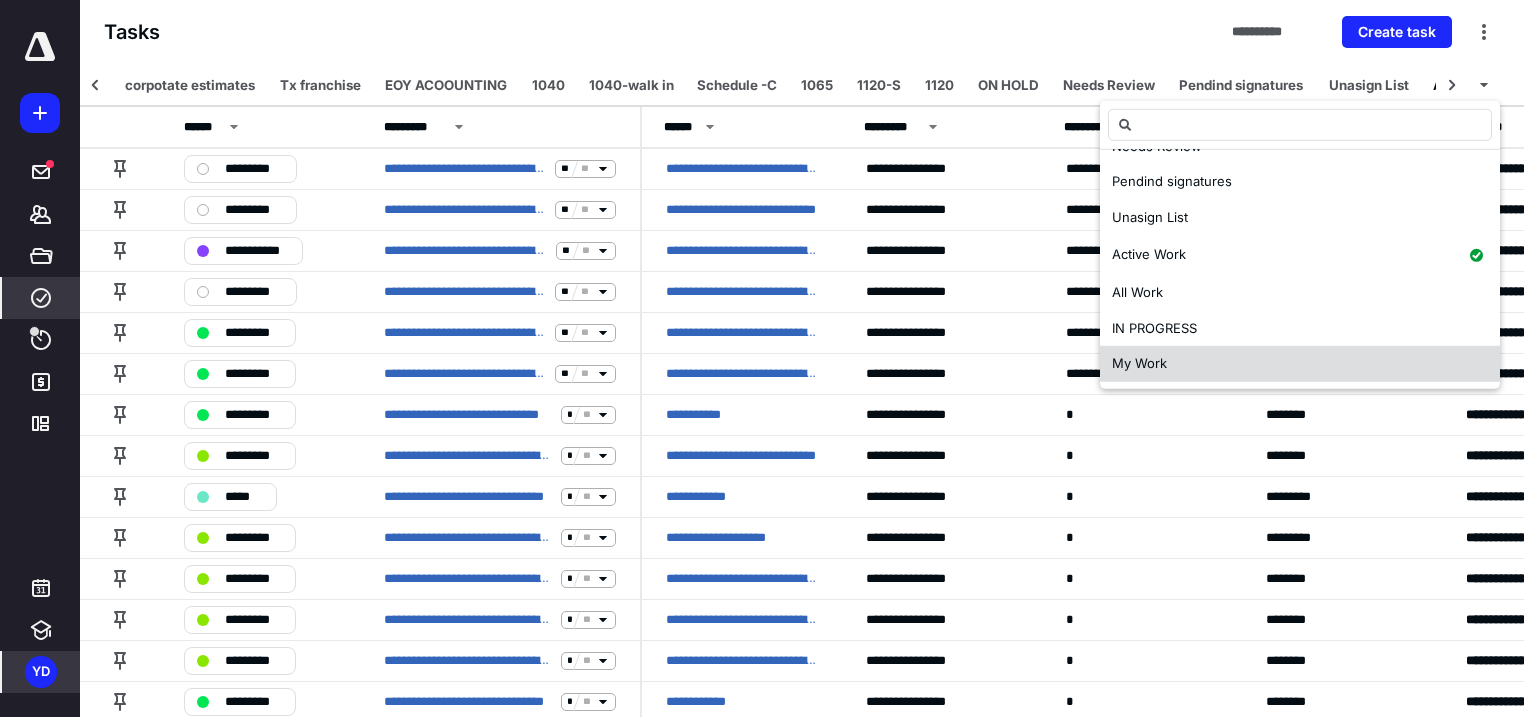 click on "My Work" at bounding box center (1300, 364) 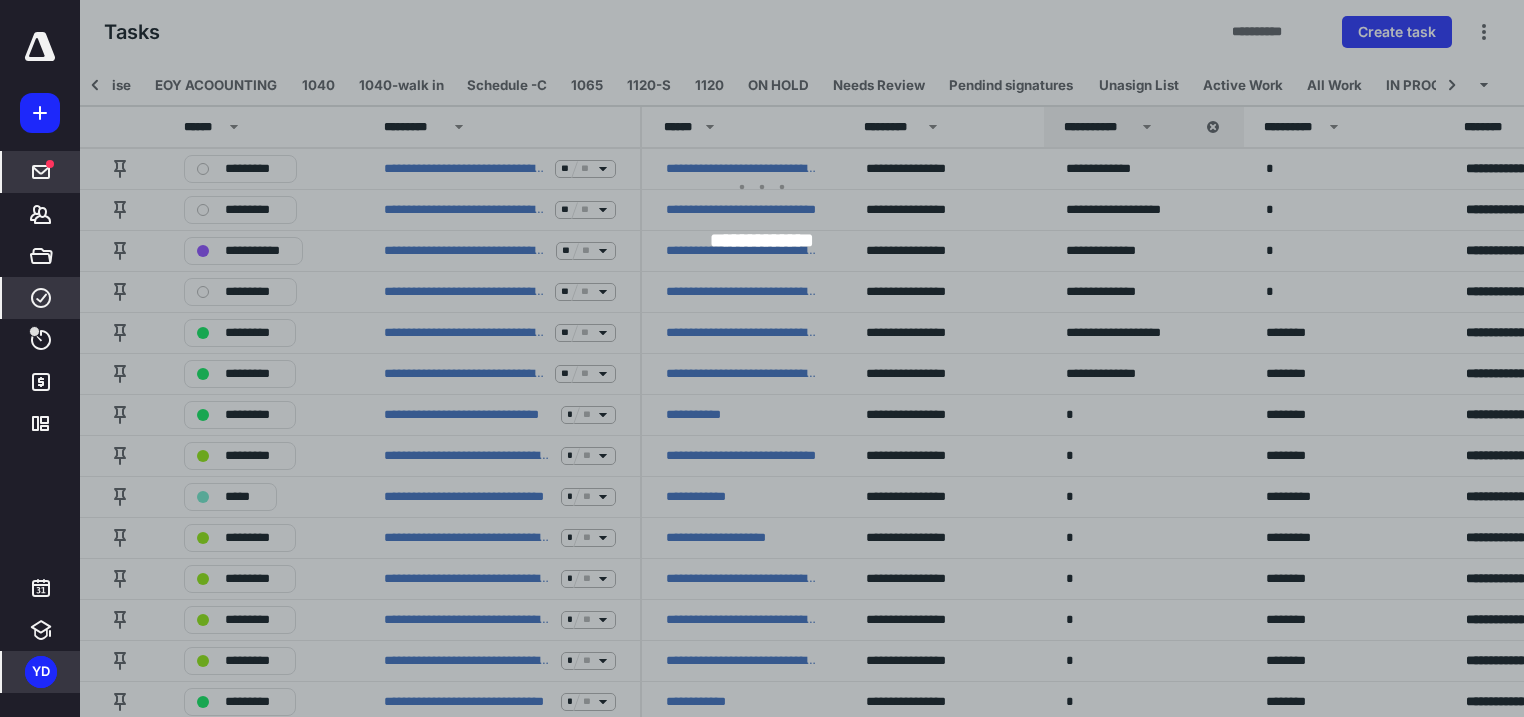 scroll, scrollTop: 0, scrollLeft: 459, axis: horizontal 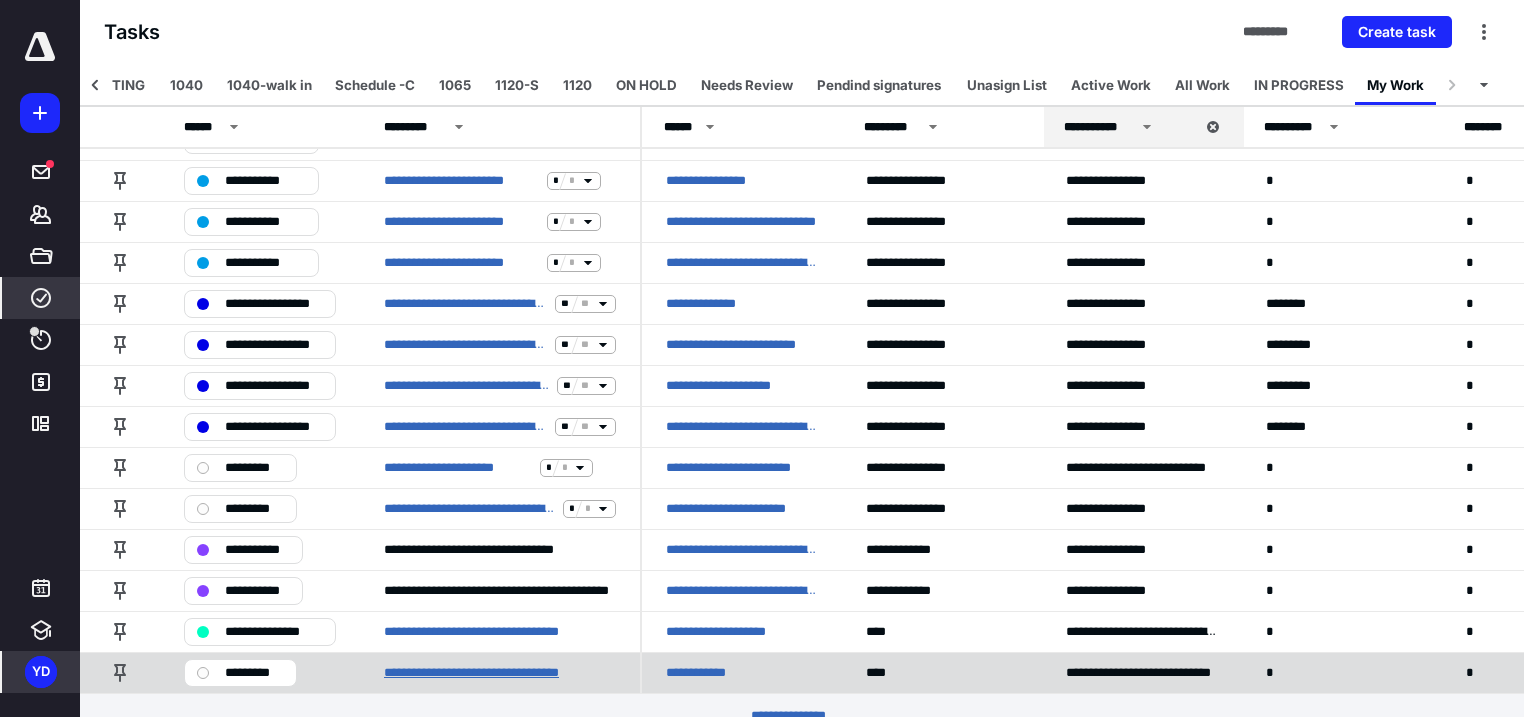 click on "**********" at bounding box center (496, 673) 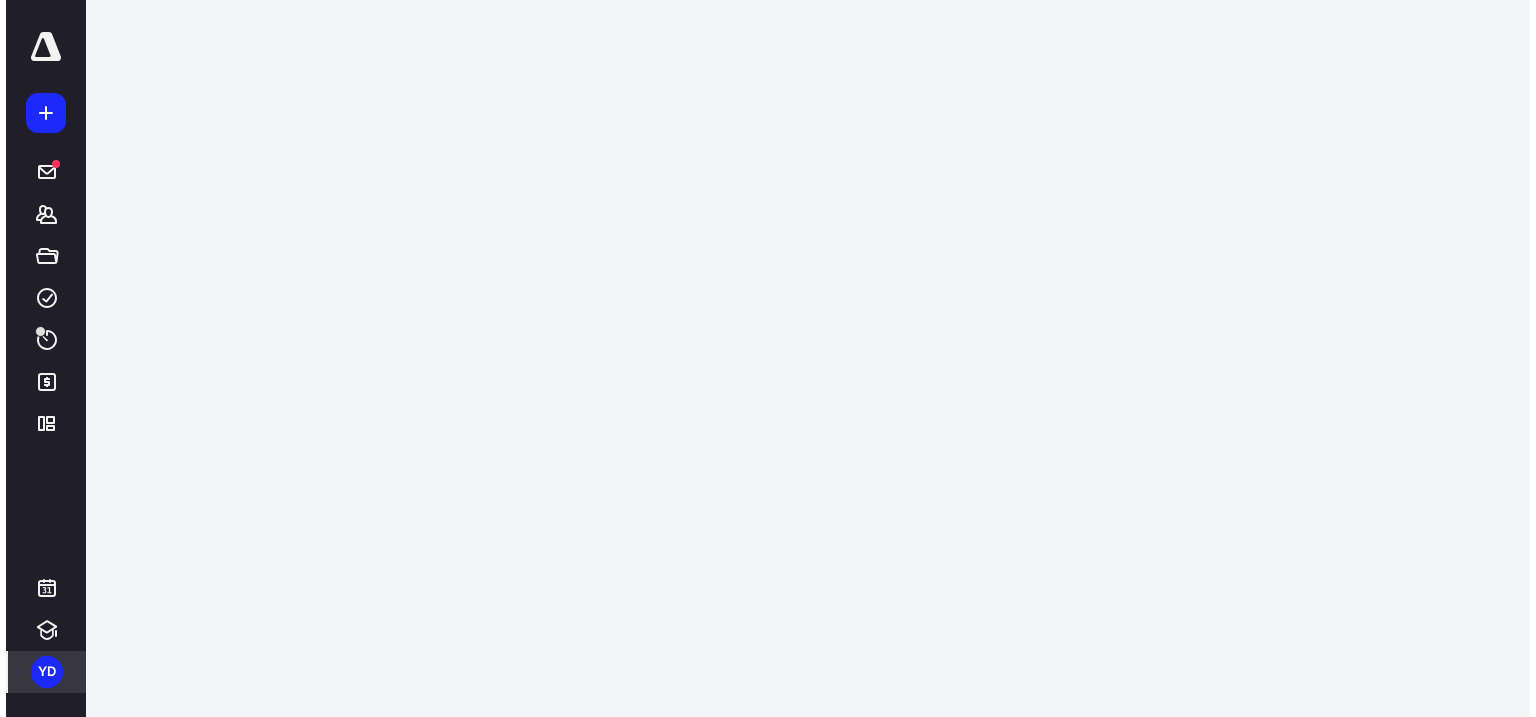scroll, scrollTop: 0, scrollLeft: 0, axis: both 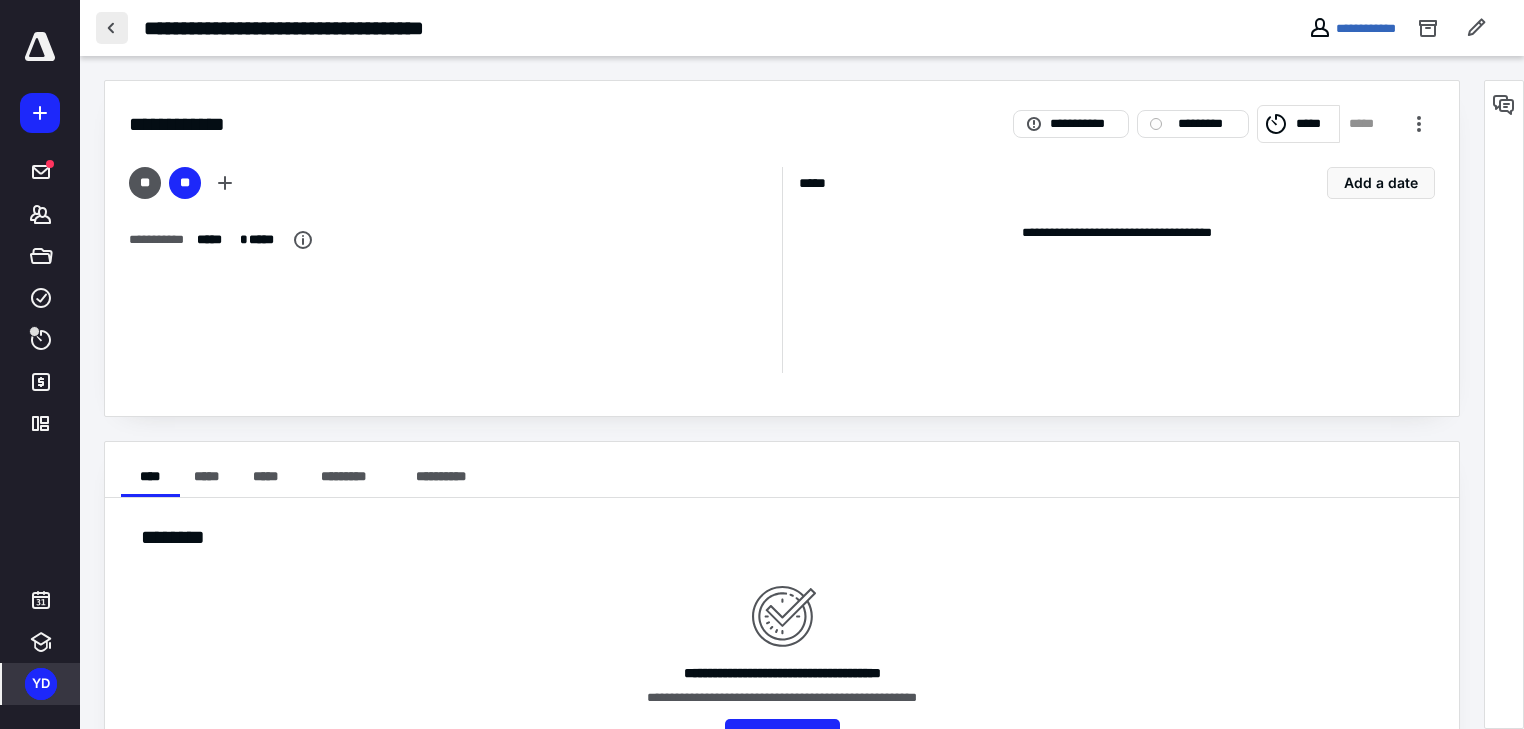 click at bounding box center (112, 28) 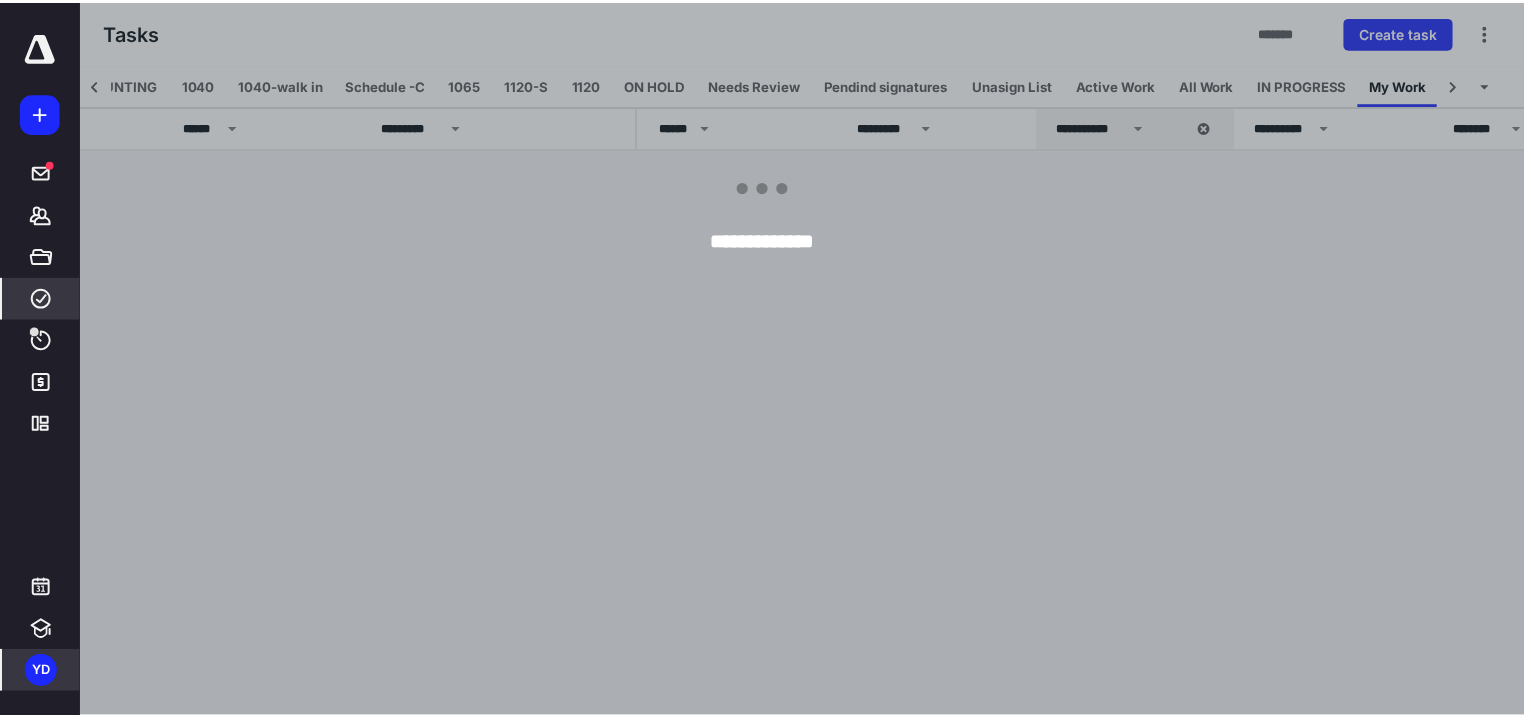 scroll, scrollTop: 0, scrollLeft: 447, axis: horizontal 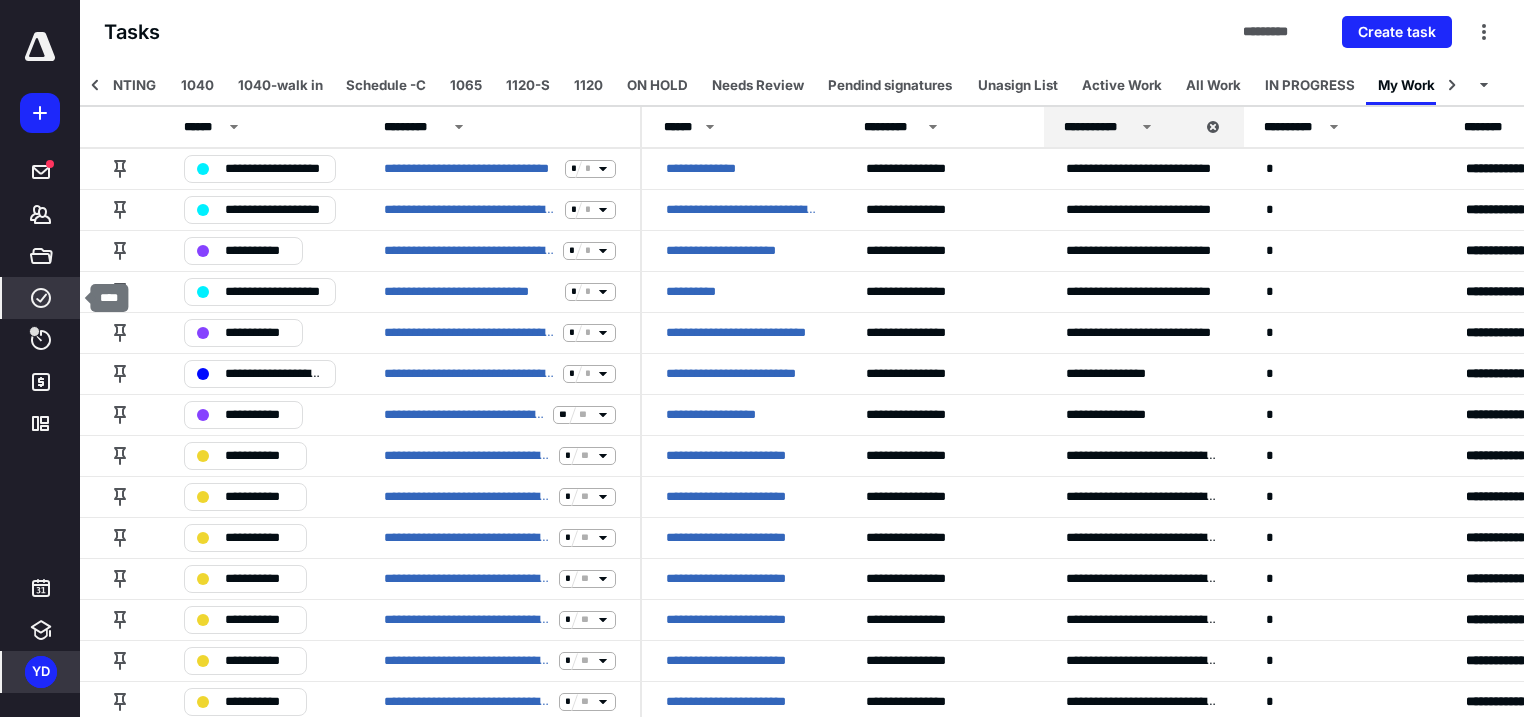 click 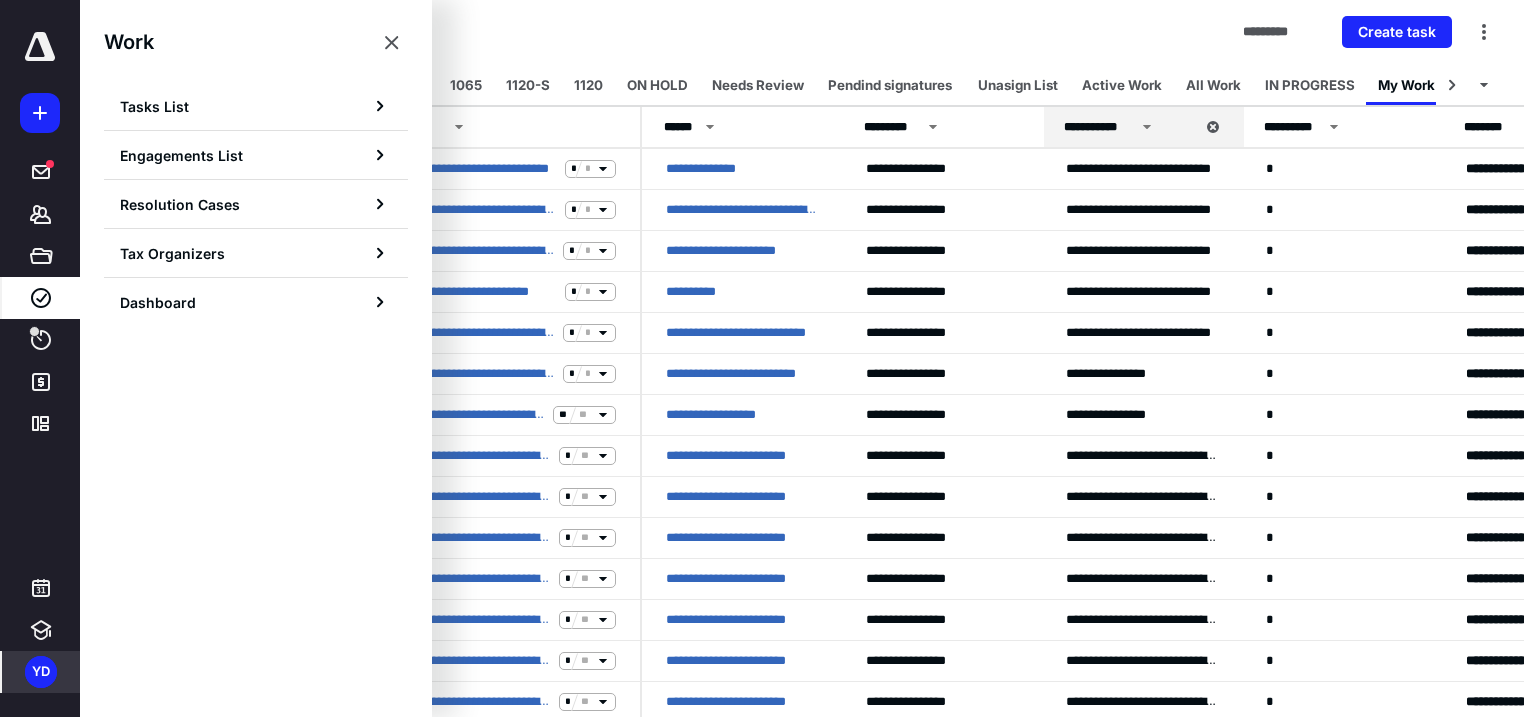 click on "Tasks ********* Create task" at bounding box center (802, 32) 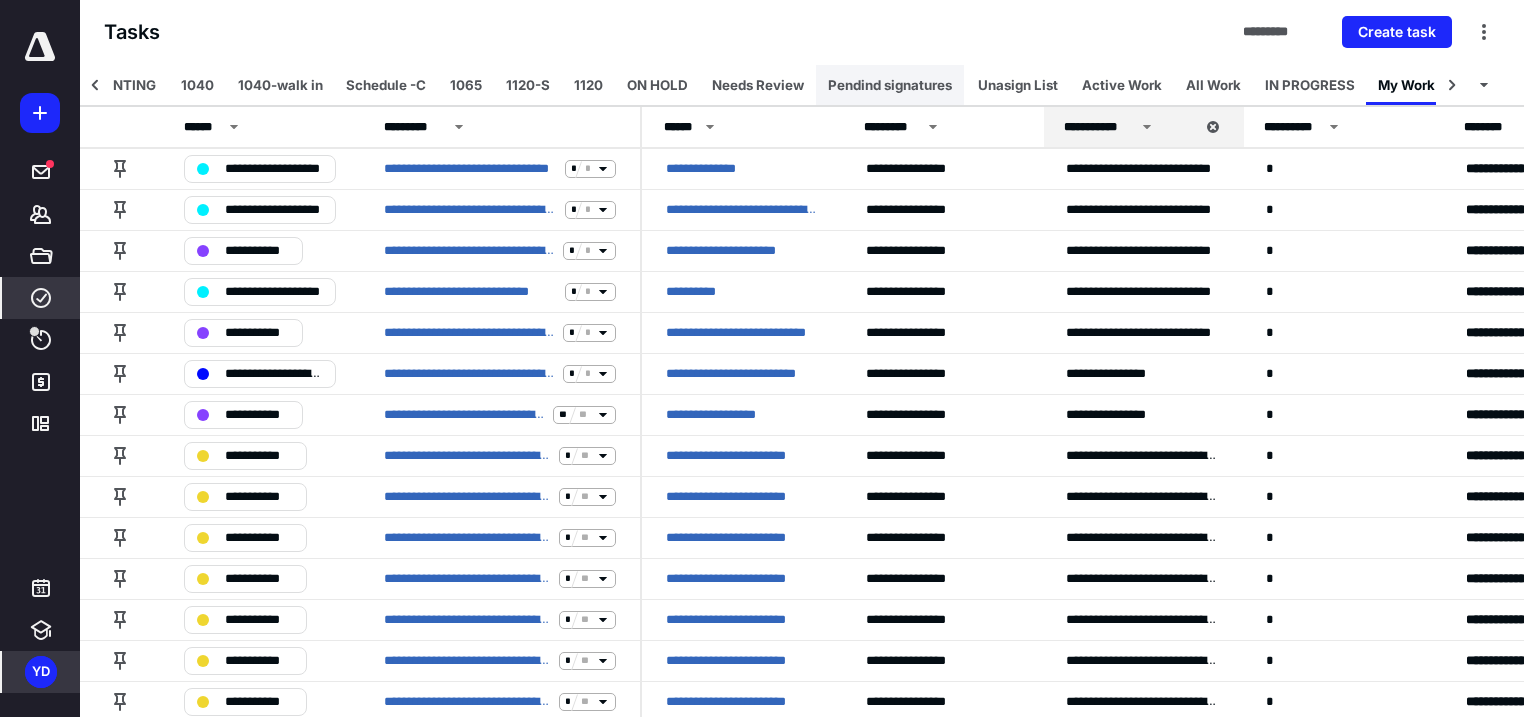 click on "Pendind signatures" at bounding box center (890, 85) 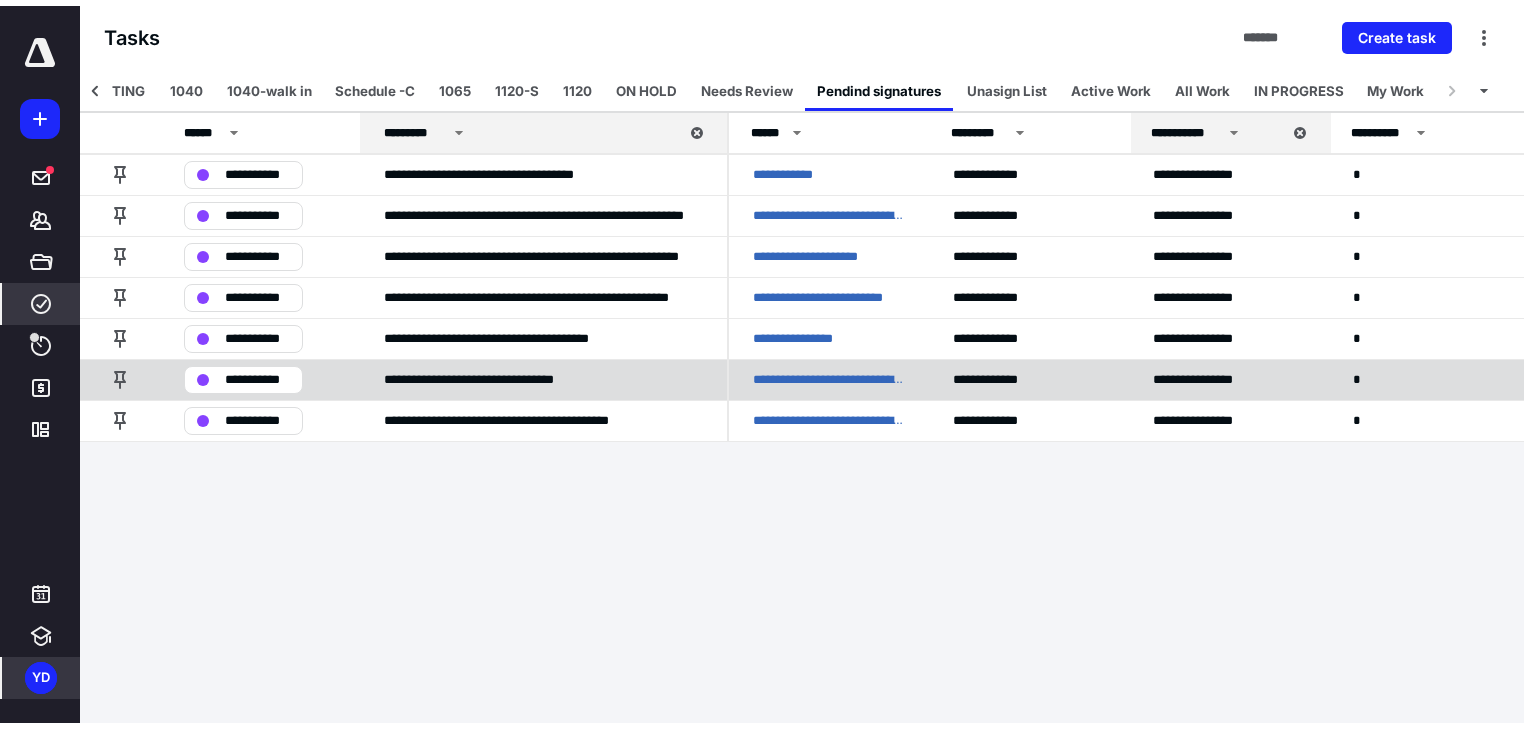 scroll, scrollTop: 0, scrollLeft: 447, axis: horizontal 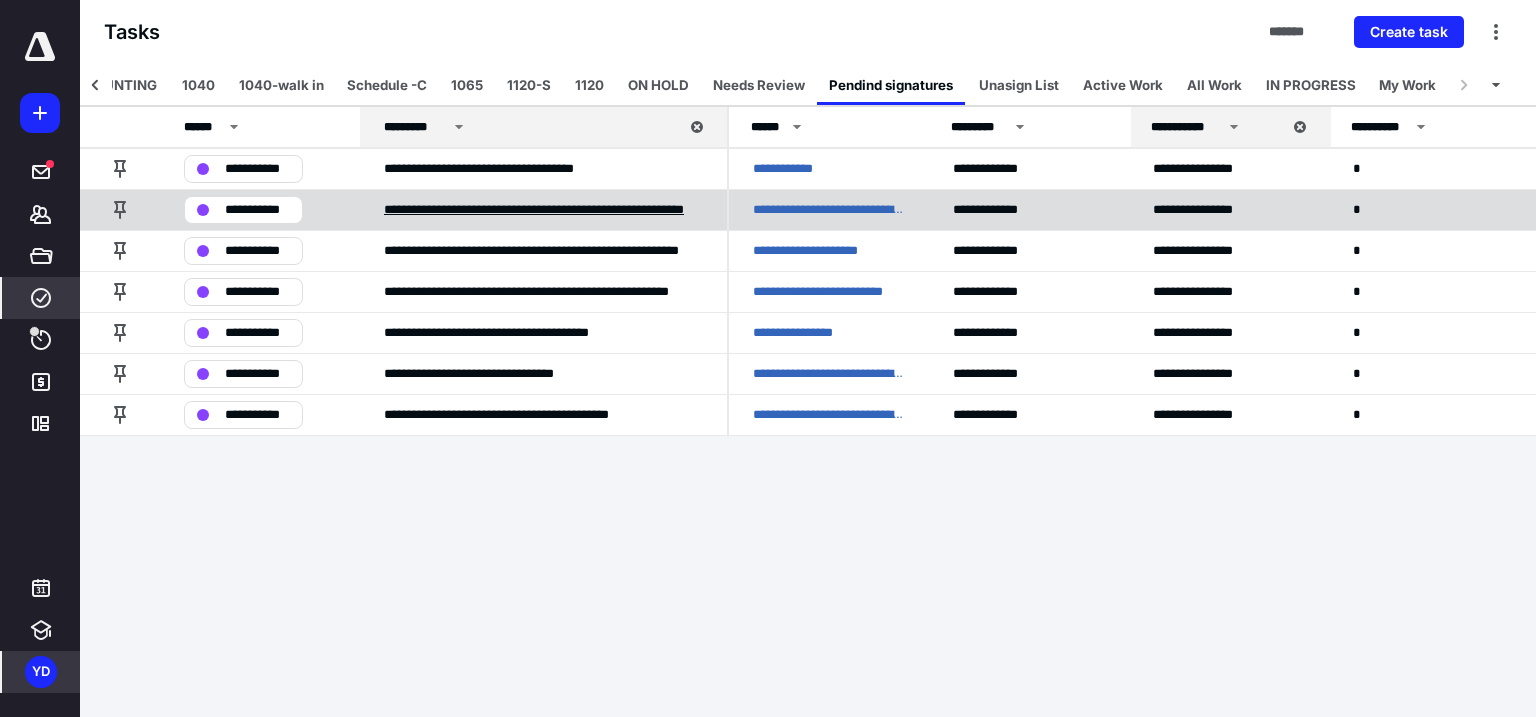 click on "**********" at bounding box center (543, 210) 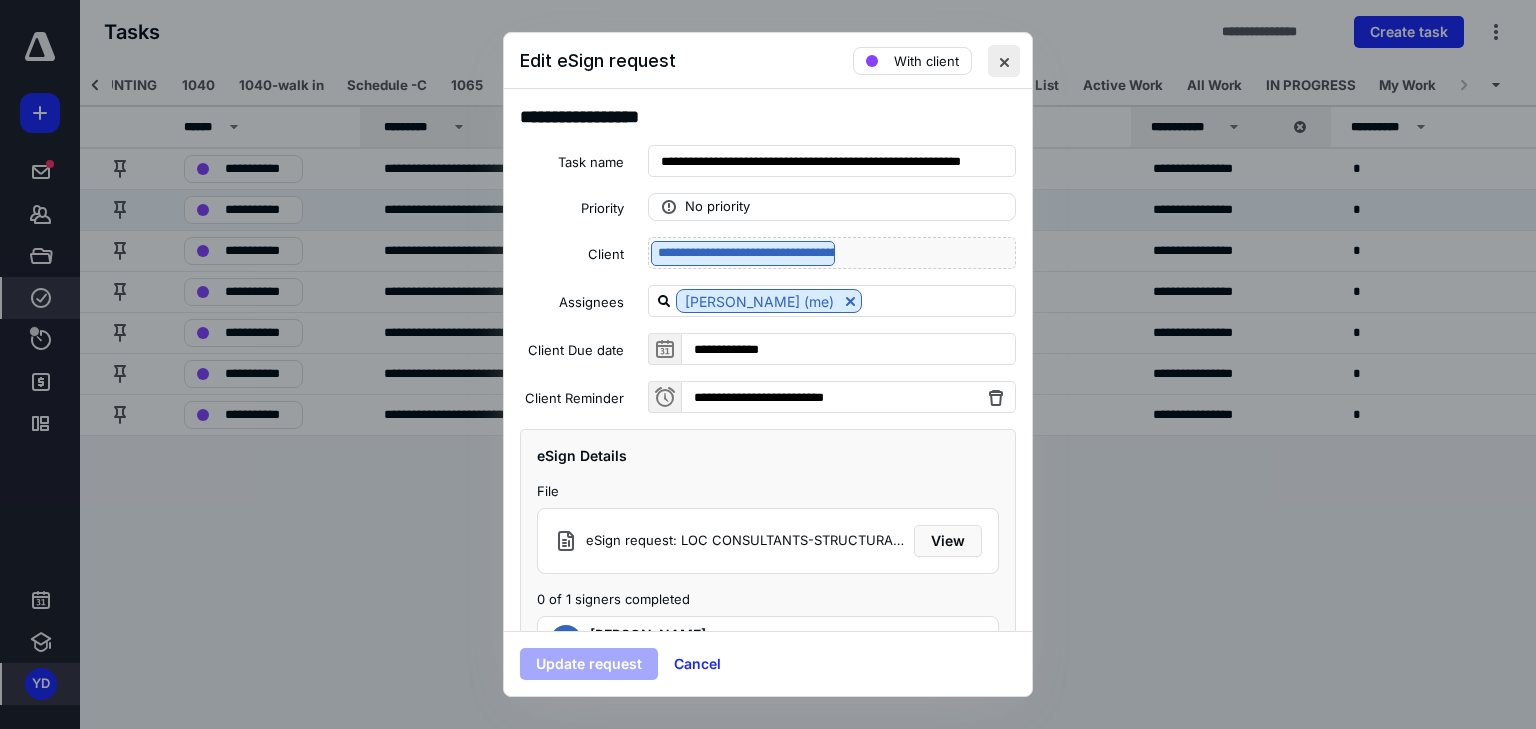 click at bounding box center [1004, 61] 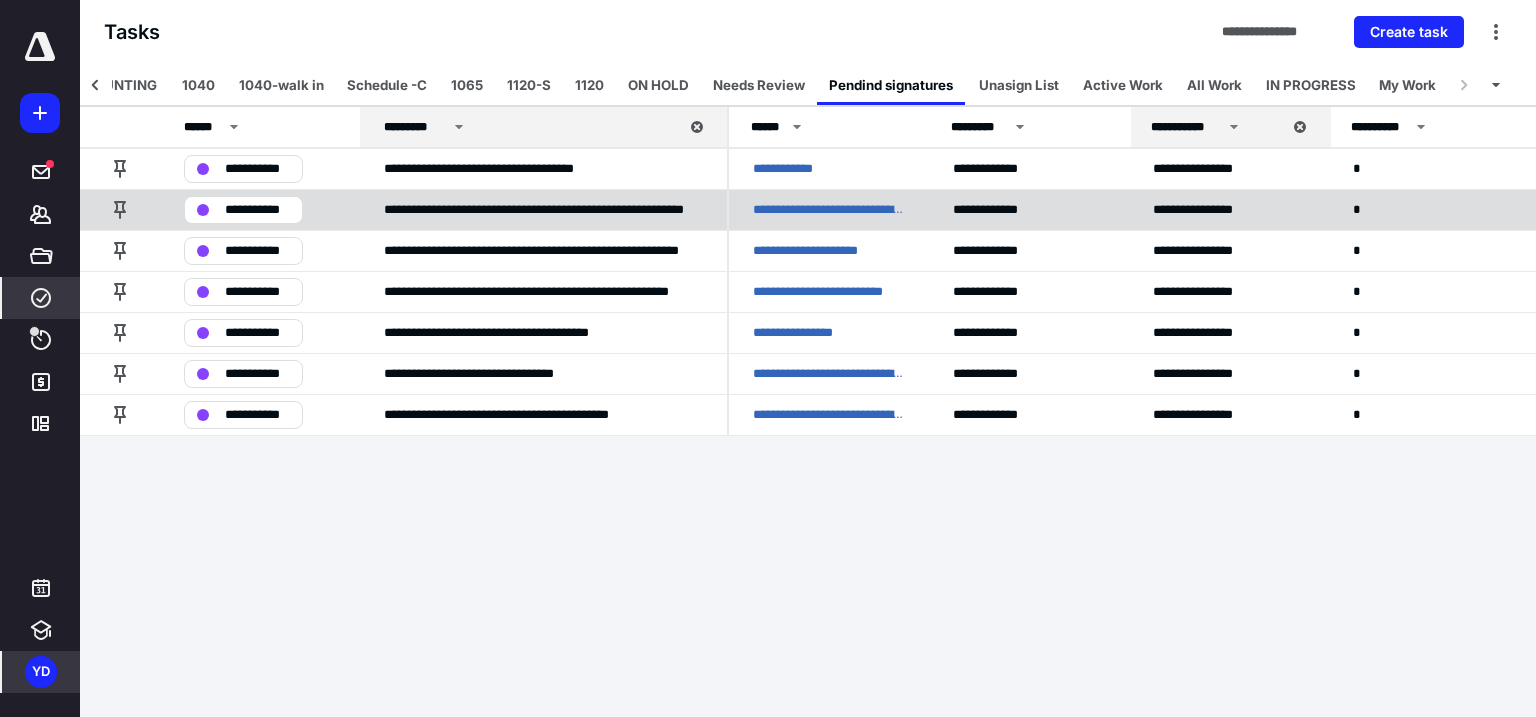 click on "**********" at bounding box center (829, 210) 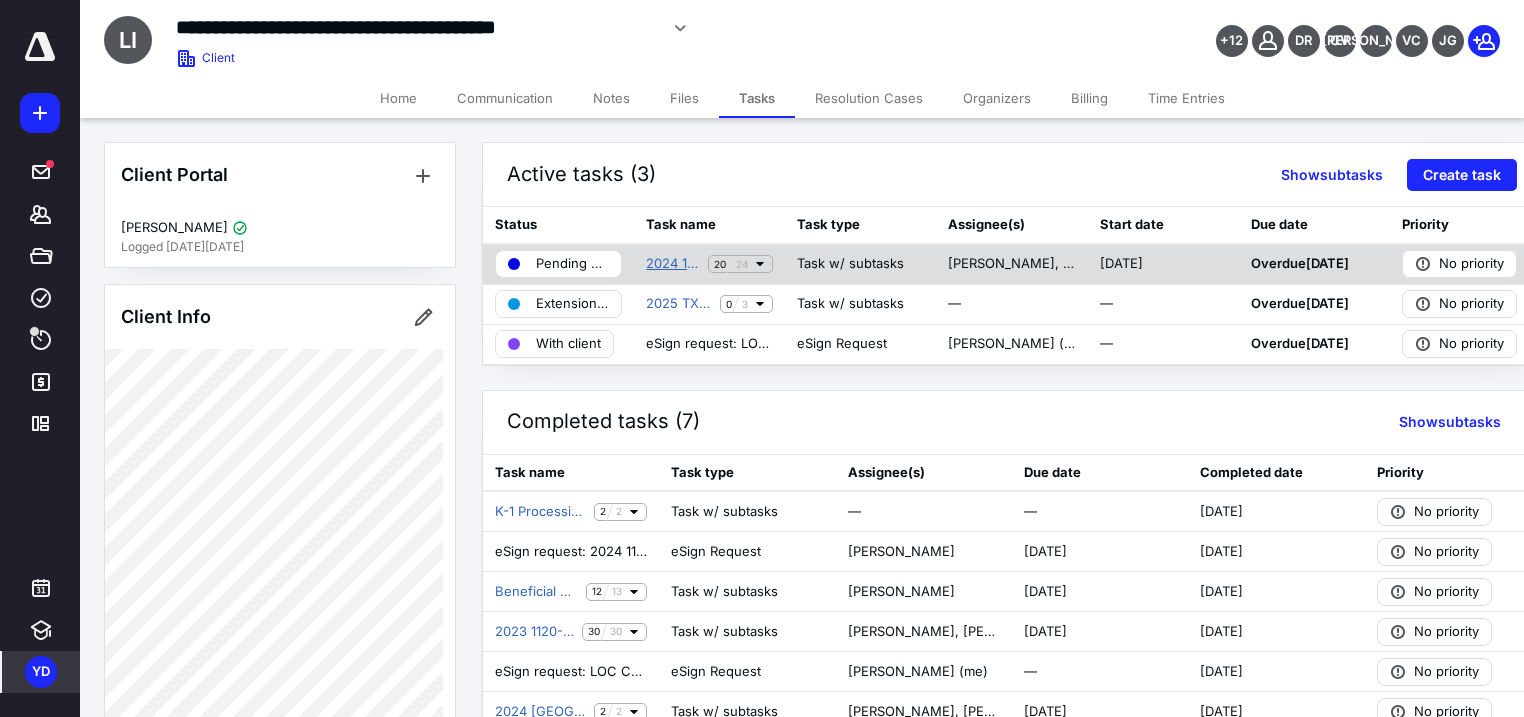 click on "2024 1120-S Return -LOCCON3670- LOC CONSULTANTS-STRUCTURAL DIVISION, INC (EOY)" at bounding box center (673, 264) 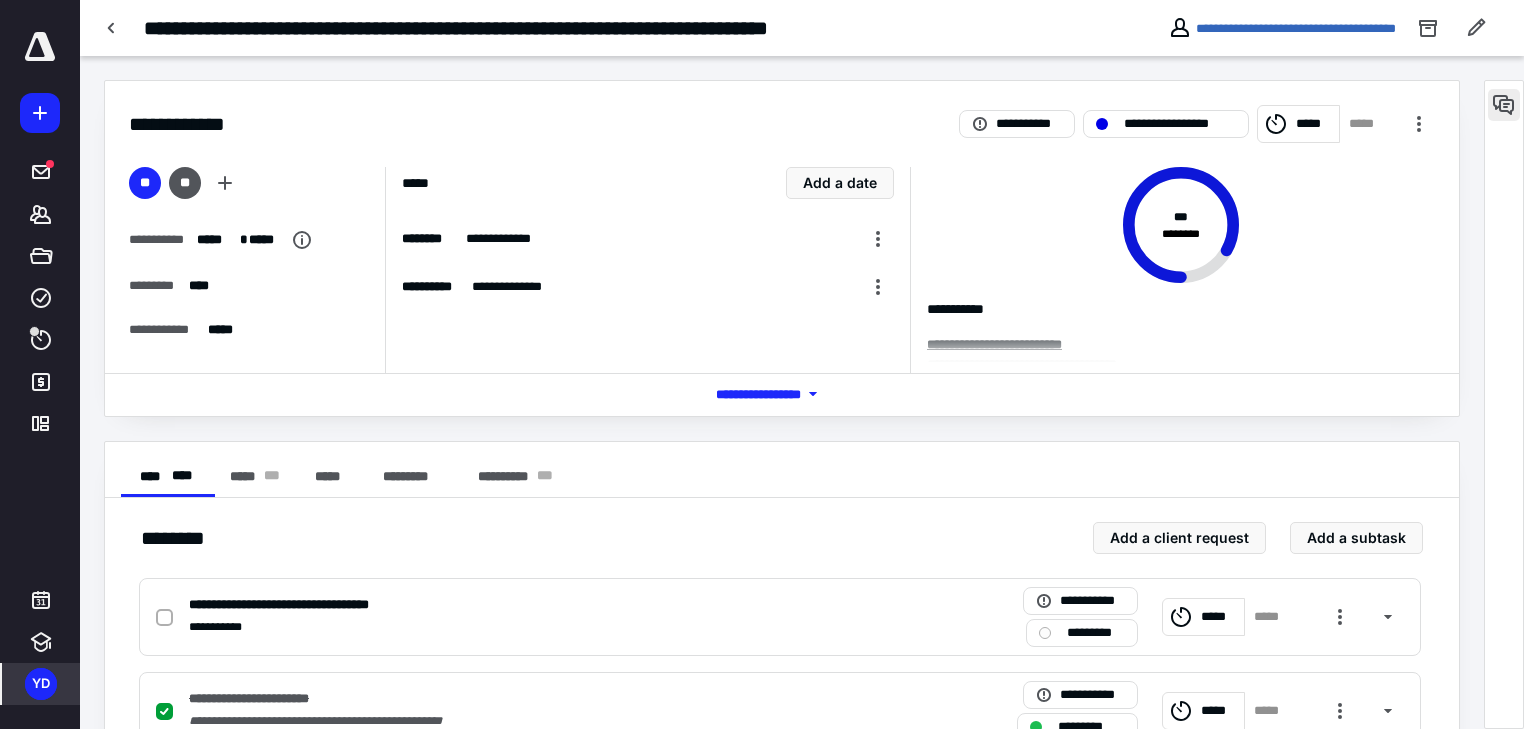 click at bounding box center (1504, 105) 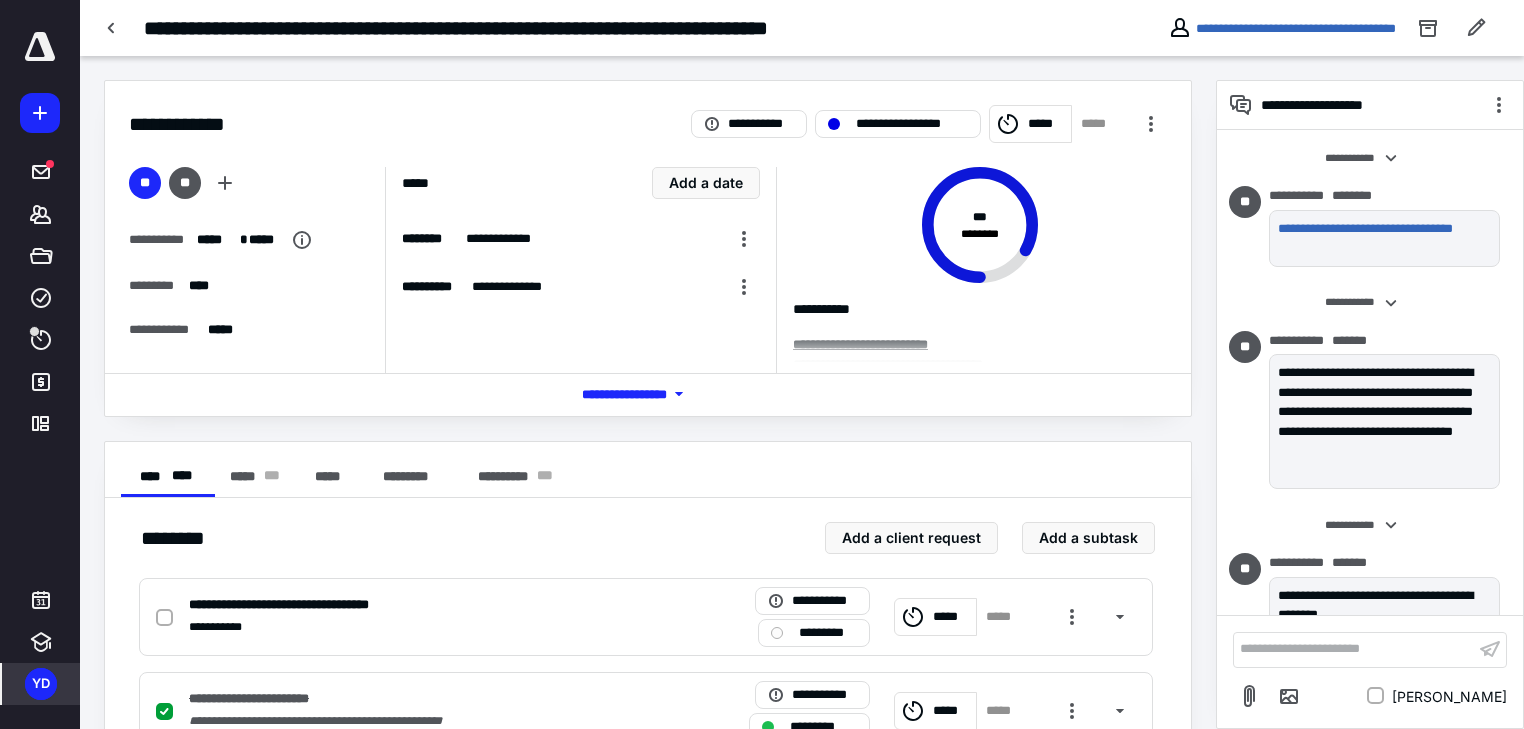 scroll, scrollTop: 1301, scrollLeft: 0, axis: vertical 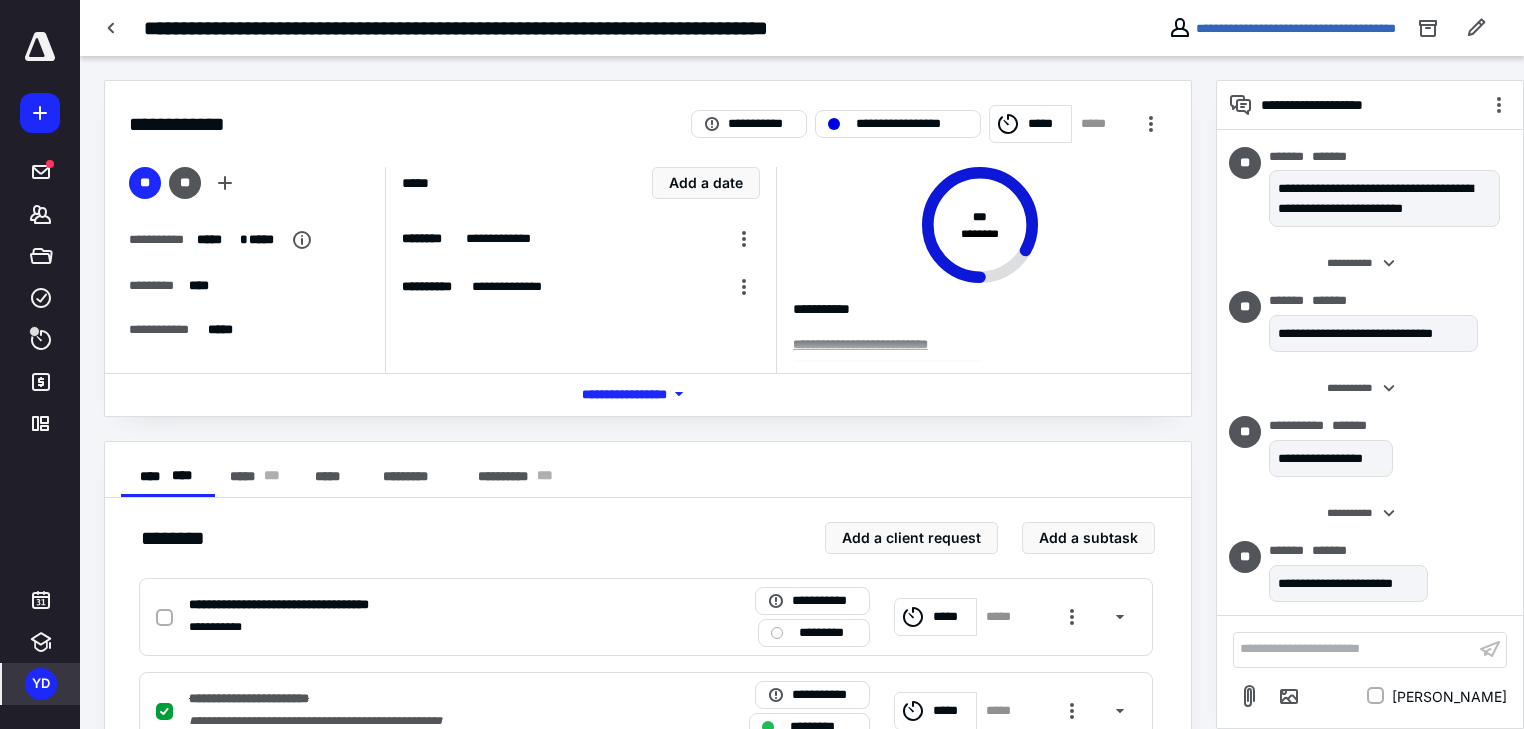 click on "**********" at bounding box center [1354, 649] 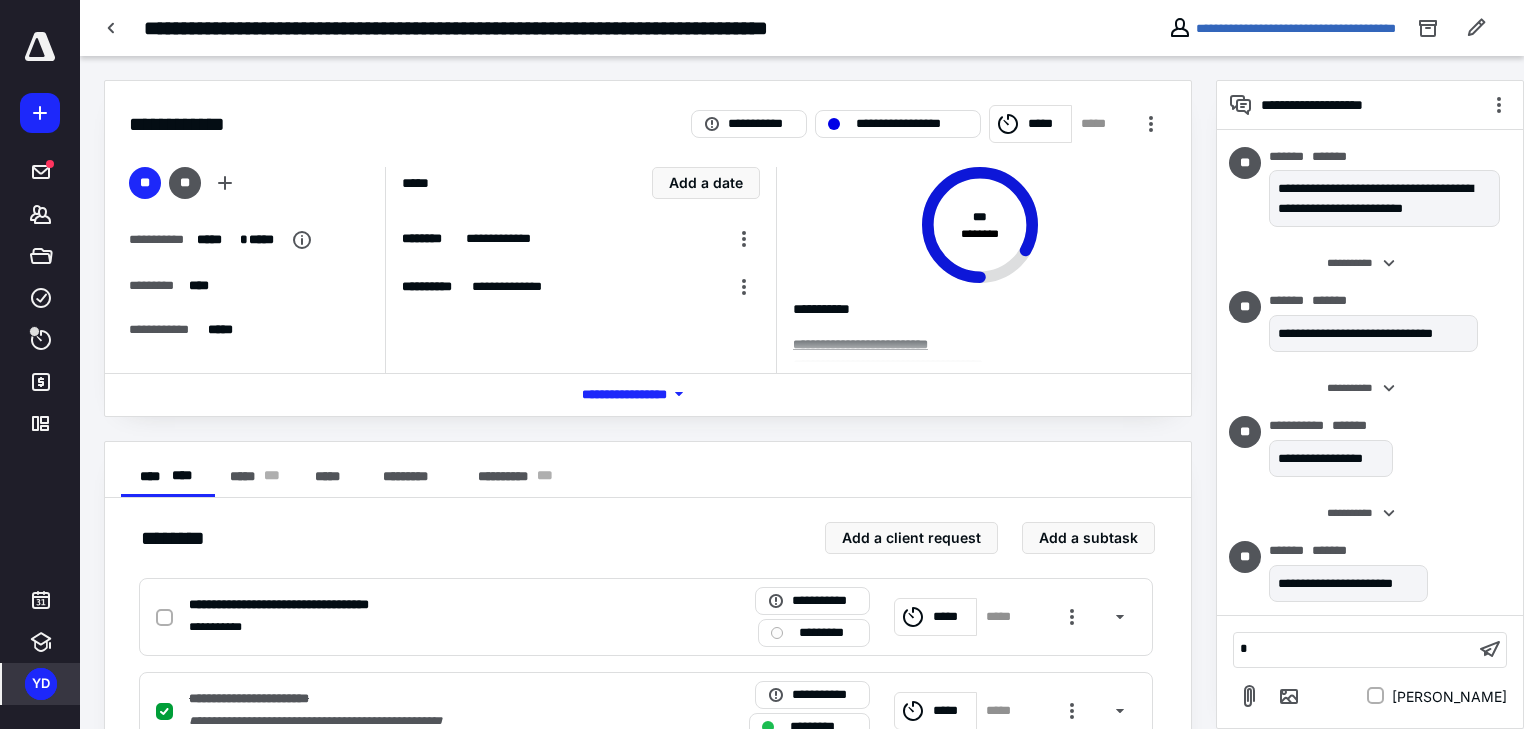 type 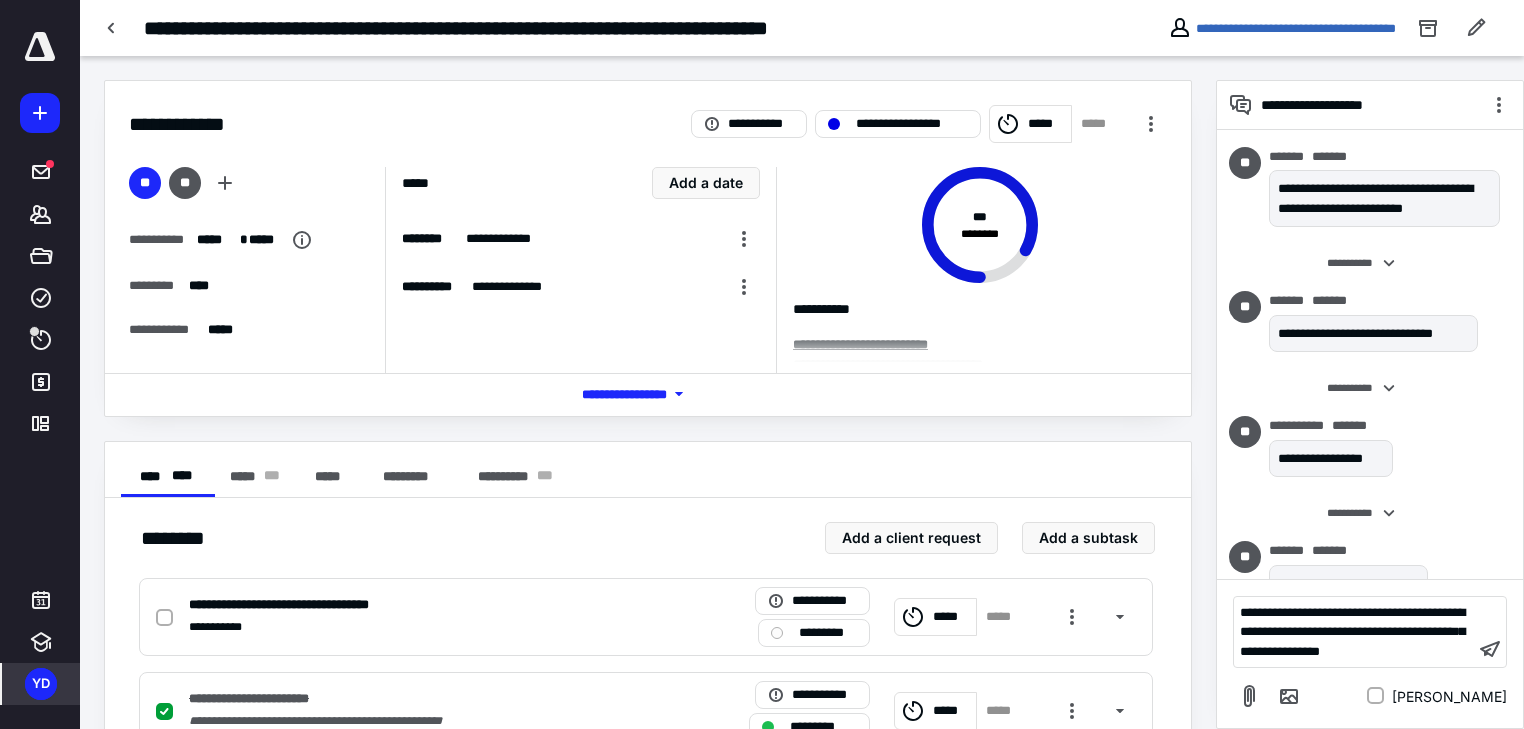 scroll, scrollTop: 1484, scrollLeft: 0, axis: vertical 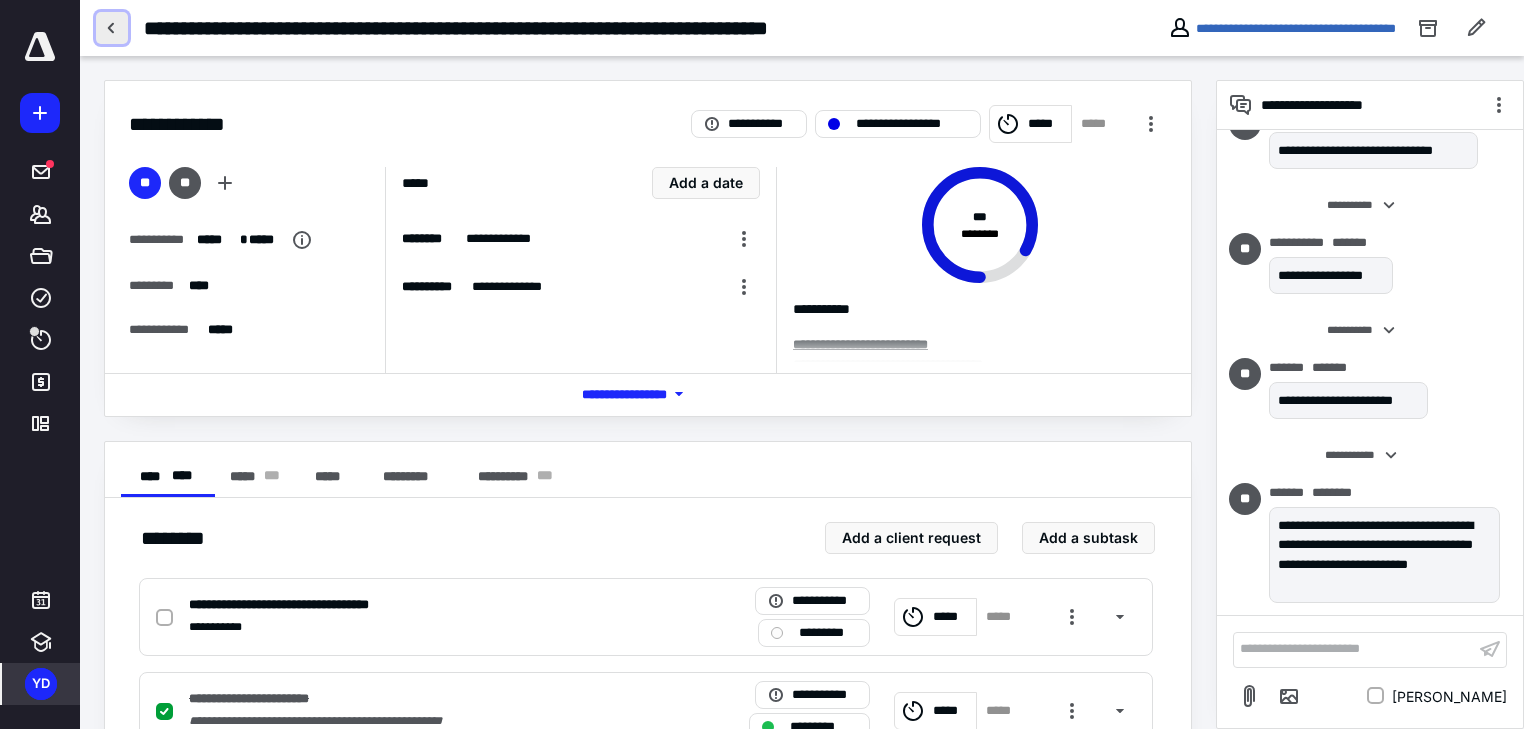 click at bounding box center [112, 28] 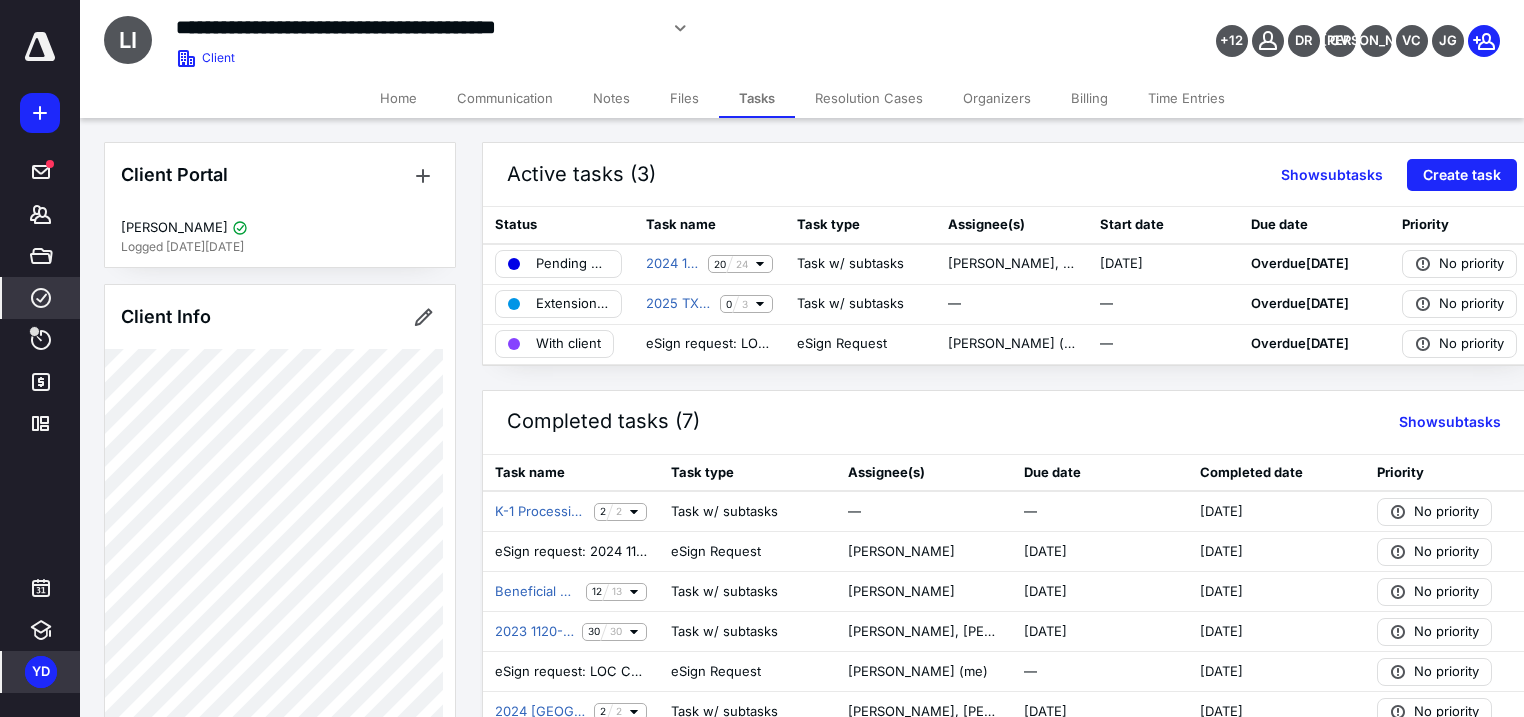 click 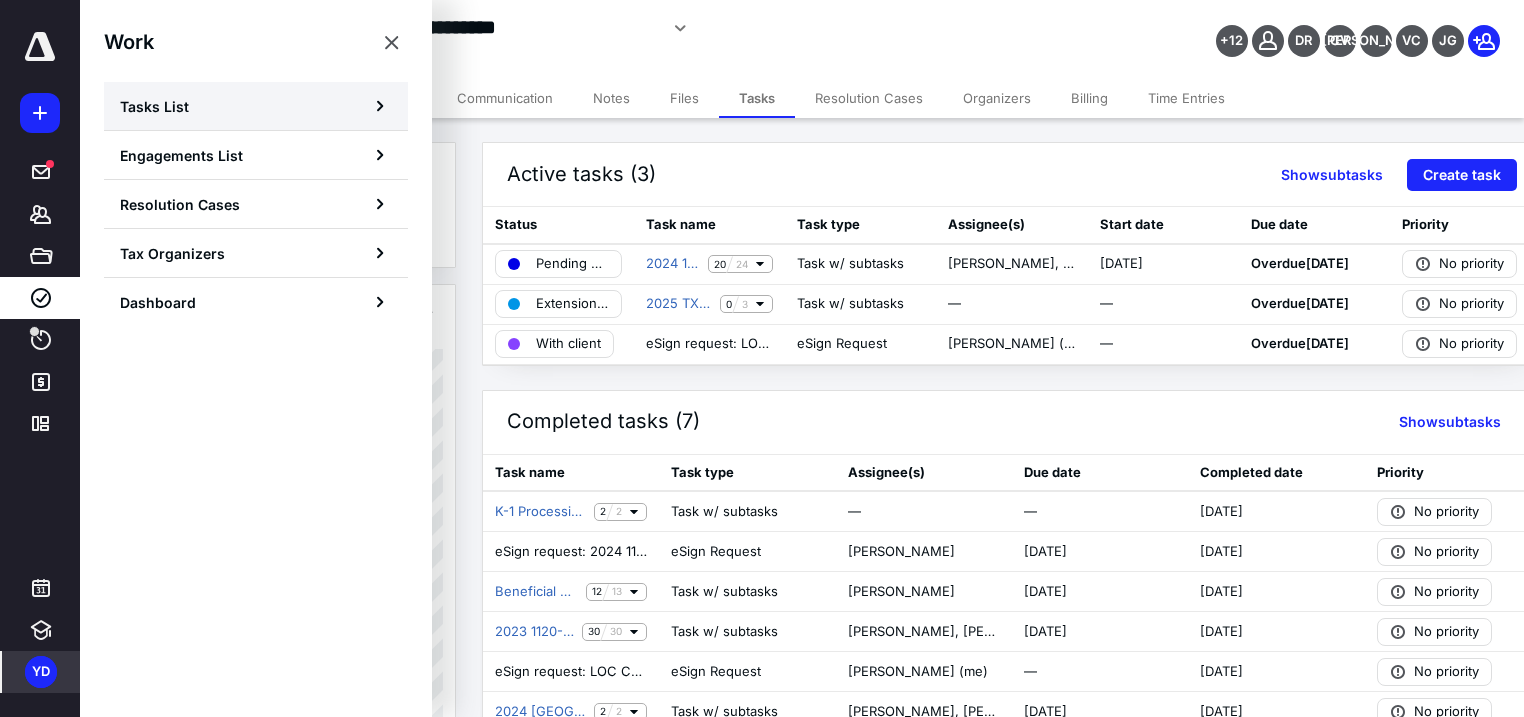 click on "Tasks List" at bounding box center (256, 106) 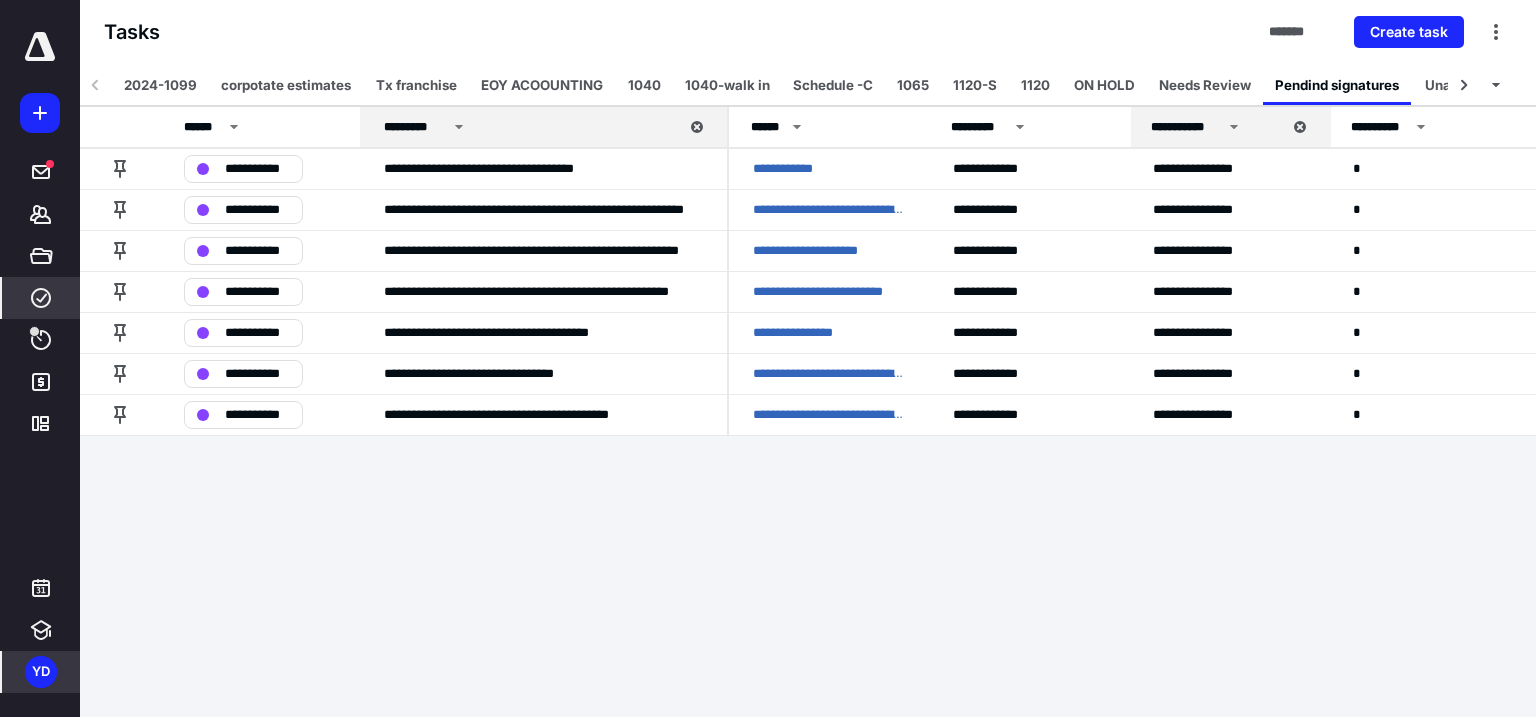 click on "**********" at bounding box center (768, 358) 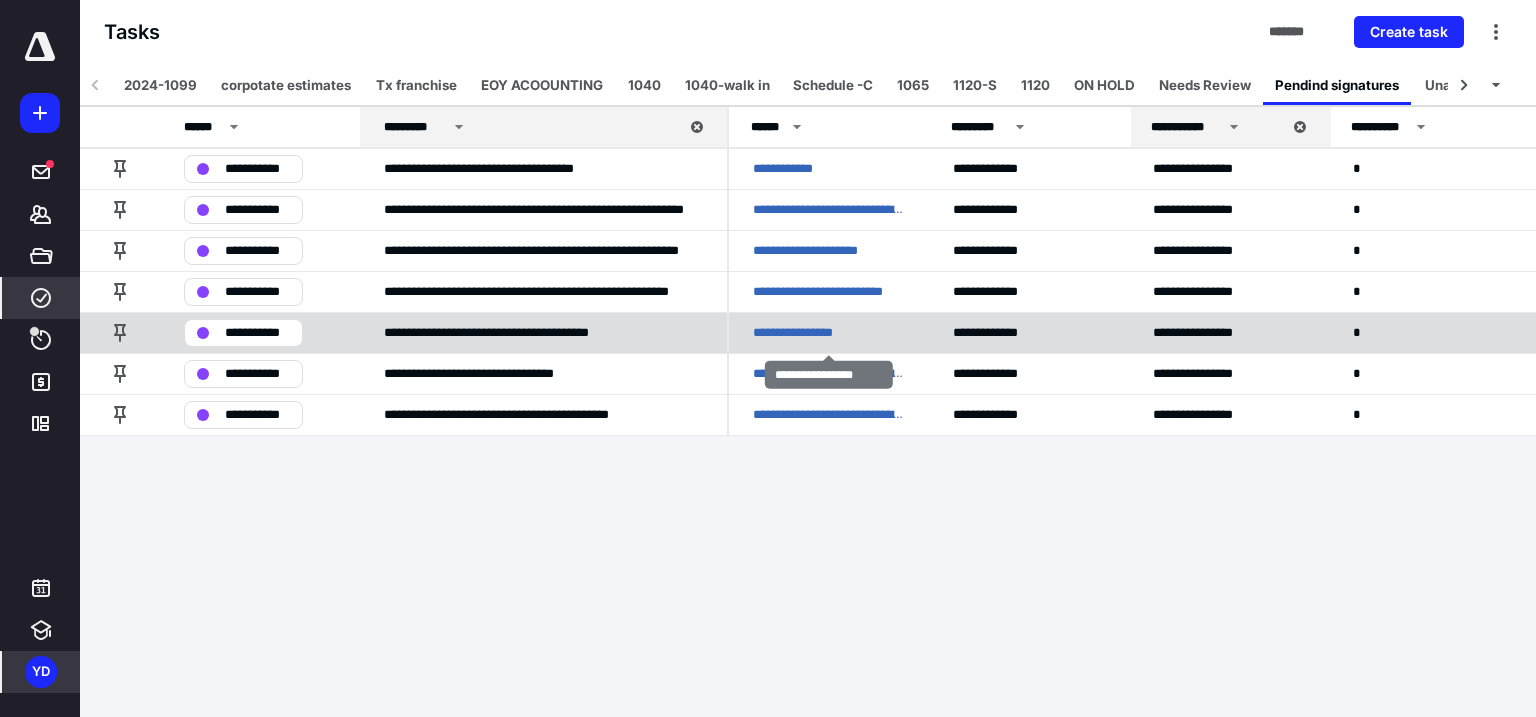 click on "**********" at bounding box center [811, 333] 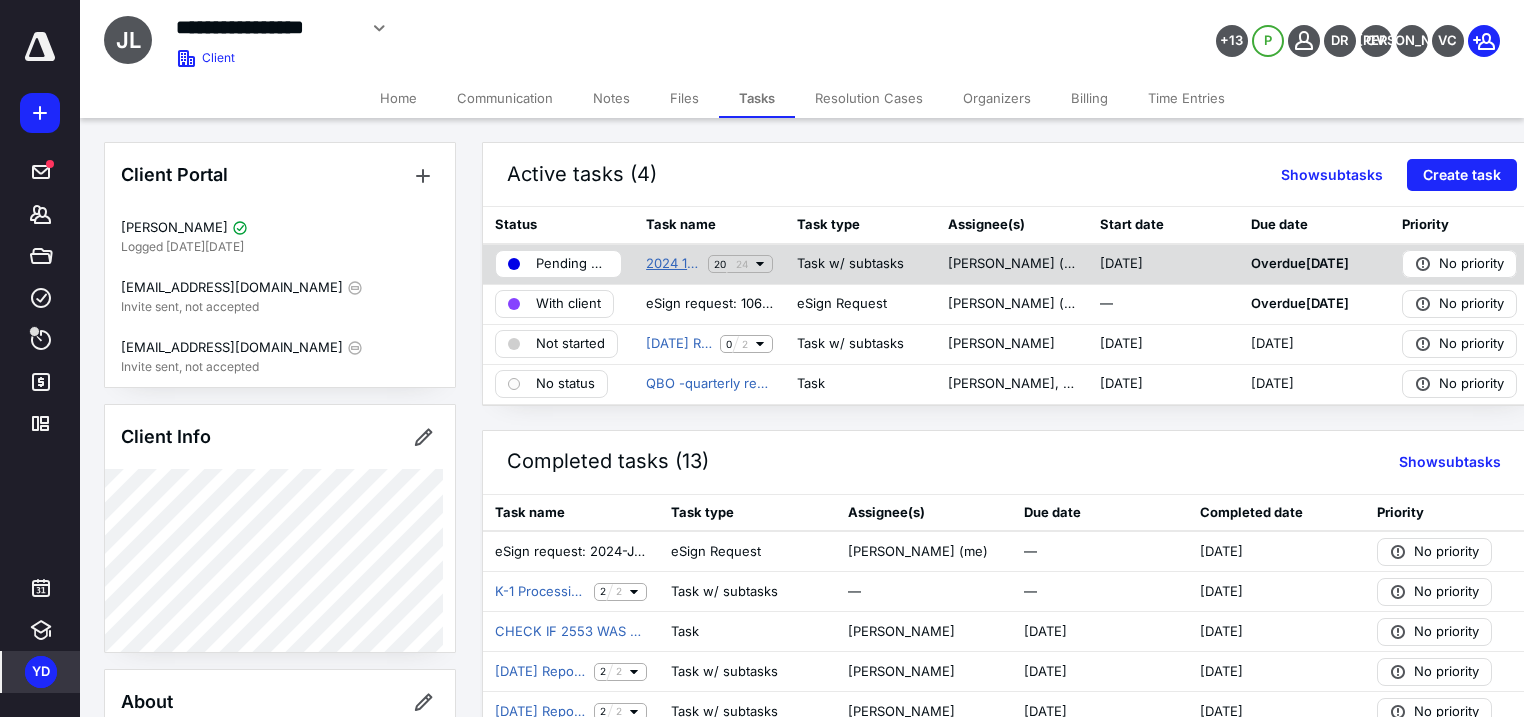 click on "2024 1120-S Return -JDSKI- JD S KITCHEN LLC (EOY)" at bounding box center (673, 264) 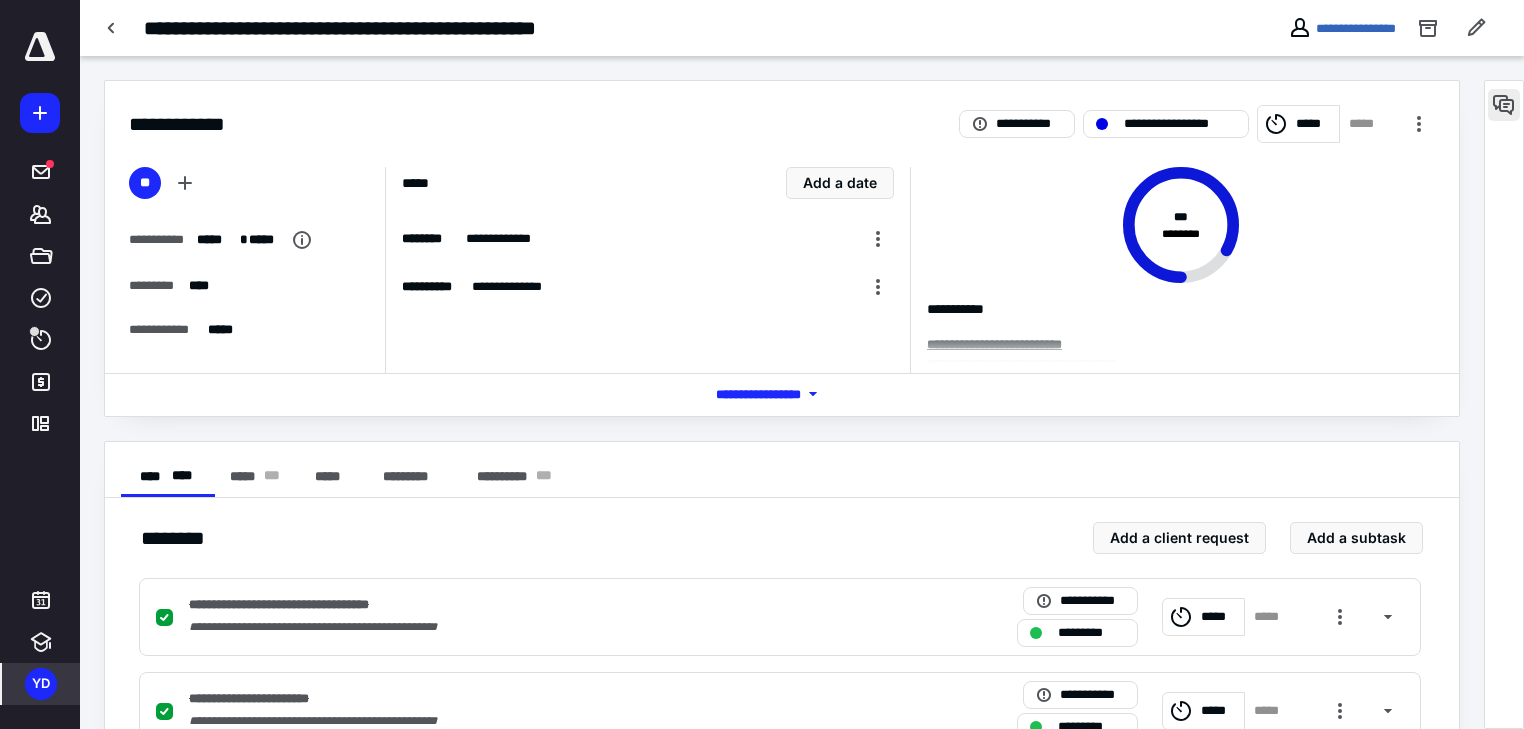 click at bounding box center (1504, 105) 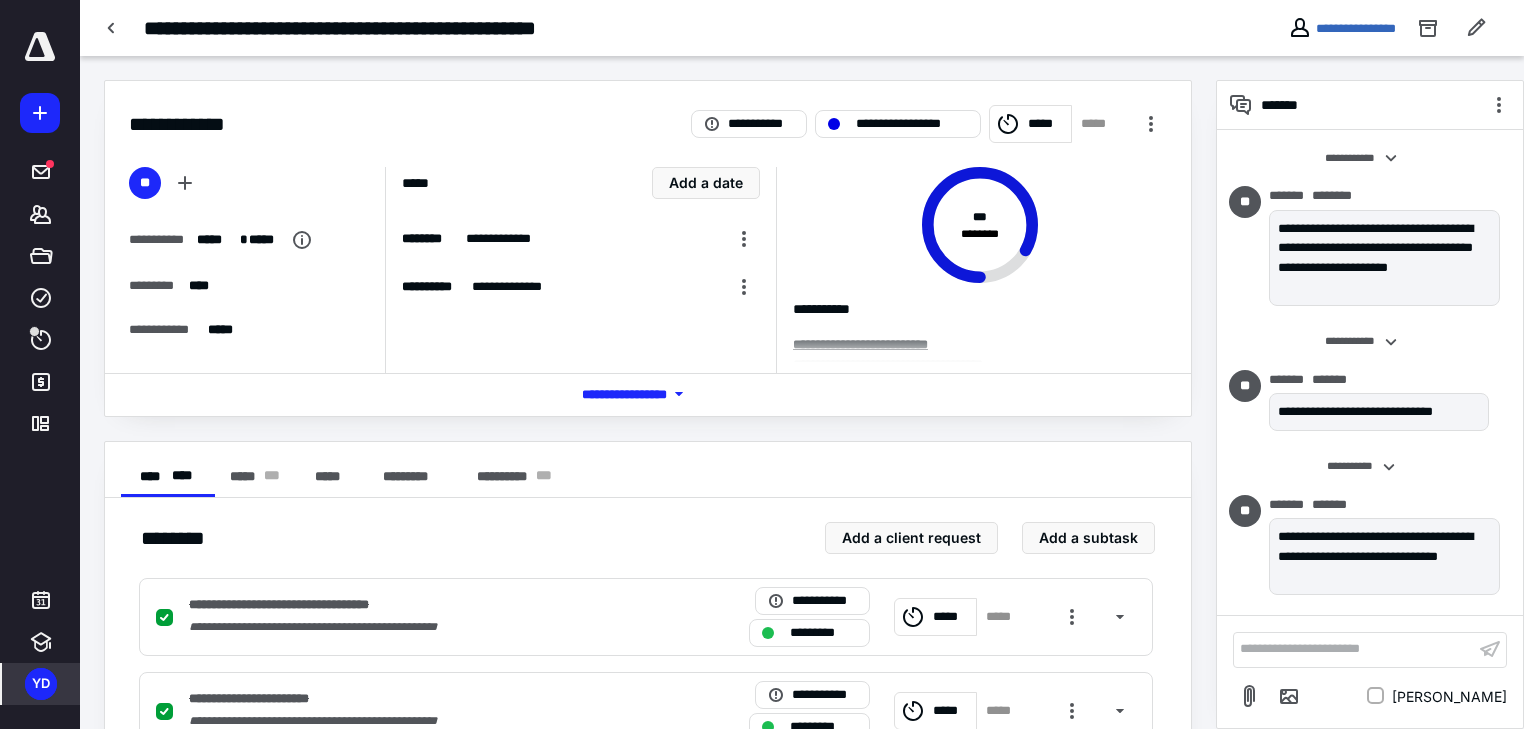 scroll, scrollTop: 180, scrollLeft: 0, axis: vertical 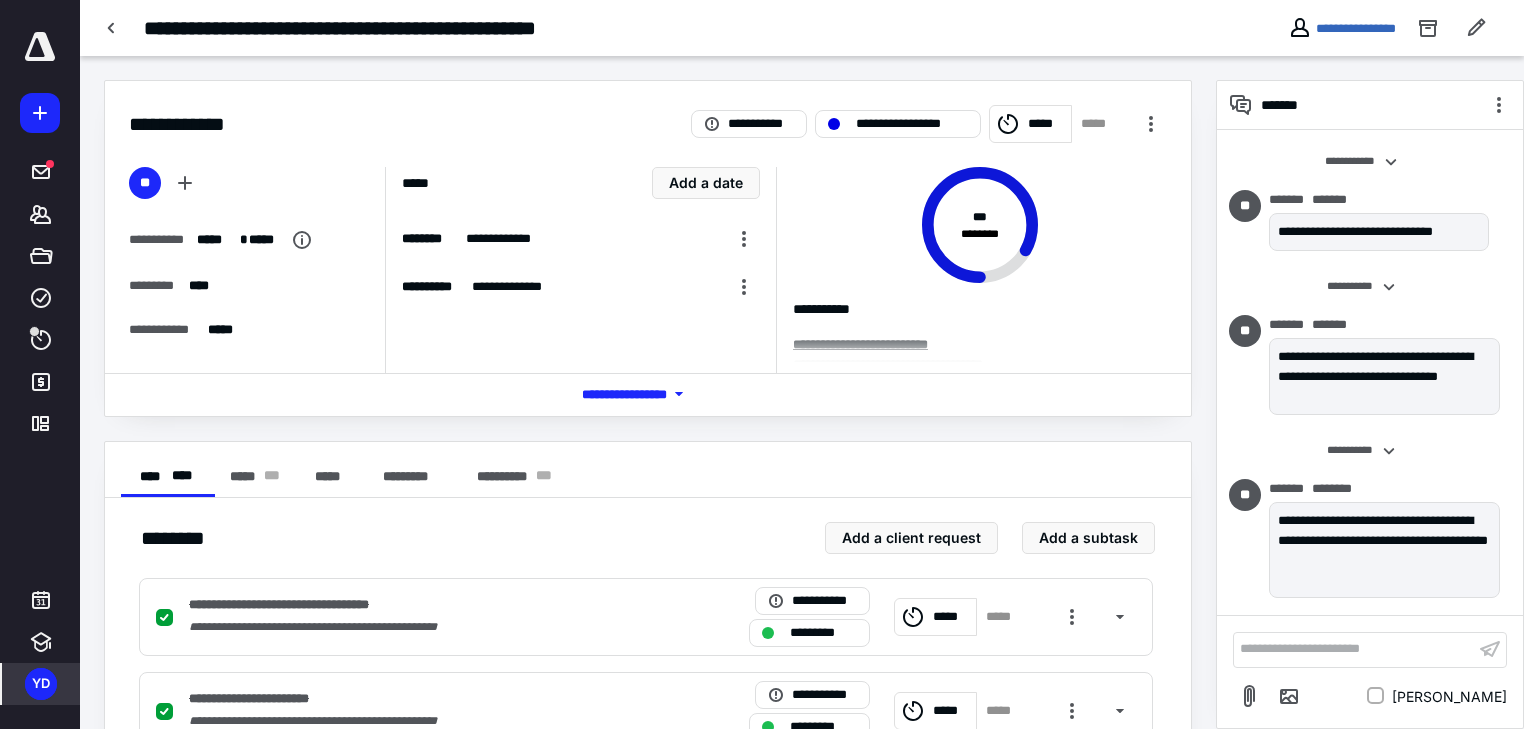 click on "**********" at bounding box center (1354, 649) 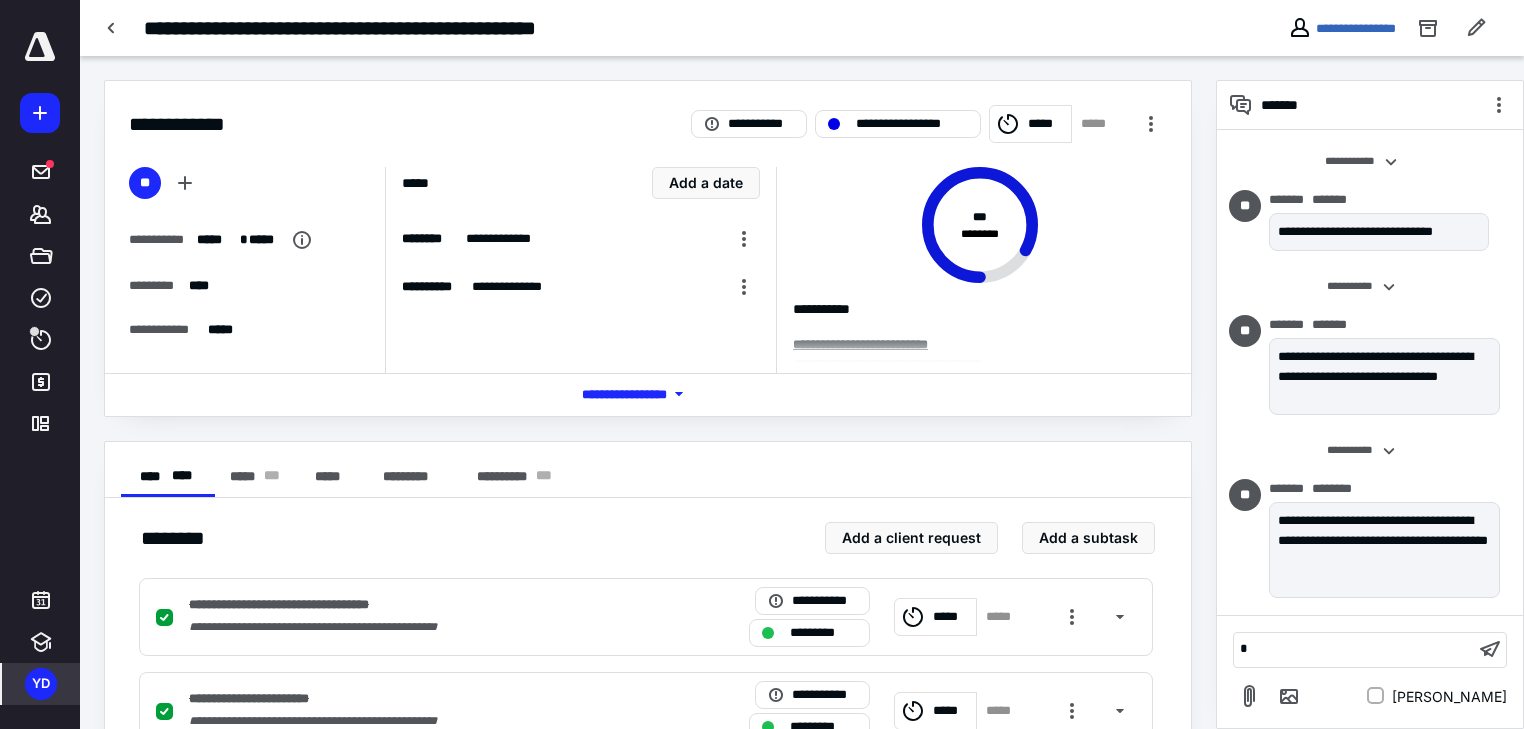 type 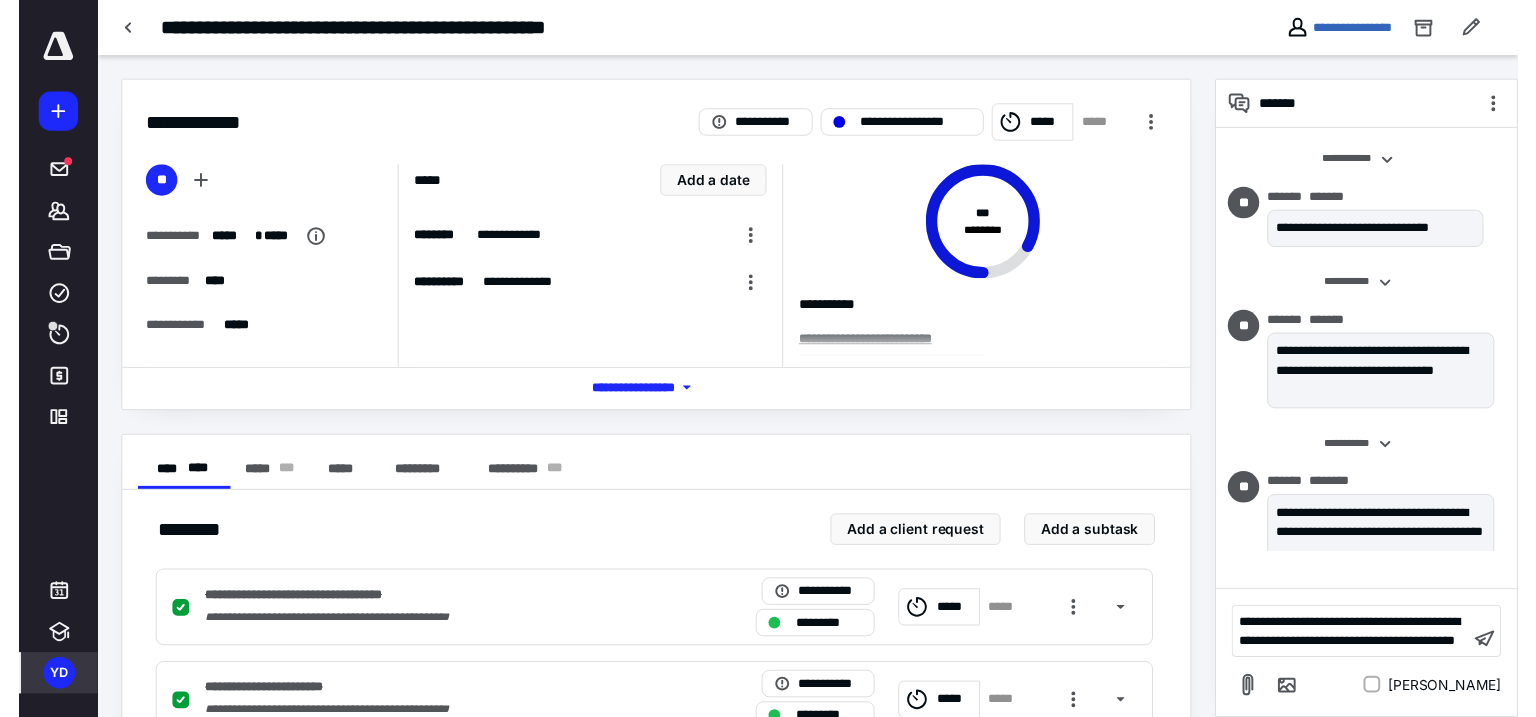 scroll, scrollTop: 363, scrollLeft: 0, axis: vertical 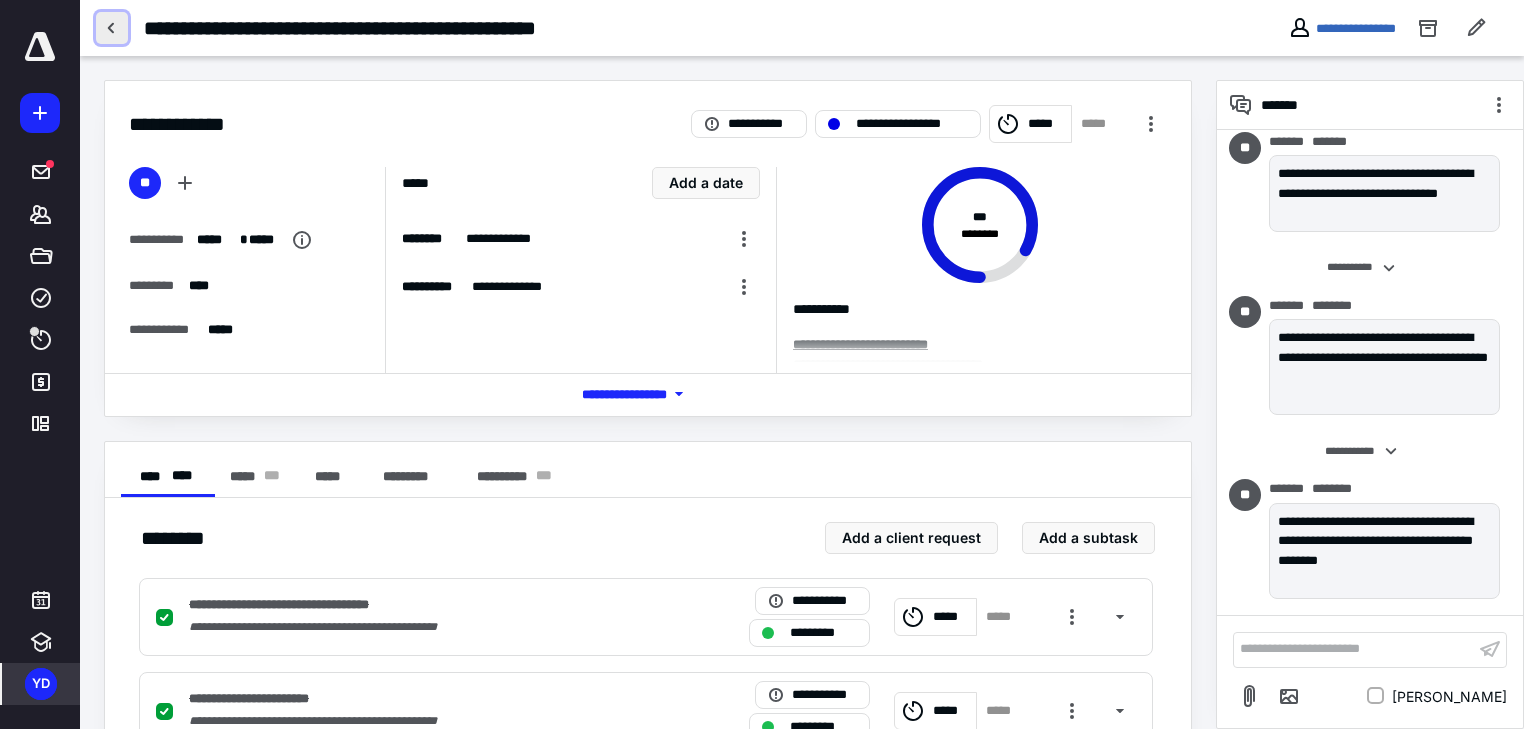 click at bounding box center (112, 28) 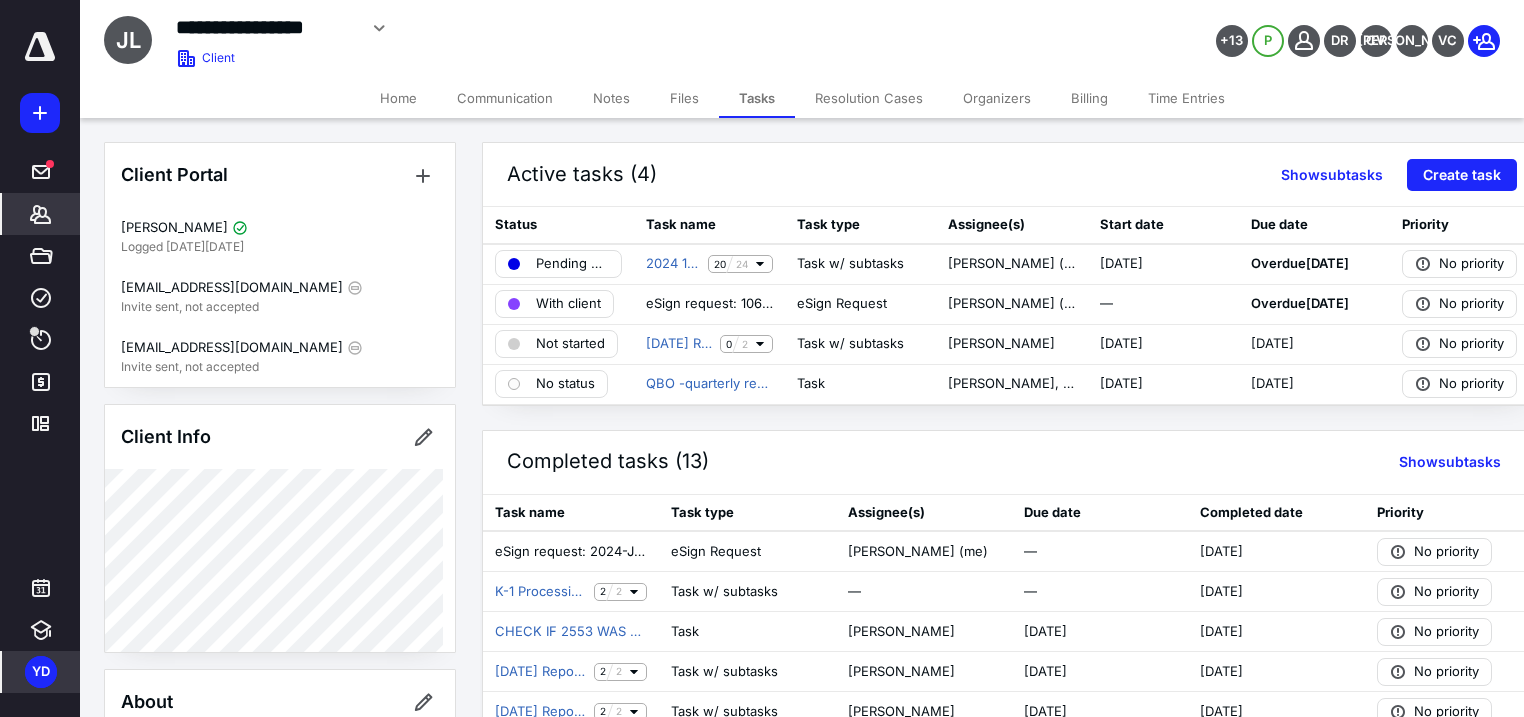 click 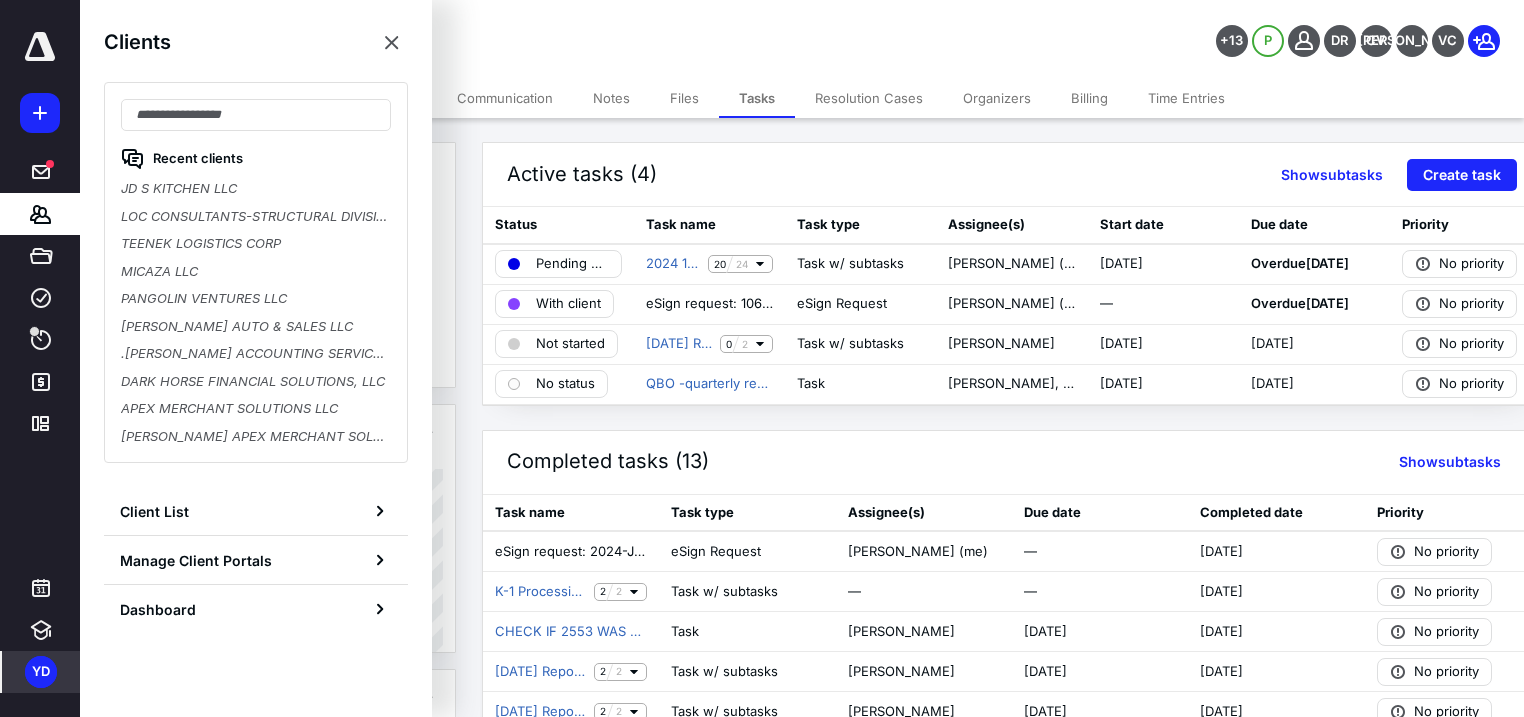click on "YD" at bounding box center [41, 672] 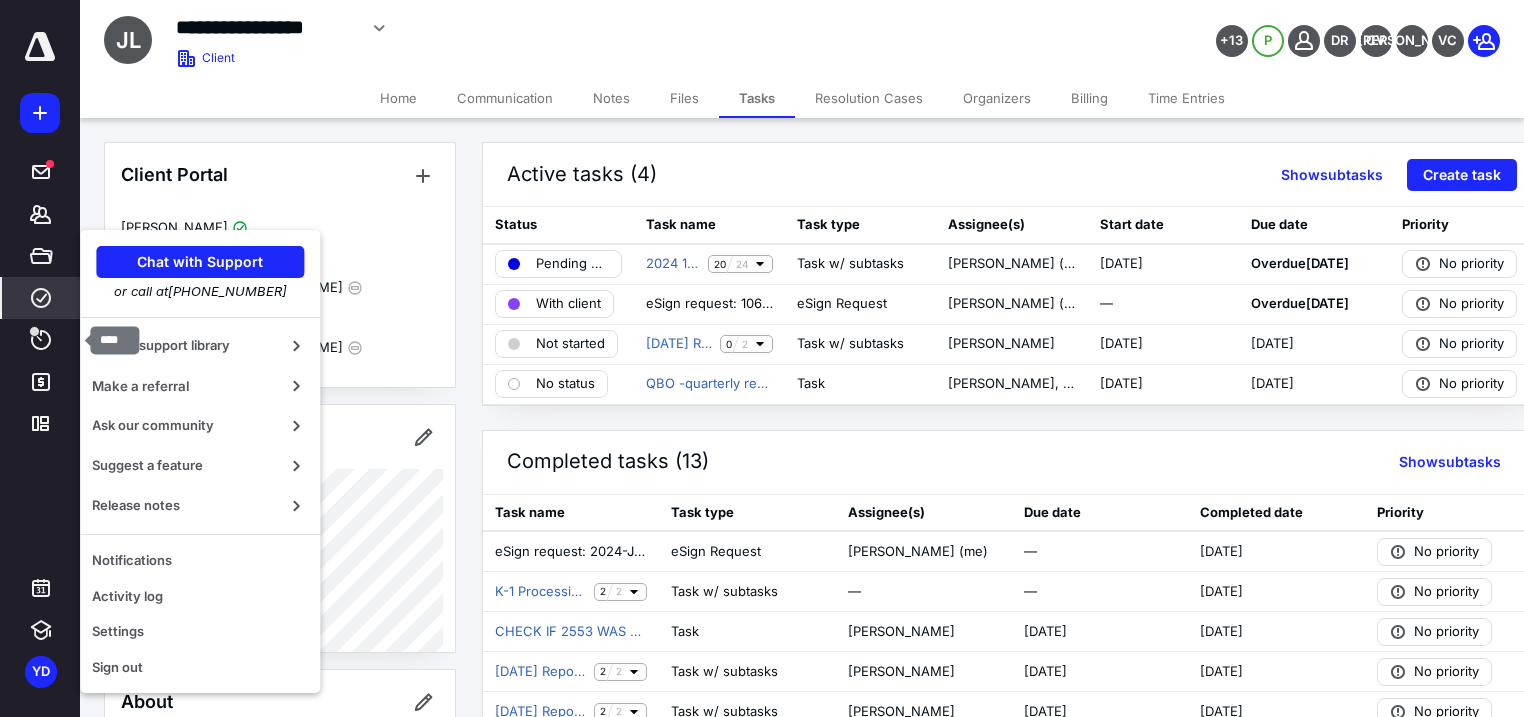 click 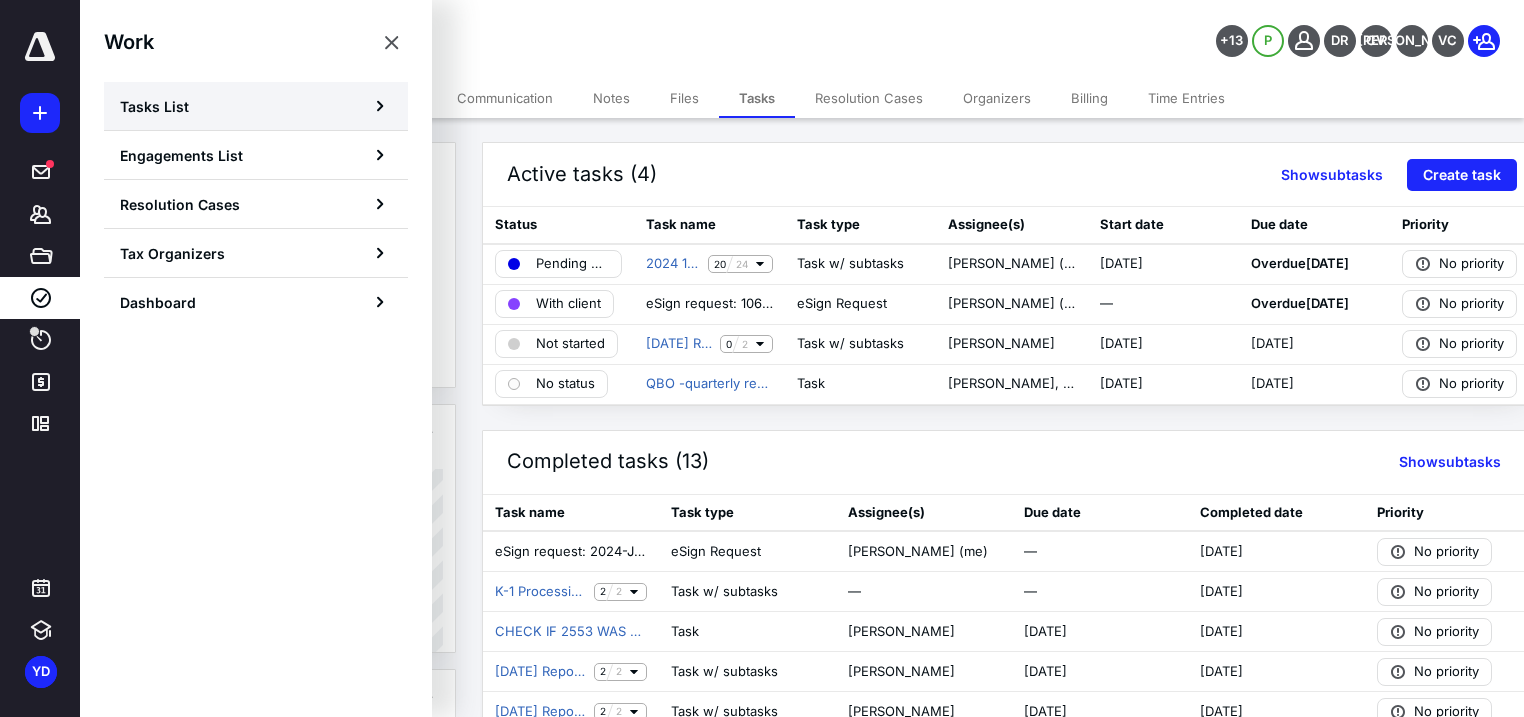 click on "Tasks List" at bounding box center (256, 106) 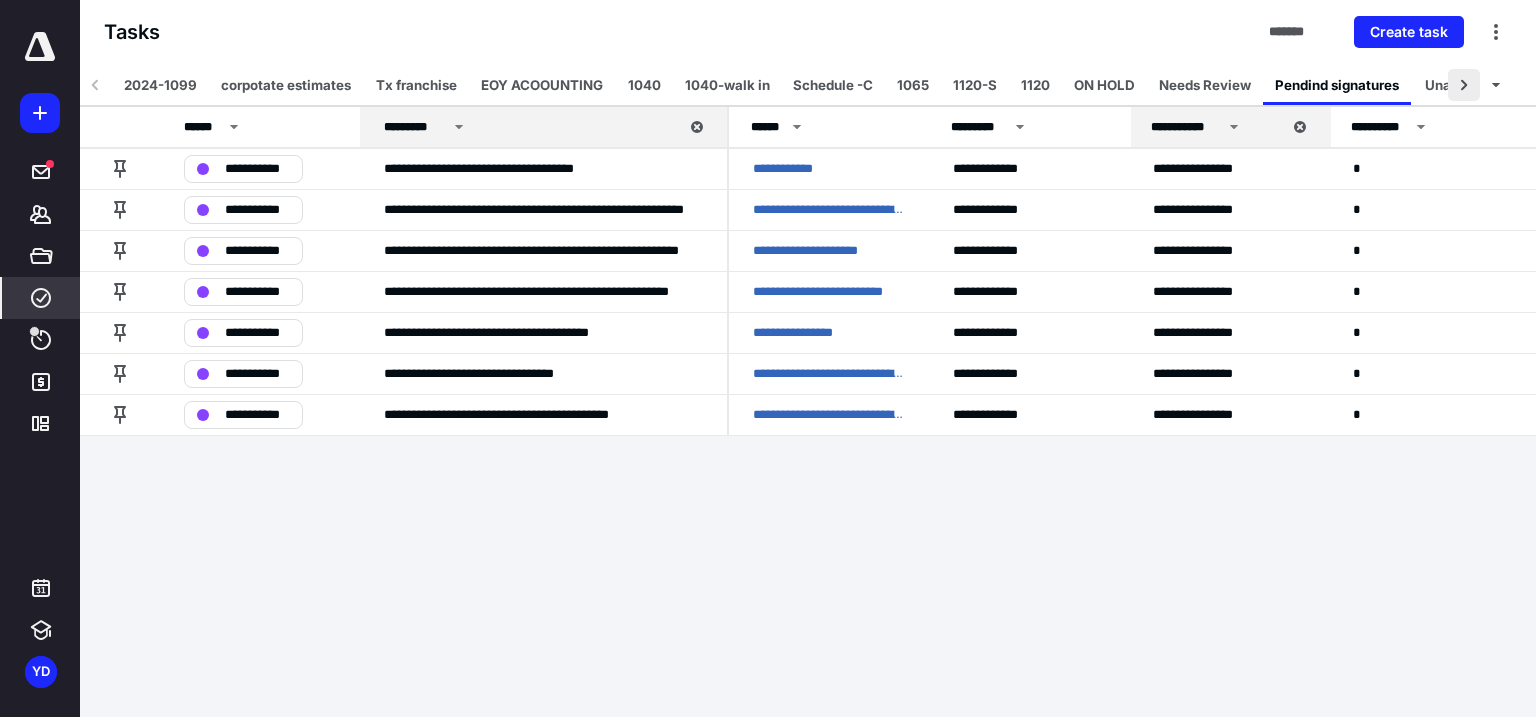 click at bounding box center [1464, 85] 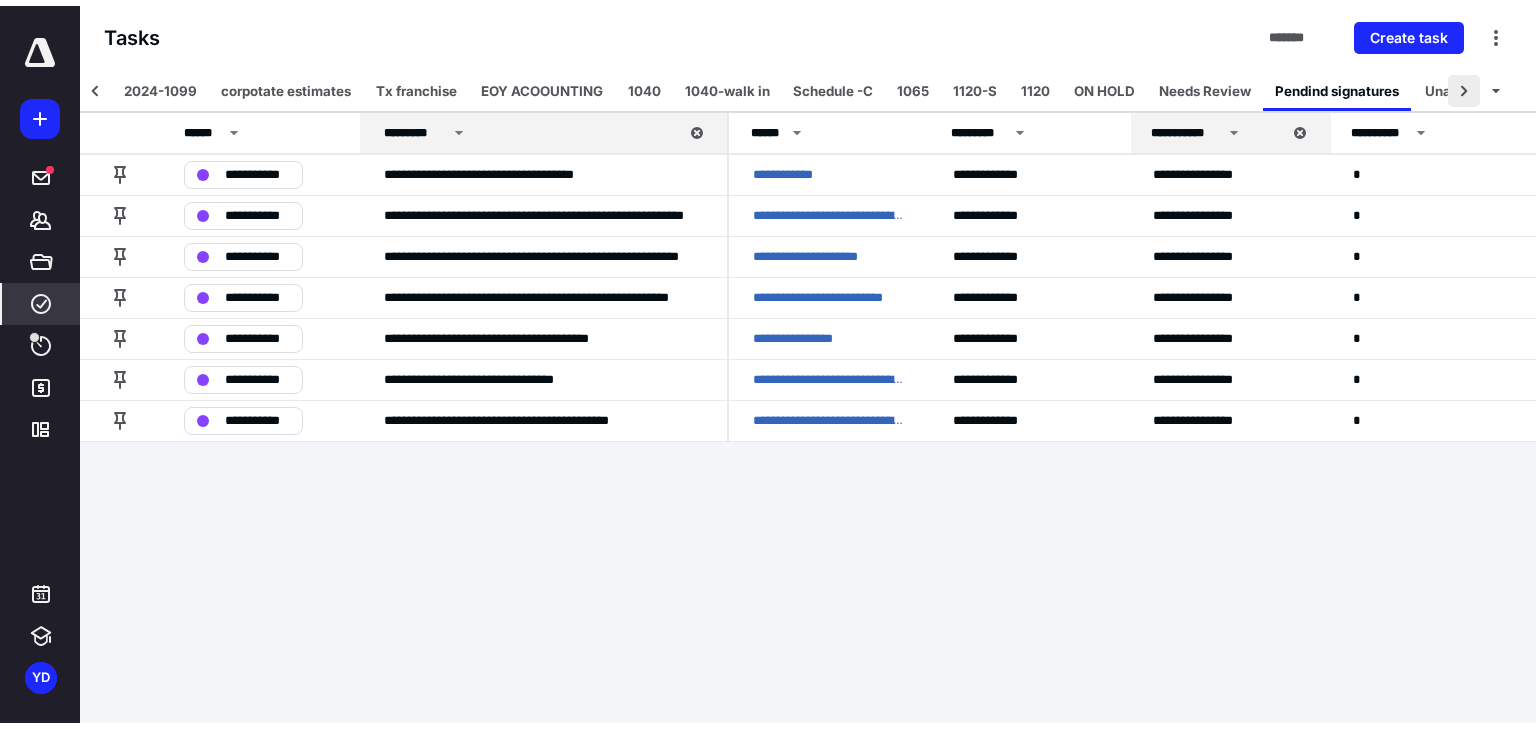 scroll, scrollTop: 0, scrollLeft: 96, axis: horizontal 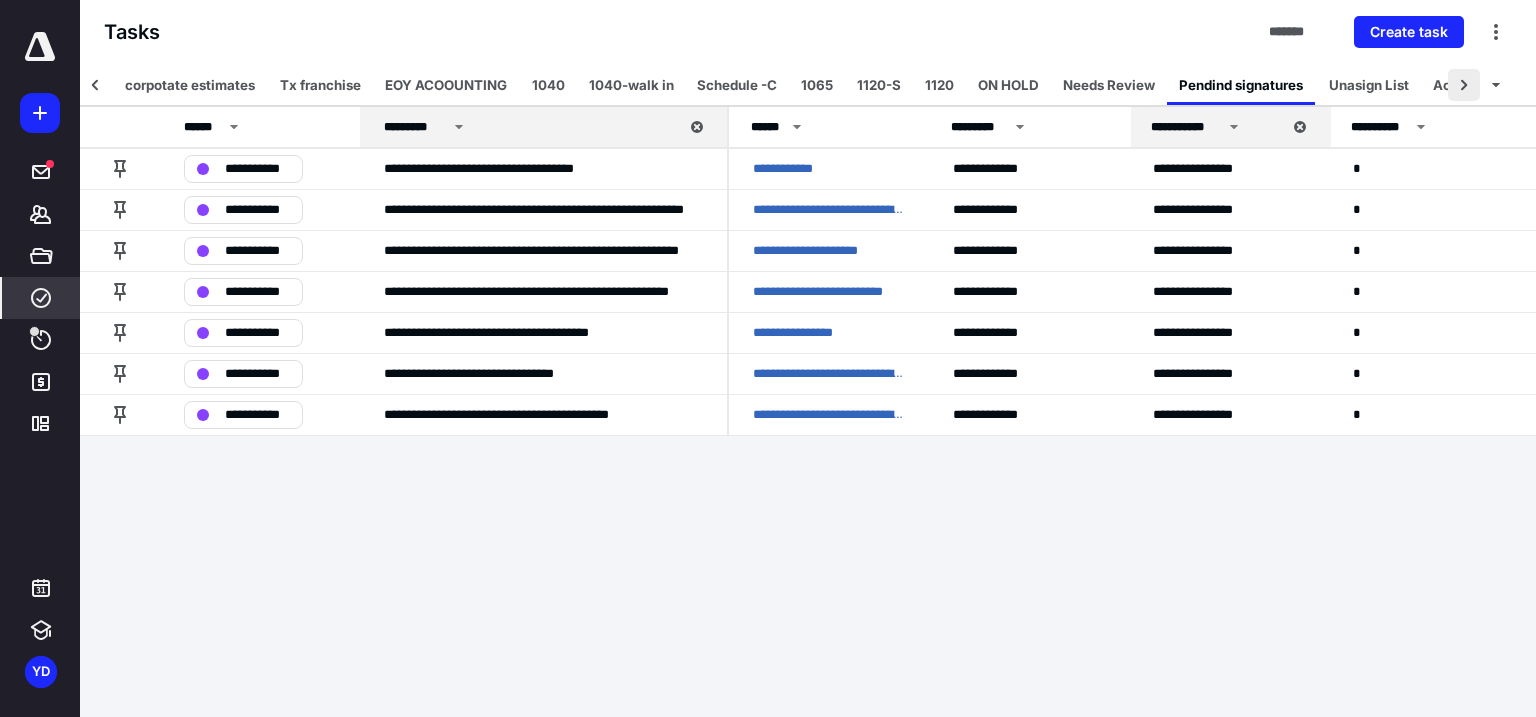click at bounding box center [1464, 85] 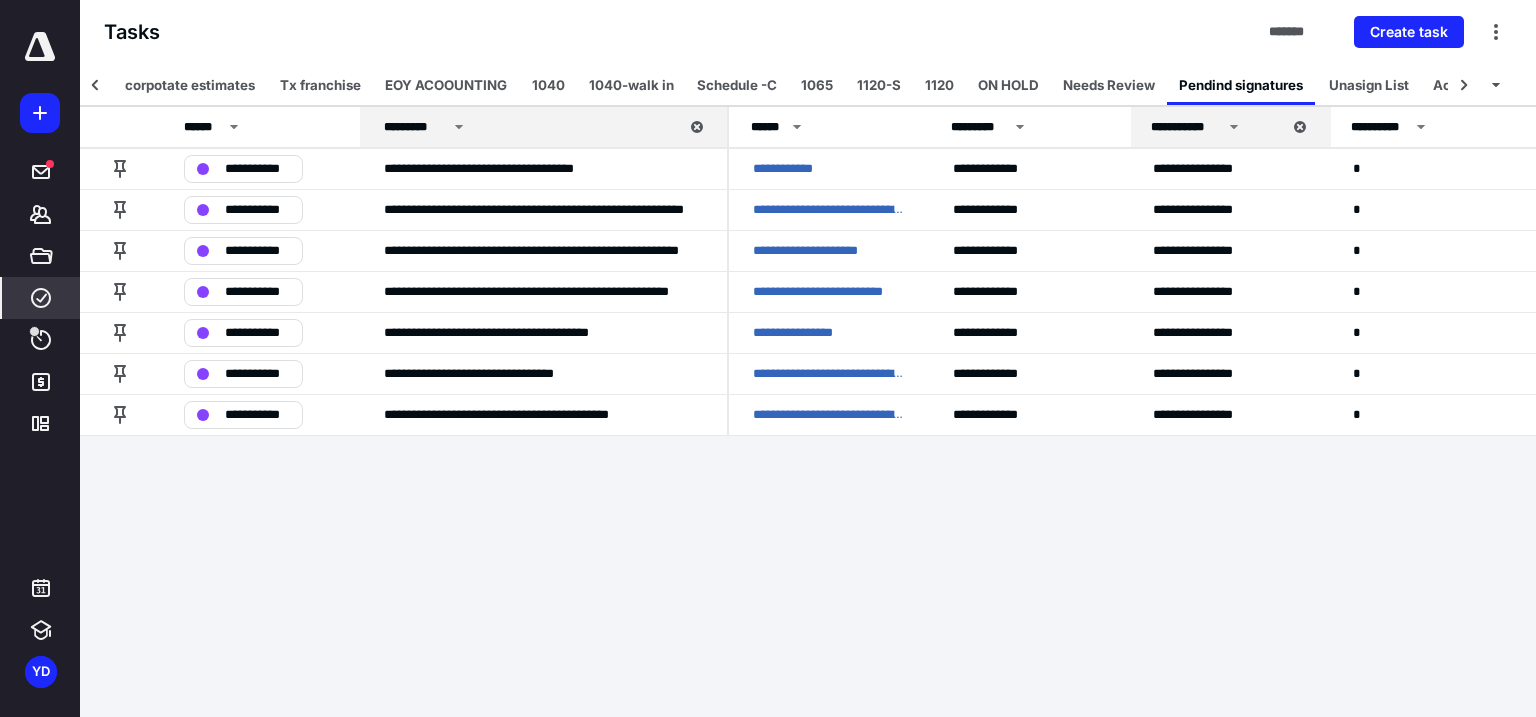 click on "**********" at bounding box center [768, 358] 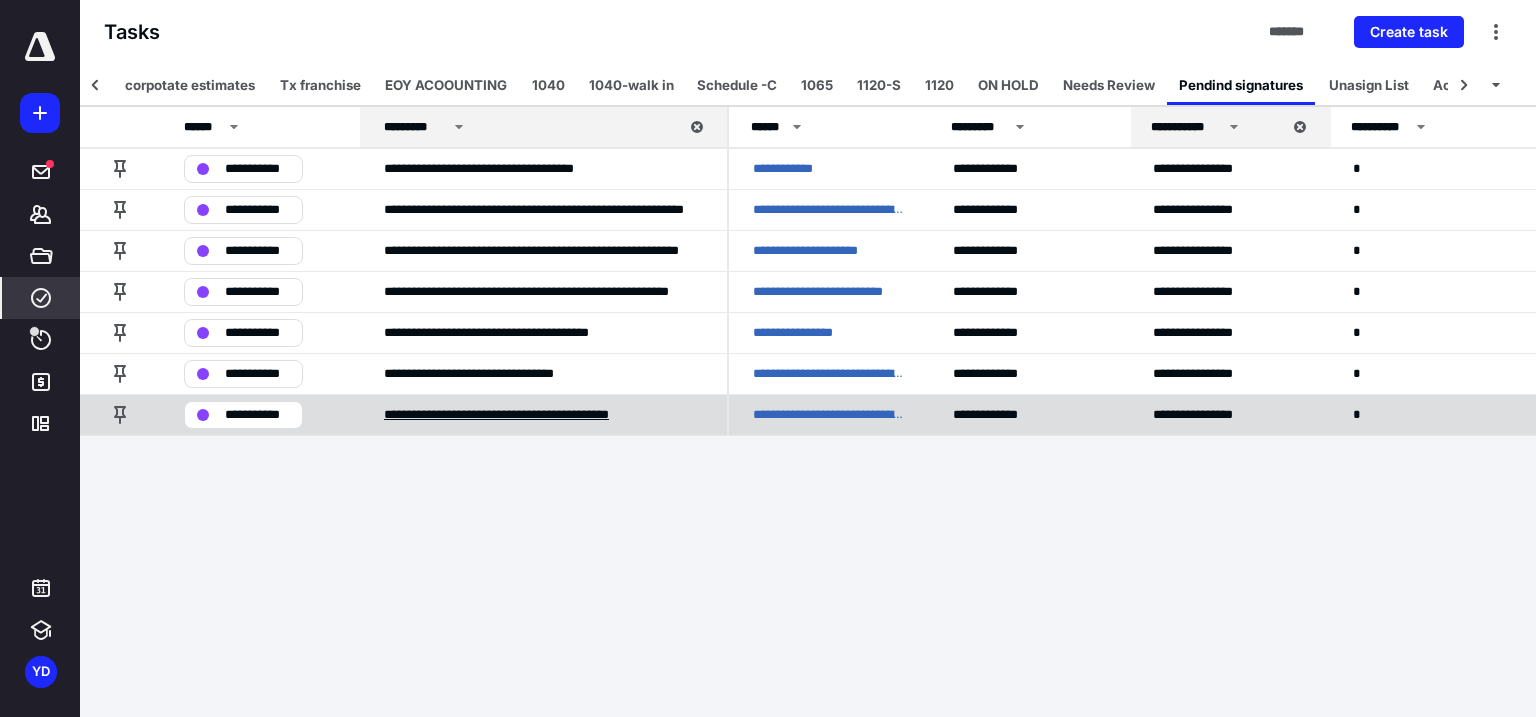 click on "**********" at bounding box center [532, 415] 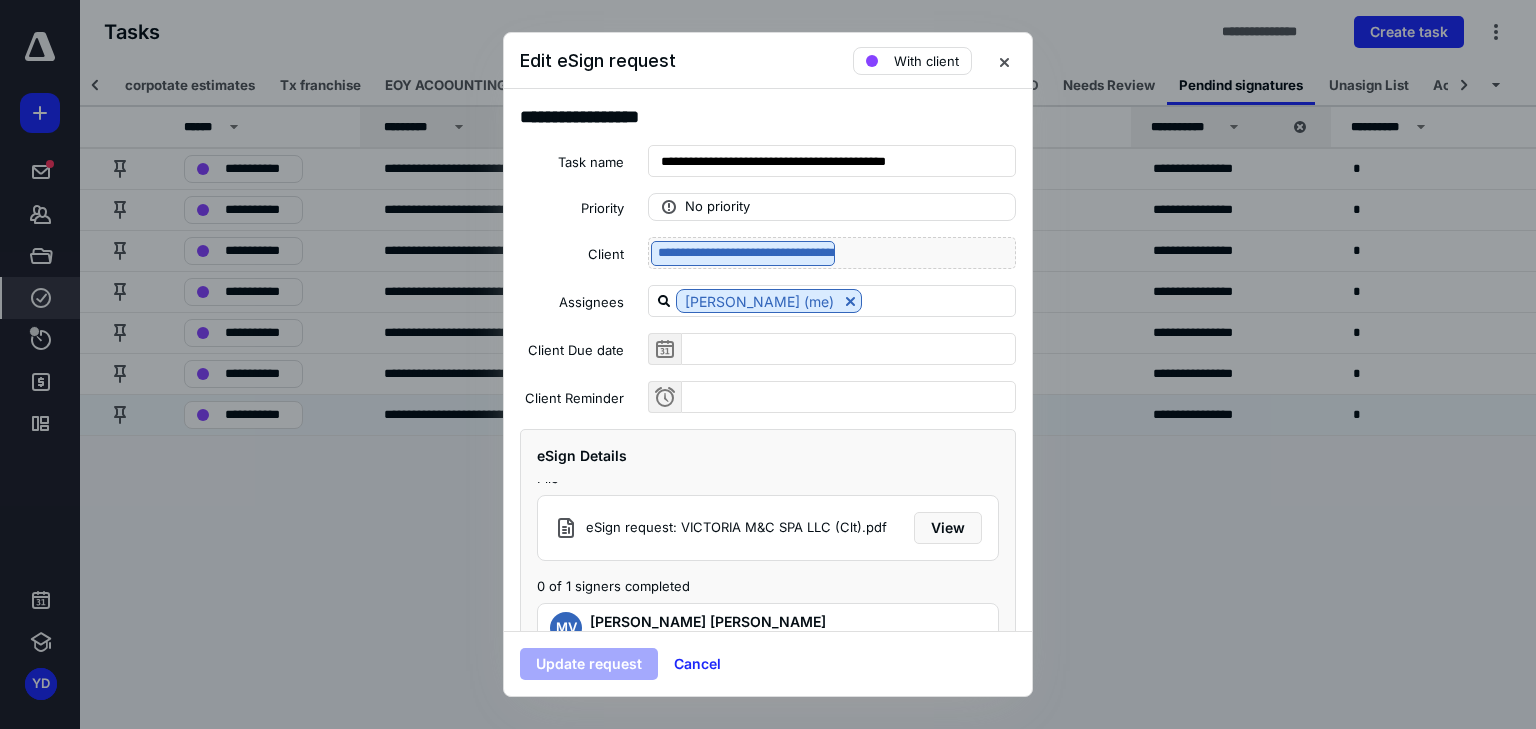 scroll, scrollTop: 23, scrollLeft: 0, axis: vertical 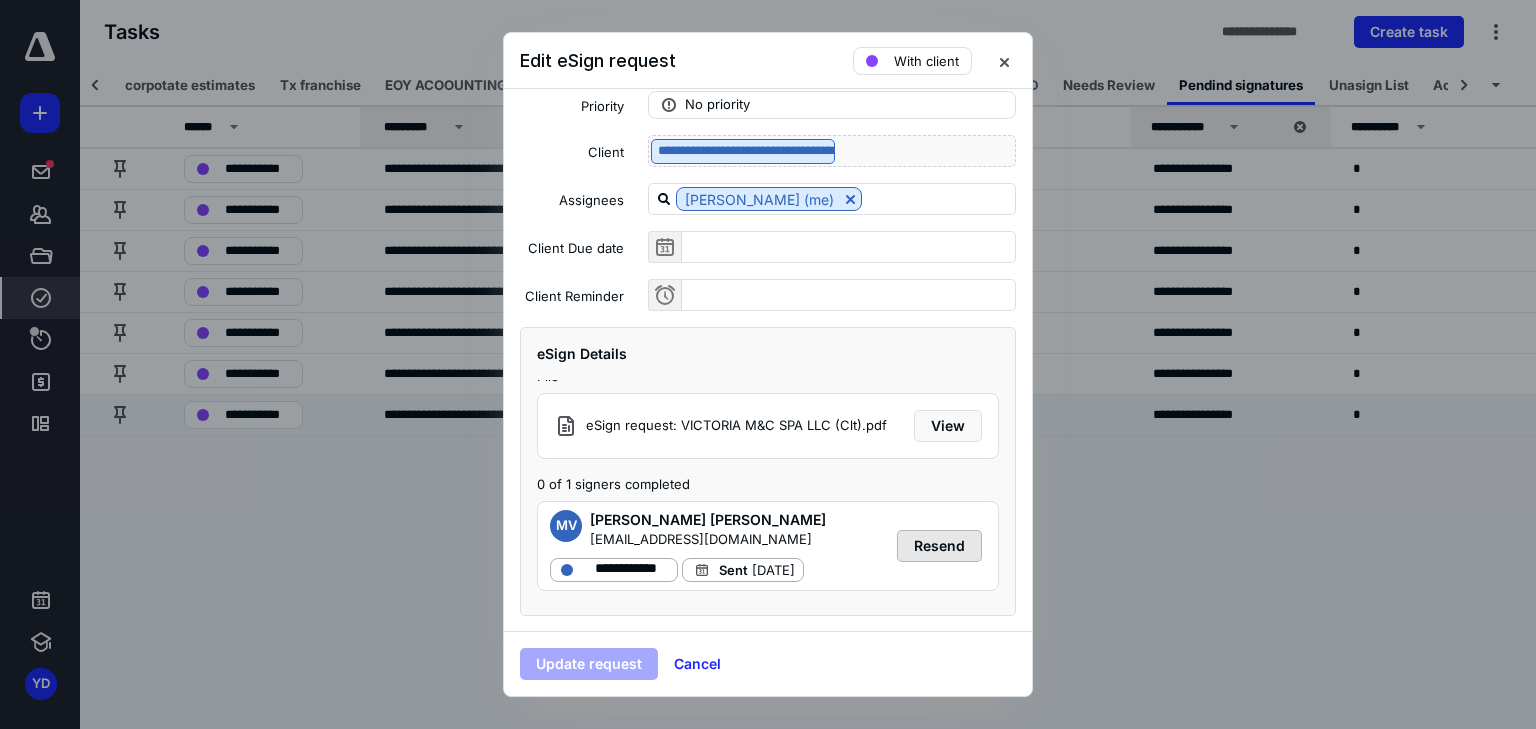 click on "Resend" at bounding box center (939, 546) 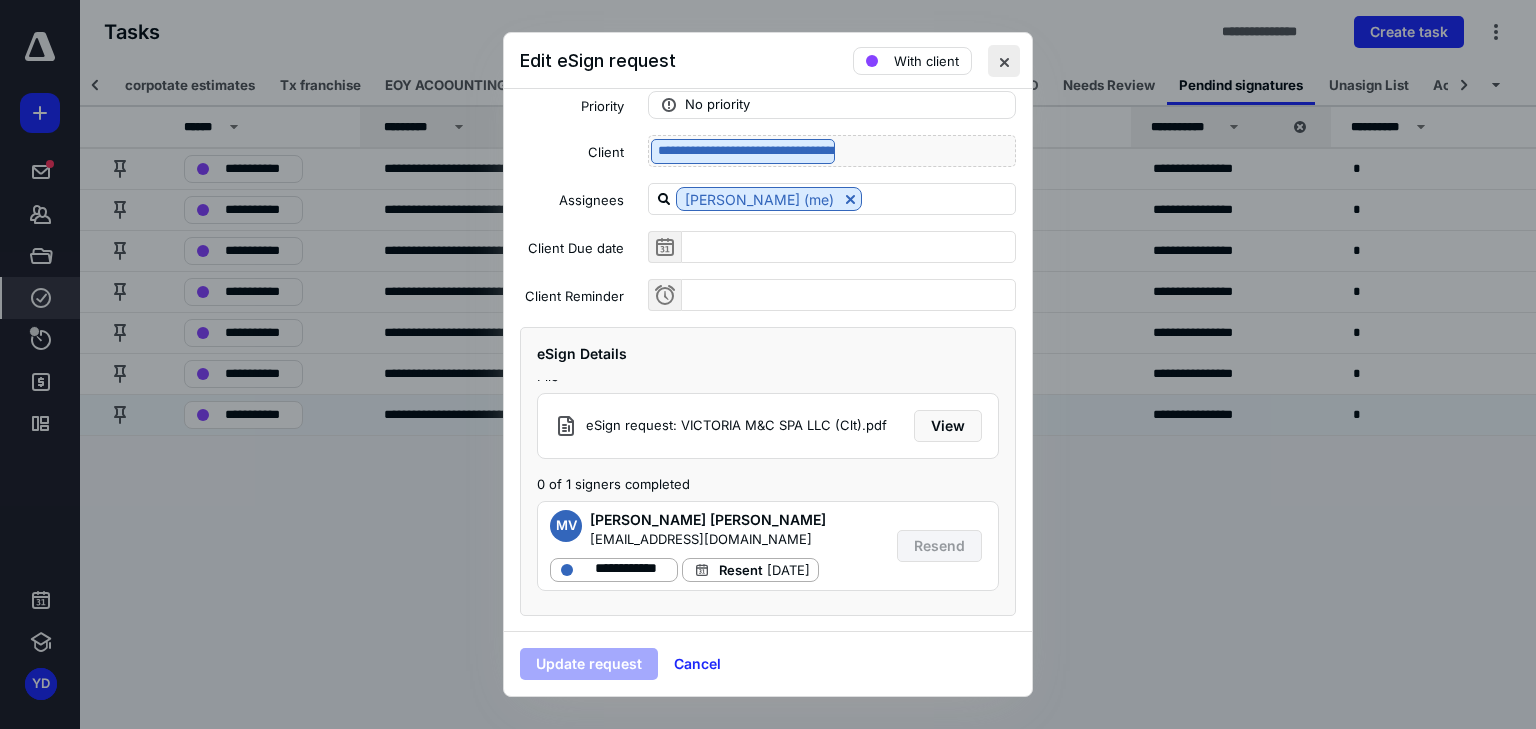 click at bounding box center [1004, 61] 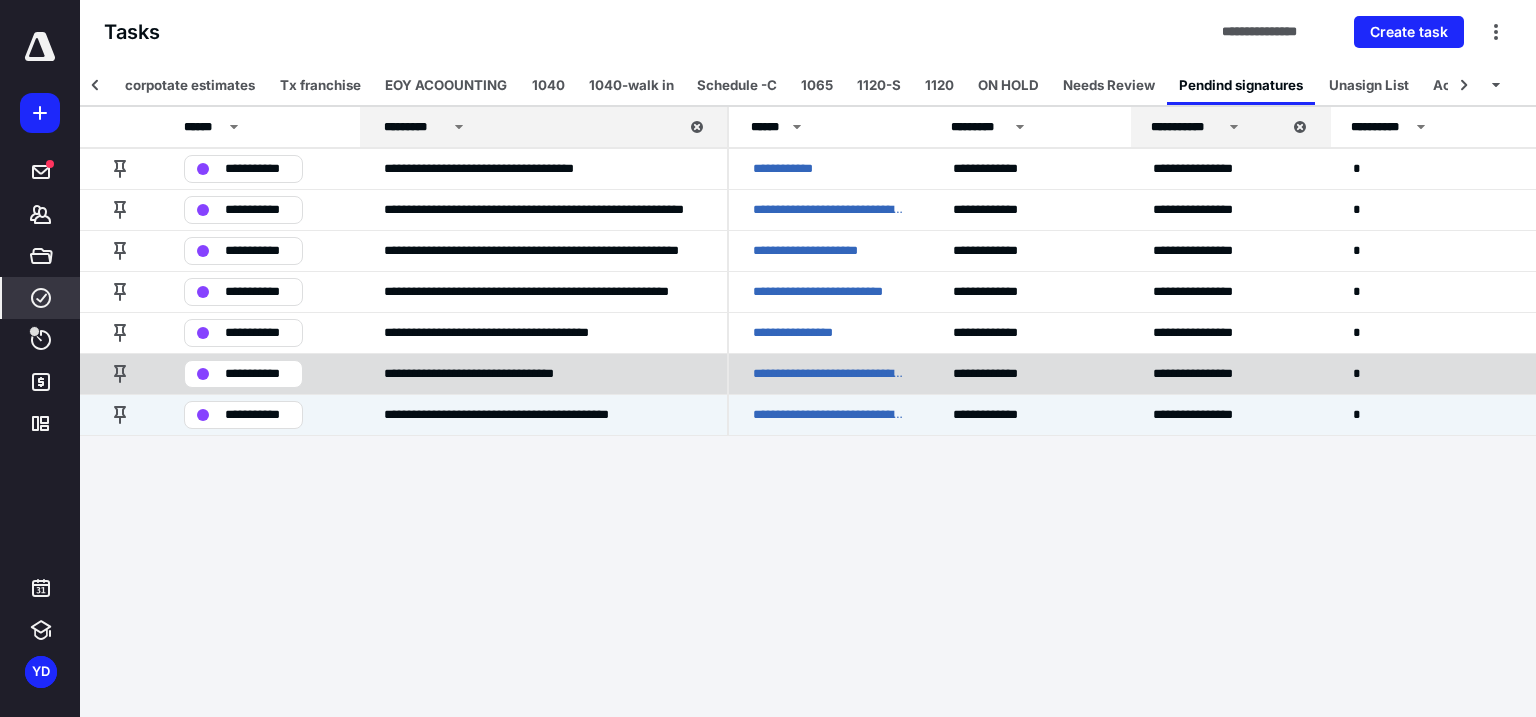 click on "**********" at bounding box center [829, 374] 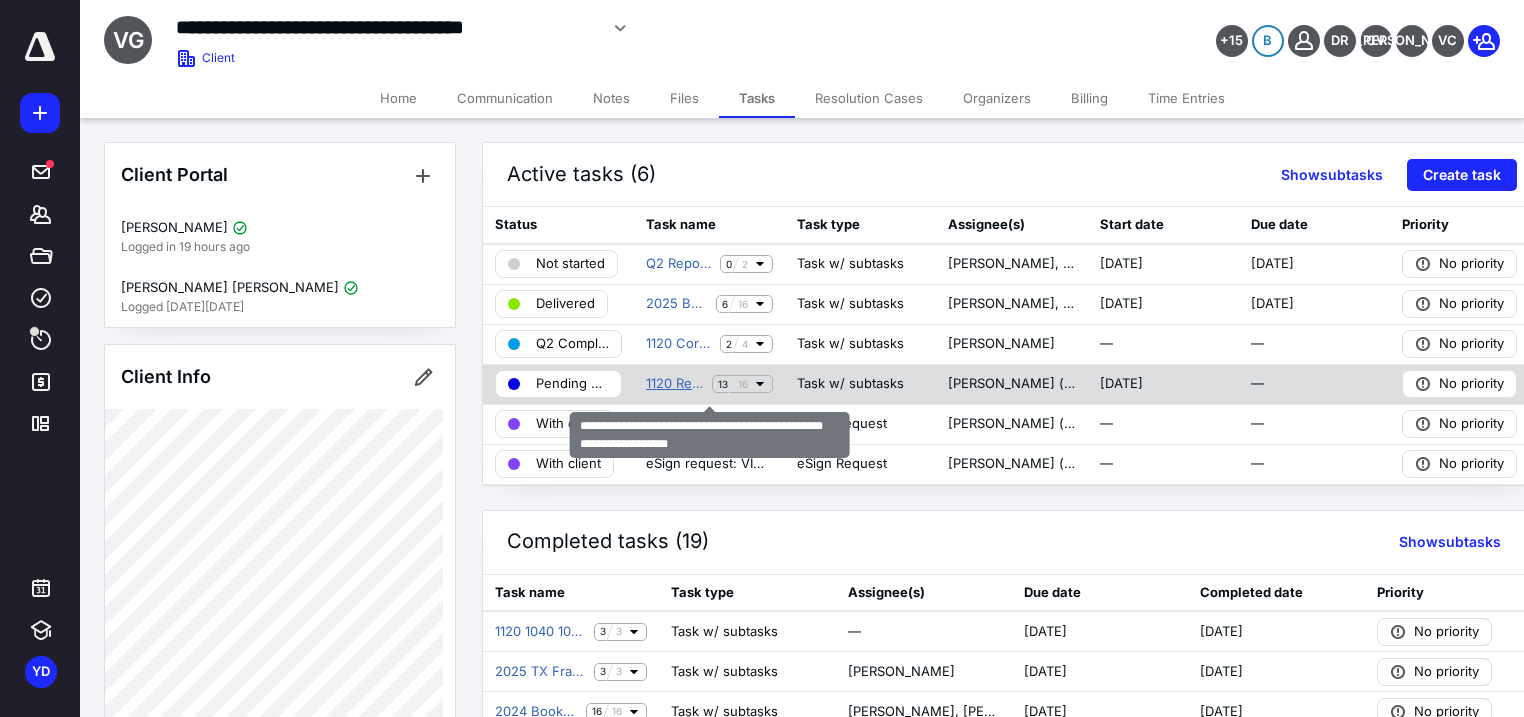 click on "1120 Return -VICTORI6756- VICTORIA M&C SPA LLC DBA NAIL GARDEN  (BC)" at bounding box center [675, 384] 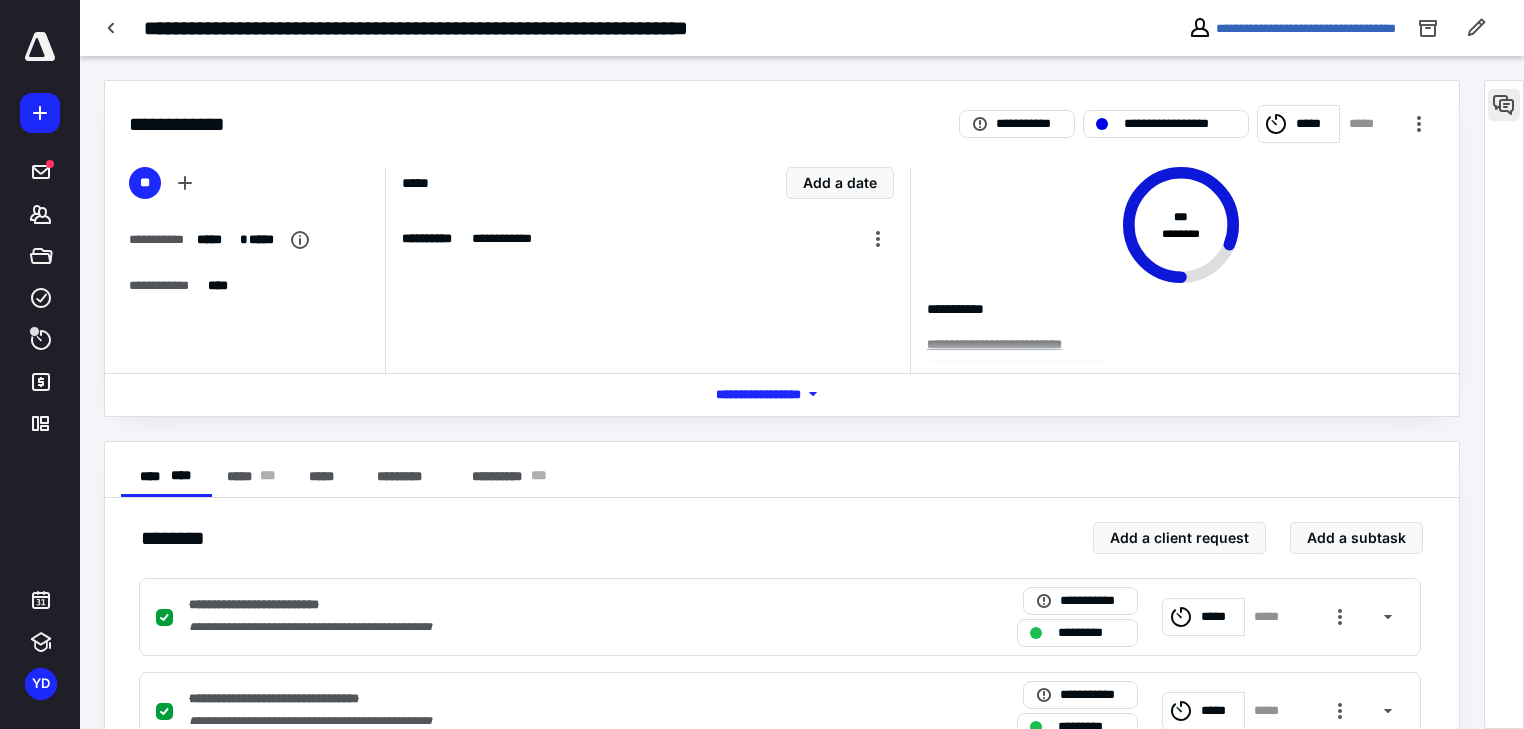 click at bounding box center (1504, 105) 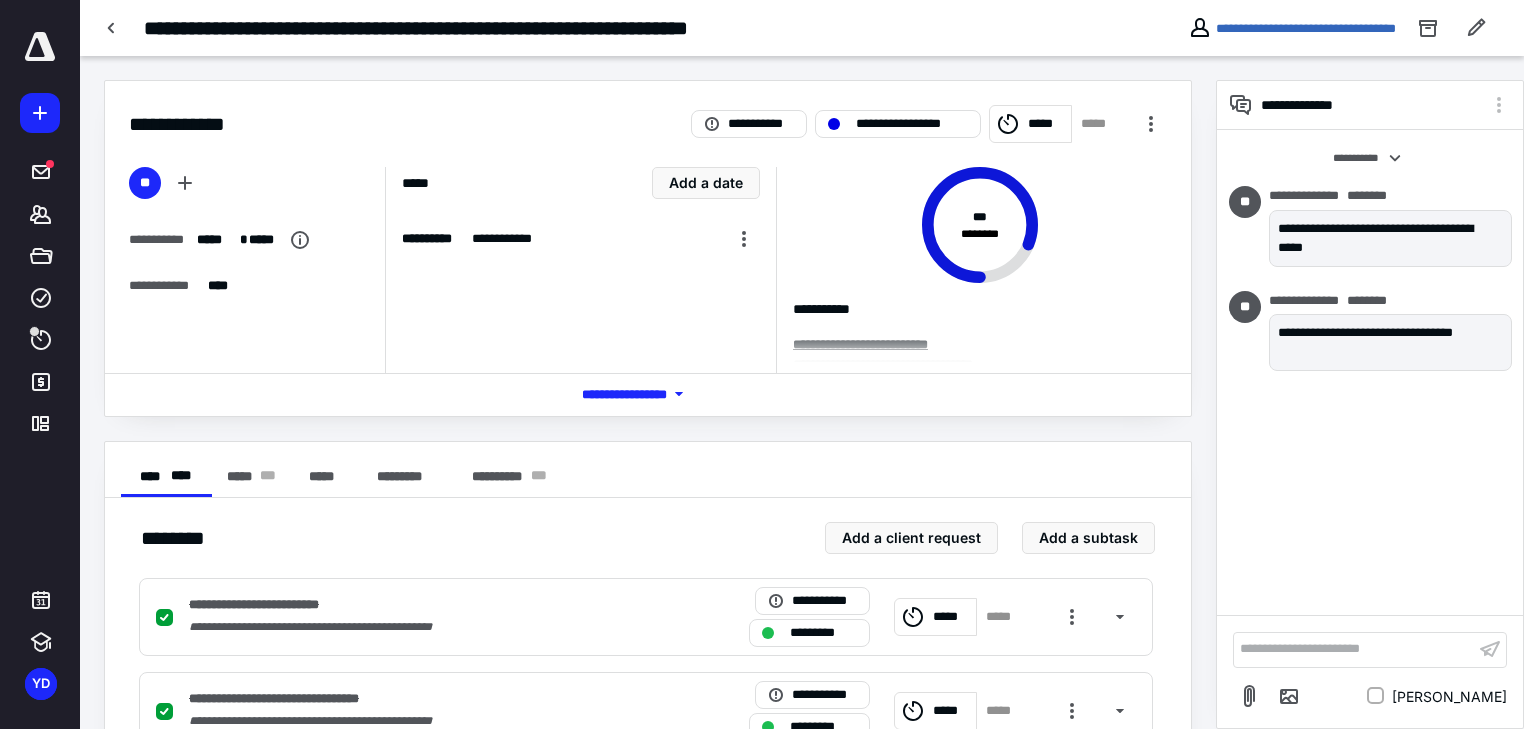 click on "**********" at bounding box center (1354, 649) 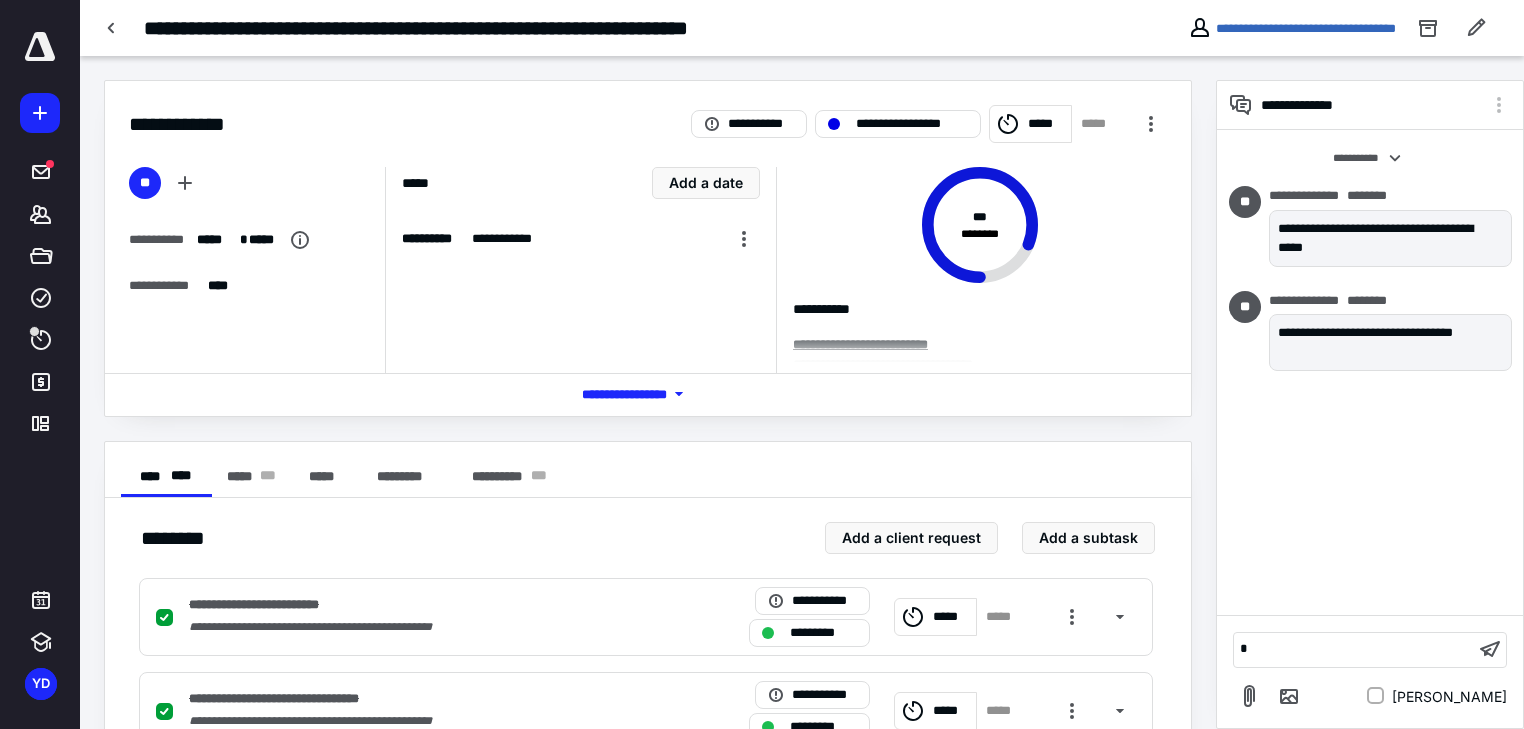 type 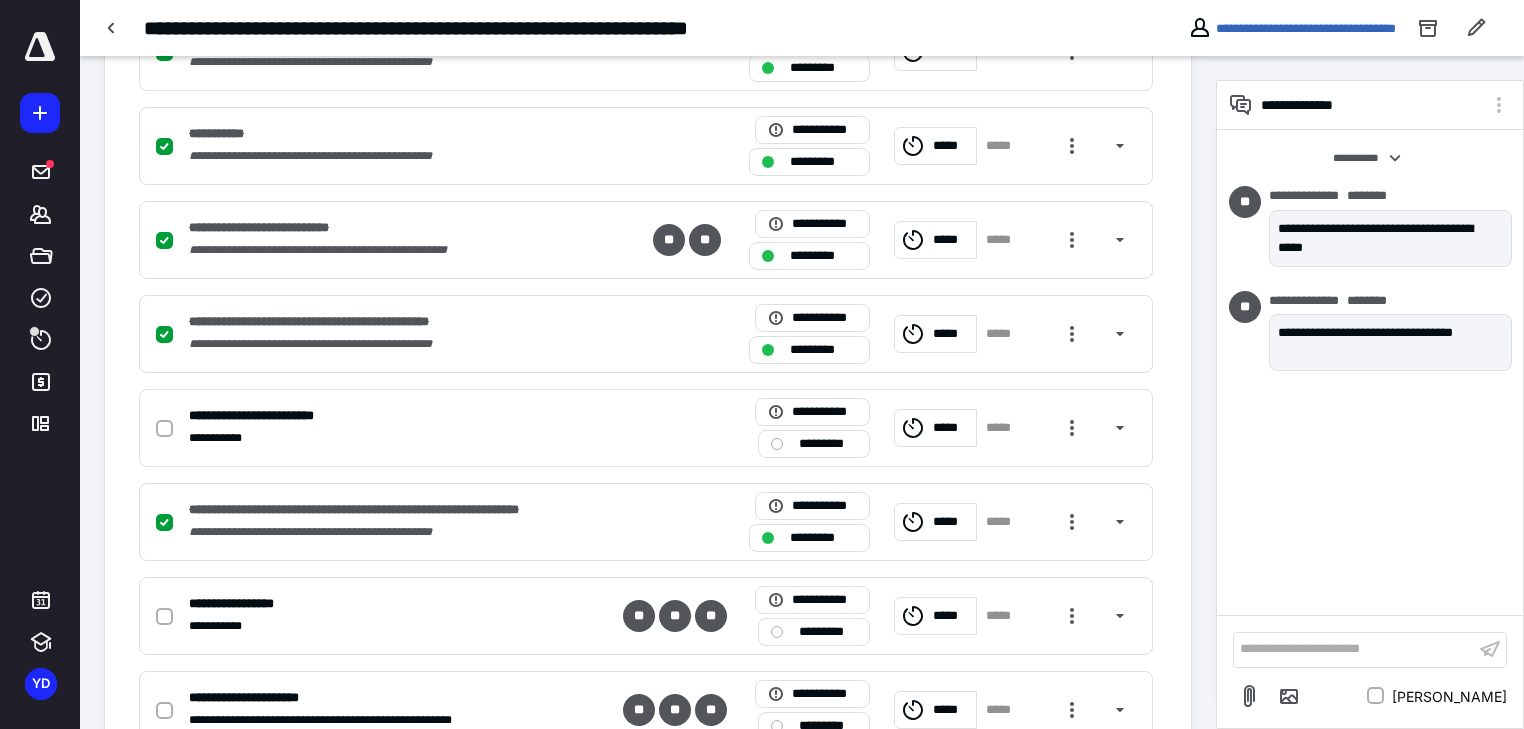 scroll, scrollTop: 1385, scrollLeft: 0, axis: vertical 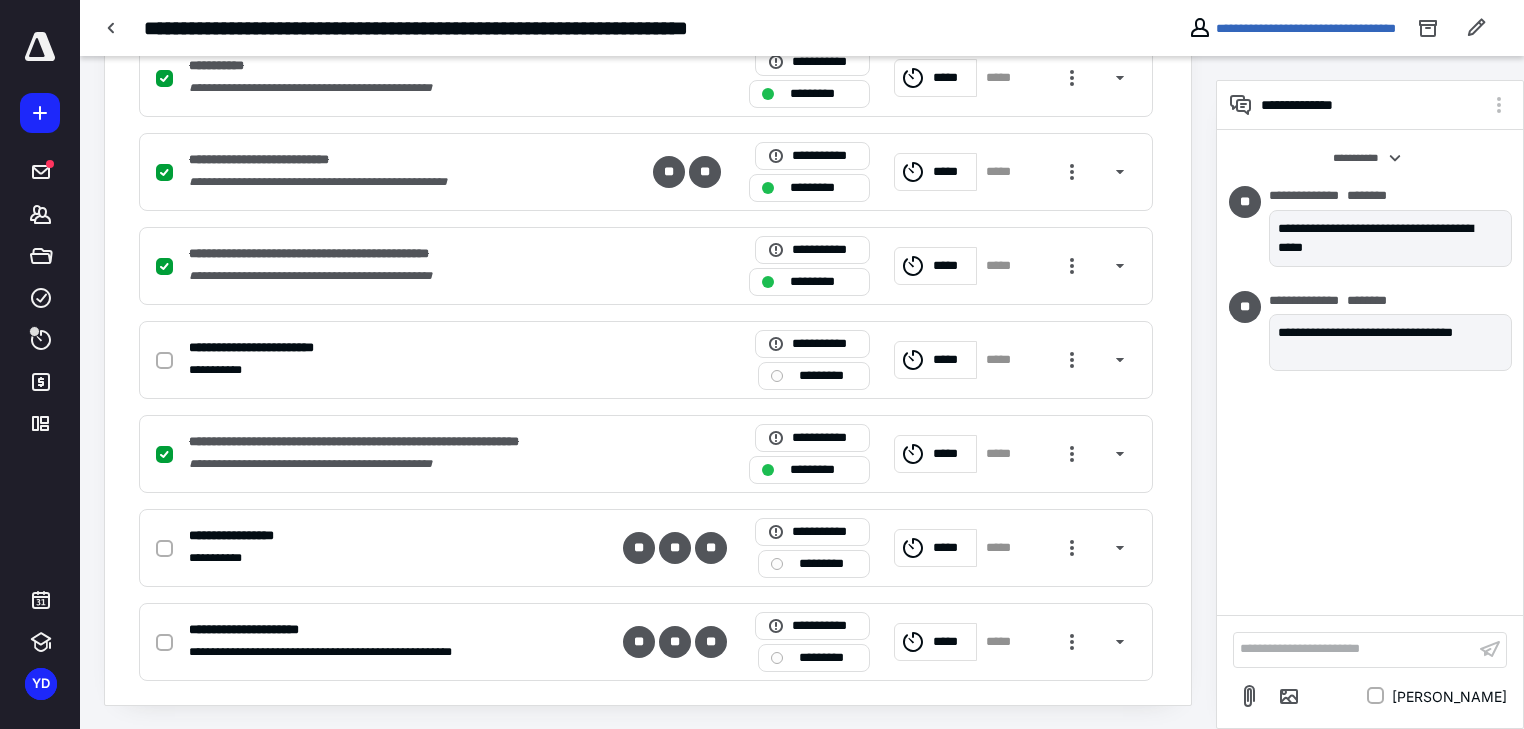 click on "**********" at bounding box center (1354, 649) 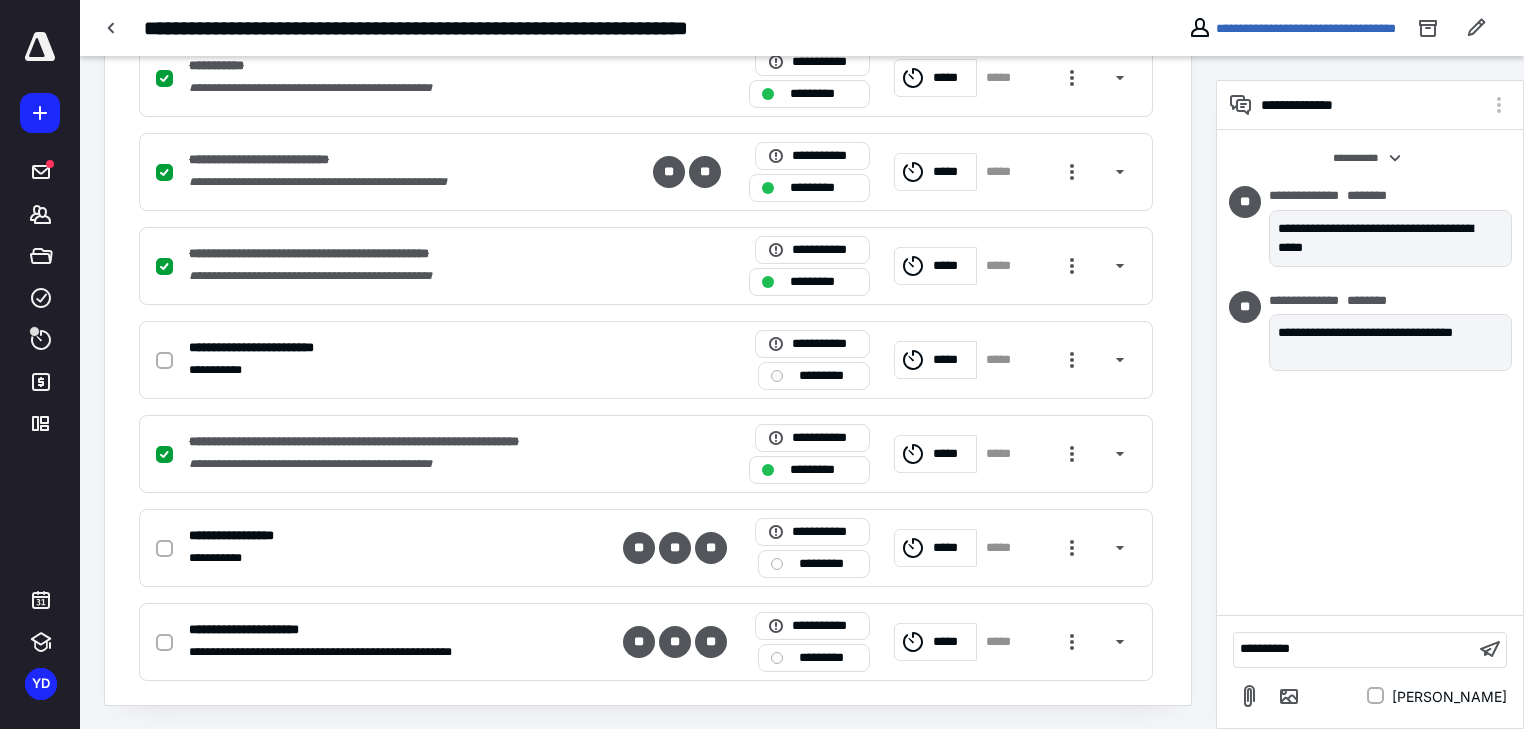 click on "**********" at bounding box center (1354, 649) 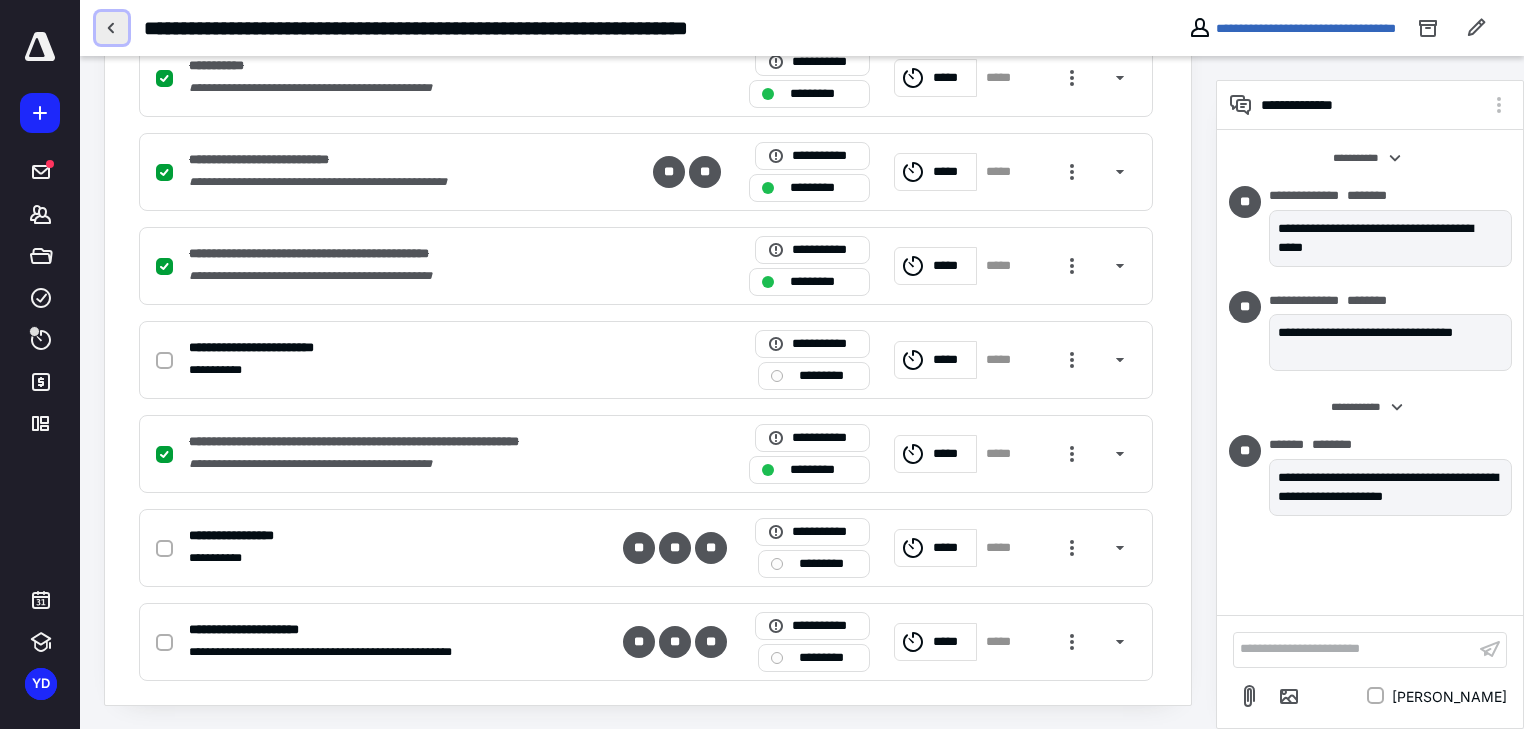 click at bounding box center [112, 28] 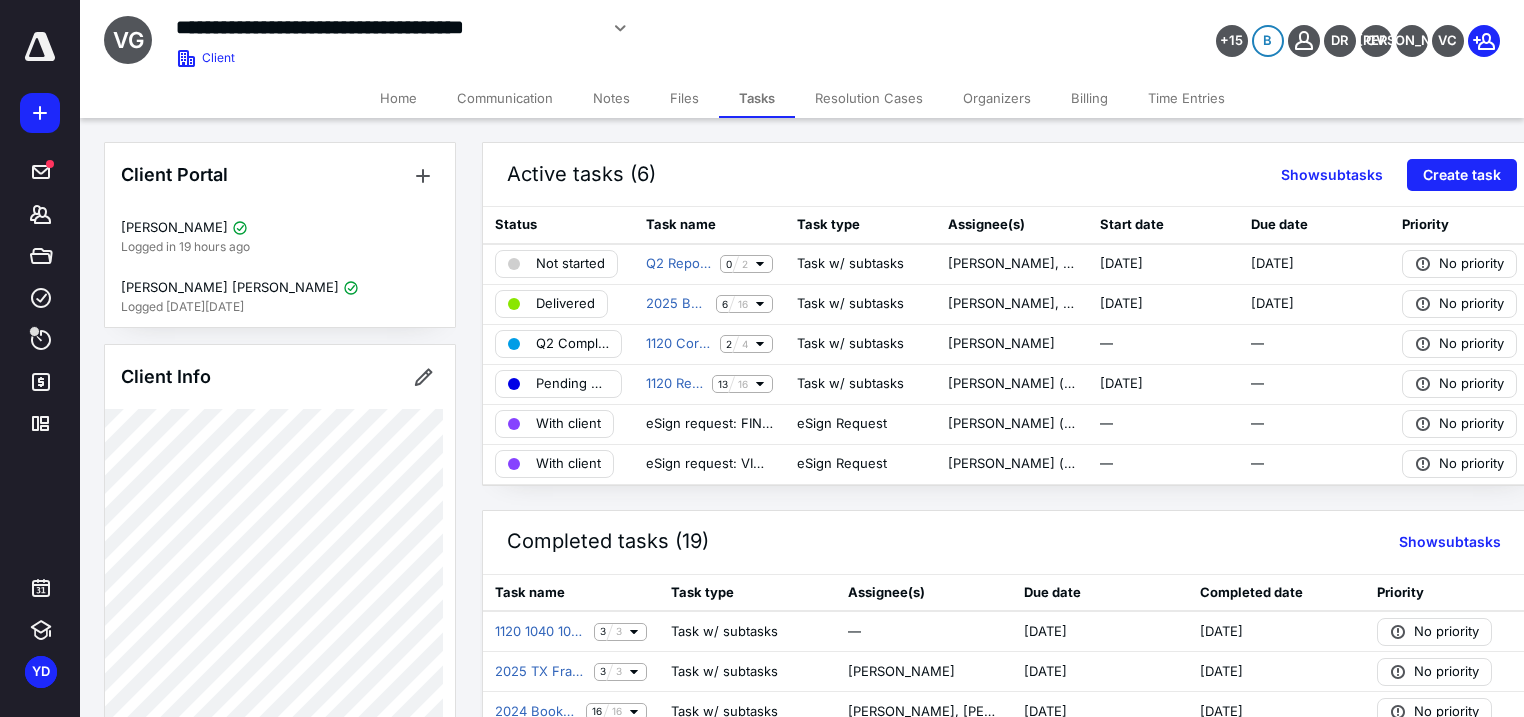 click on "Tasks" at bounding box center (757, 98) 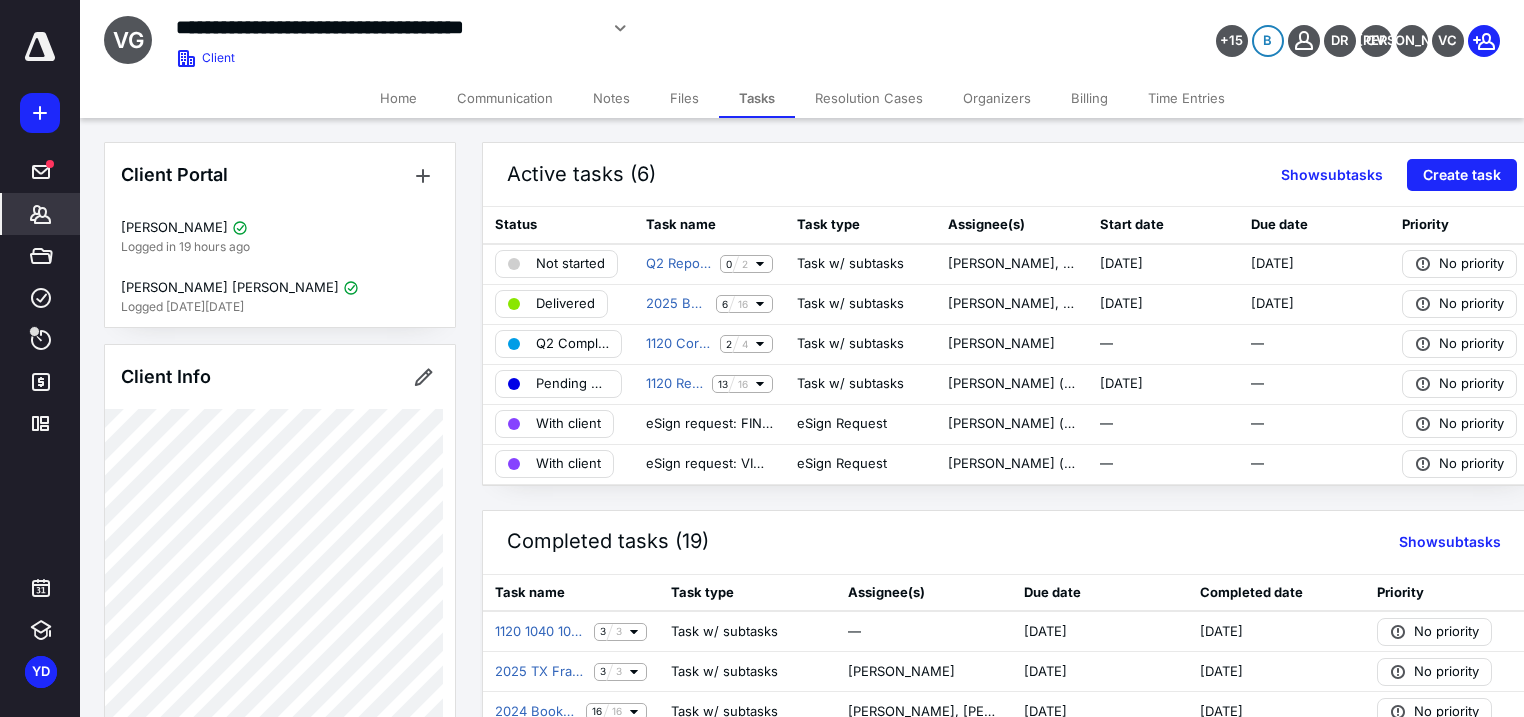 click 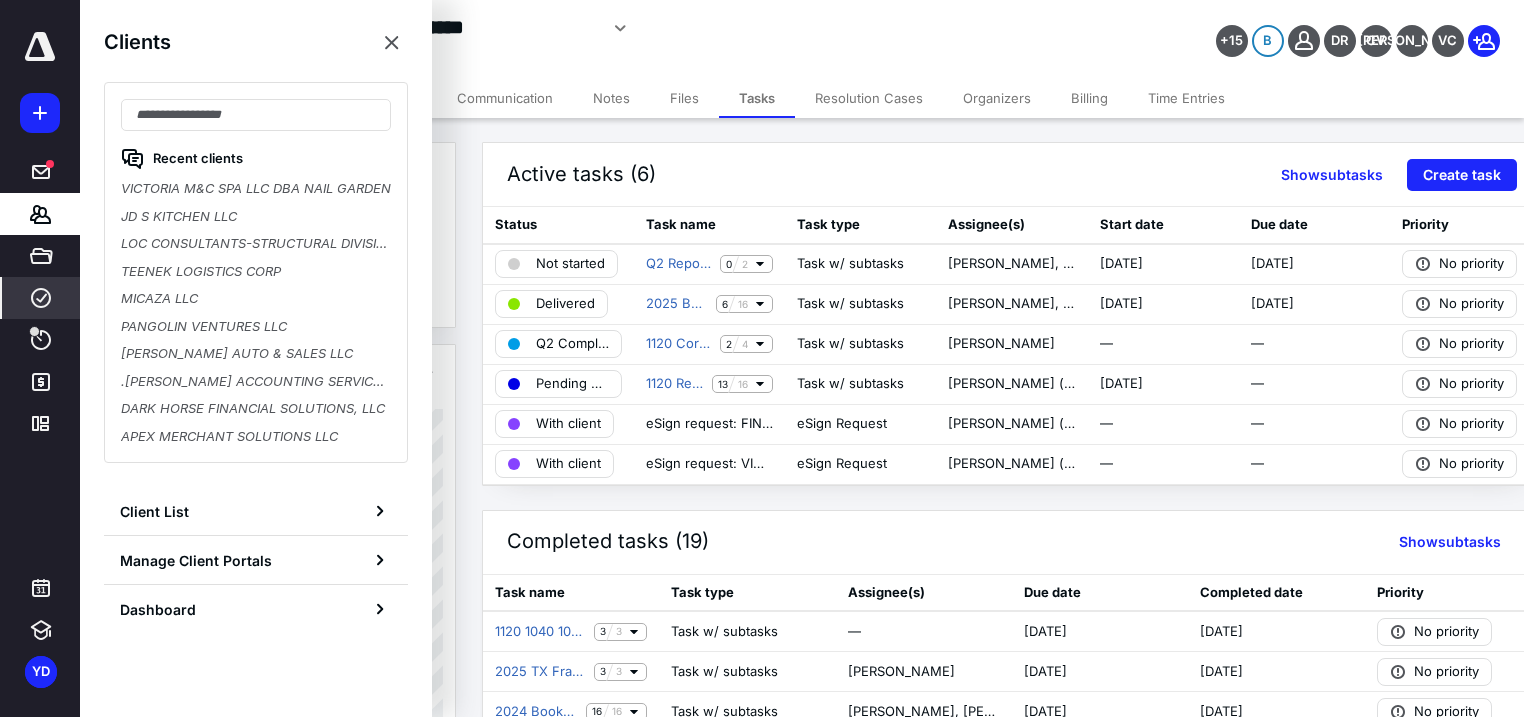 click on "Work" at bounding box center [41, 298] 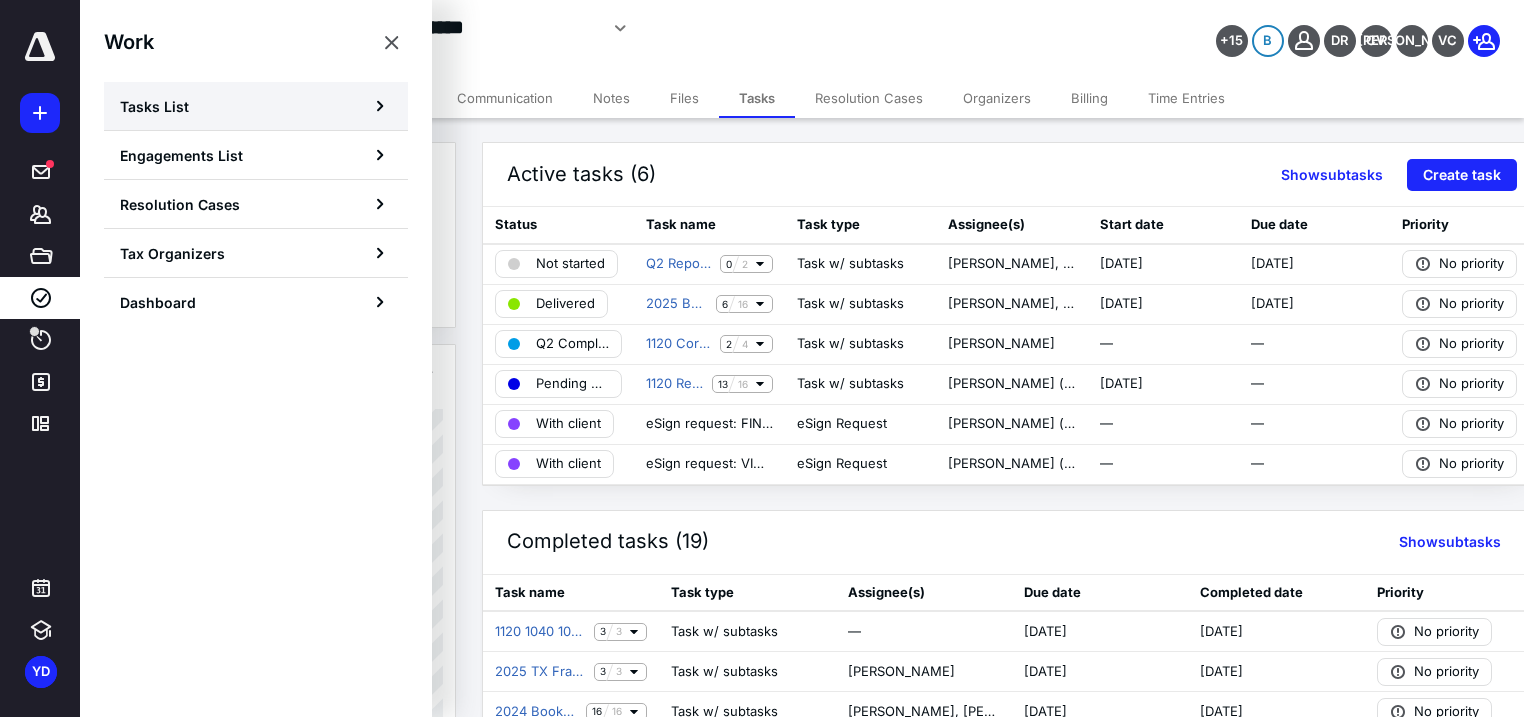 click on "Tasks List" at bounding box center (154, 106) 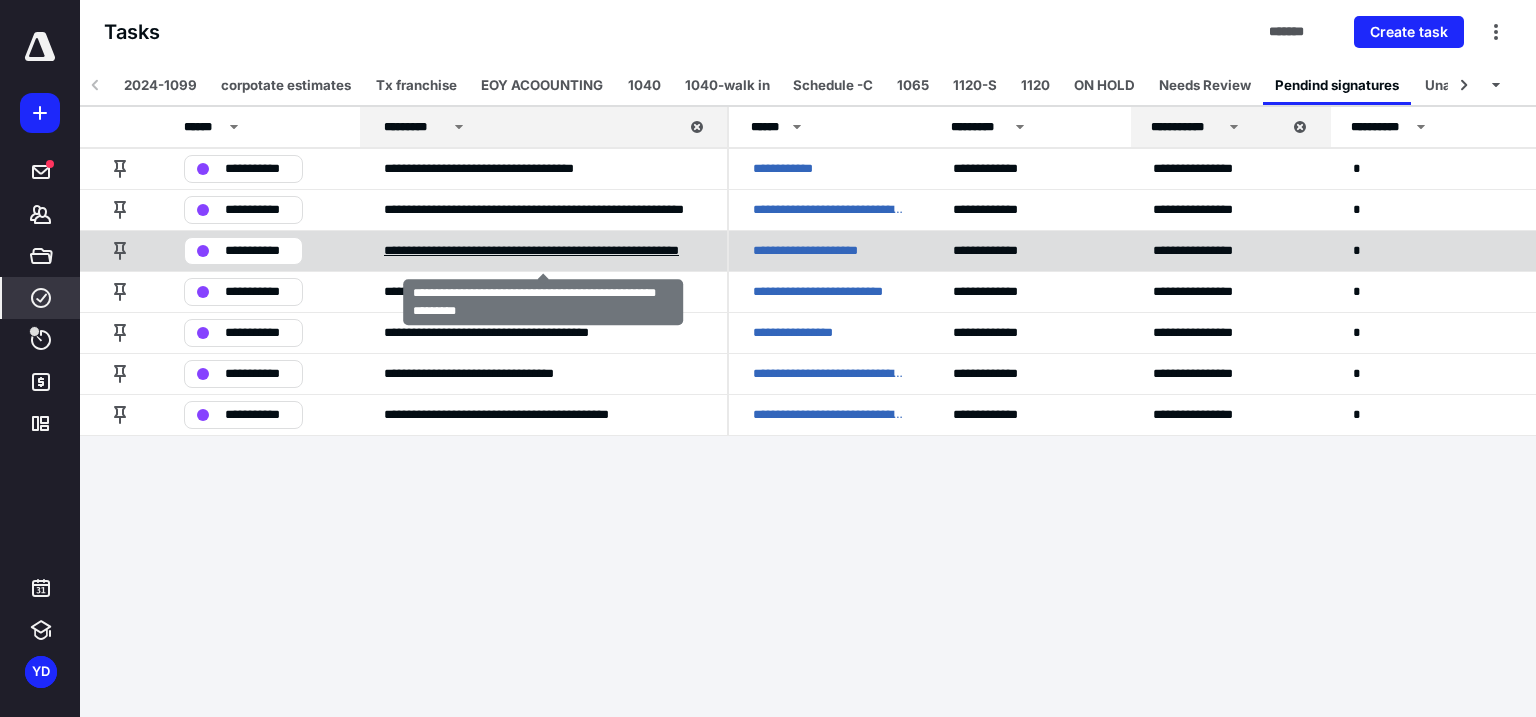 click on "**********" at bounding box center (543, 251) 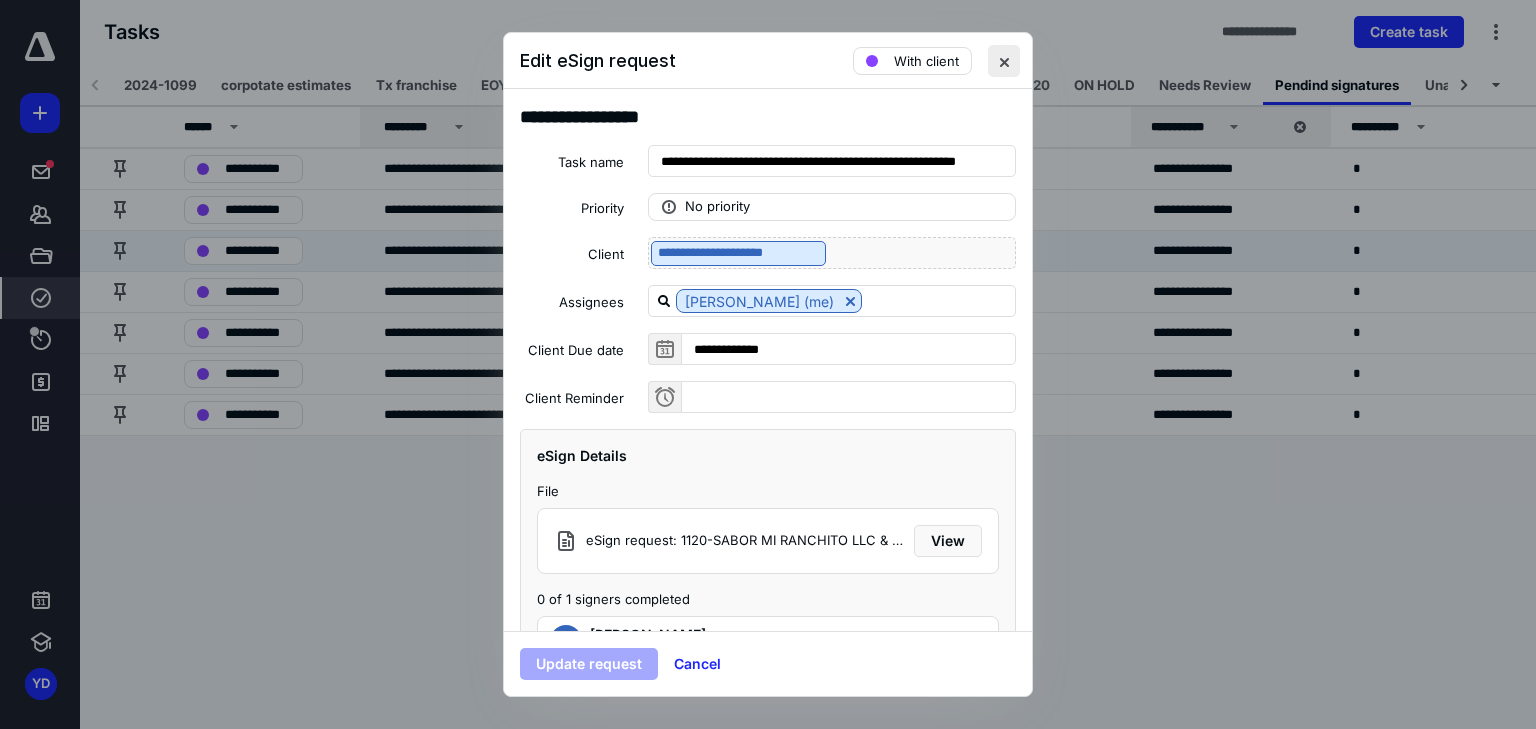 click at bounding box center (1004, 61) 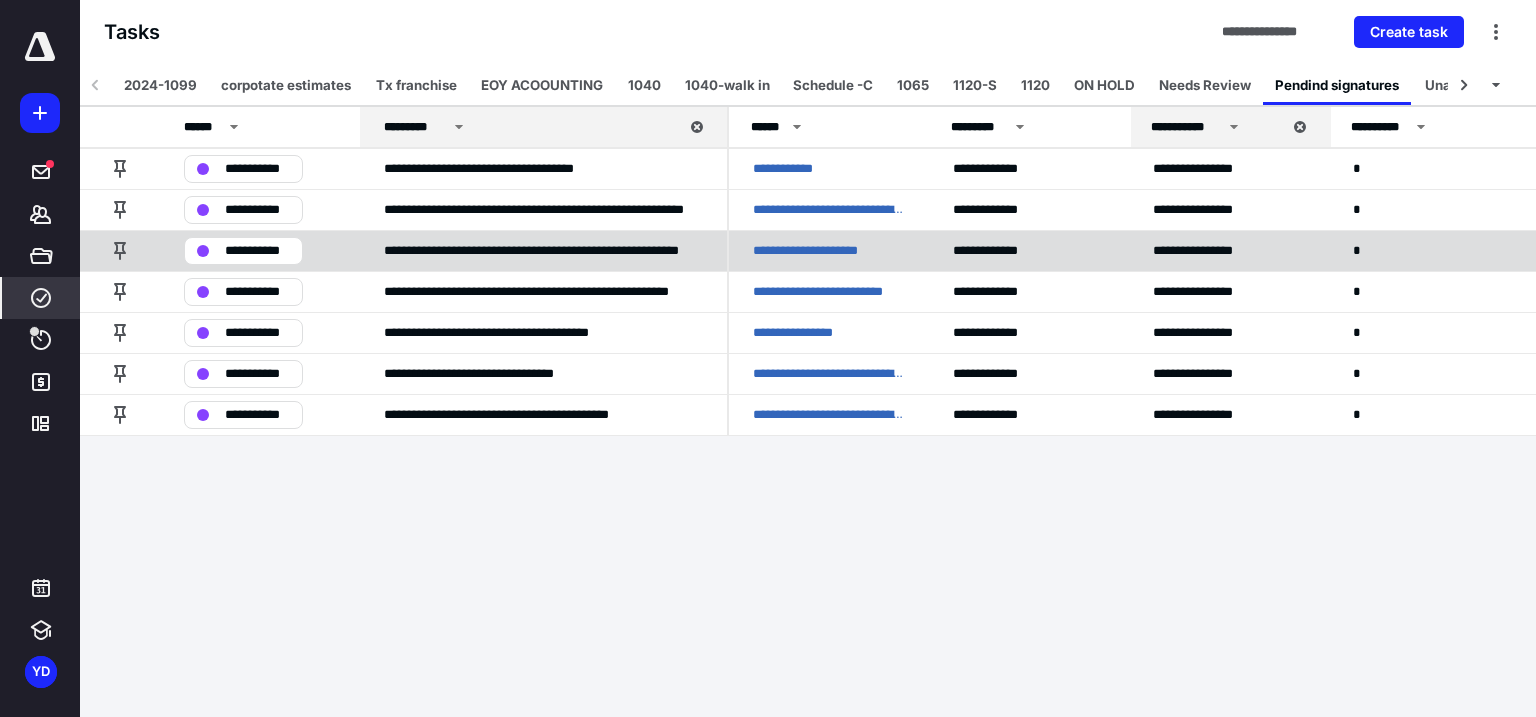 click on "**********" at bounding box center (829, 251) 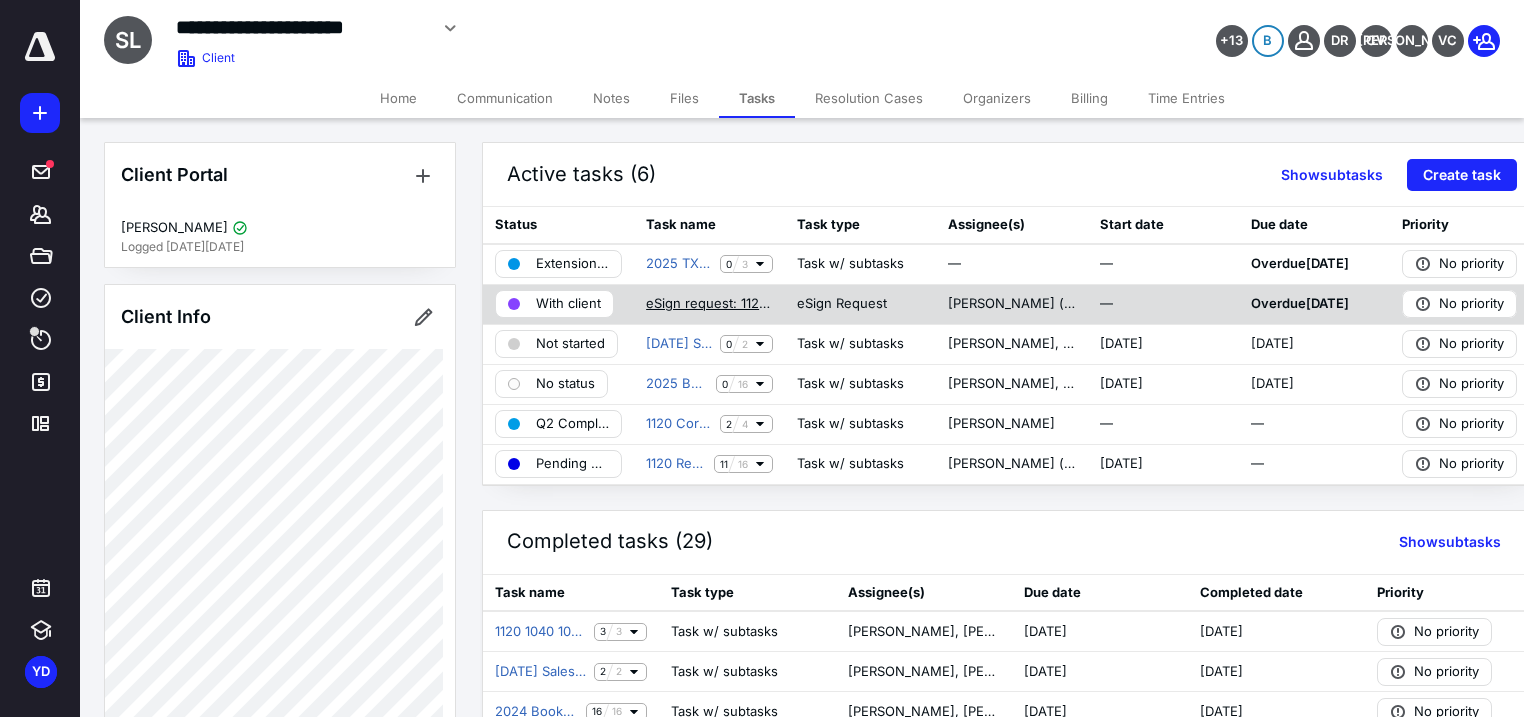 click on "eSign request: 1120-SABOR MI RANCHITO LLC & FINANCIALS .pdf" at bounding box center [709, 304] 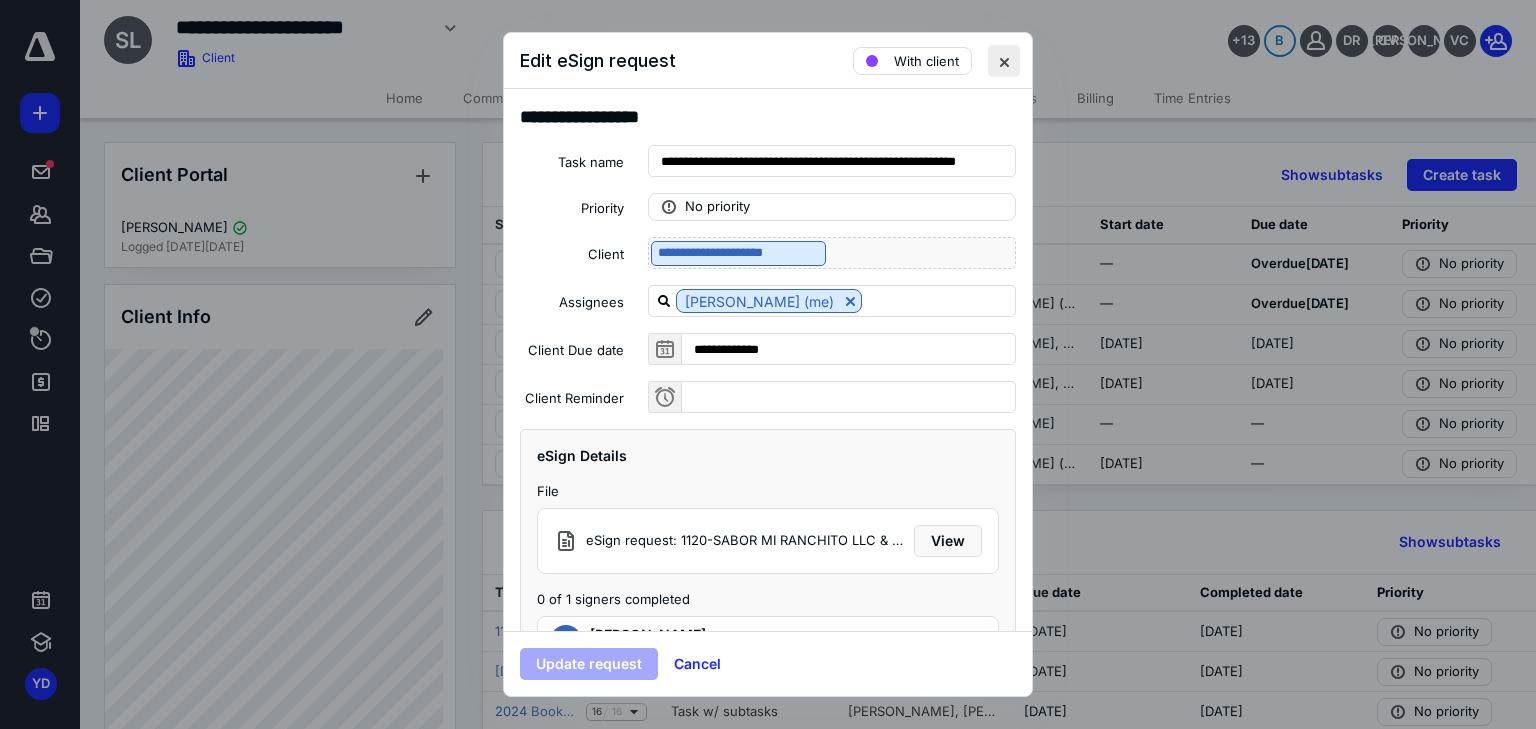 click on "Edit eSign request With client" at bounding box center (768, 61) 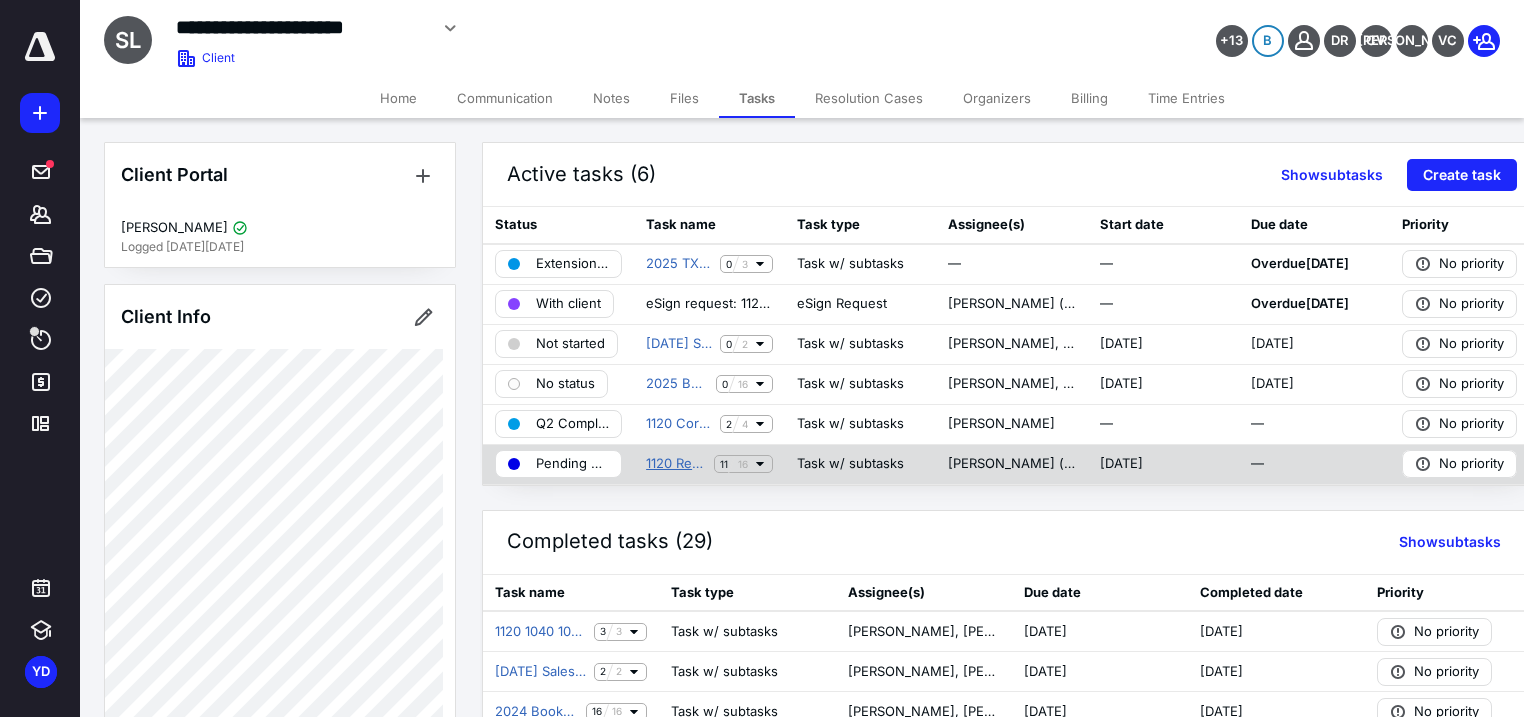 click on "1120 Return -SABO6479- SABOR MI RANCHITO LLC  (BC)" at bounding box center (676, 464) 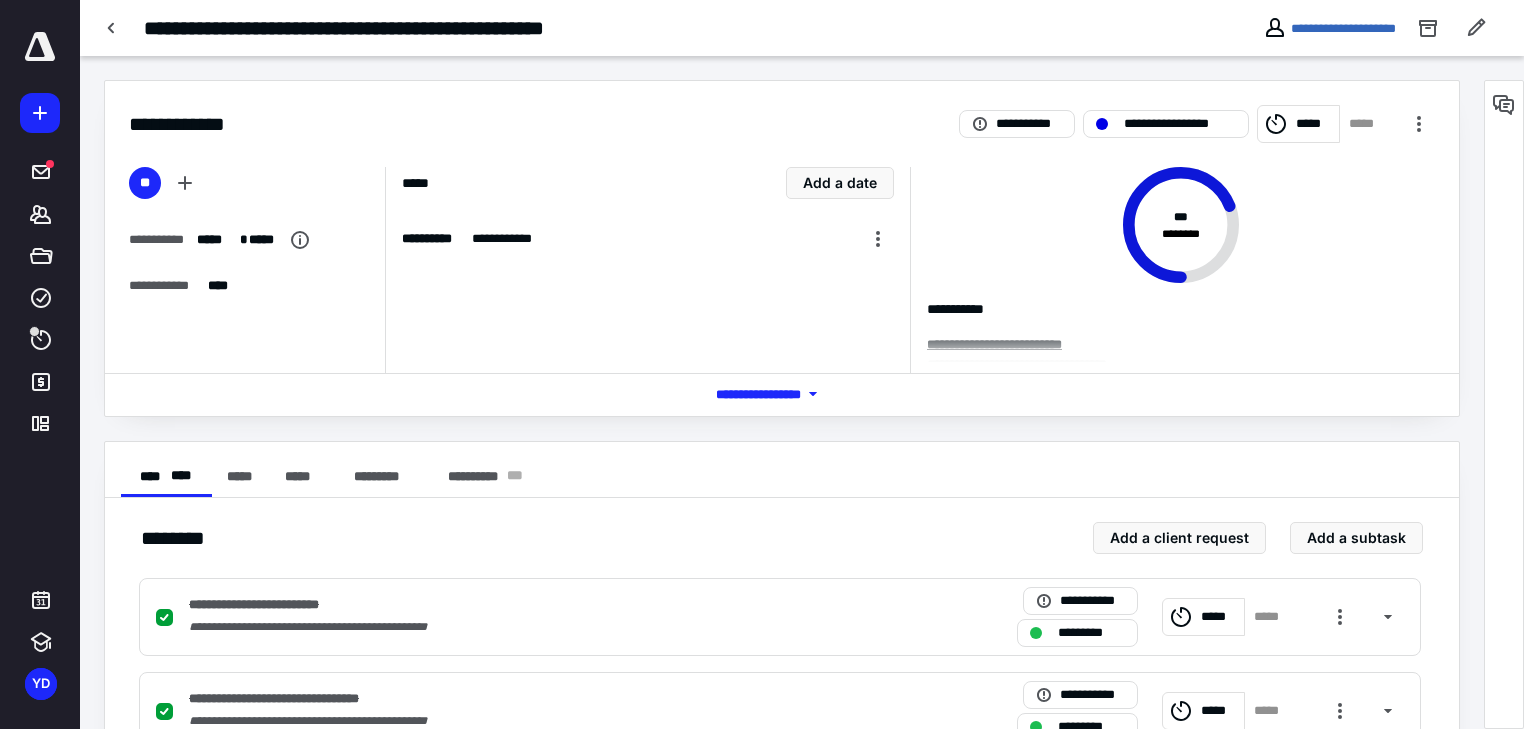click at bounding box center [1504, 404] 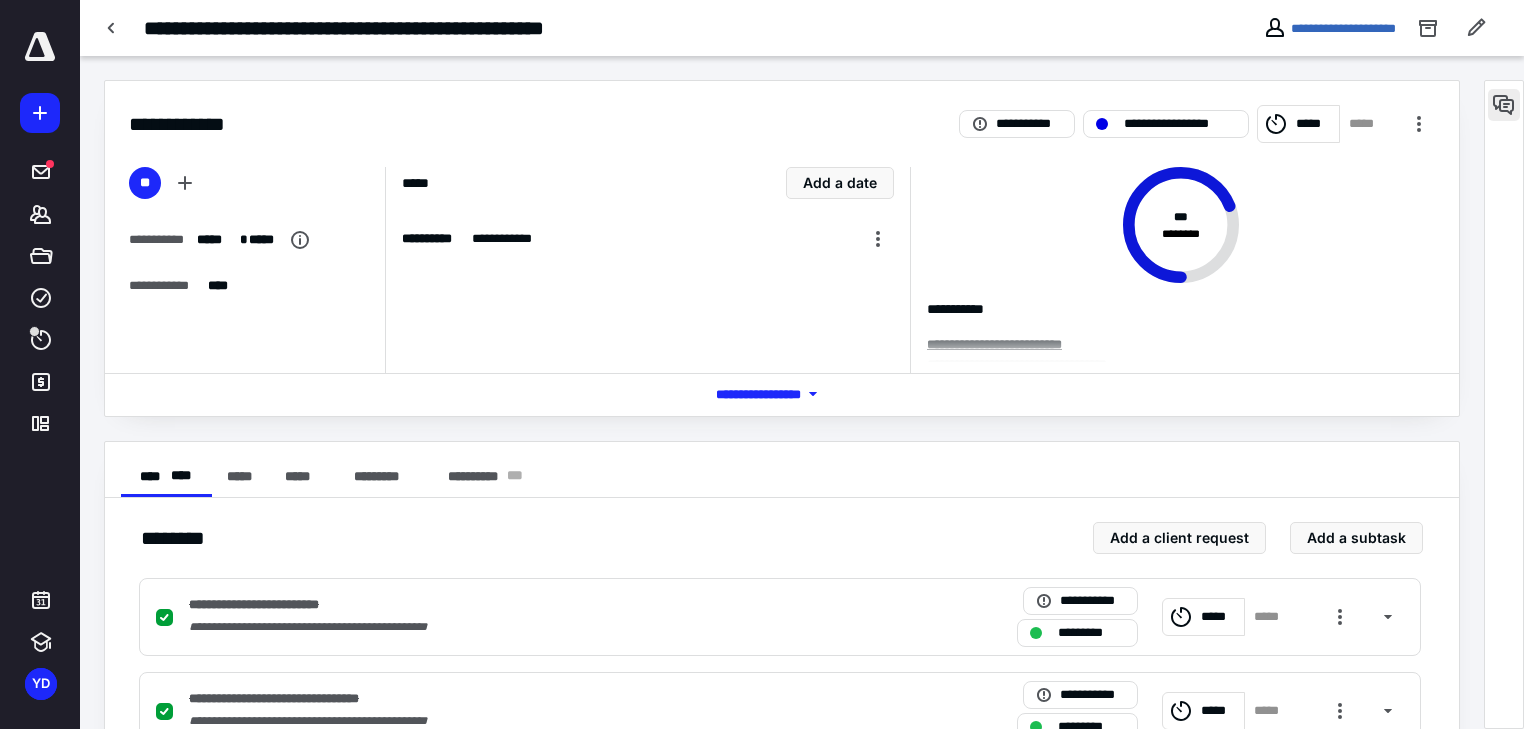 click at bounding box center (1504, 105) 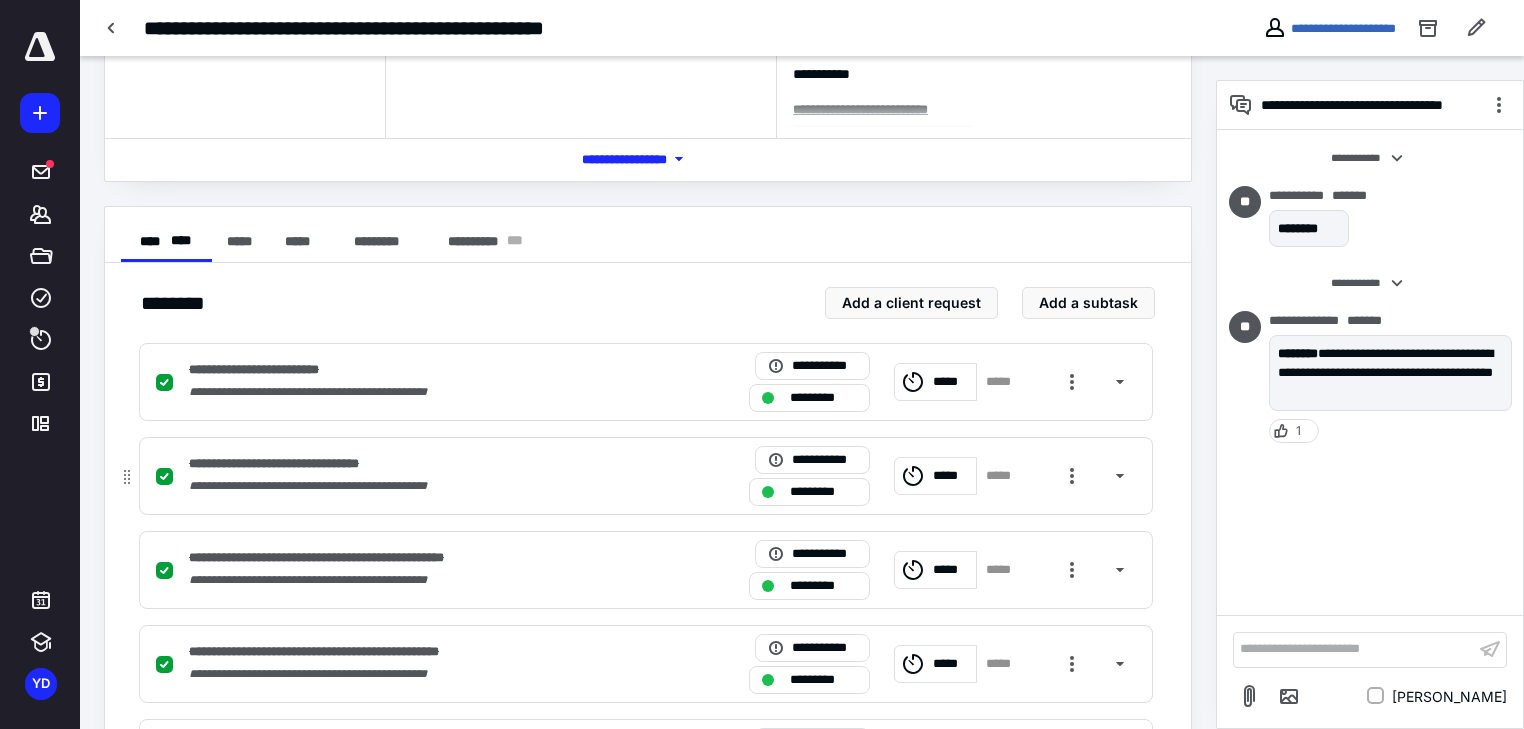 scroll, scrollTop: 0, scrollLeft: 0, axis: both 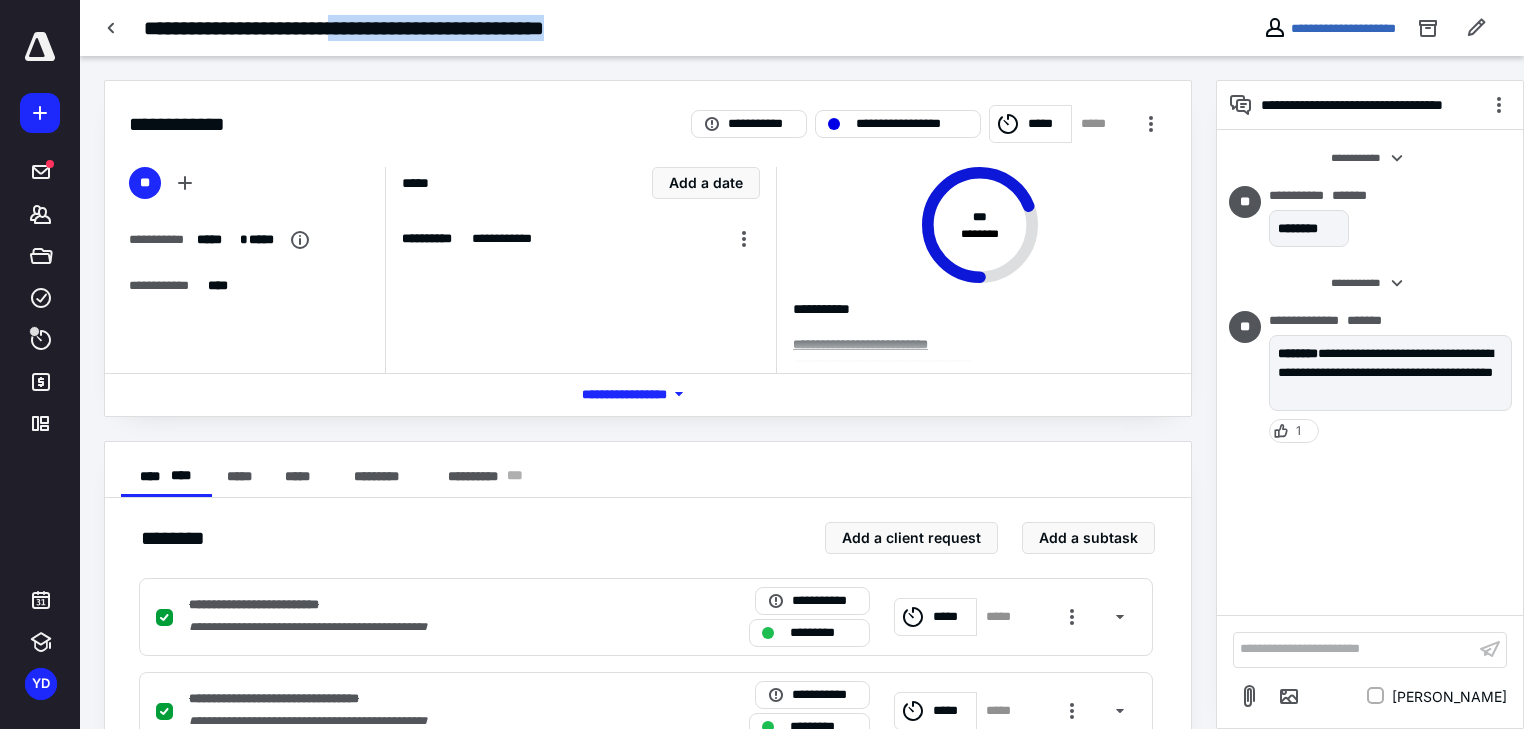 drag, startPoint x: 391, startPoint y: 28, endPoint x: 705, endPoint y: 27, distance: 314.0016 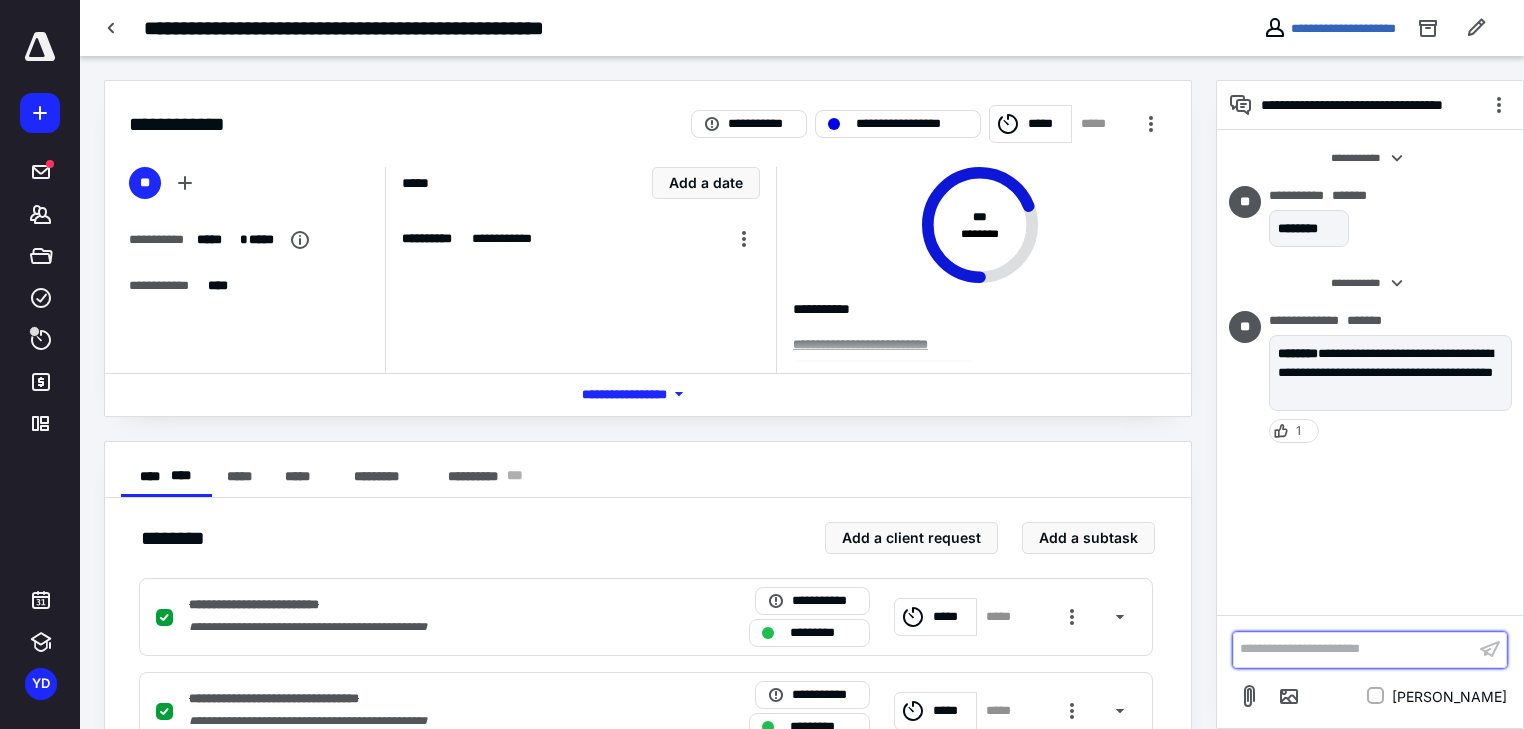 click on "**********" at bounding box center (1354, 649) 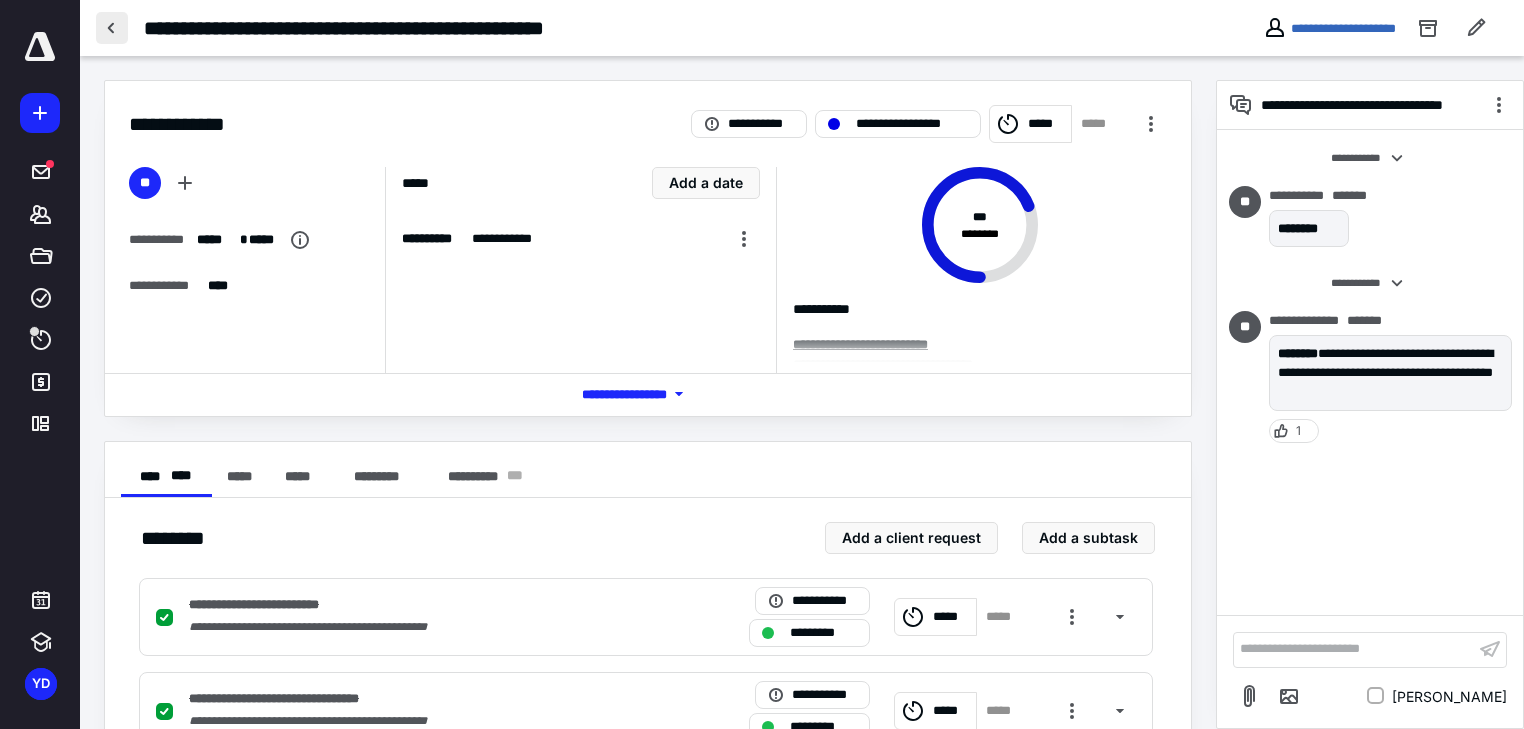 click at bounding box center [112, 28] 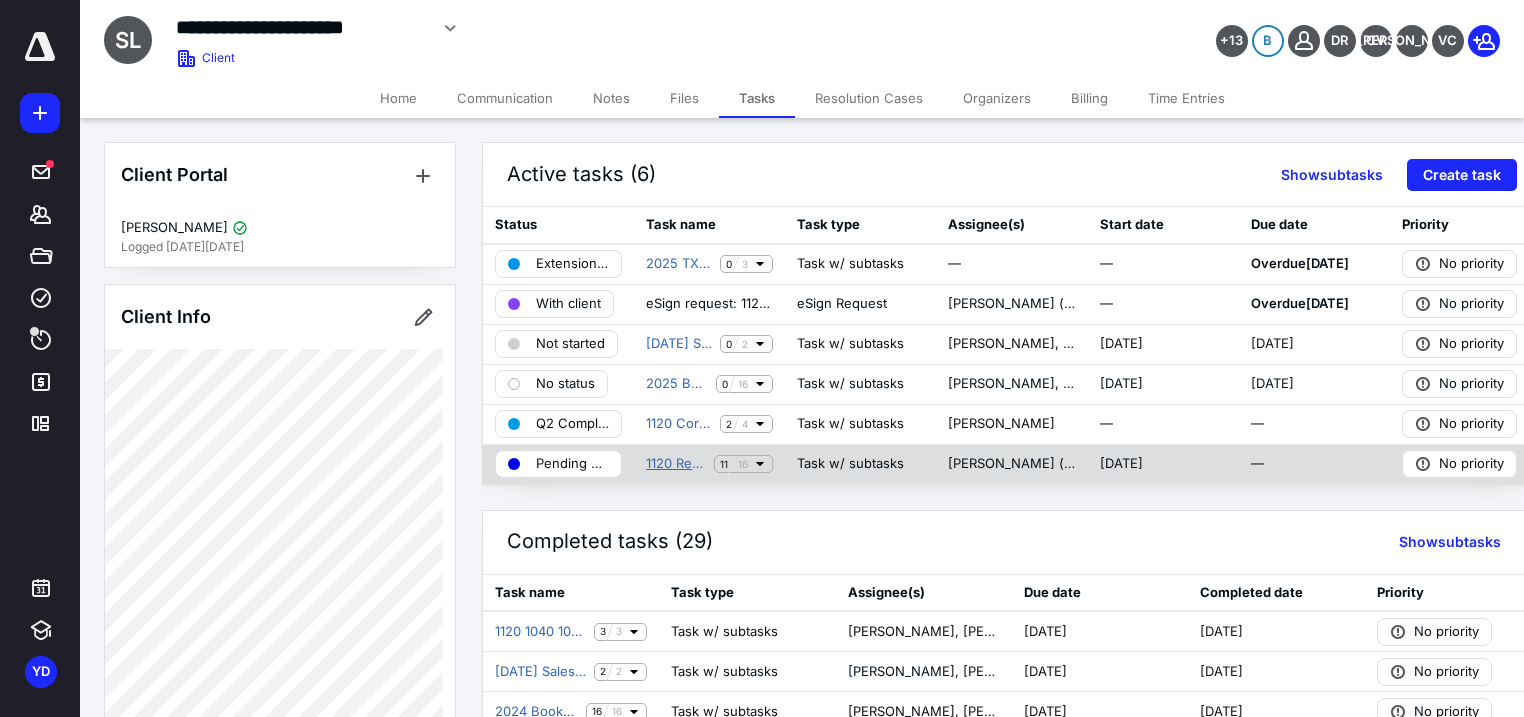 click on "1120 Return -SABO6479- SABOR MI RANCHITO LLC  (BC)" at bounding box center (676, 464) 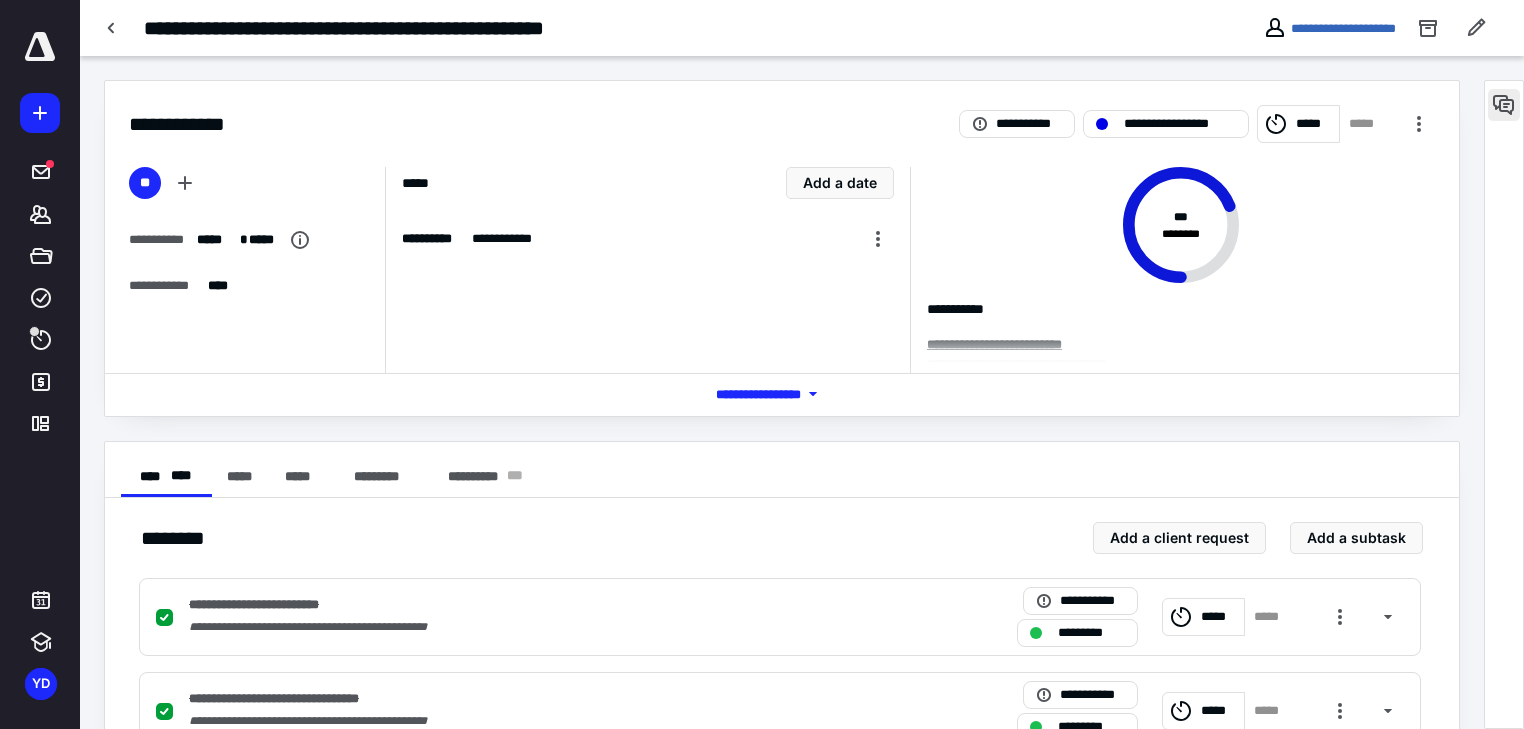 click at bounding box center (1504, 105) 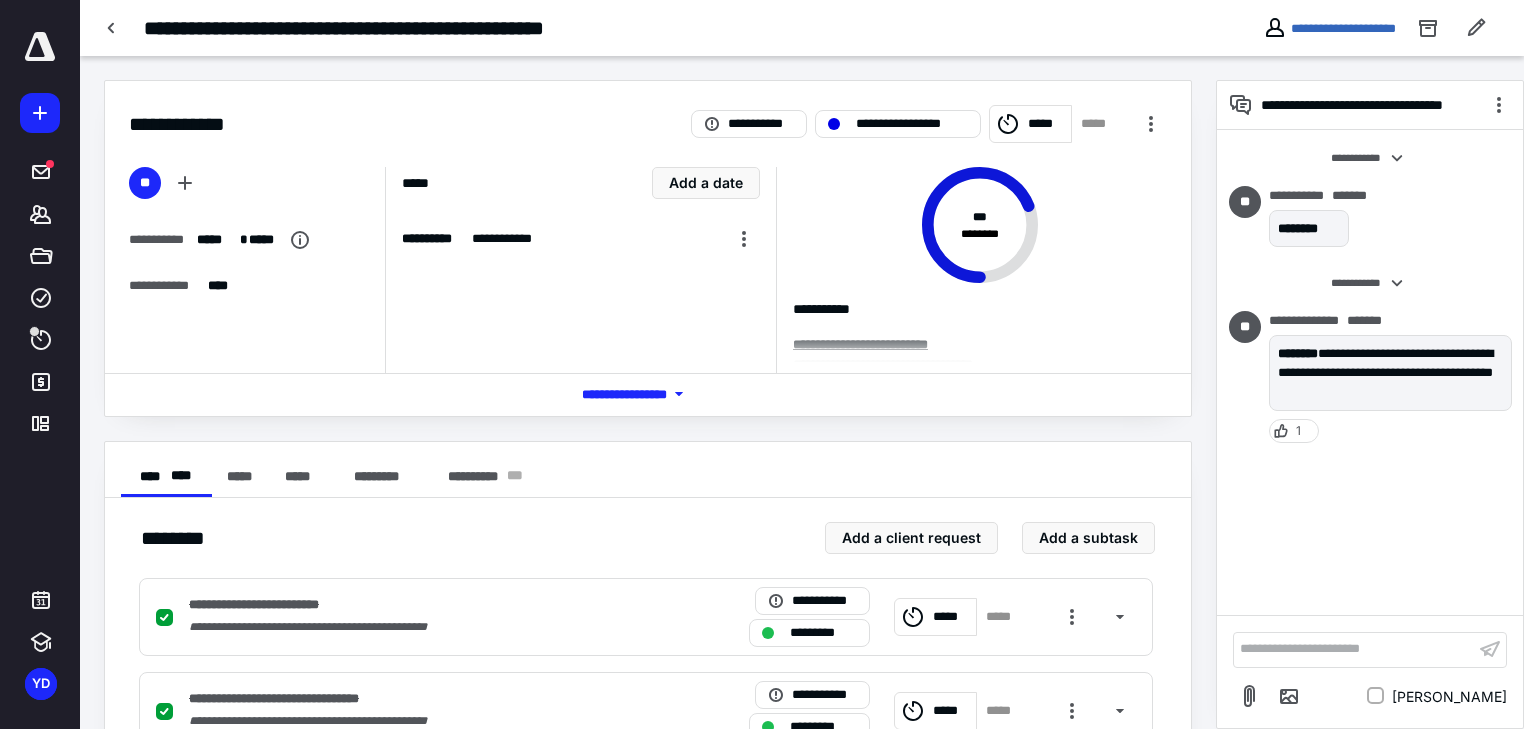 type 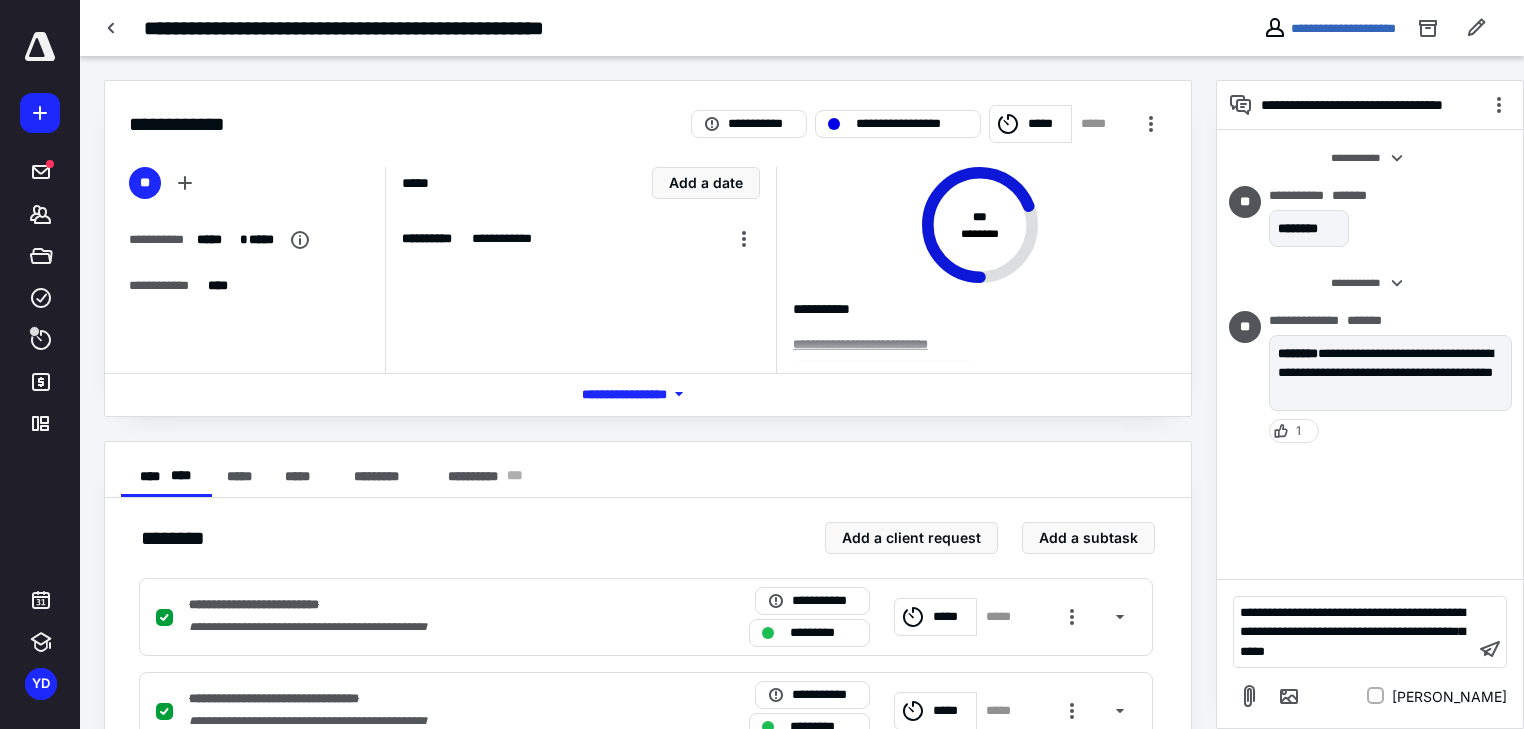 scroll, scrollTop: 20, scrollLeft: 0, axis: vertical 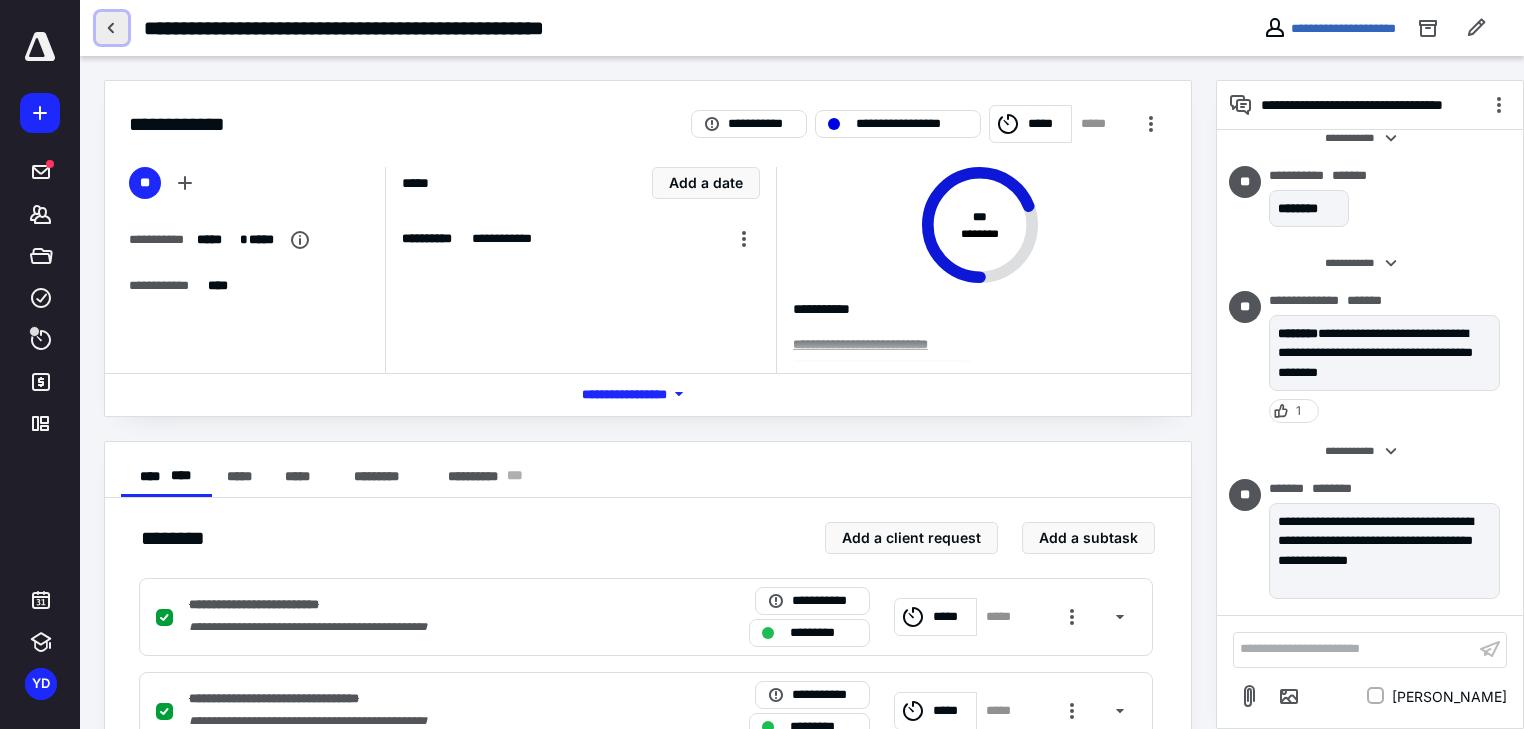 click at bounding box center [112, 28] 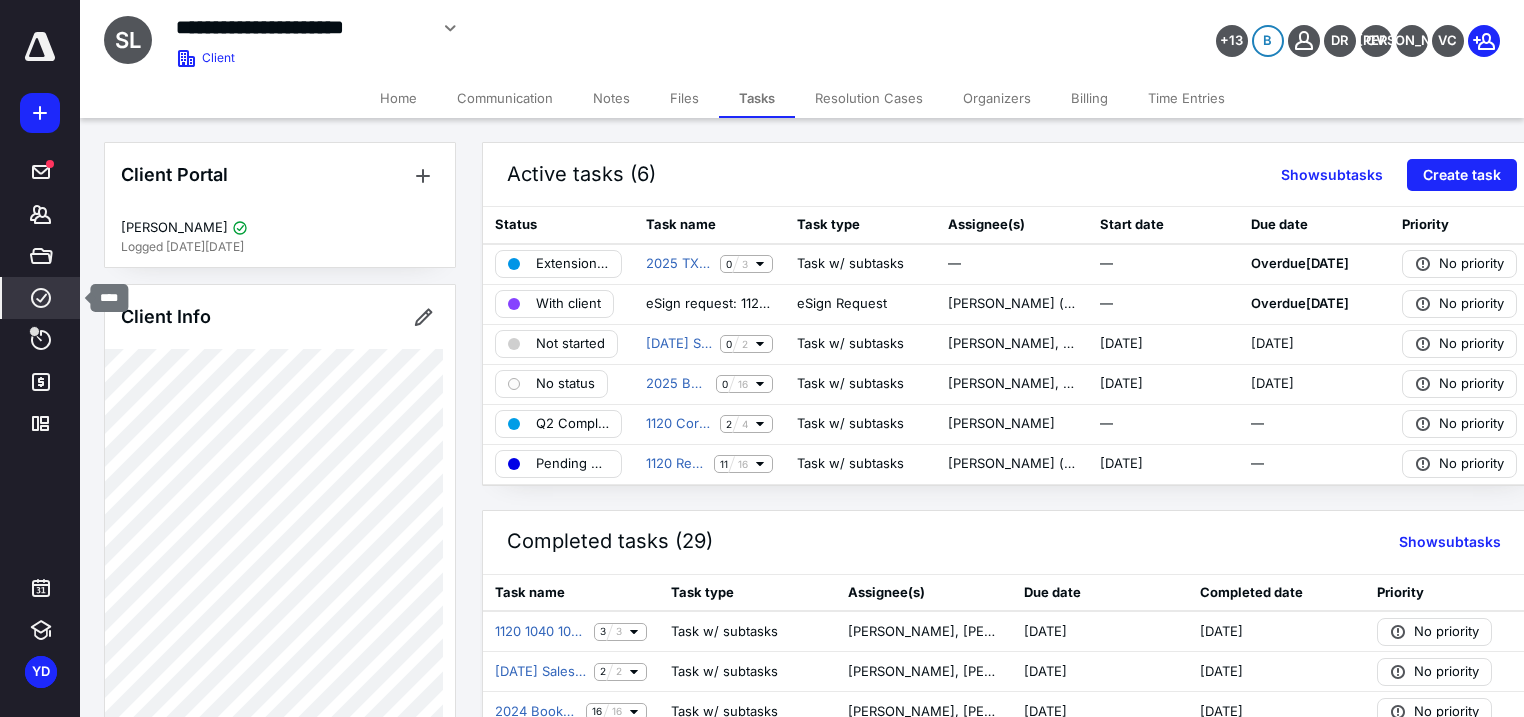 click on "Work" at bounding box center (41, 298) 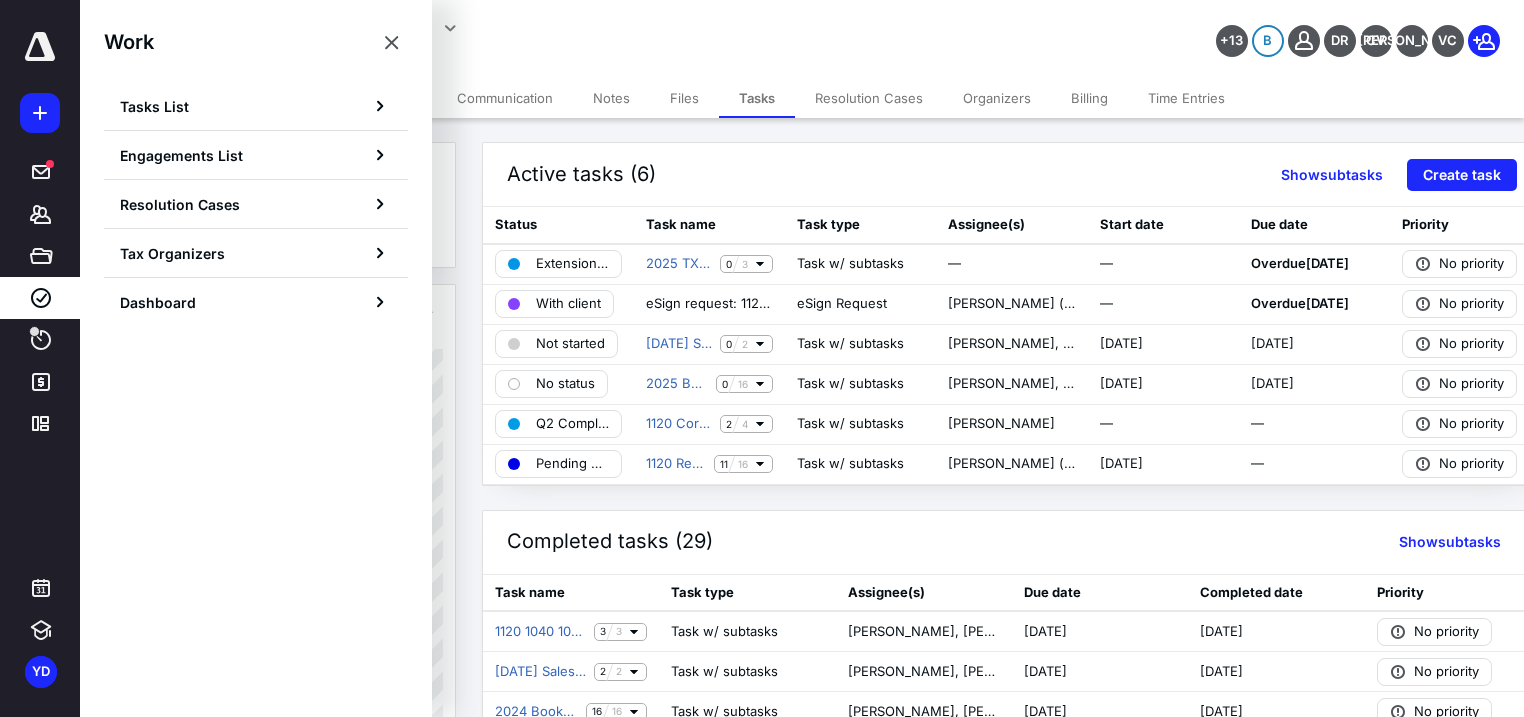 click on "**********" at bounding box center [602, 28] 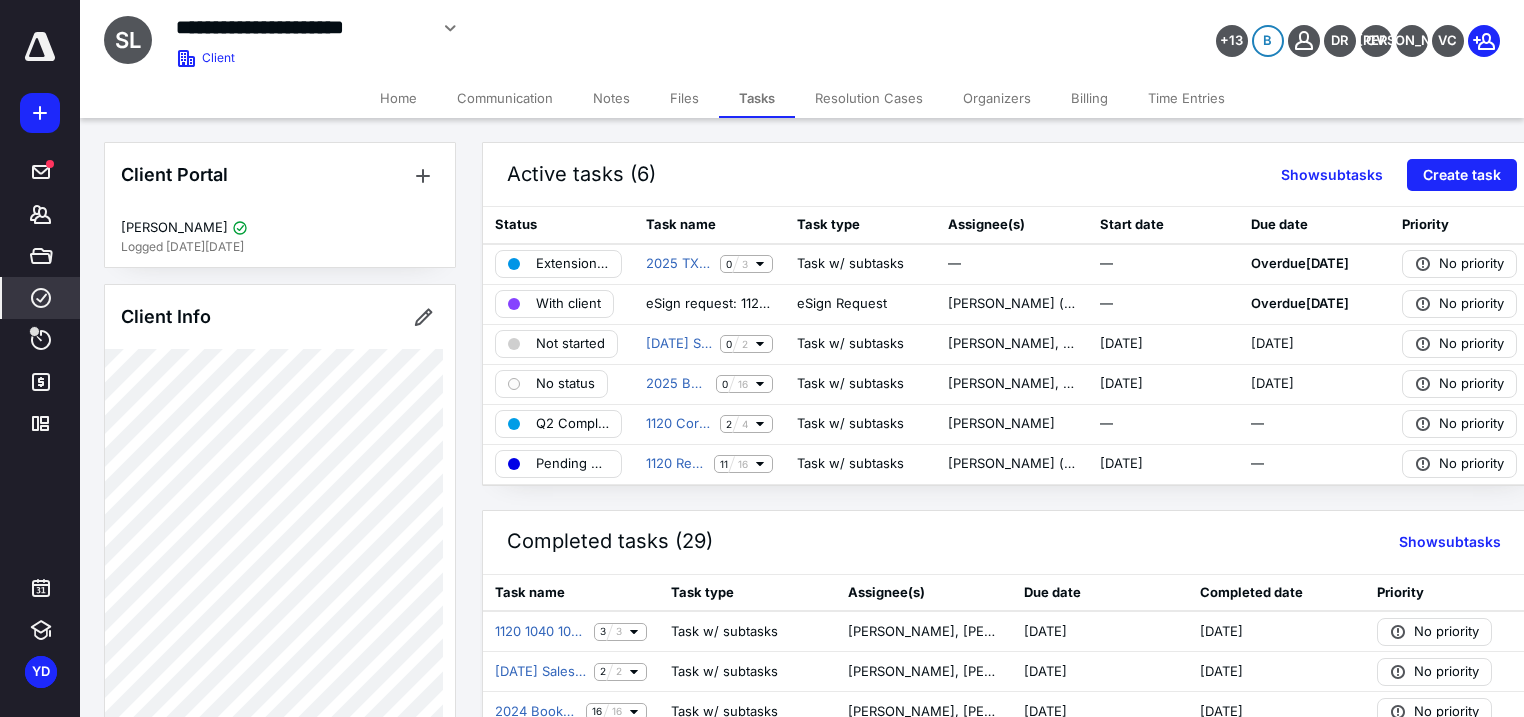 click on "Work" at bounding box center [41, 298] 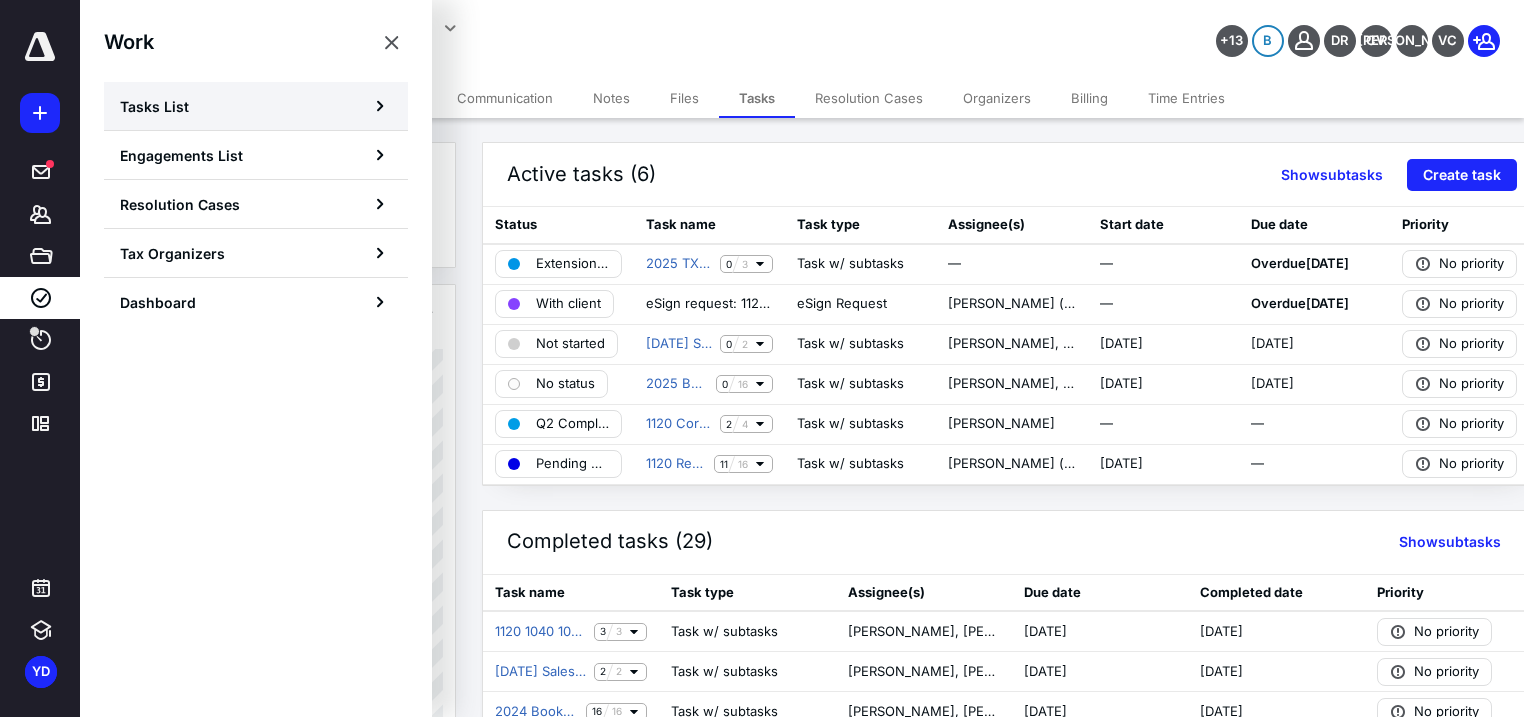 click on "Tasks List" at bounding box center (256, 106) 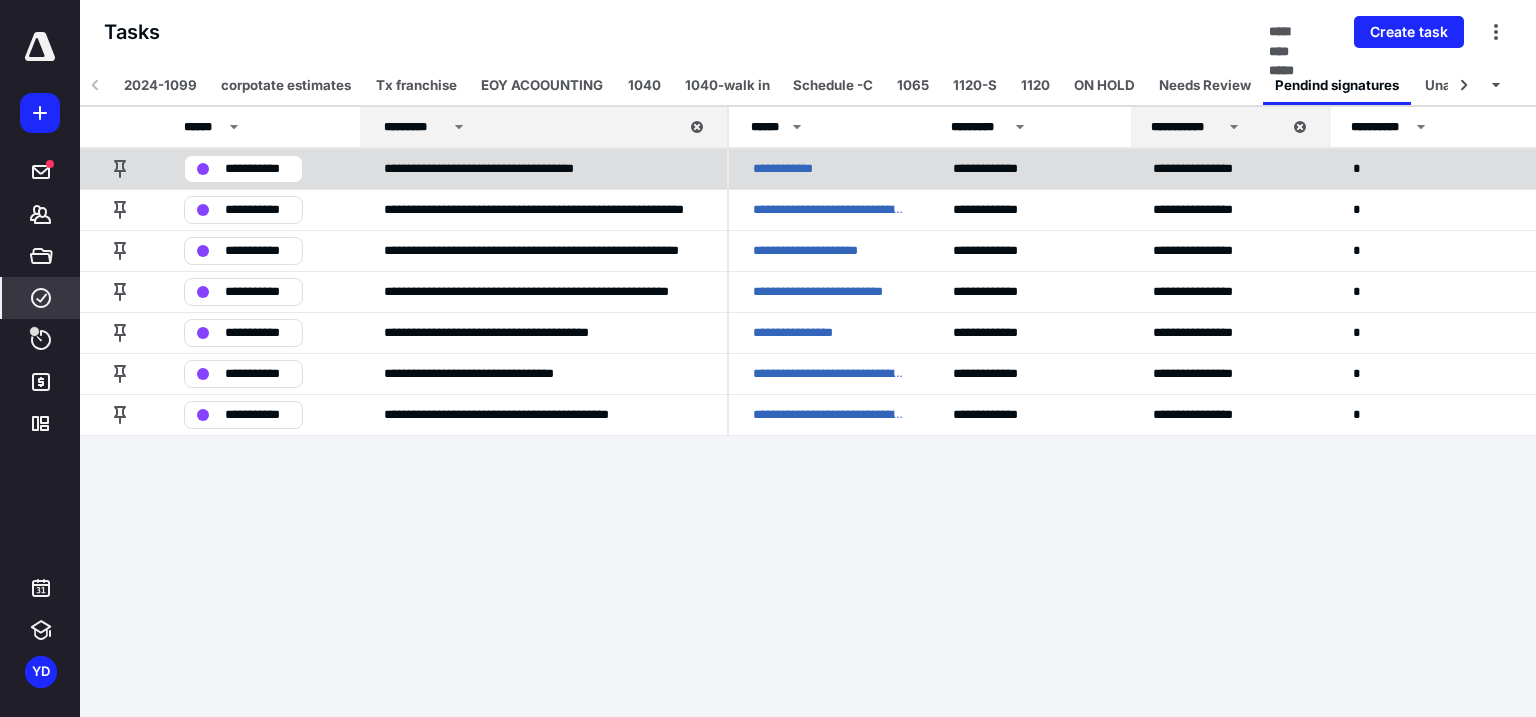 click on "**********" at bounding box center (798, 169) 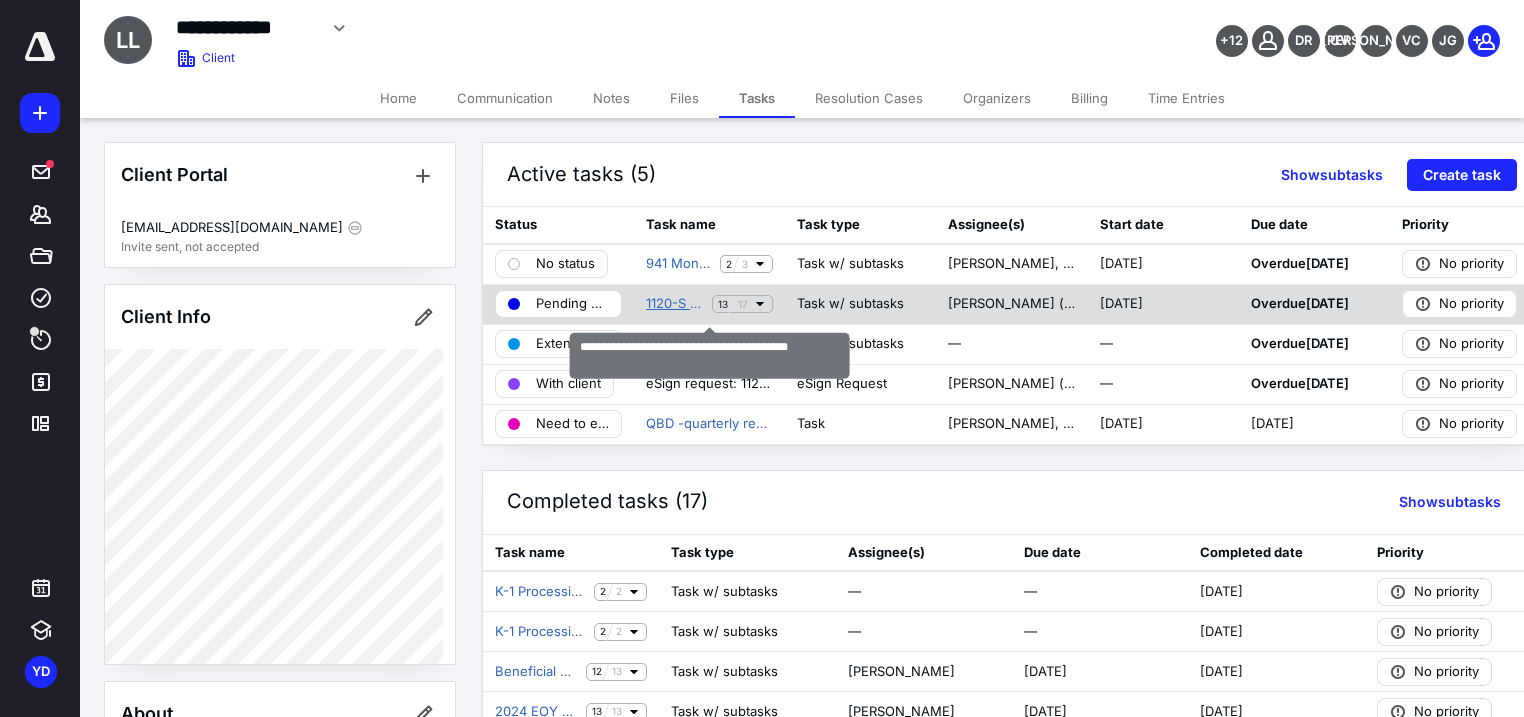 click on "1120-S Return -LALA4667- LA LABOR LLC (BC)" at bounding box center [675, 304] 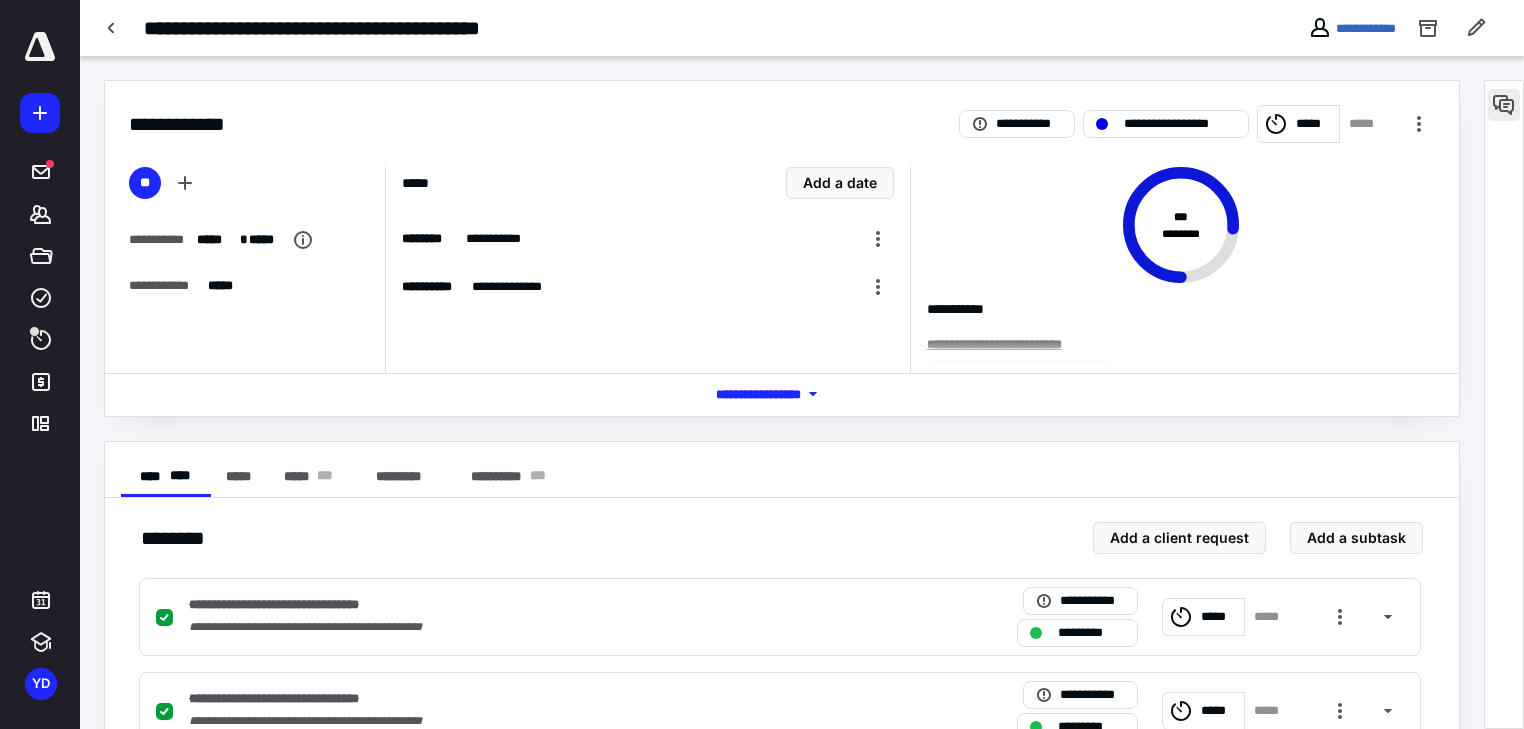 click at bounding box center (1504, 105) 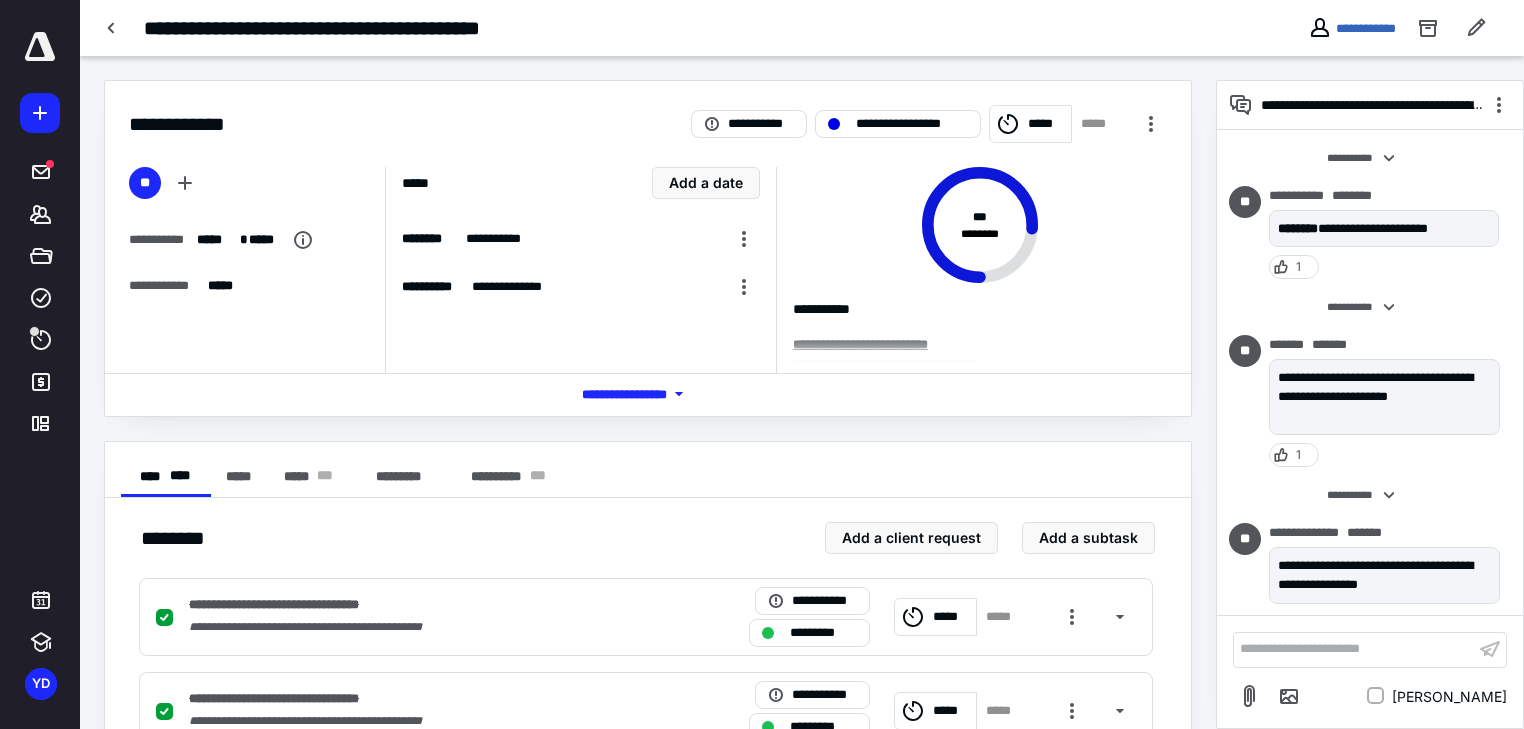 scroll, scrollTop: 153, scrollLeft: 0, axis: vertical 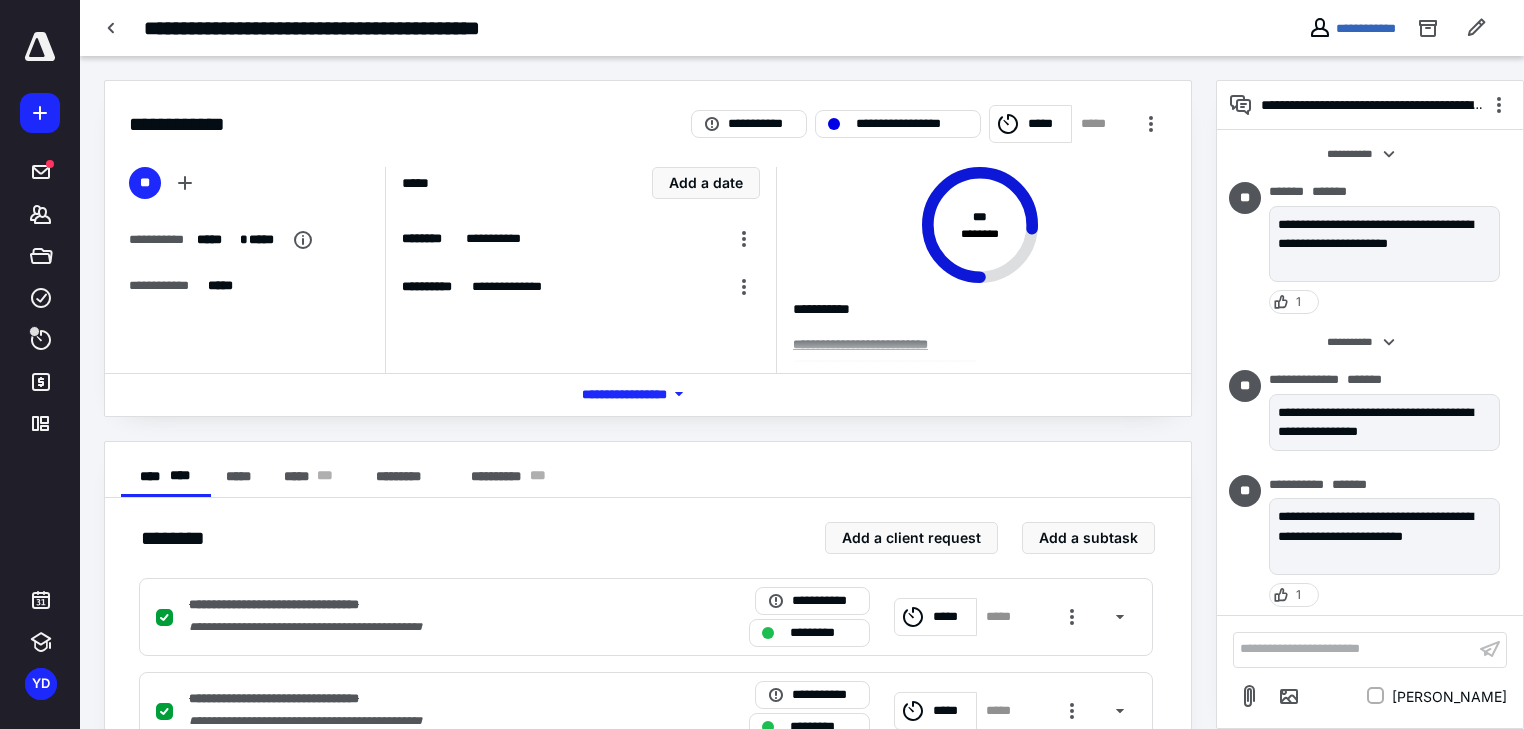 click on "**********" at bounding box center (1354, 649) 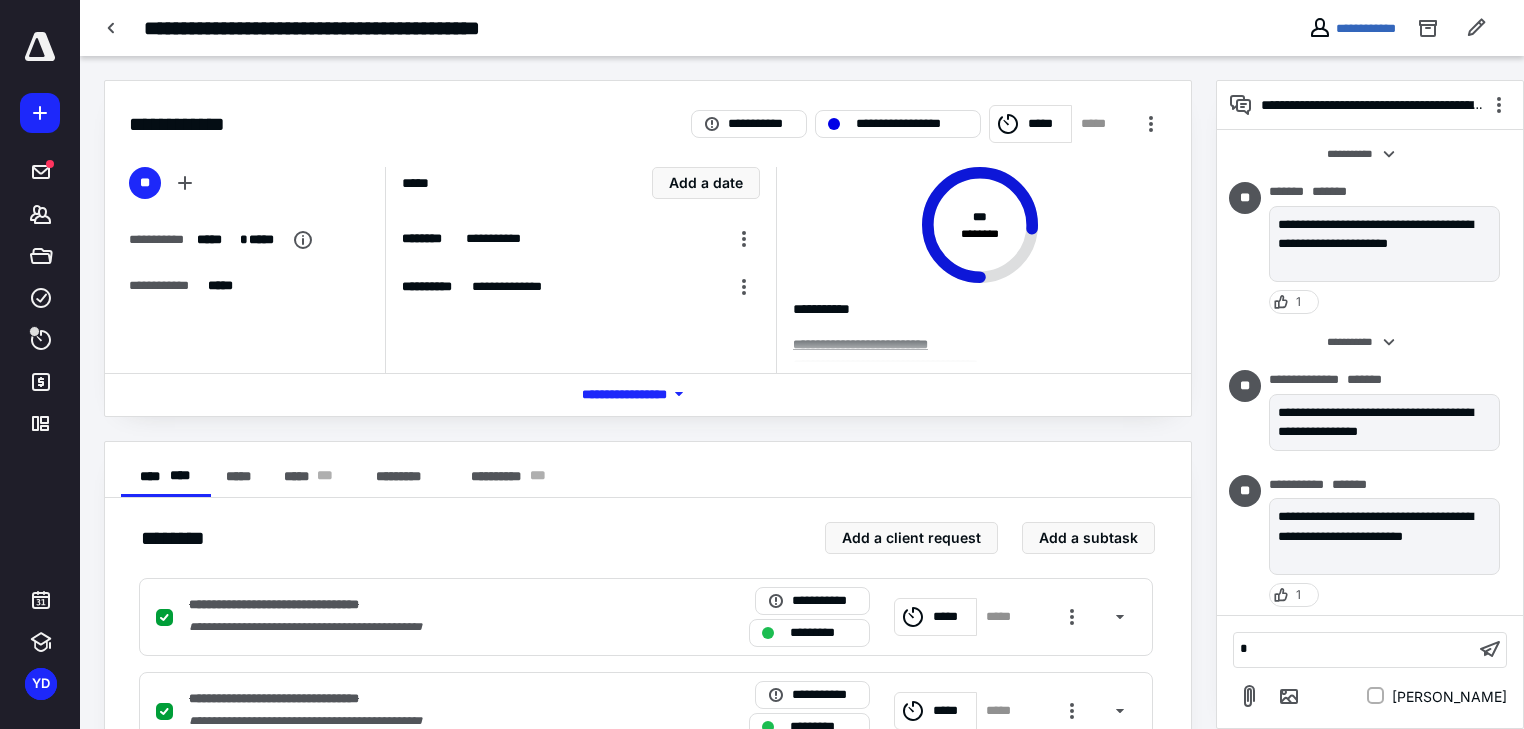 type 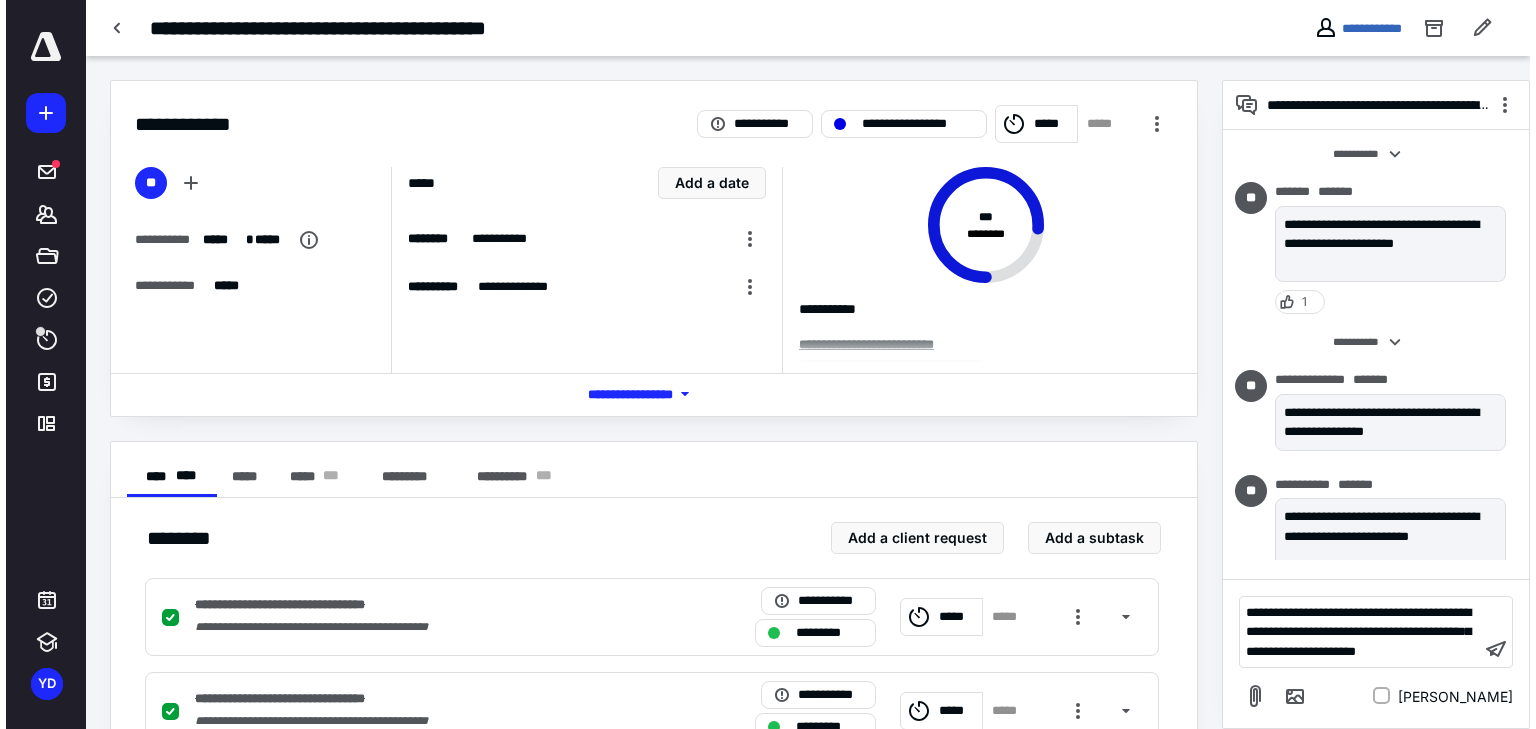 scroll, scrollTop: 336, scrollLeft: 0, axis: vertical 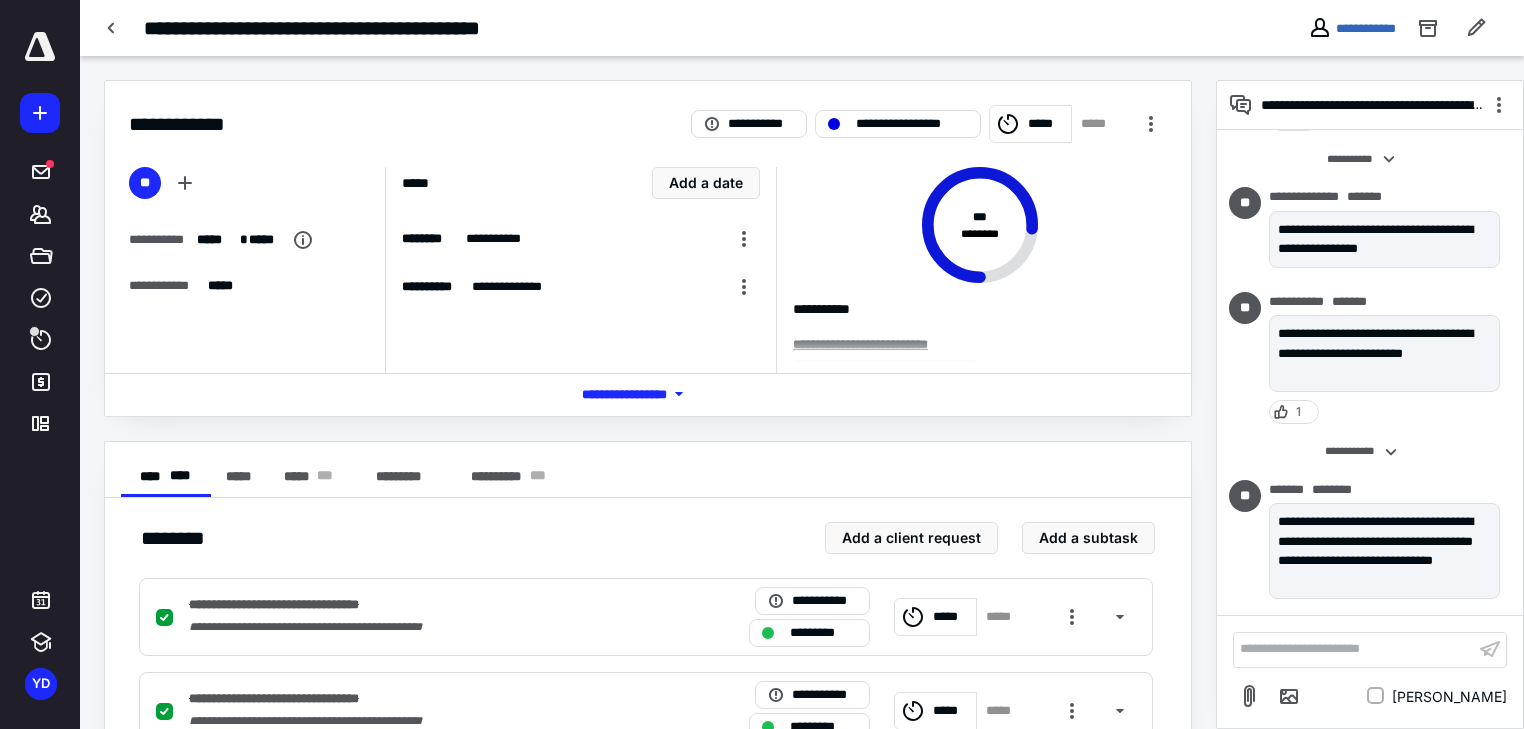 drag, startPoint x: 1535, startPoint y: 76, endPoint x: 1251, endPoint y: 17, distance: 290.06378 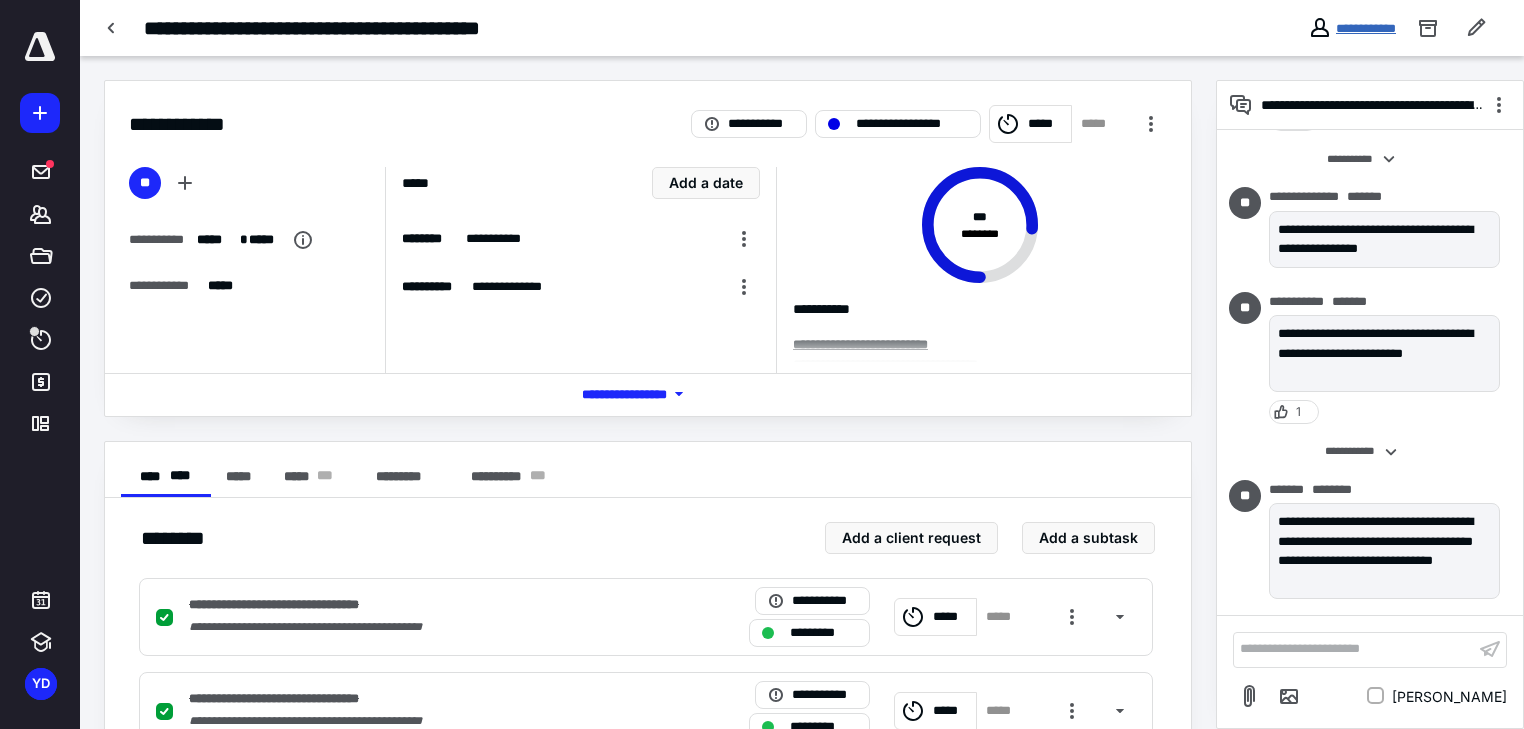 click on "**********" at bounding box center (1366, 28) 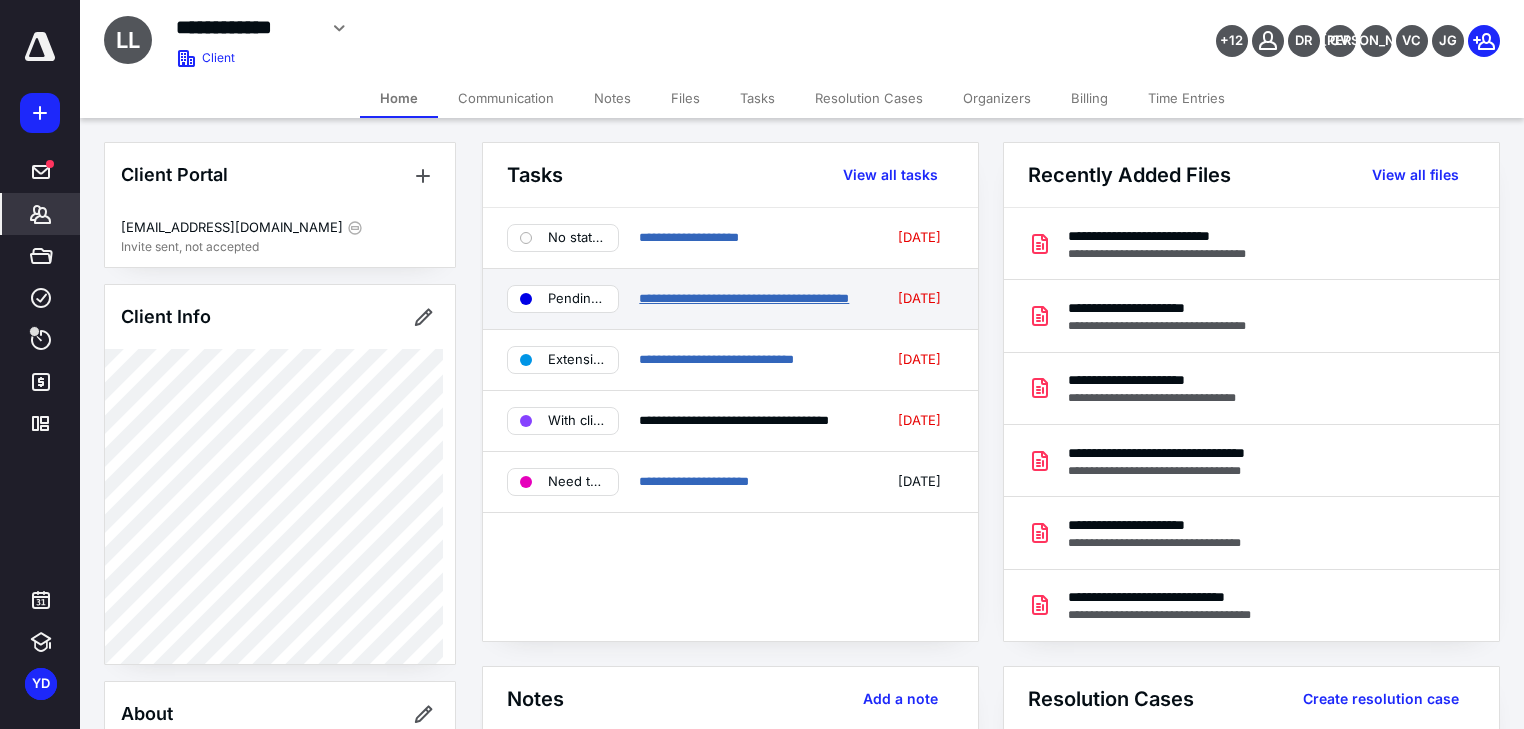 click on "**********" at bounding box center (744, 298) 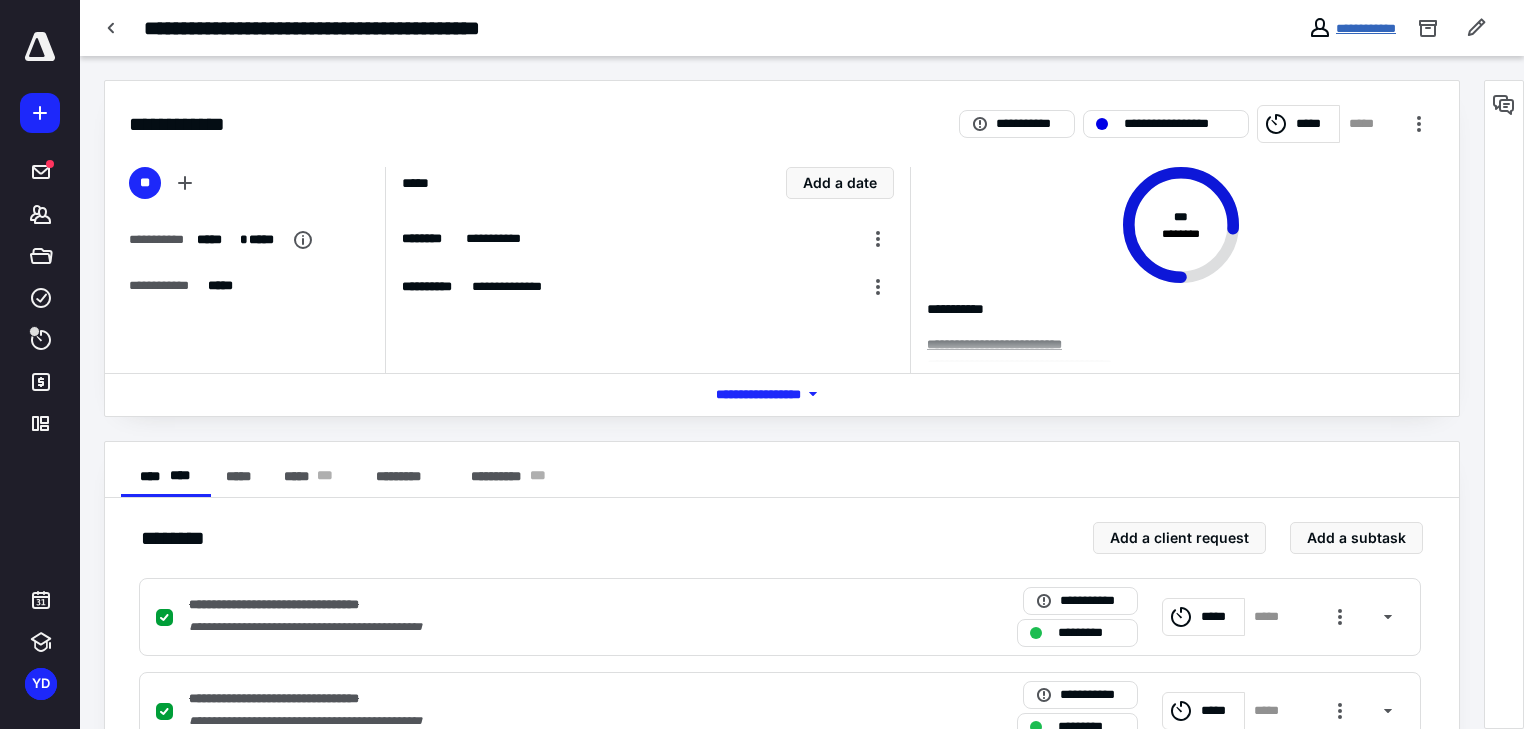 click on "**********" at bounding box center [1366, 28] 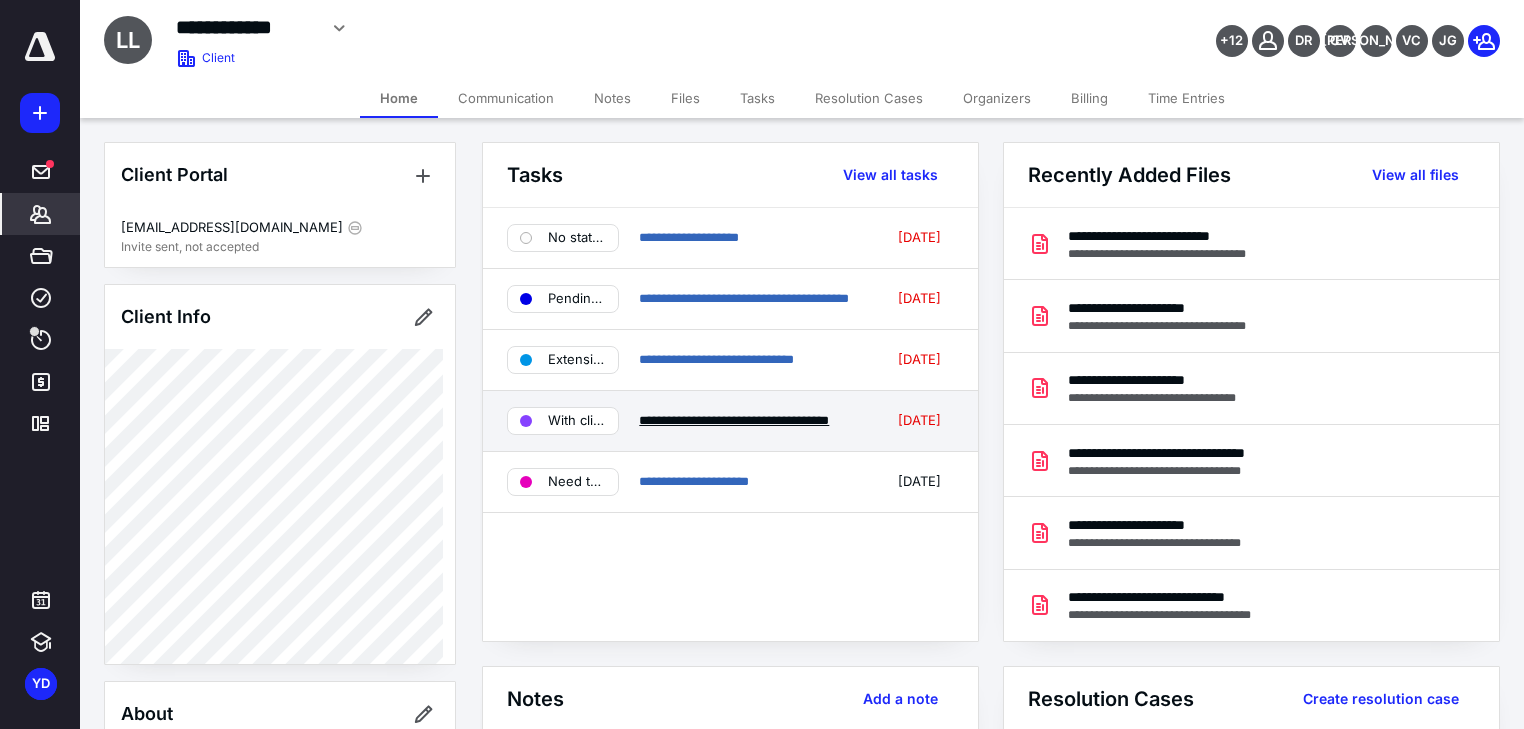 click on "**********" at bounding box center (734, 420) 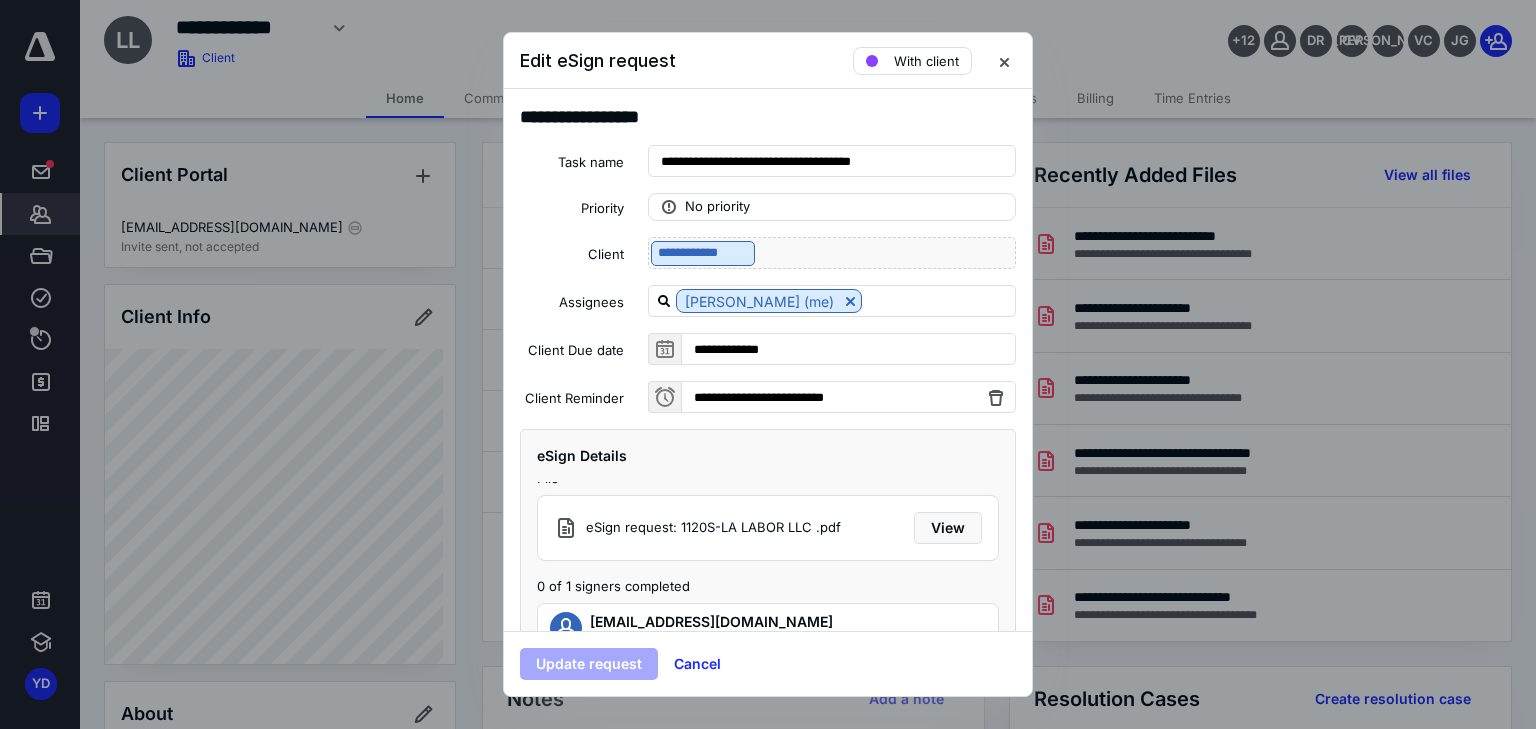 scroll, scrollTop: 23, scrollLeft: 0, axis: vertical 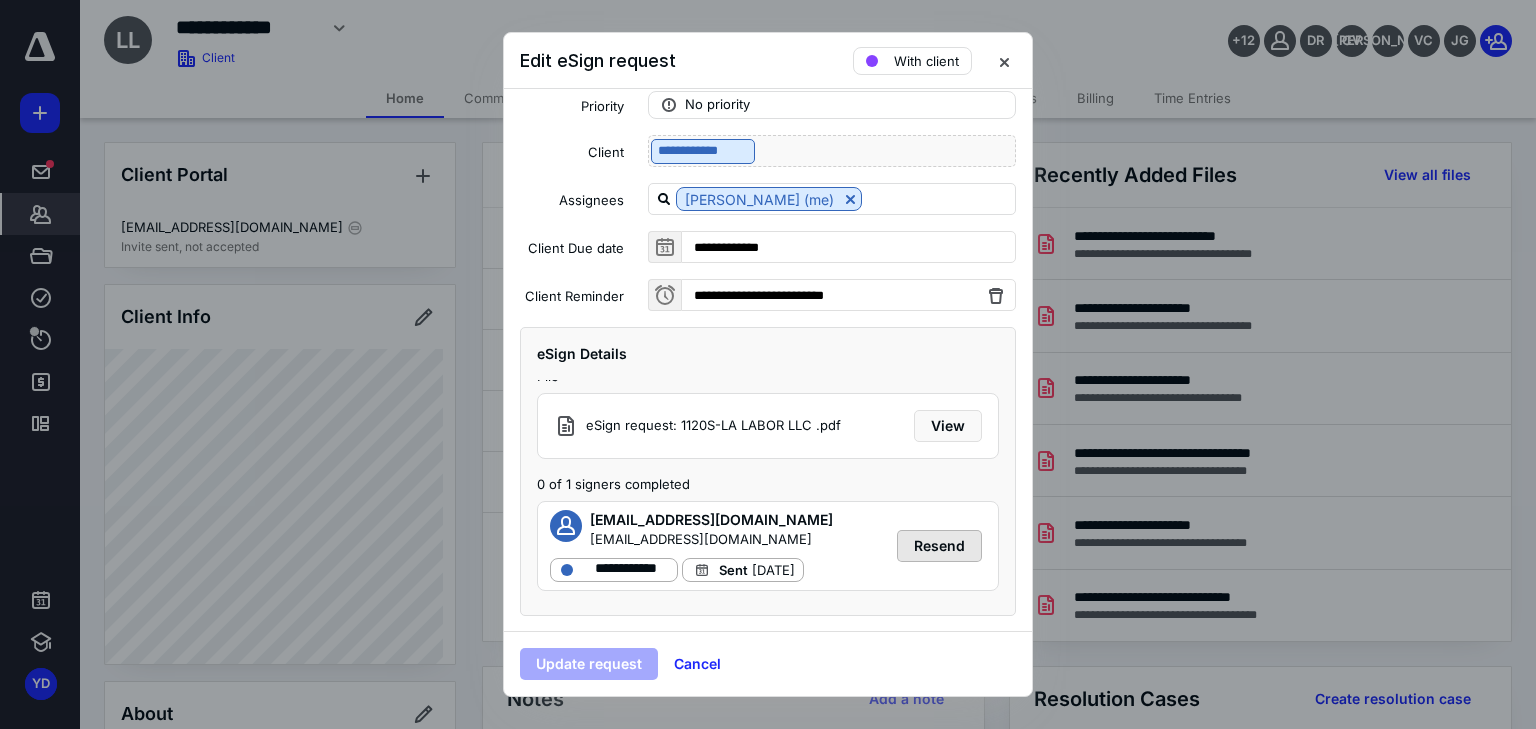 click on "Resend" at bounding box center [939, 546] 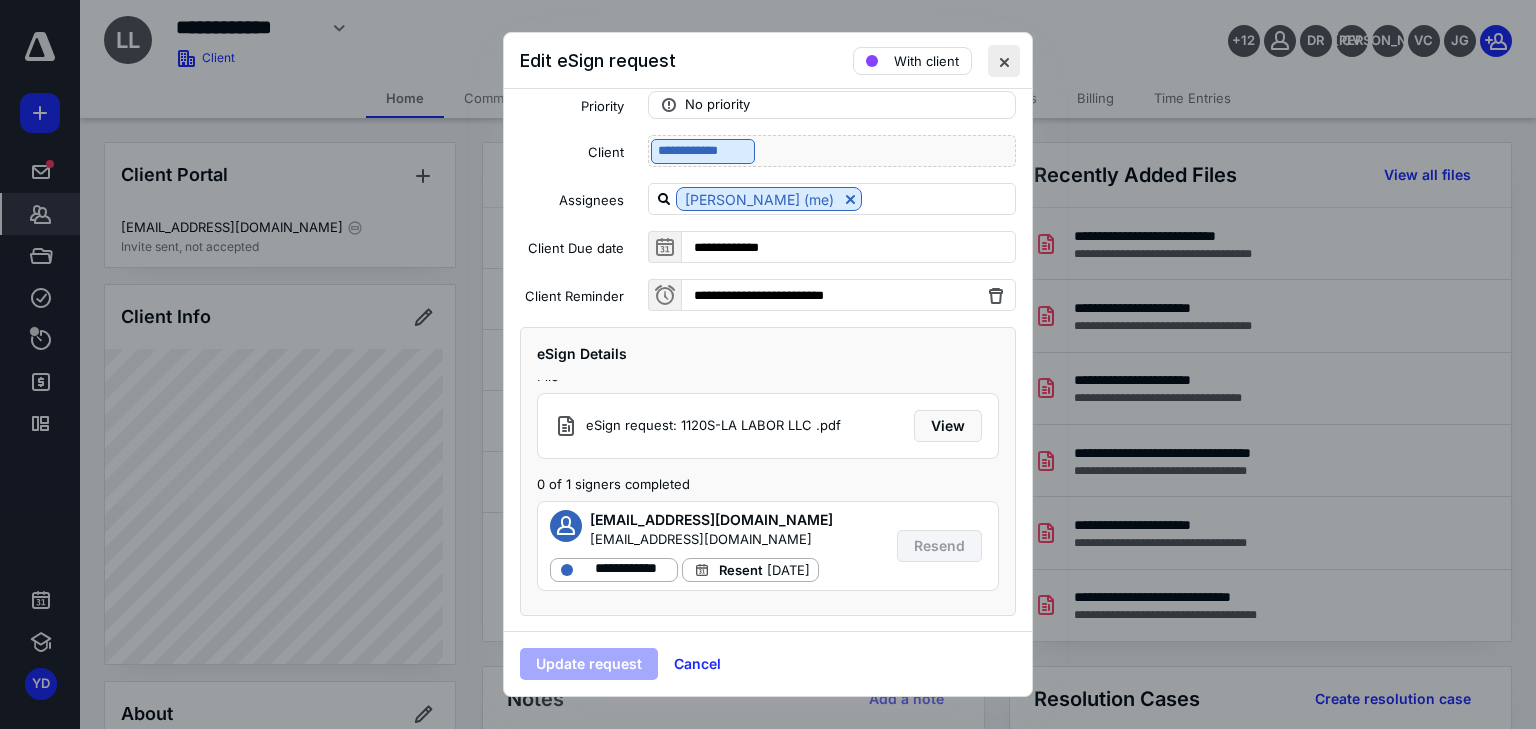 click at bounding box center [1004, 61] 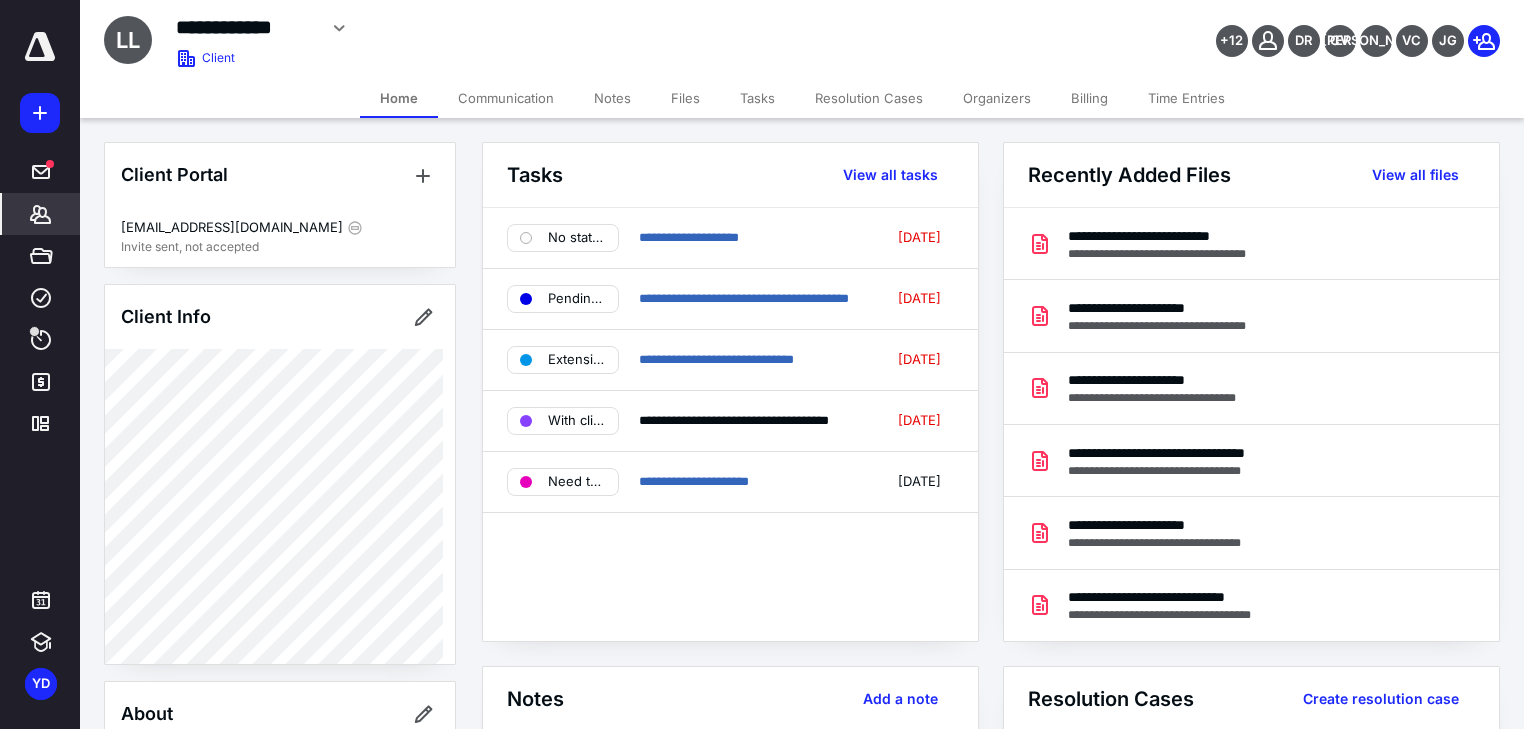click on "Tasks" at bounding box center [757, 98] 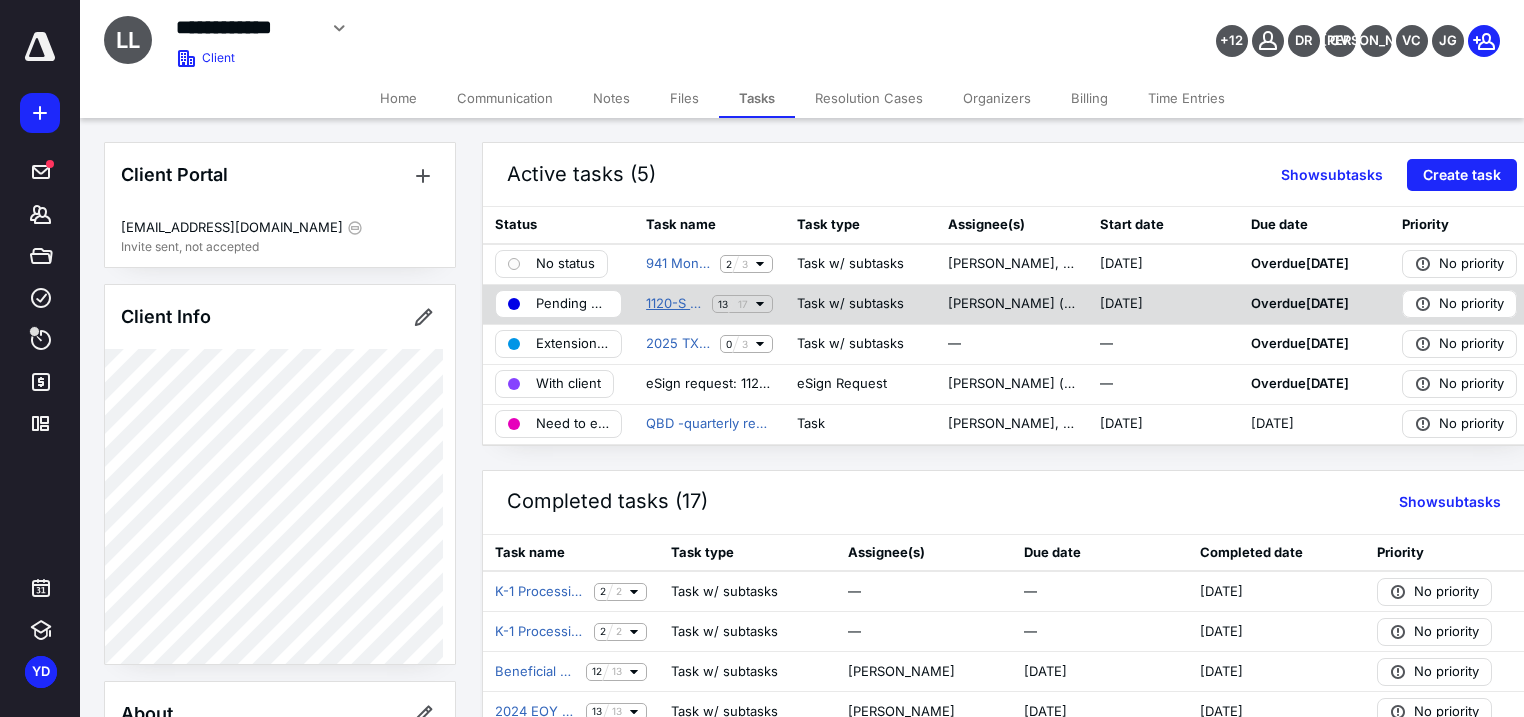 click on "1120-S Return -LALA4667- LA LABOR LLC (BC)" at bounding box center [675, 304] 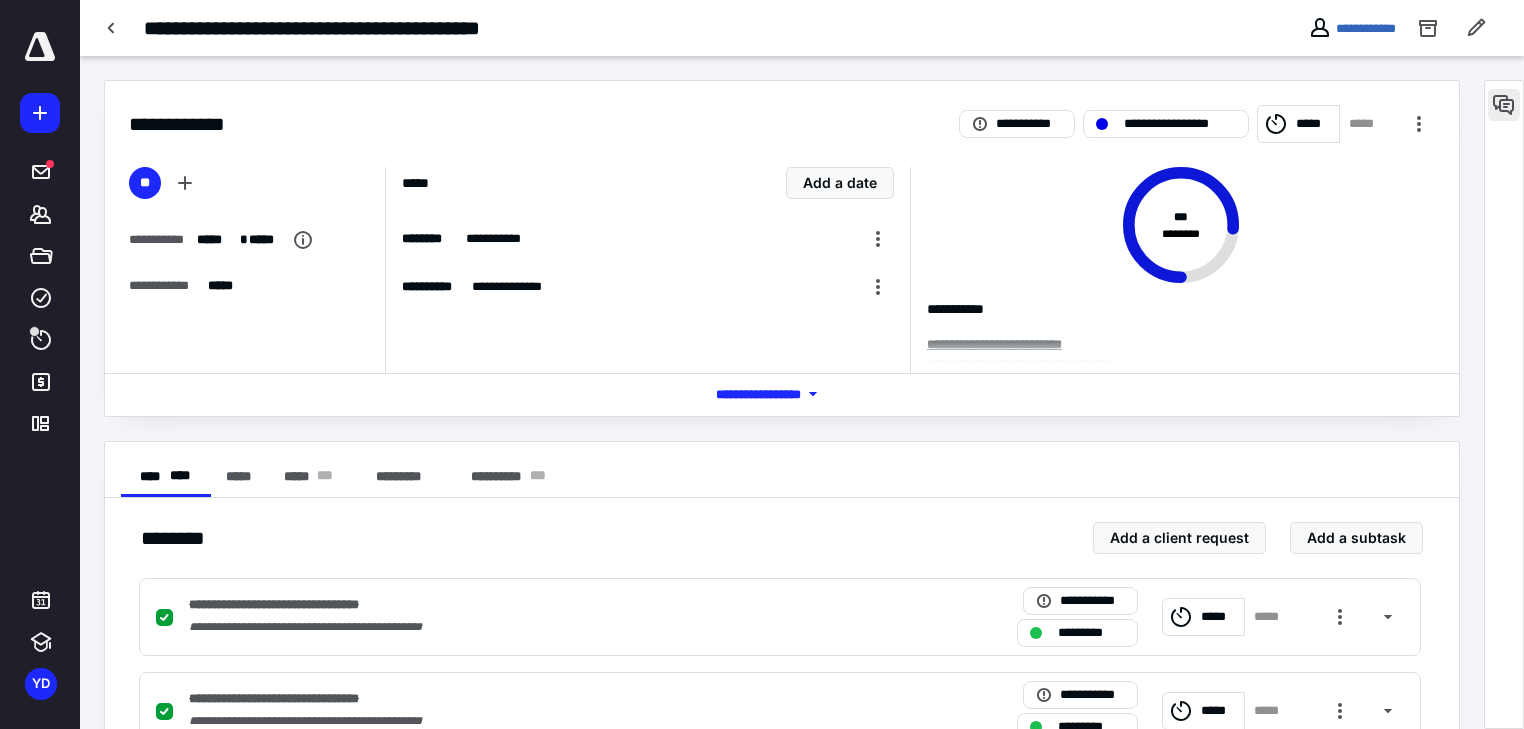 click at bounding box center (1504, 404) 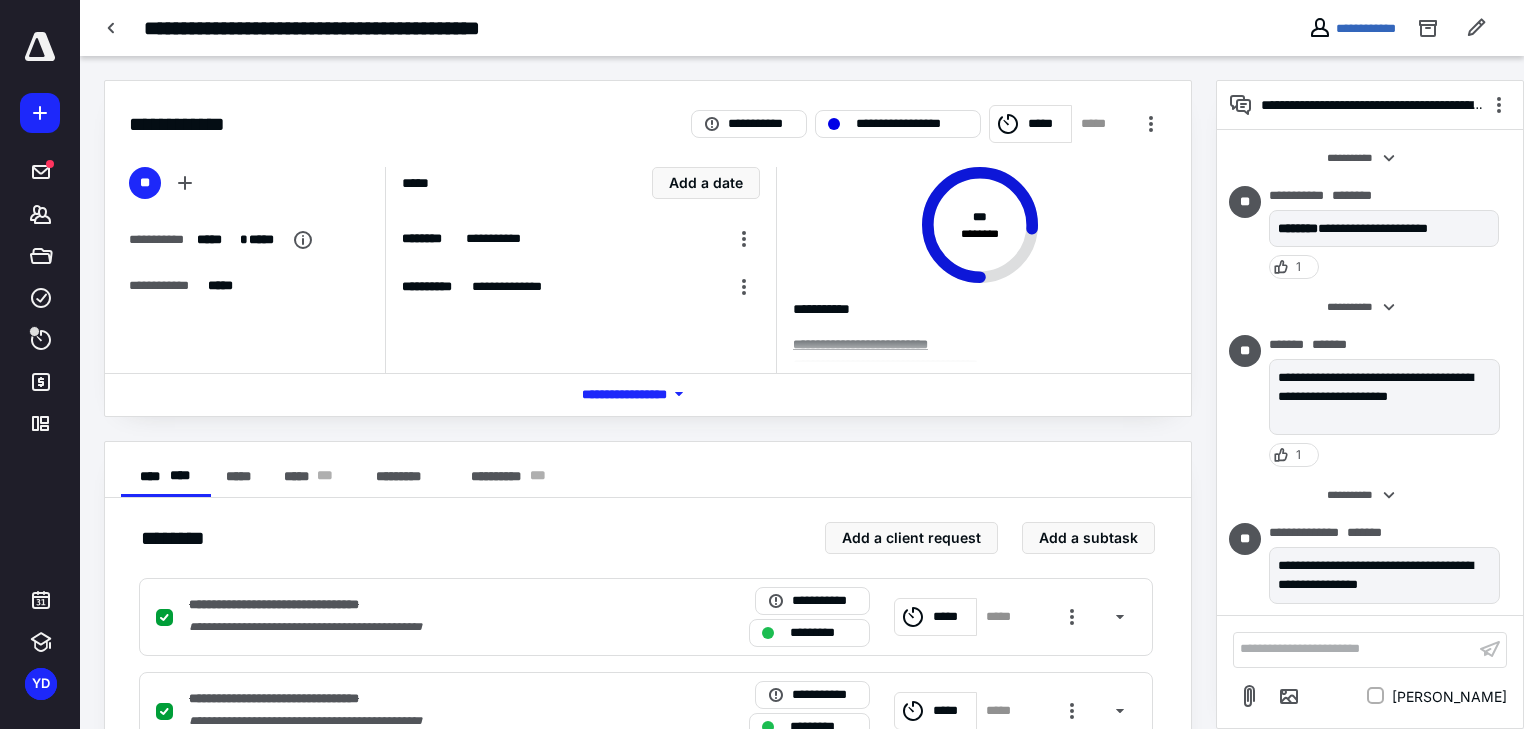 scroll, scrollTop: 336, scrollLeft: 0, axis: vertical 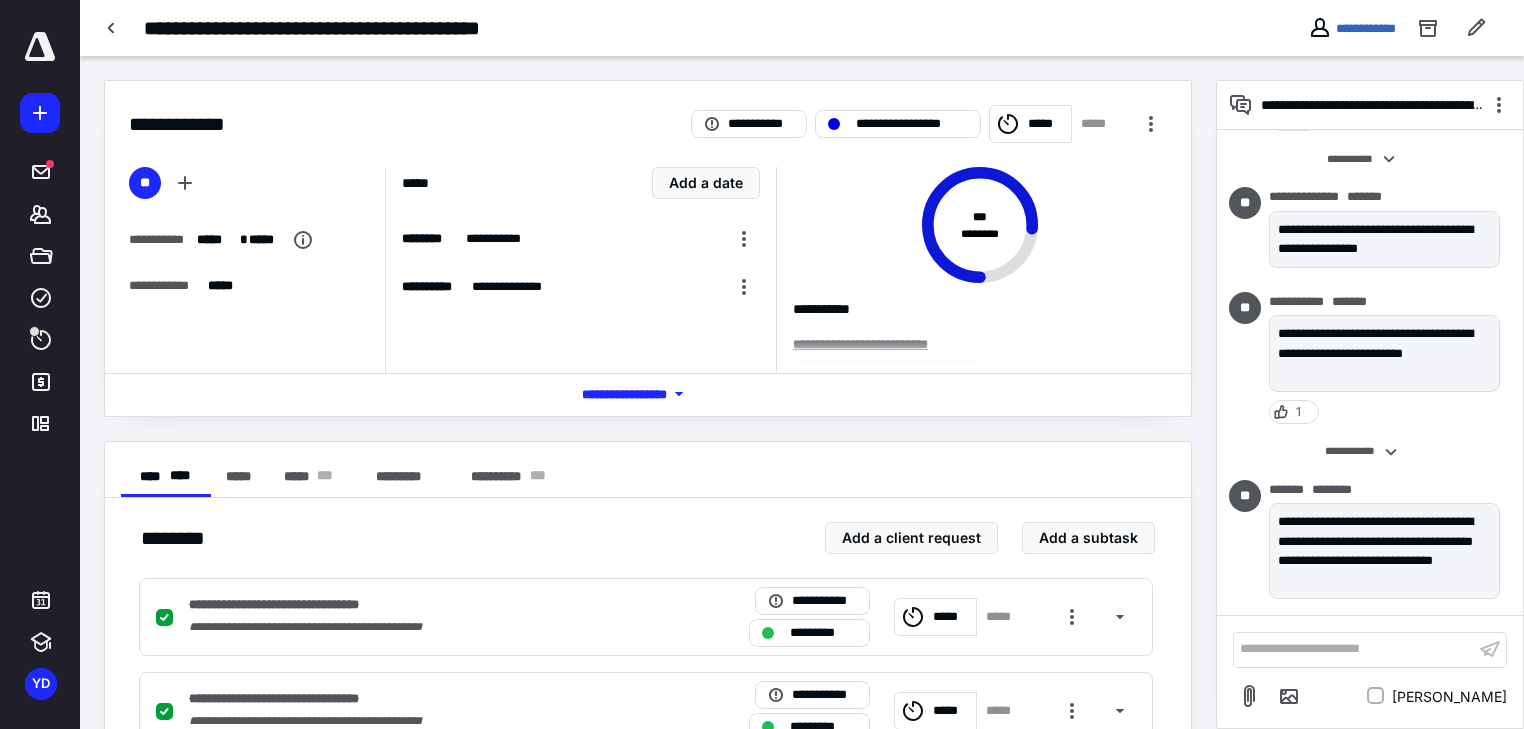 click on "**********" at bounding box center [1354, 649] 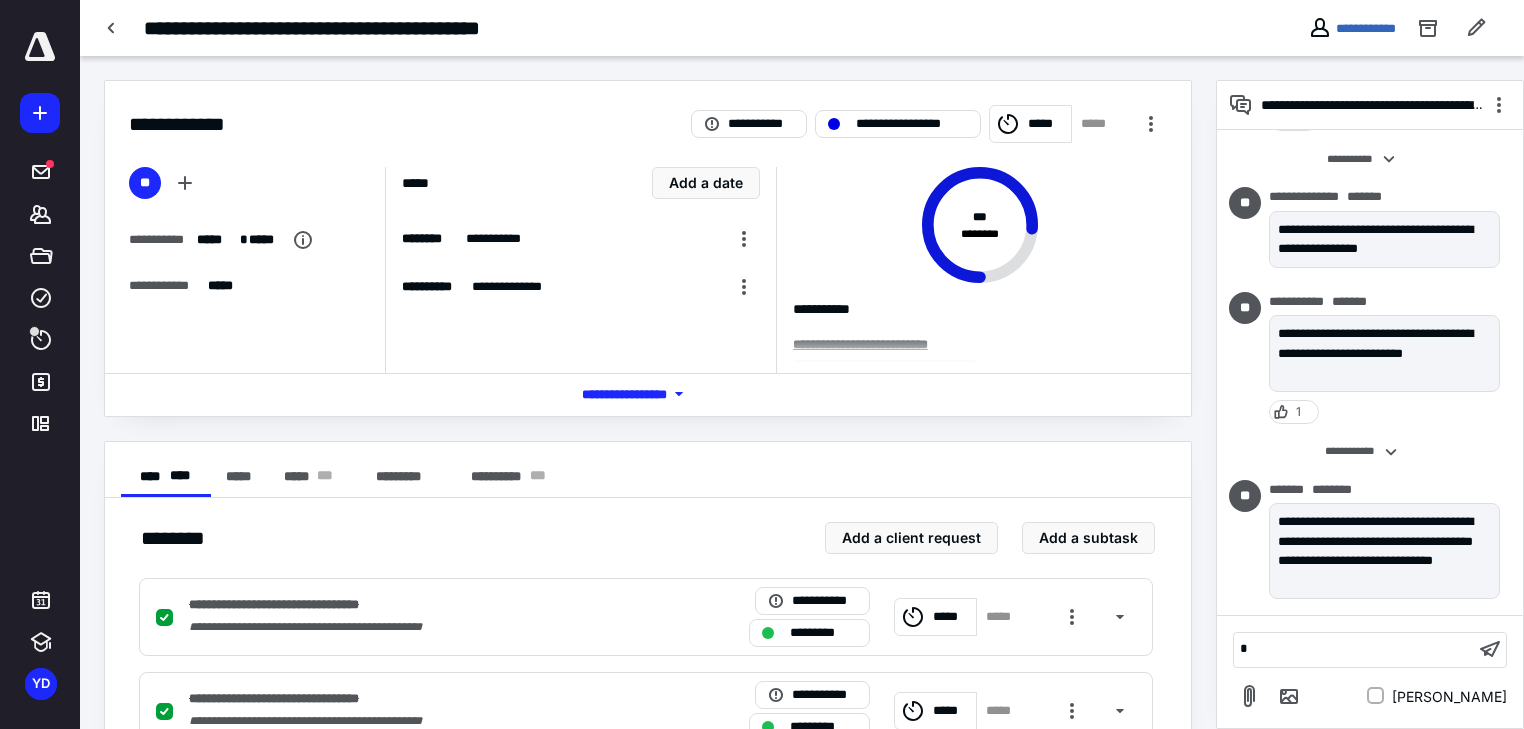 type 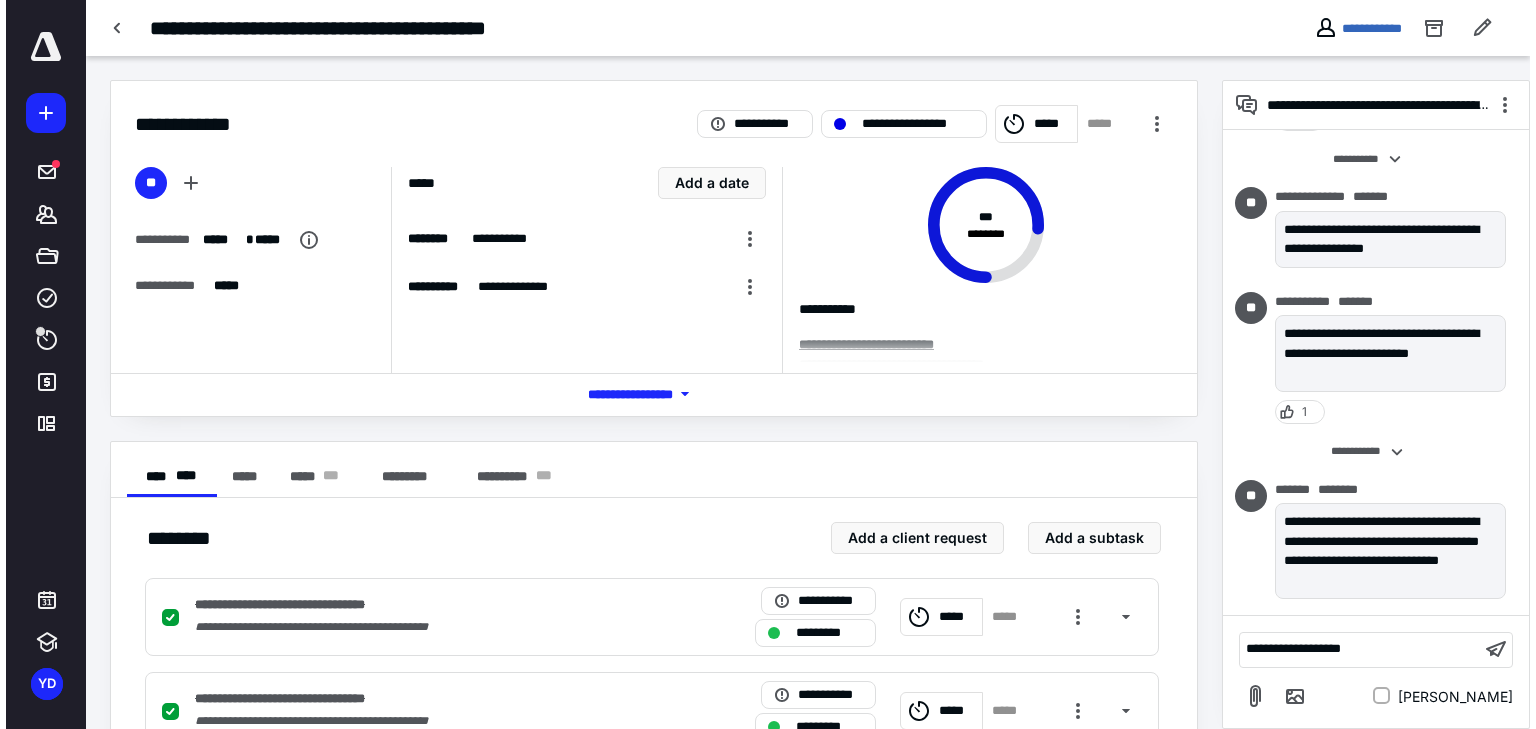 scroll, scrollTop: 421, scrollLeft: 0, axis: vertical 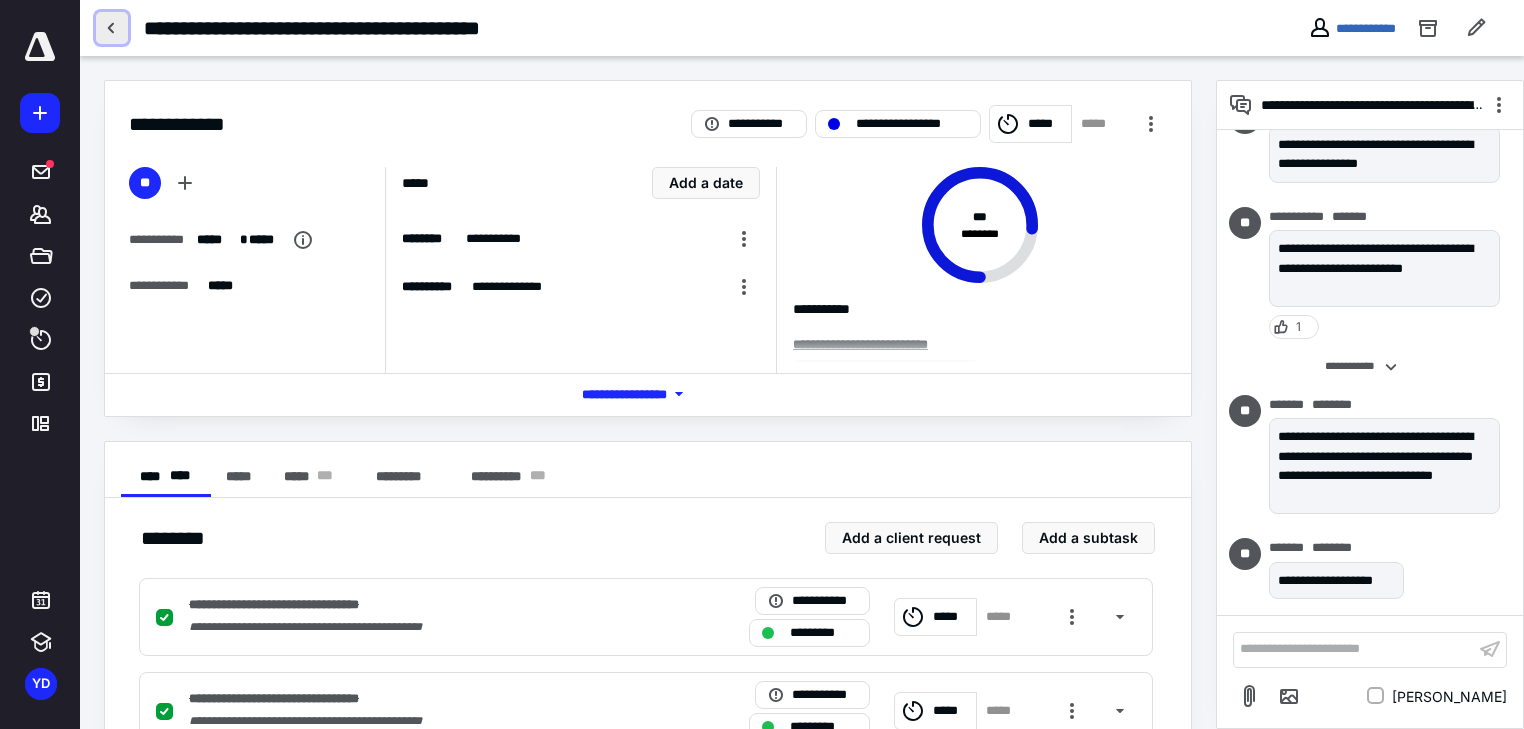 click at bounding box center (112, 28) 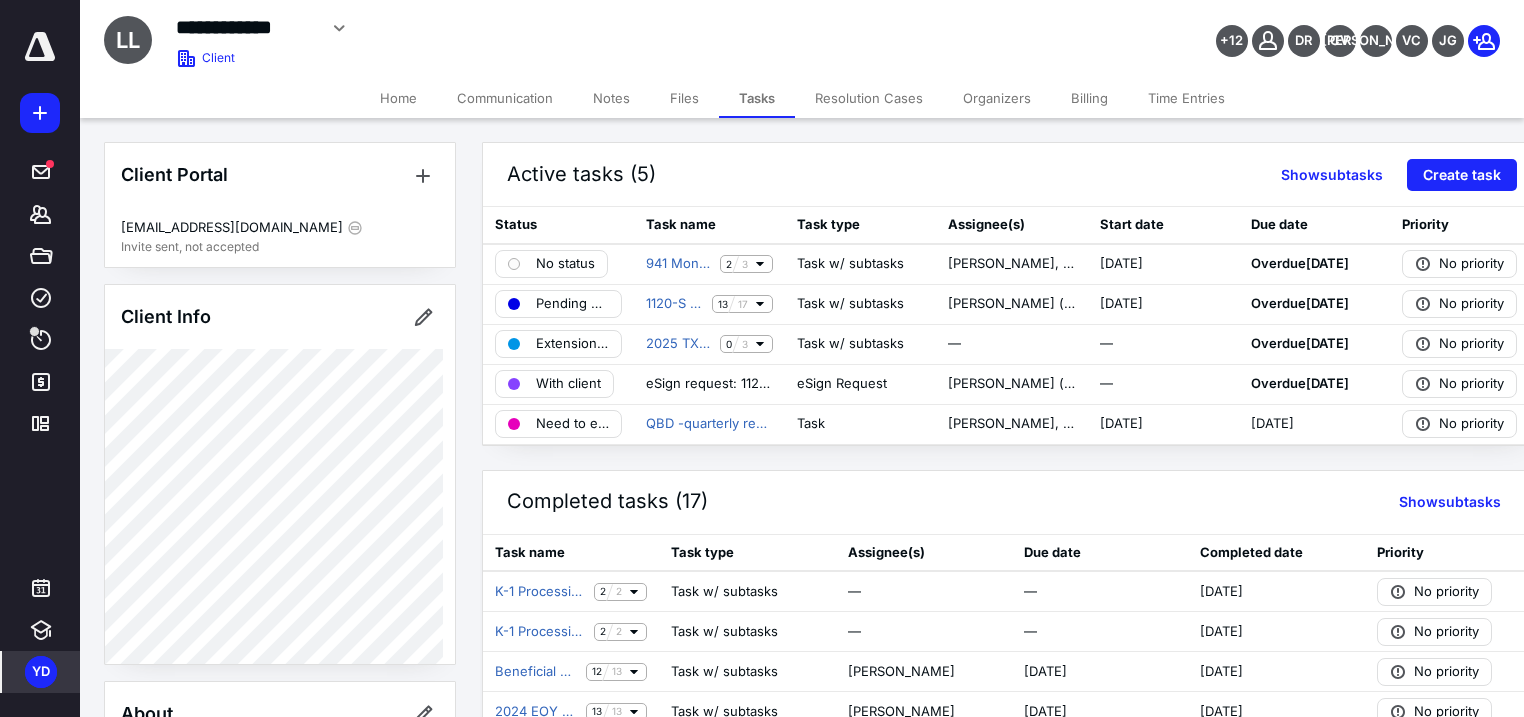click on "YD" at bounding box center [41, 672] 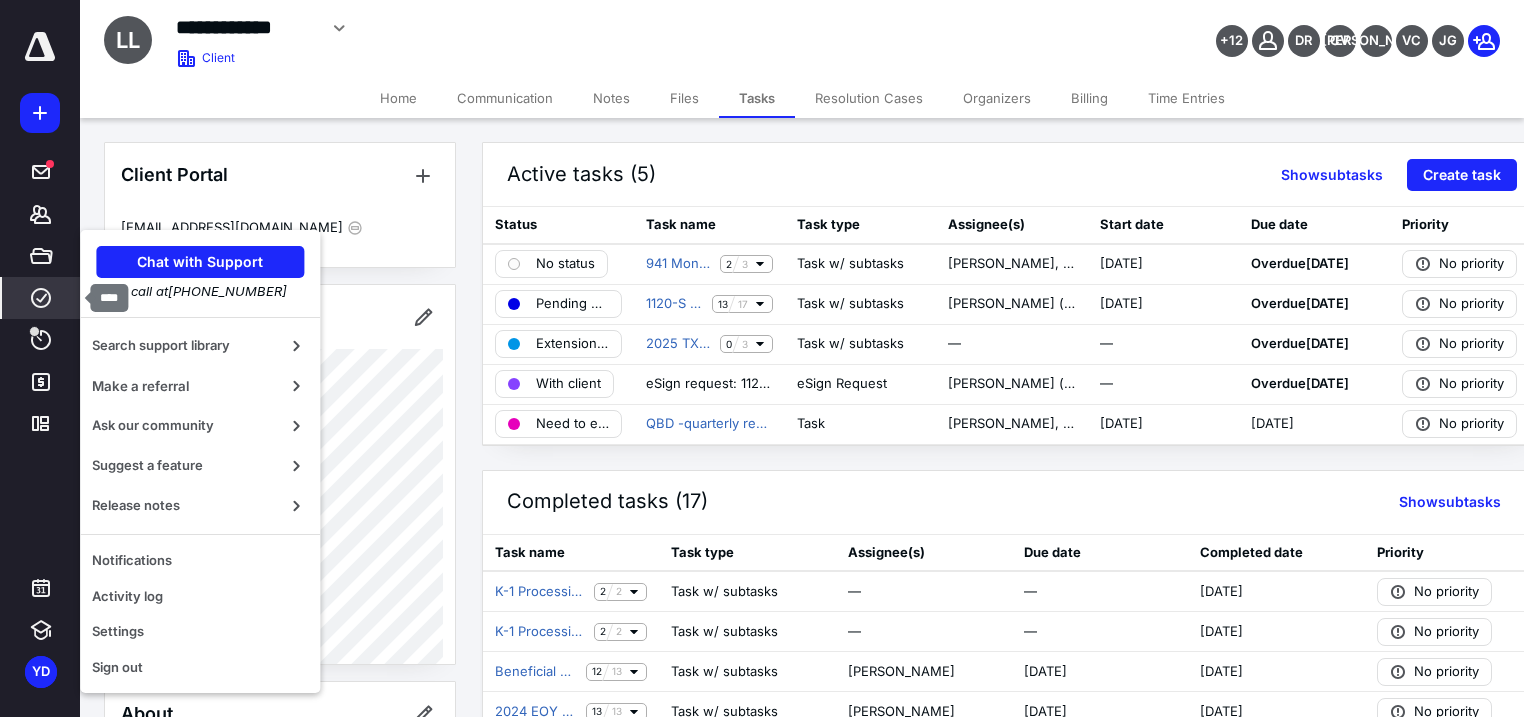 click 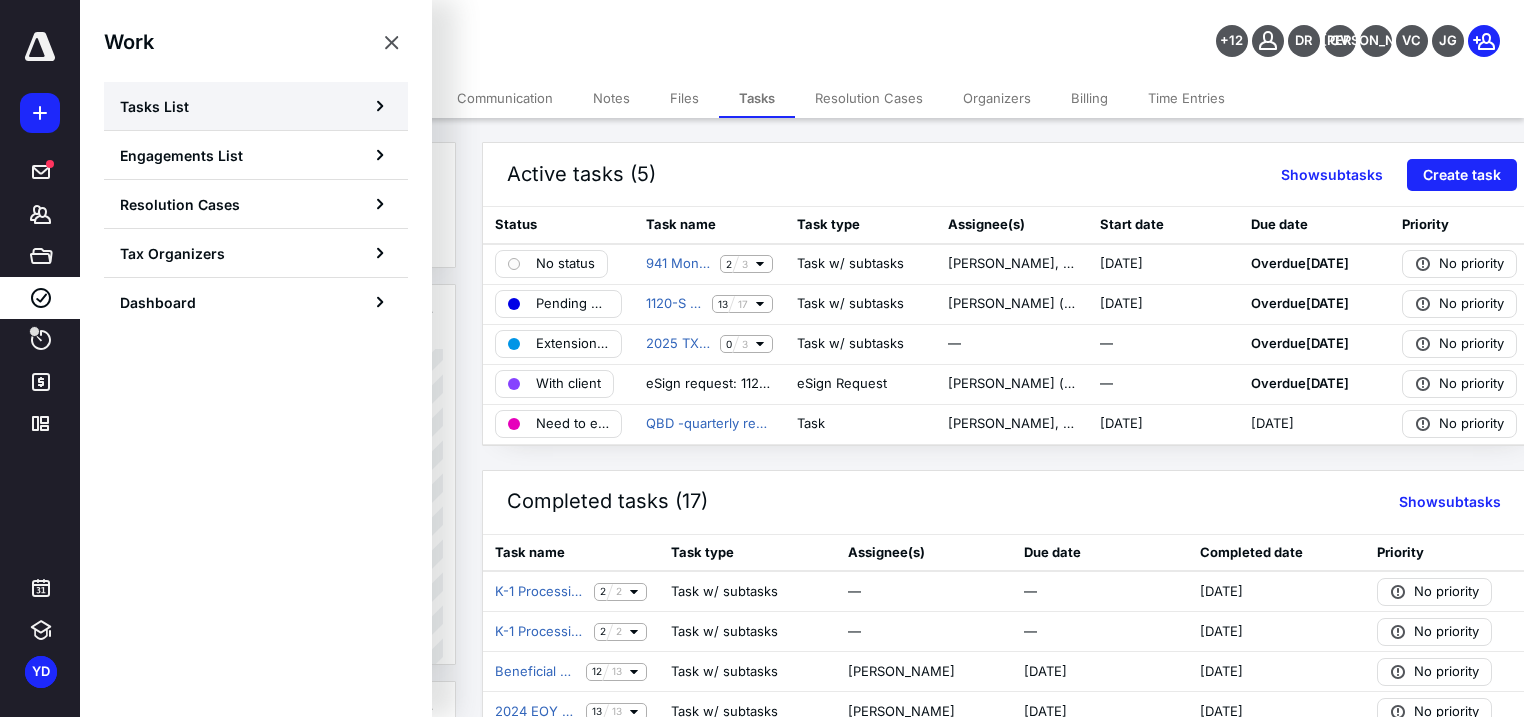click on "Tasks List" at bounding box center (256, 106) 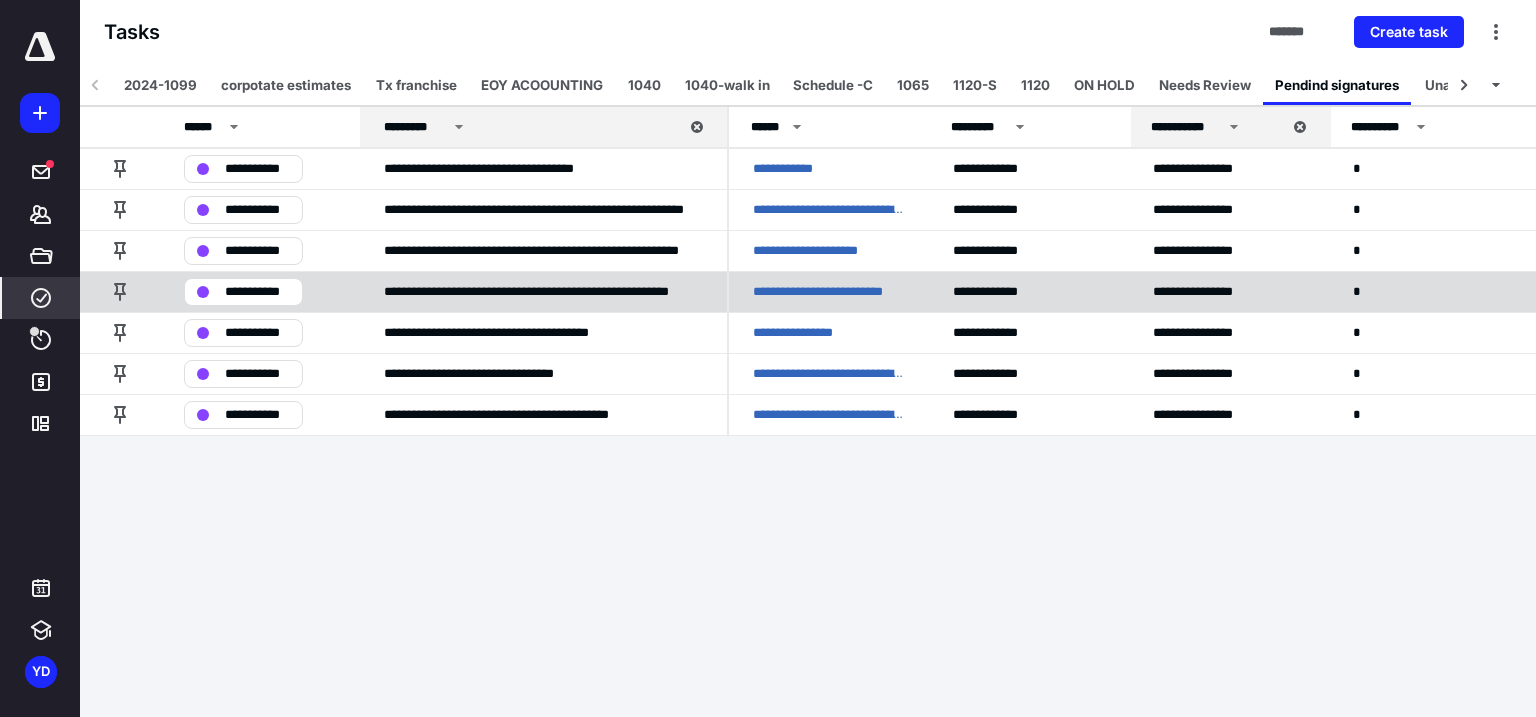 click on "**********" at bounding box center [829, 292] 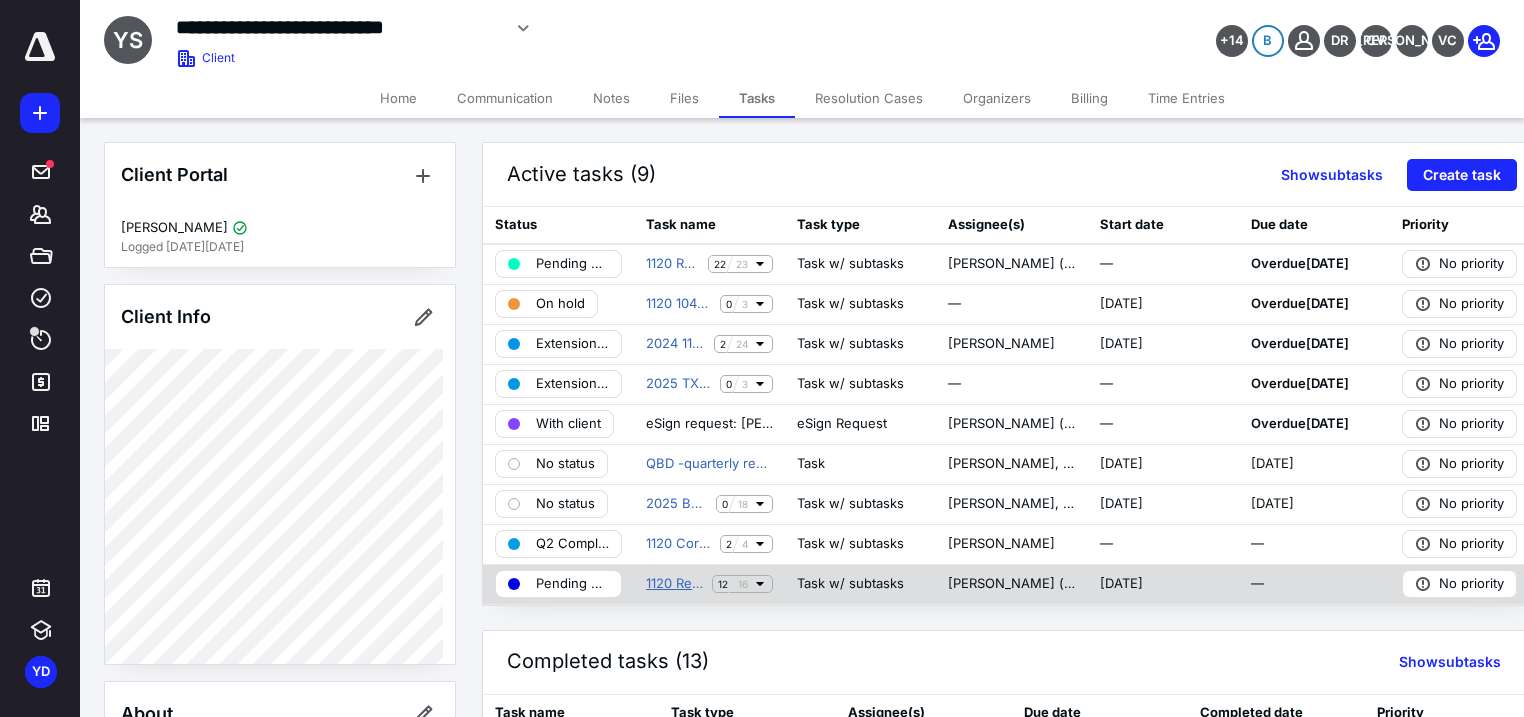 click on "1120 Return -1038- YESCAS BROTHERS AUTO SALES  (BC)" at bounding box center [675, 584] 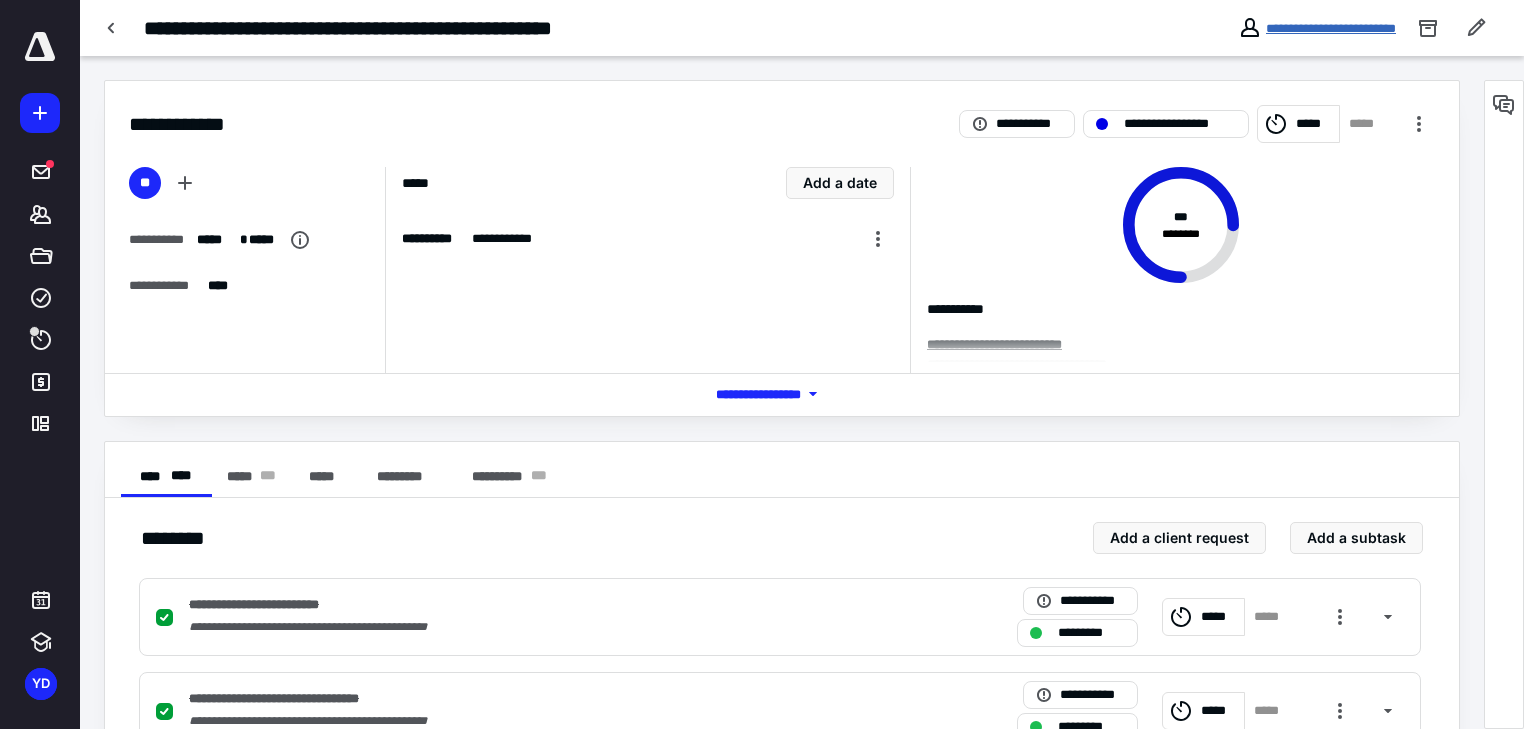 click on "**********" at bounding box center [1331, 28] 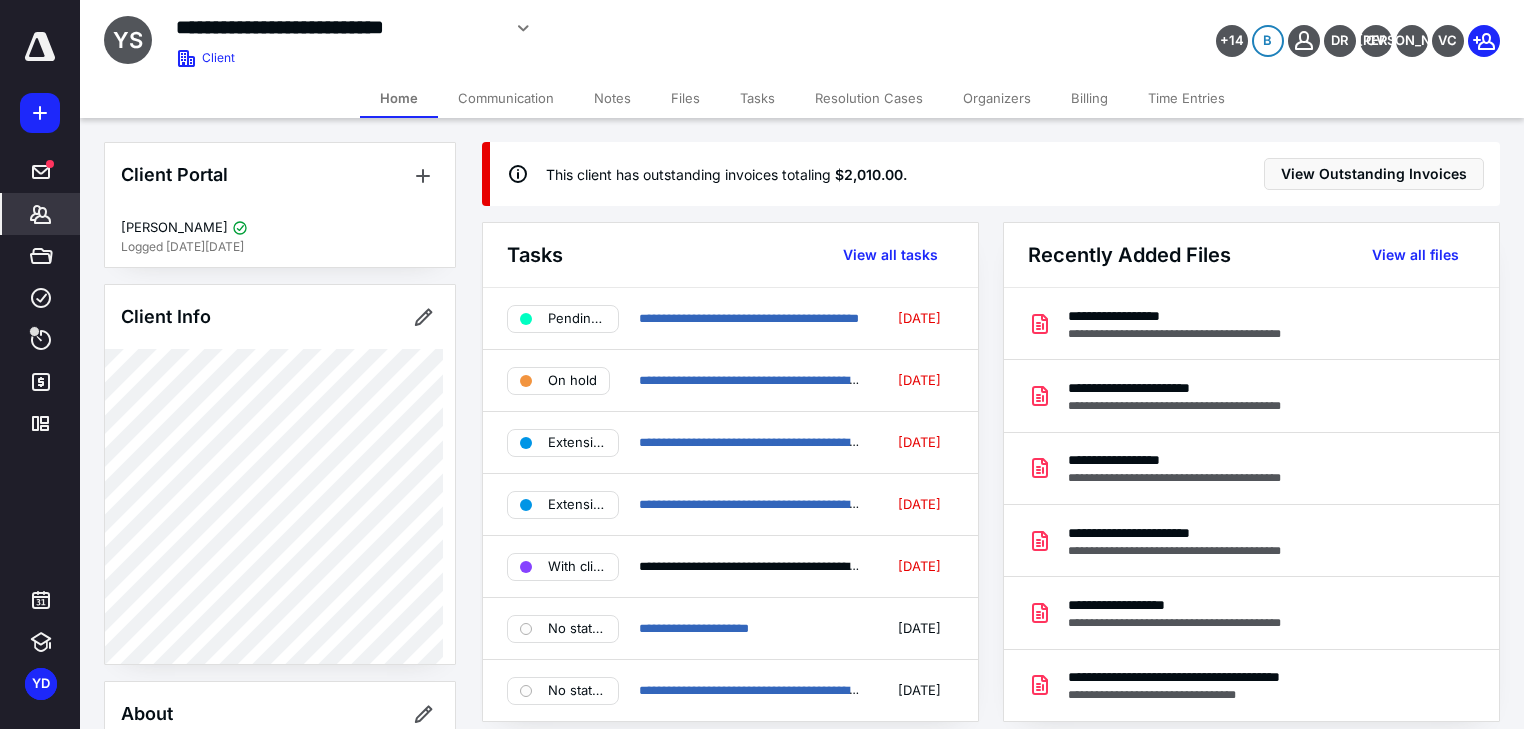 click on "Tasks" at bounding box center (757, 98) 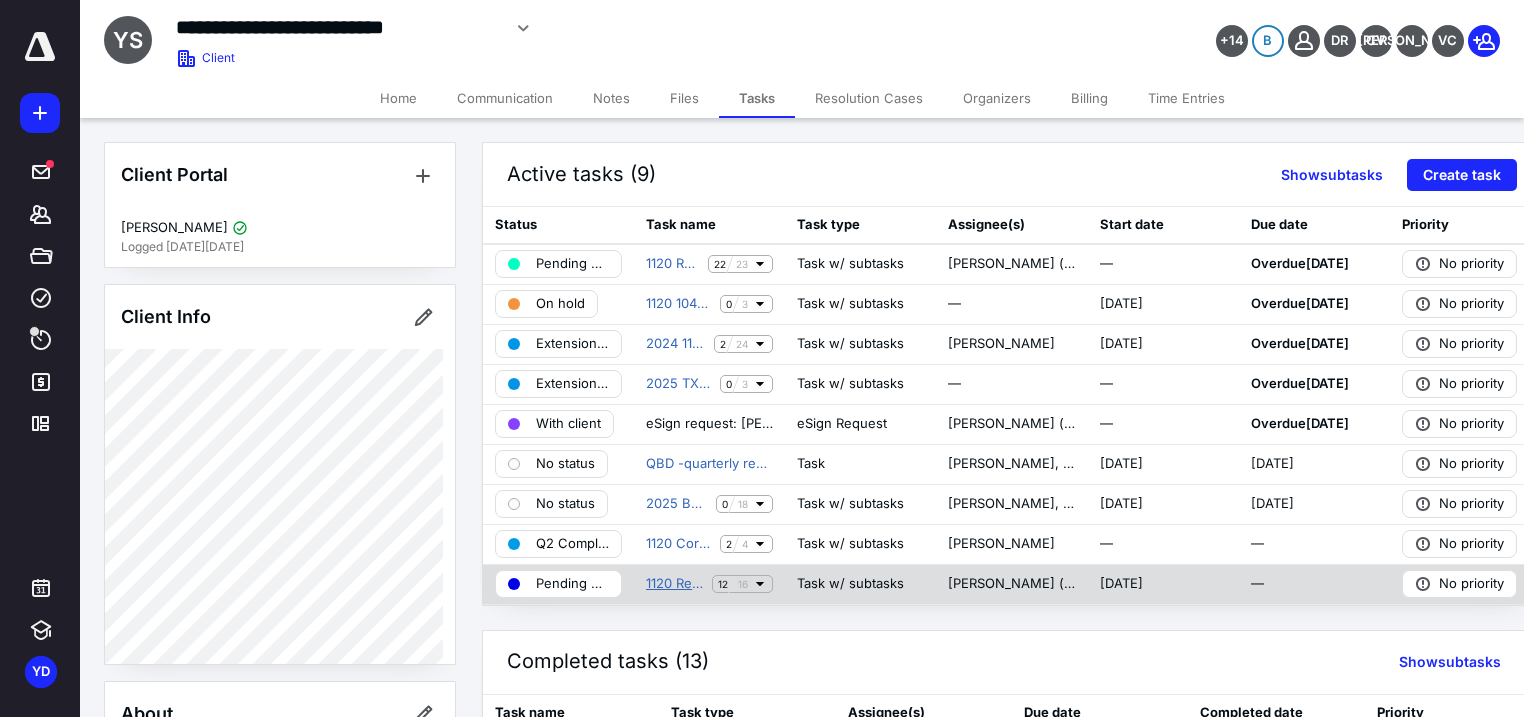 click on "1120 Return -1038- YESCAS BROTHERS AUTO SALES  (BC)" at bounding box center [675, 584] 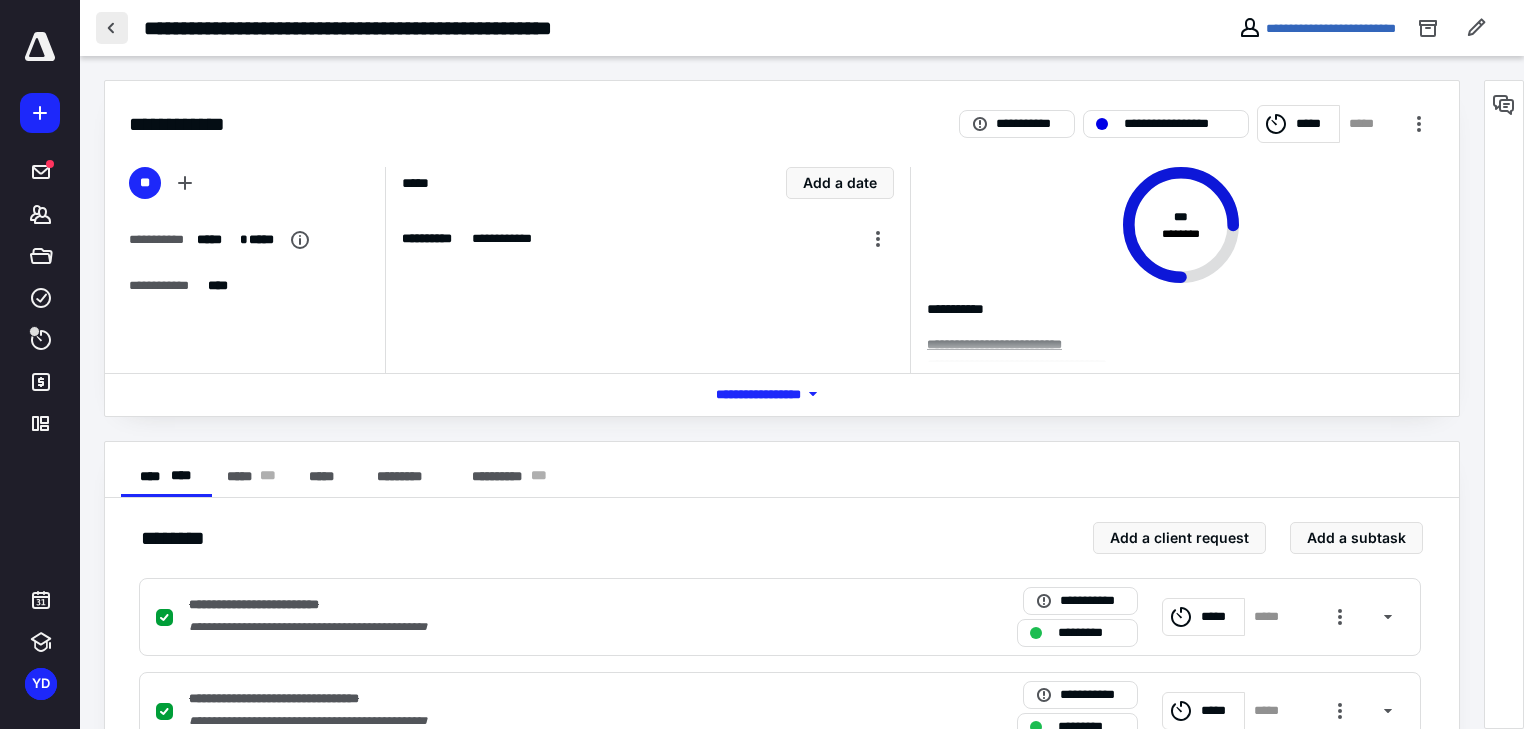 click at bounding box center (112, 28) 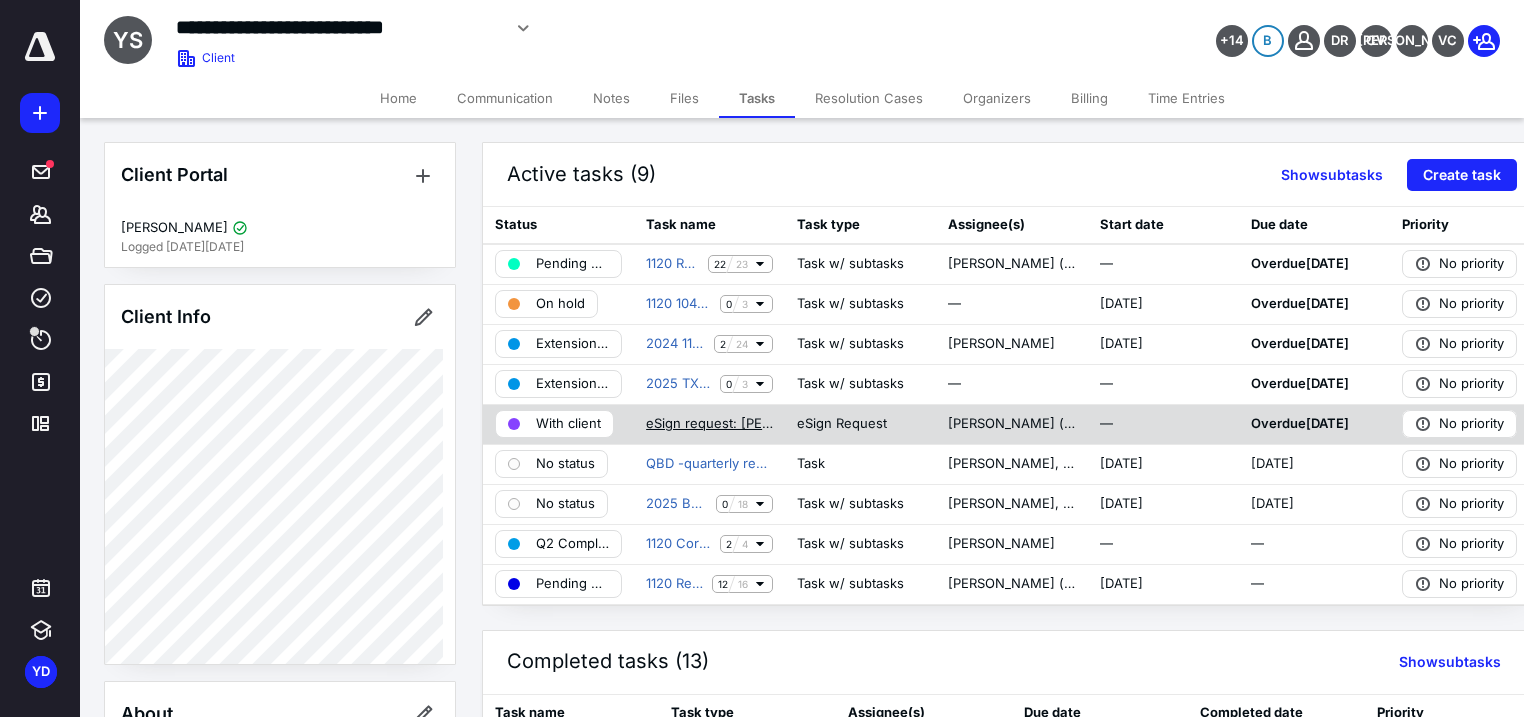click on "eSign request: YESCAS BROTHER AUTO SALES & FINANCIALS.pdf" at bounding box center [709, 424] 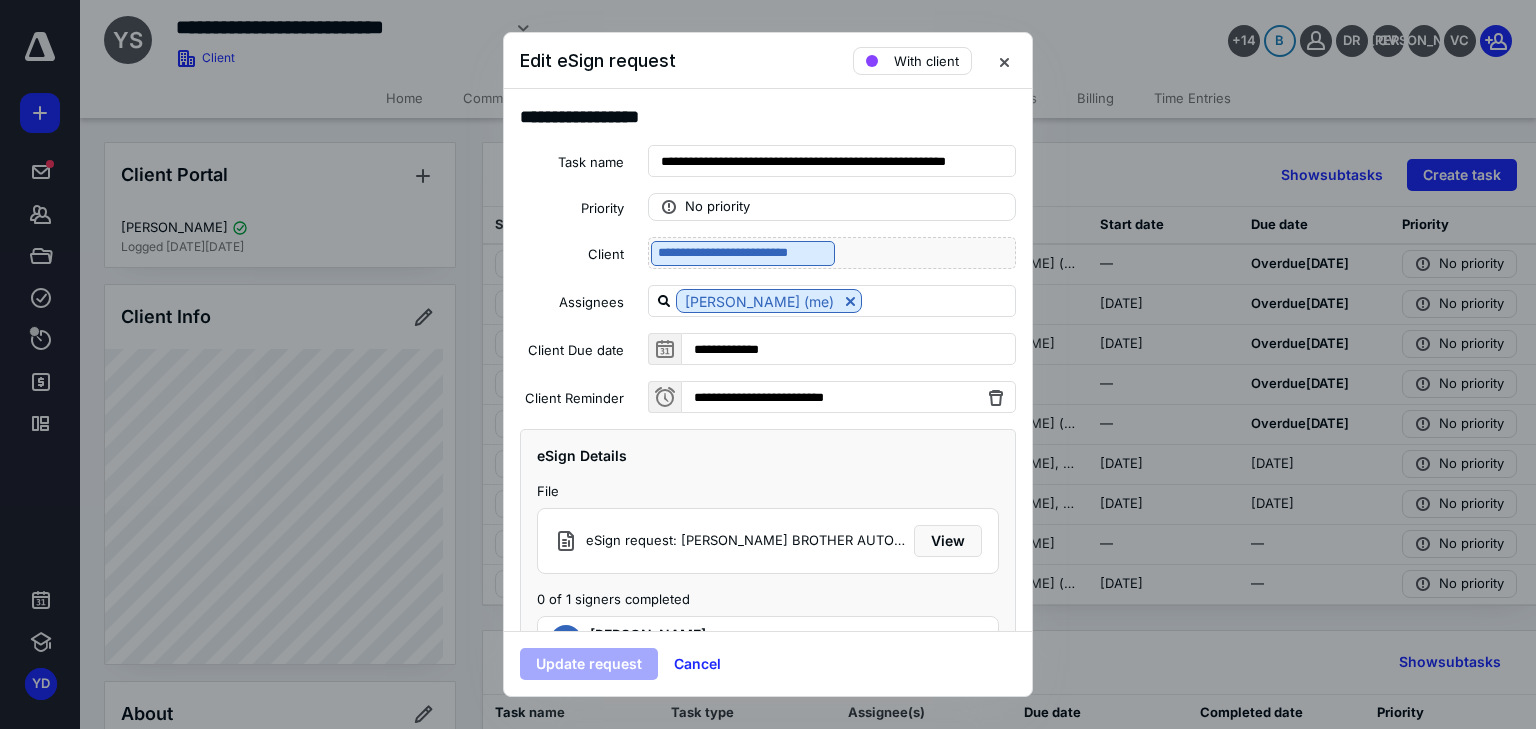 scroll, scrollTop: 23, scrollLeft: 0, axis: vertical 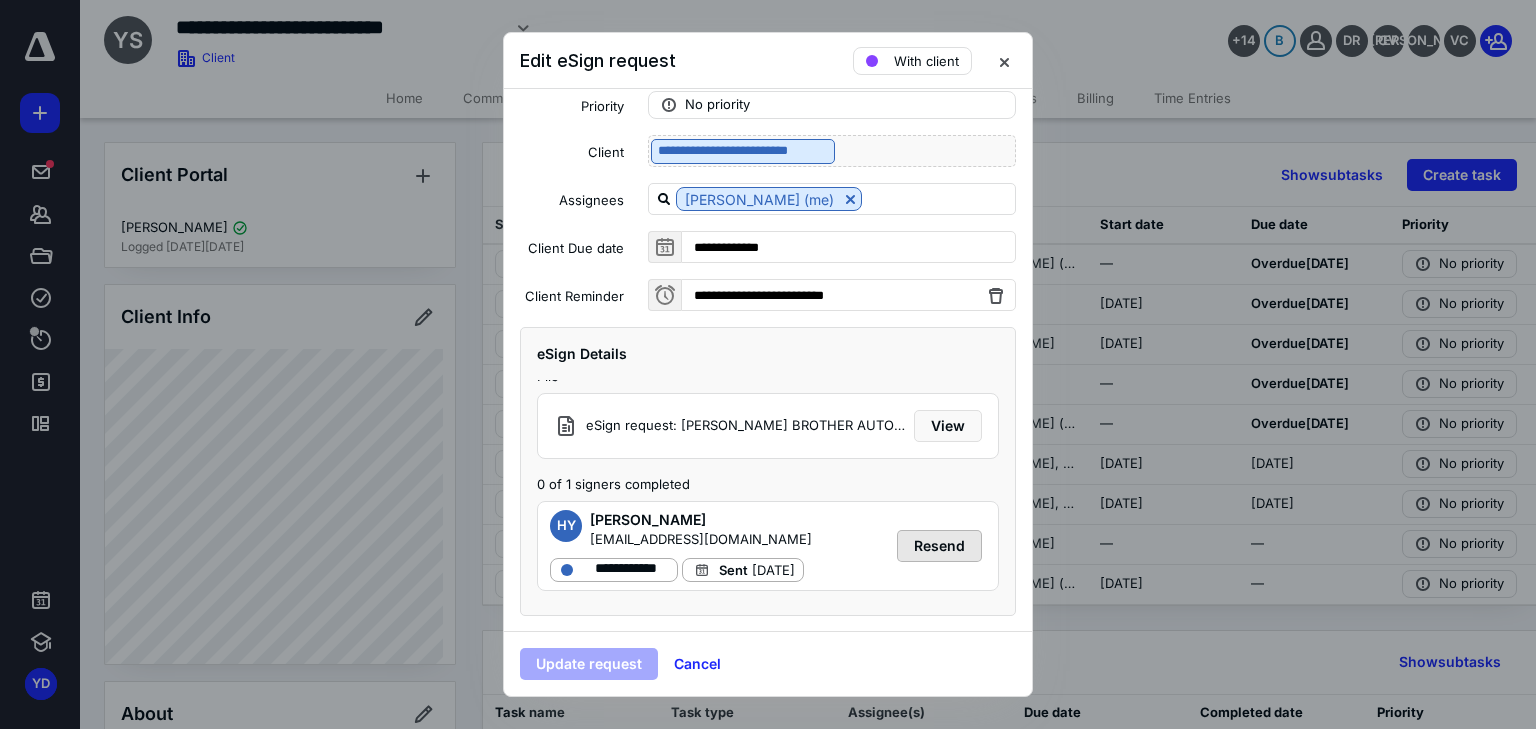 click on "Resend" at bounding box center [939, 546] 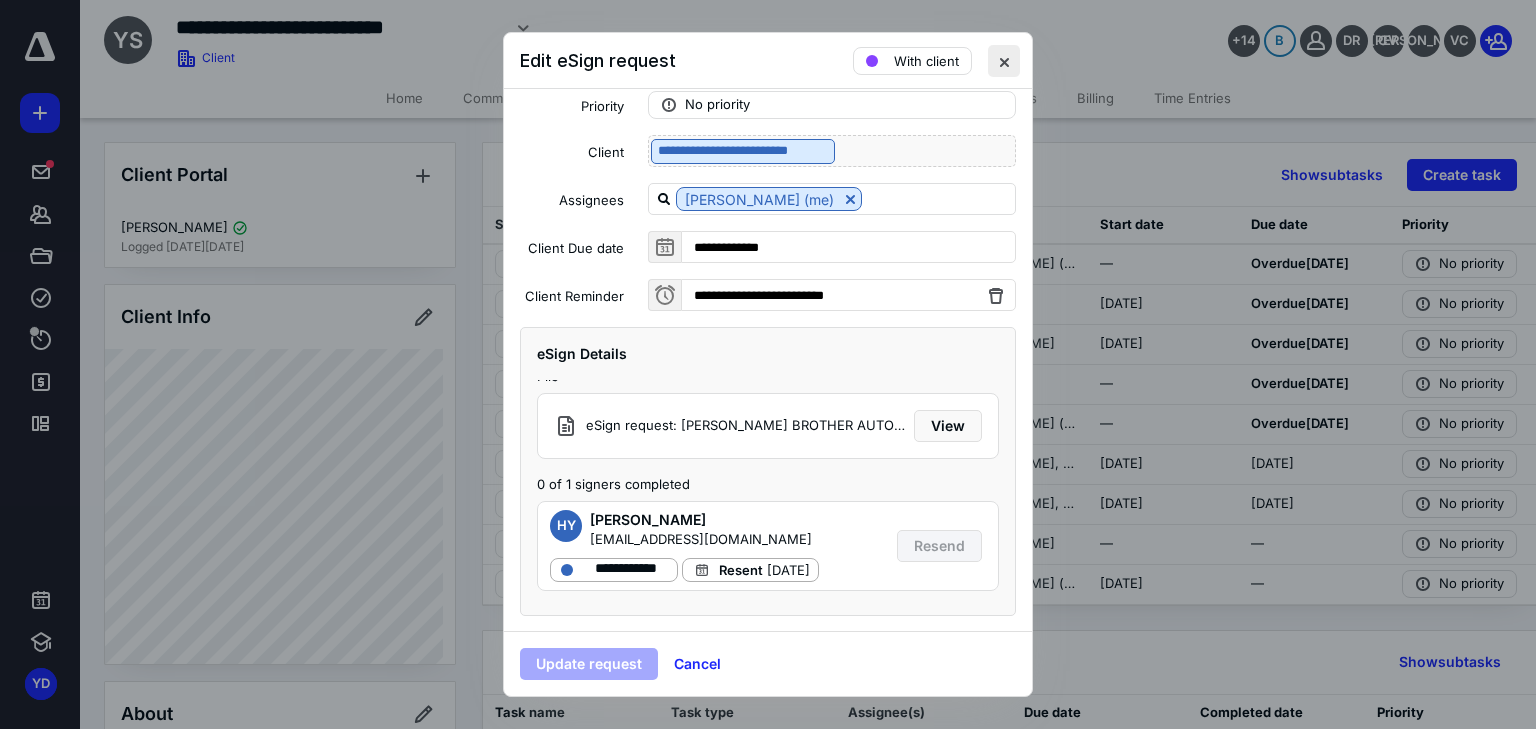 click at bounding box center (1004, 61) 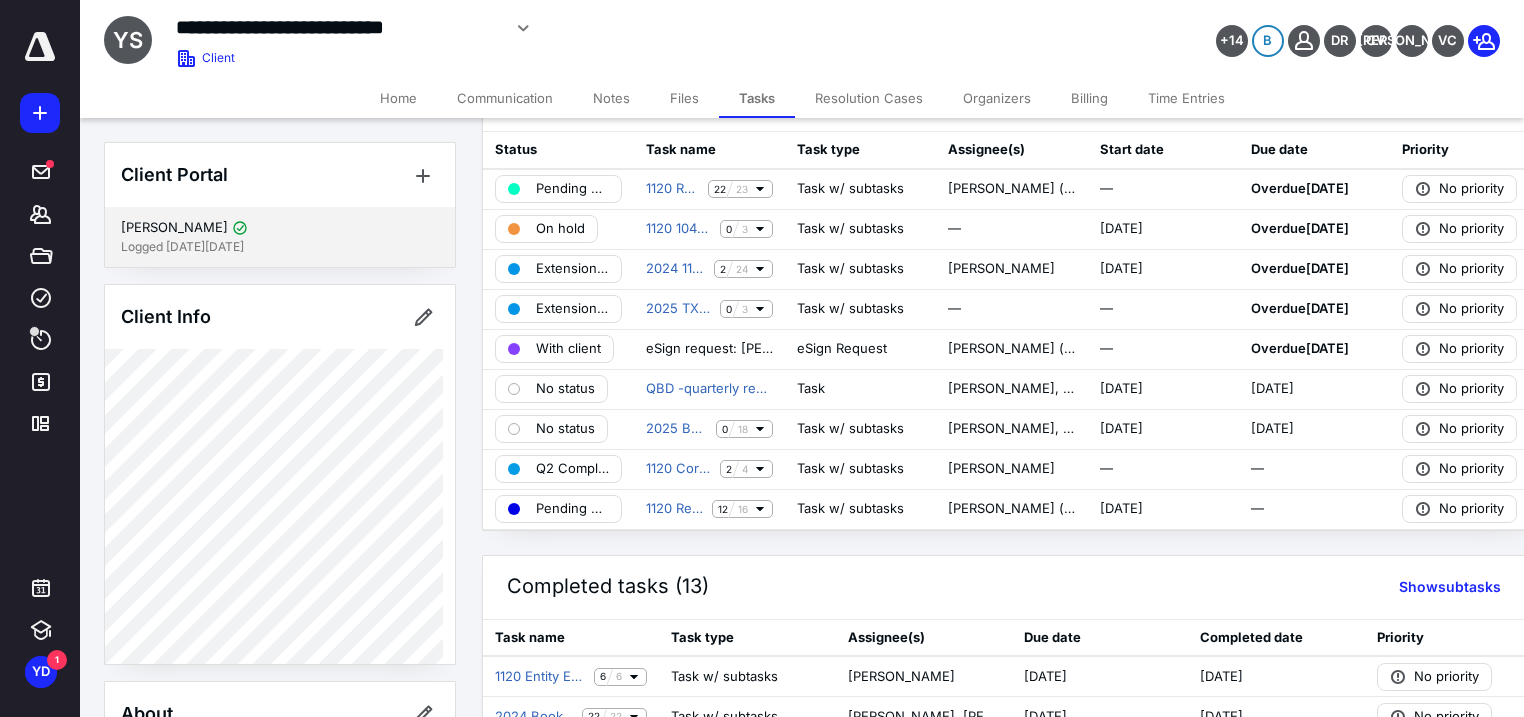 scroll, scrollTop: 160, scrollLeft: 0, axis: vertical 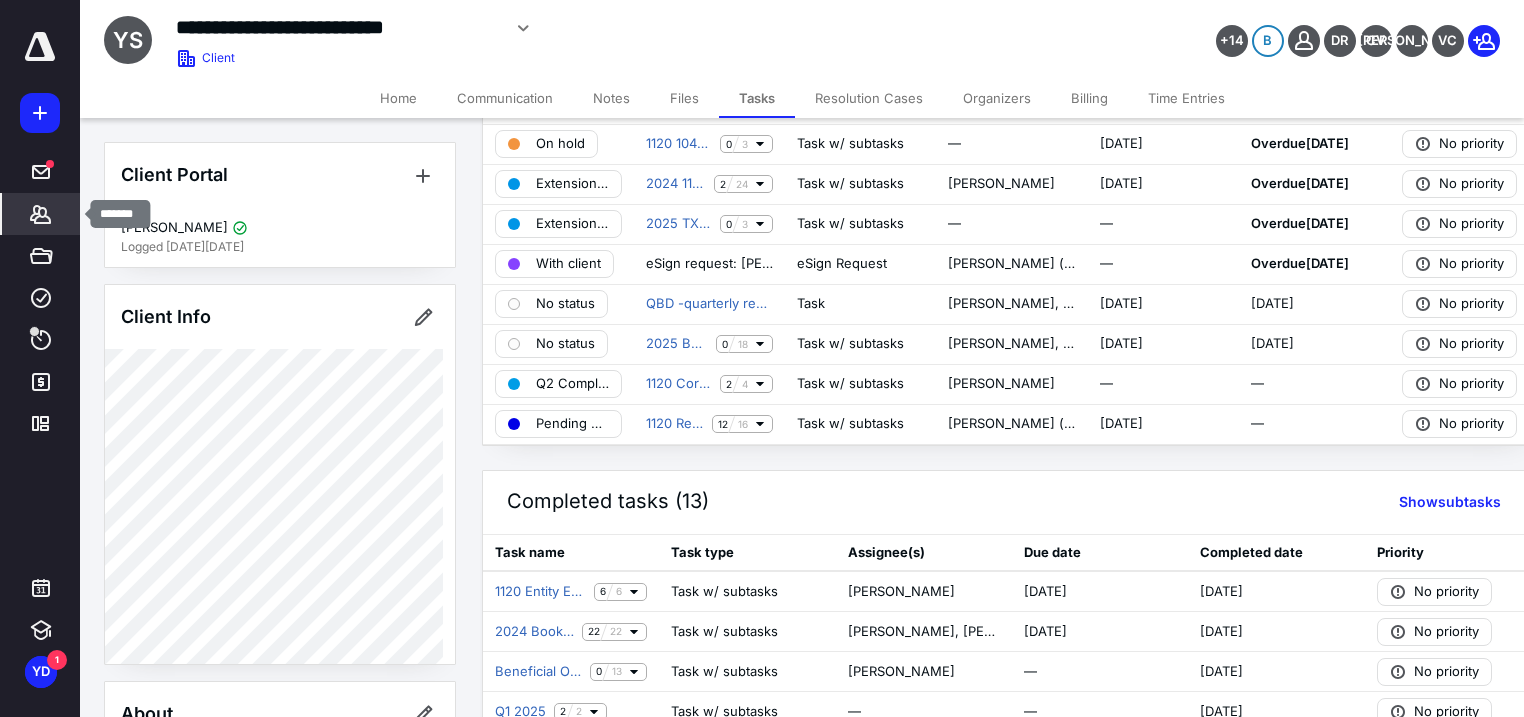click 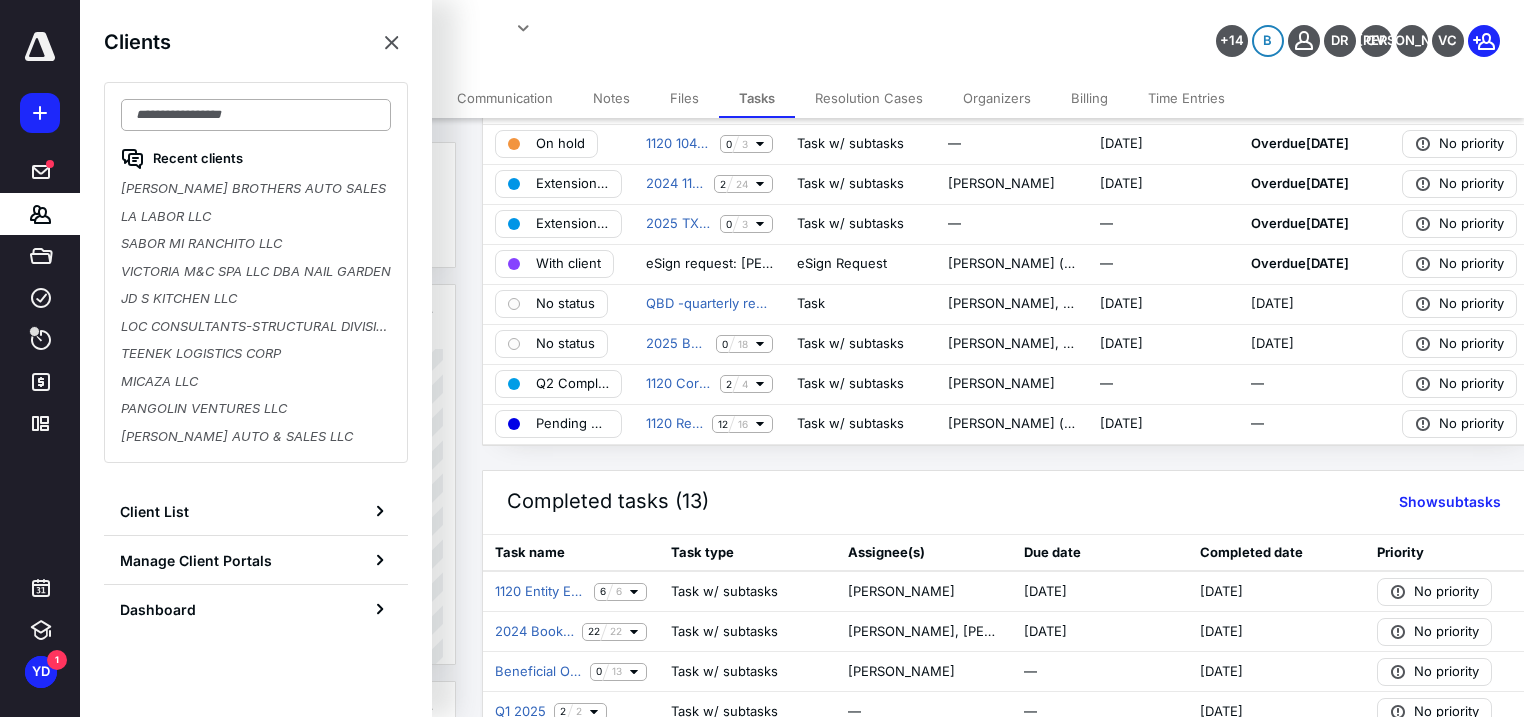 click at bounding box center (256, 115) 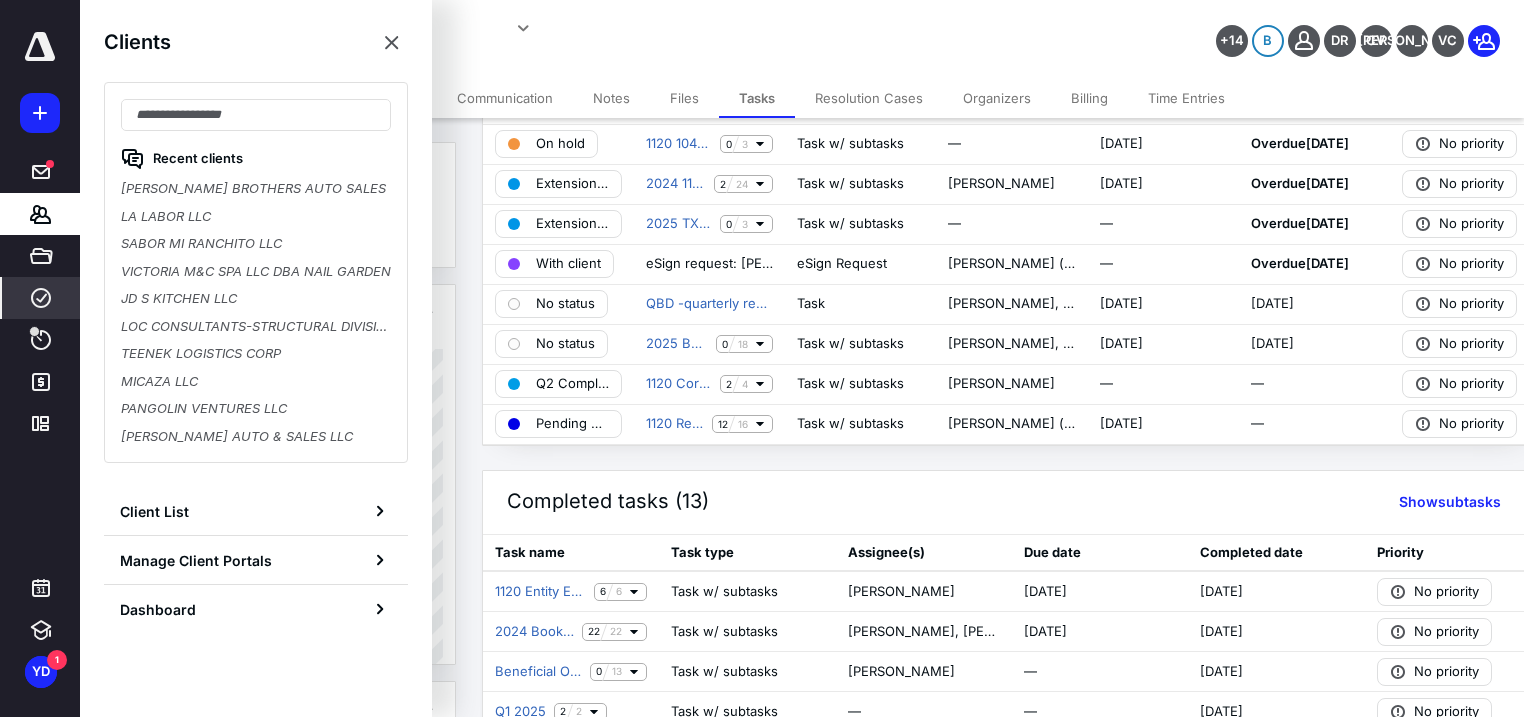 click 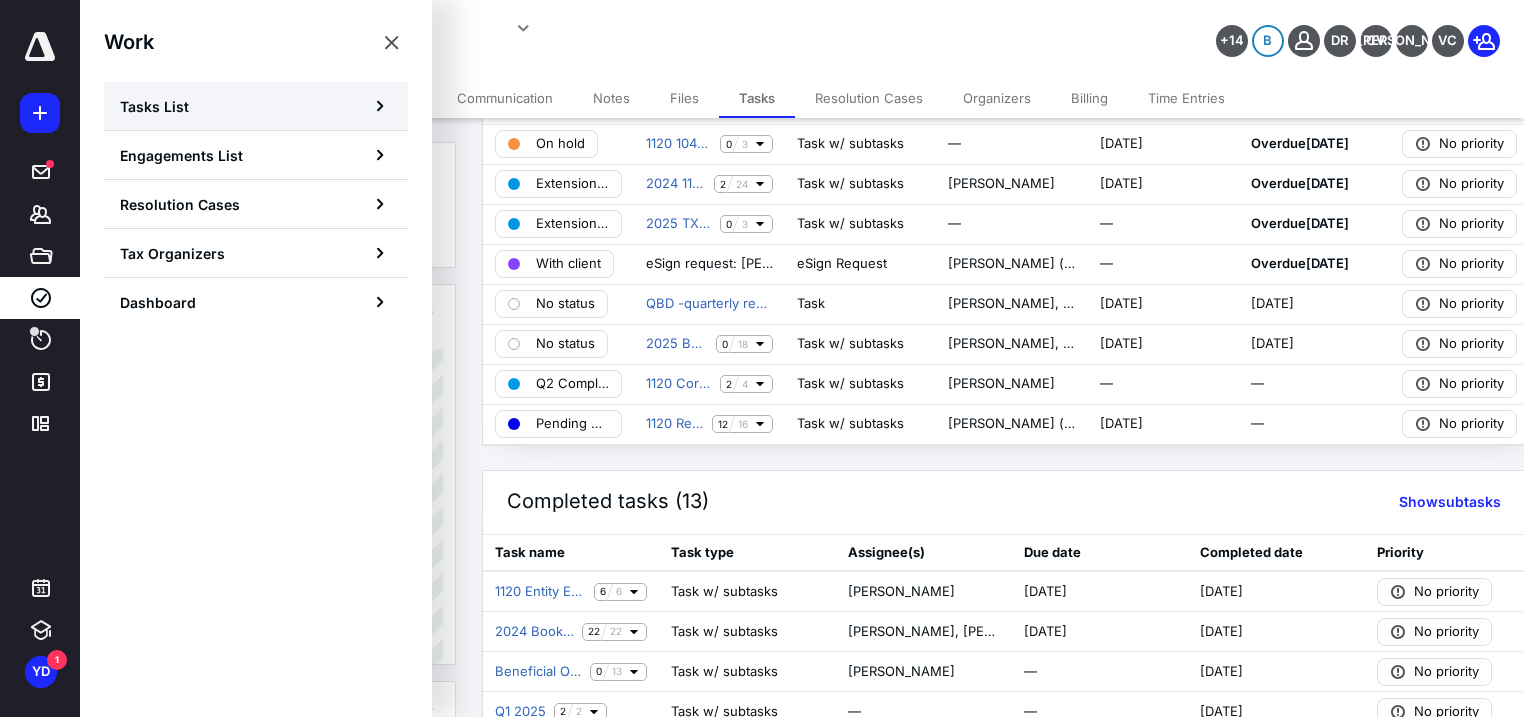 click on "Tasks List" at bounding box center (154, 106) 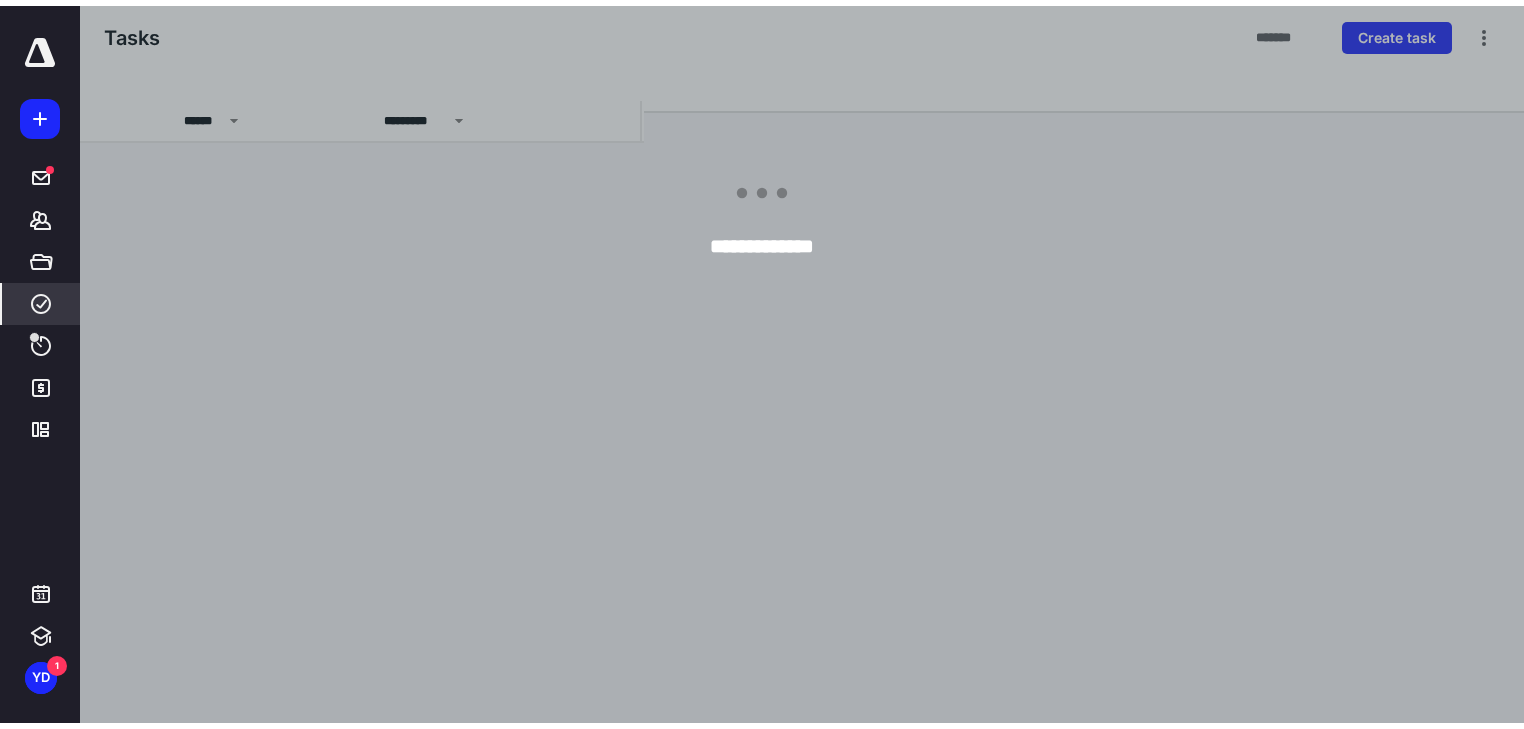 scroll, scrollTop: 0, scrollLeft: 0, axis: both 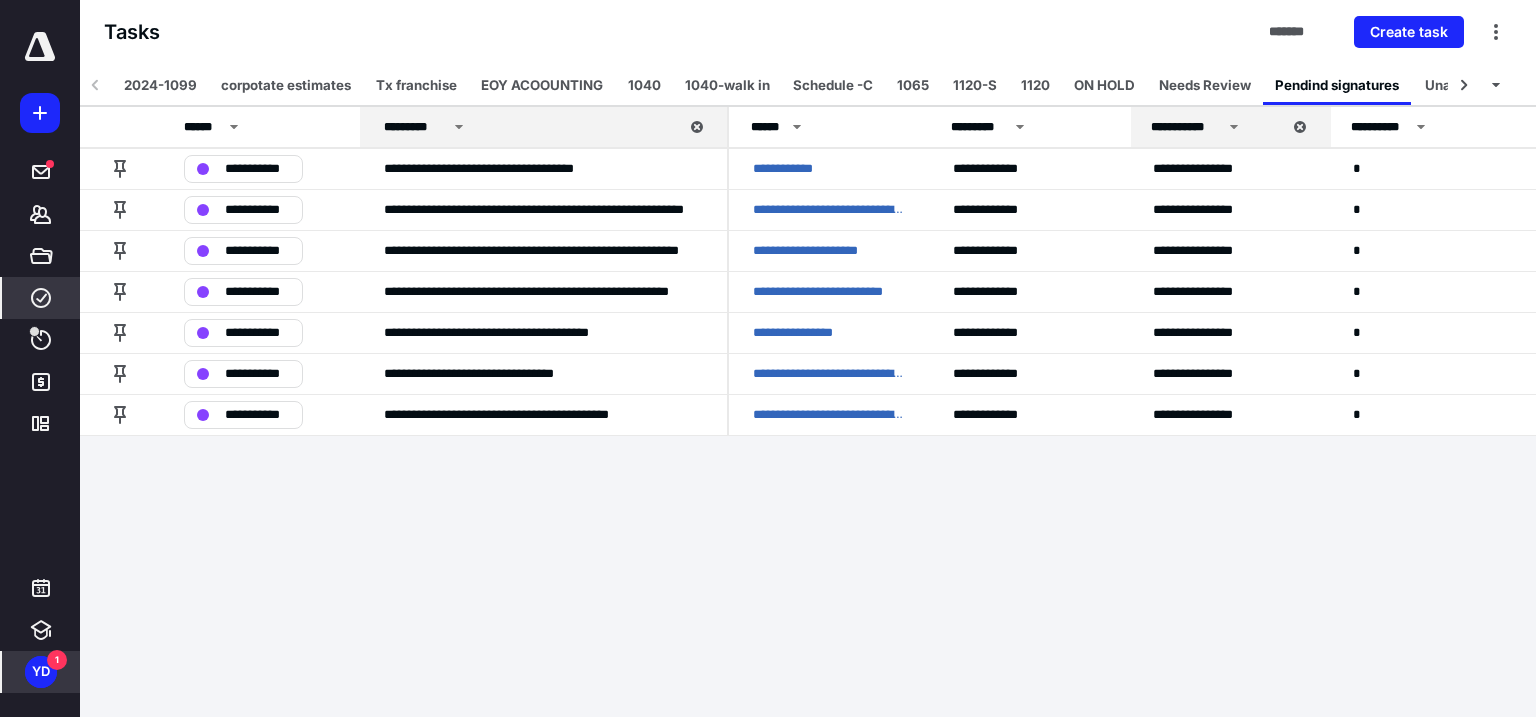 click on "1" at bounding box center (57, 660) 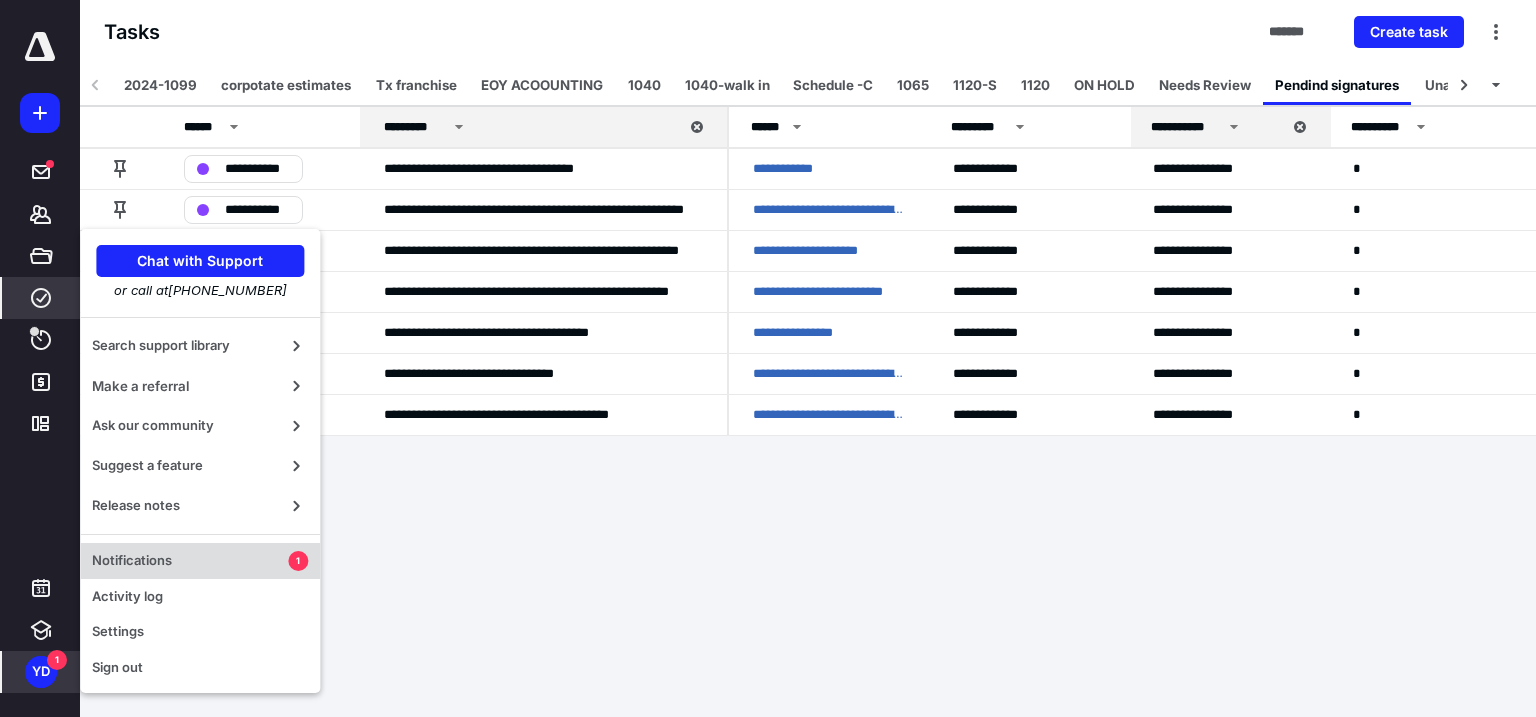 click on "Notifications 1" at bounding box center [200, 561] 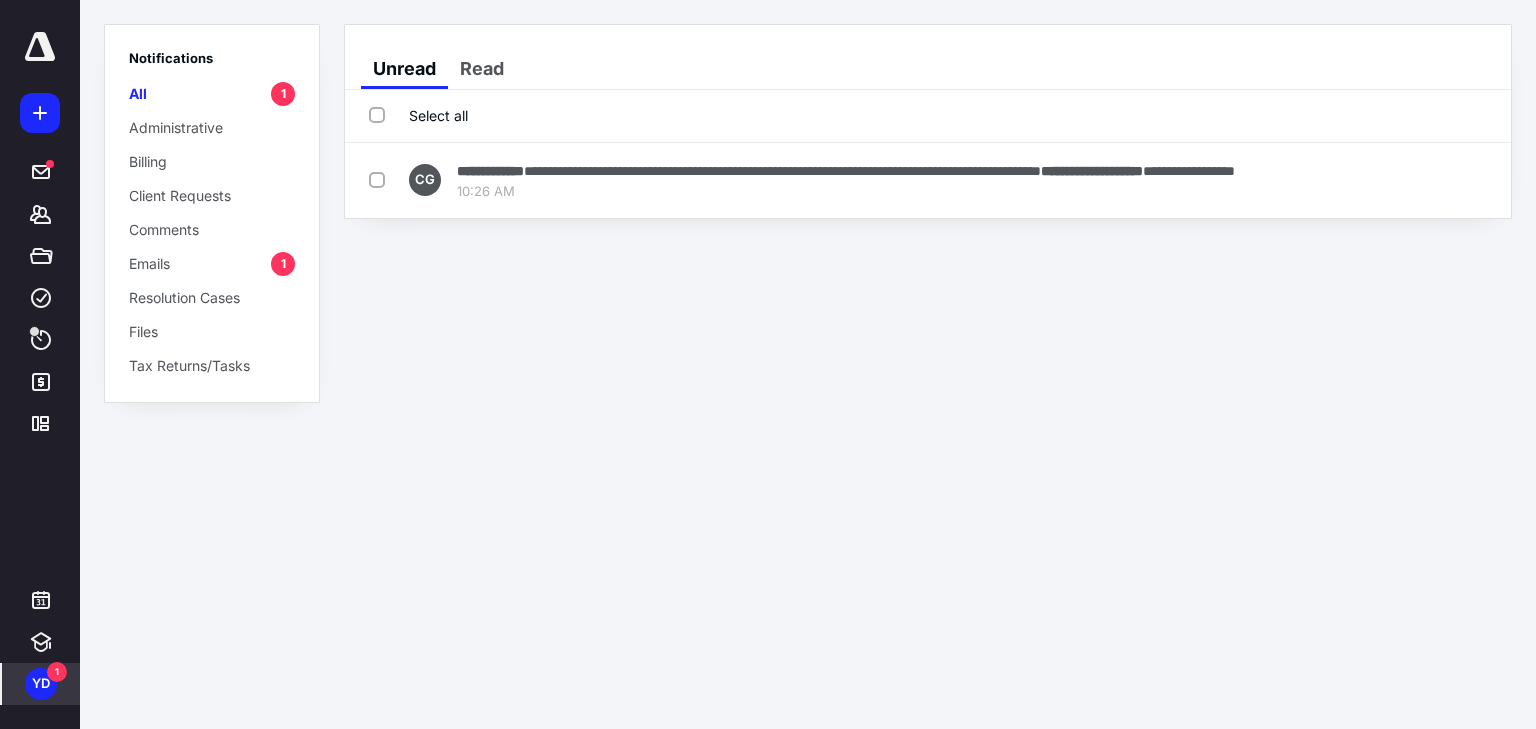 click on "Emails 1" at bounding box center (212, 263) 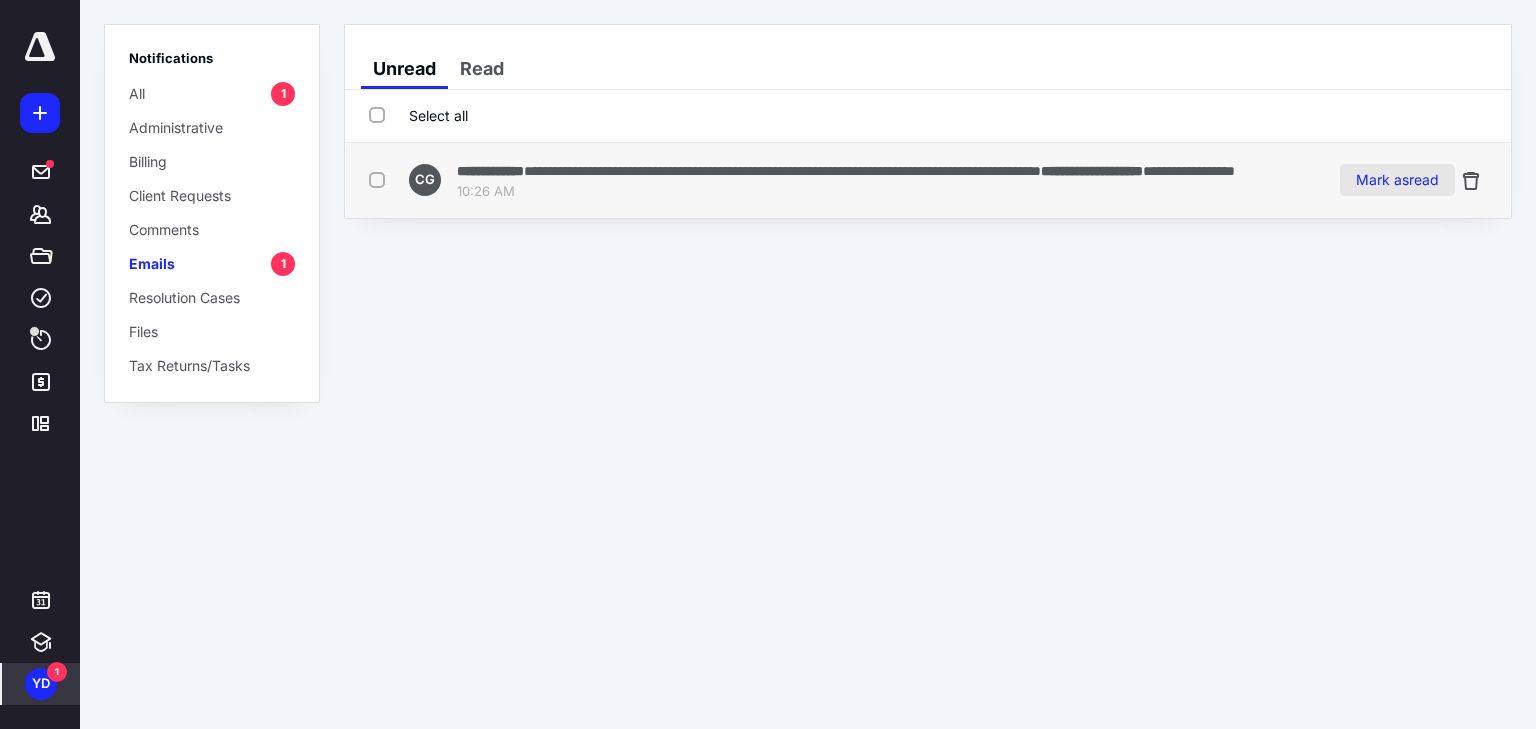 click on "Mark as  read" at bounding box center [1397, 180] 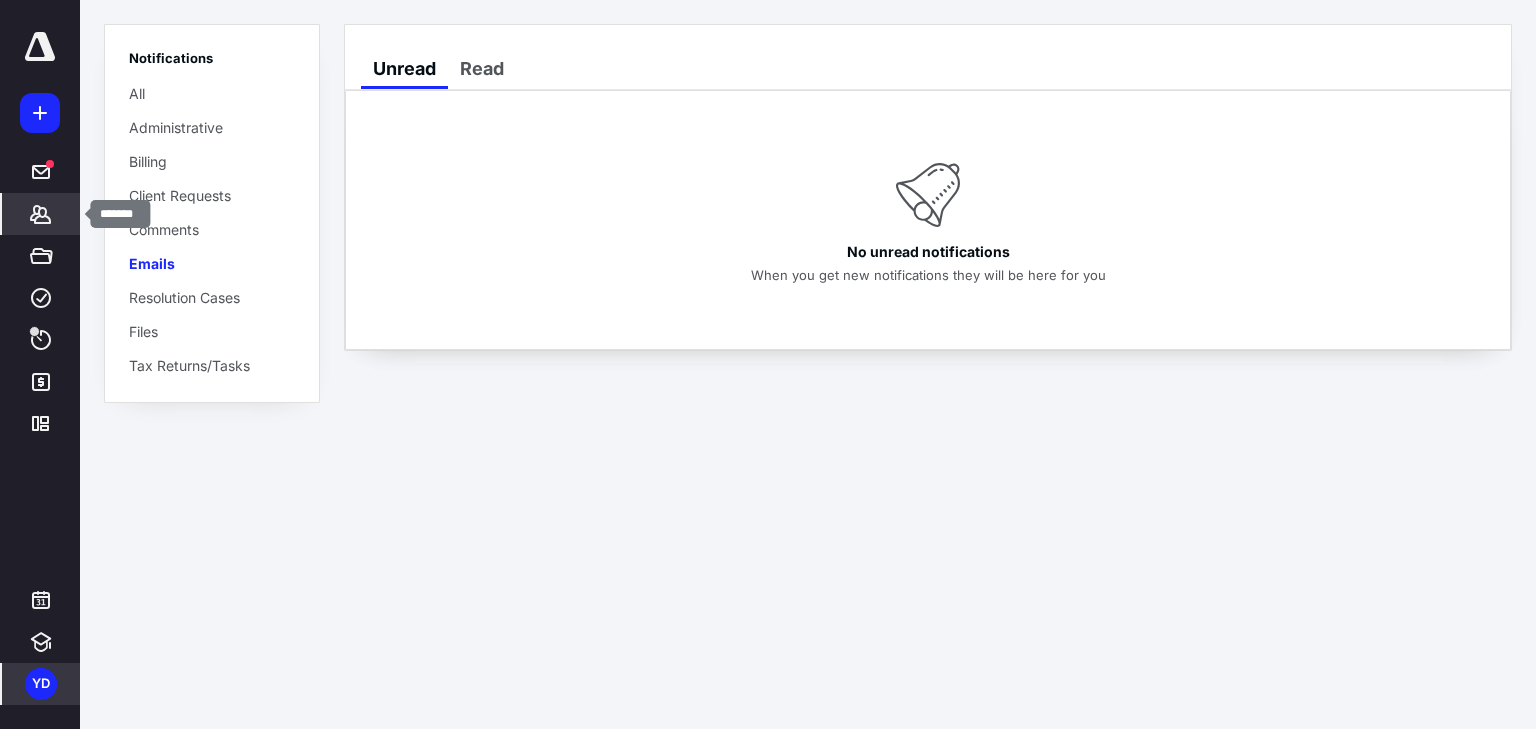 click on "Clients" at bounding box center [41, 214] 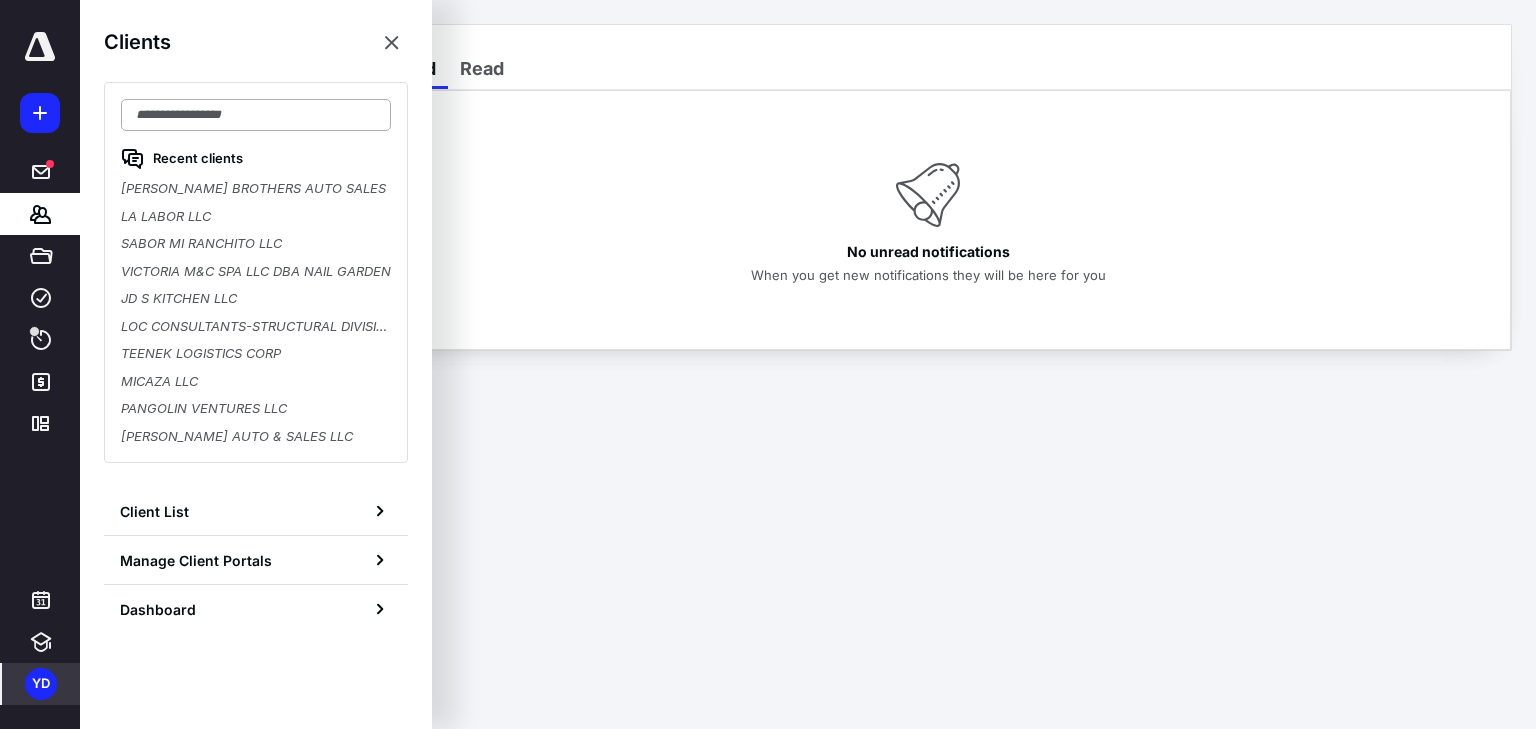 click at bounding box center (256, 115) 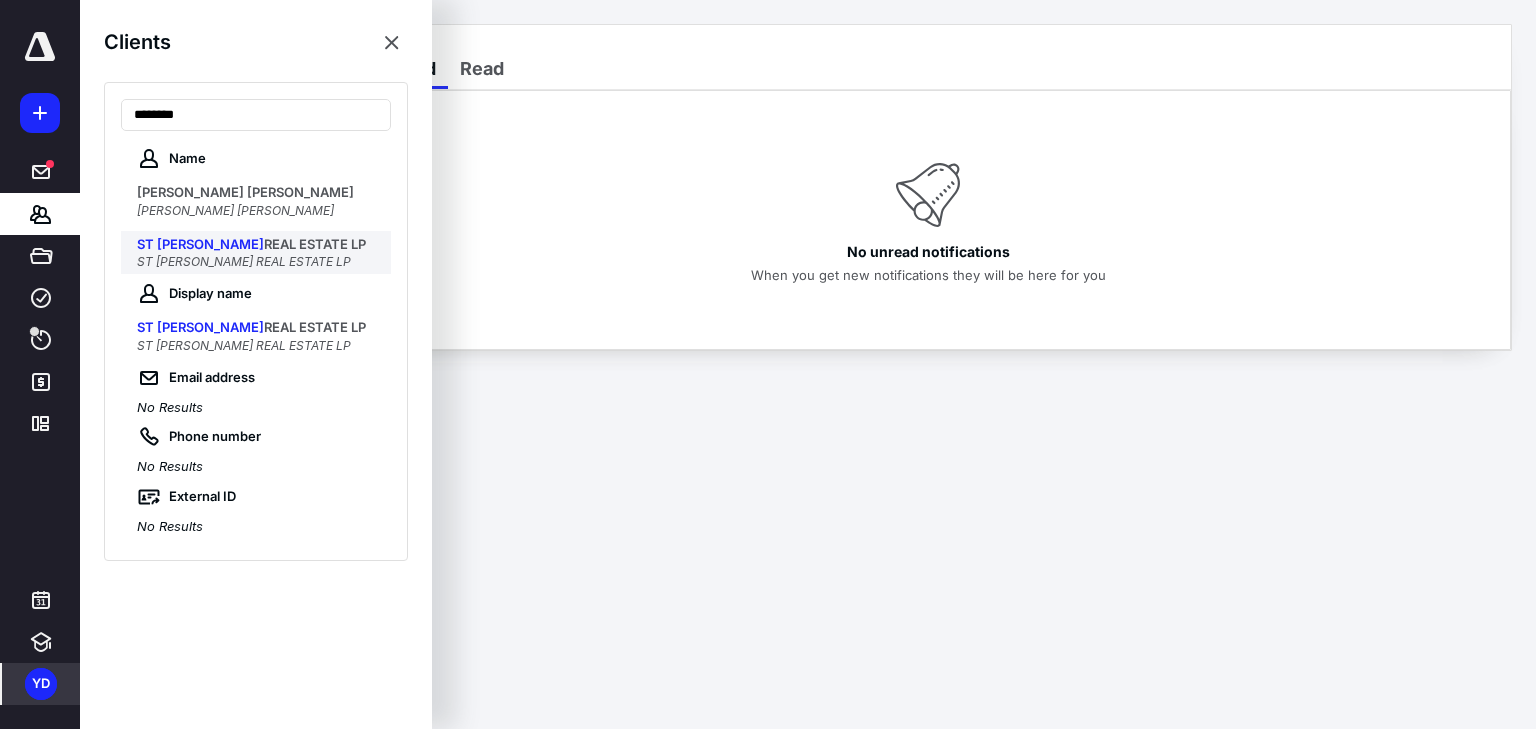 type on "********" 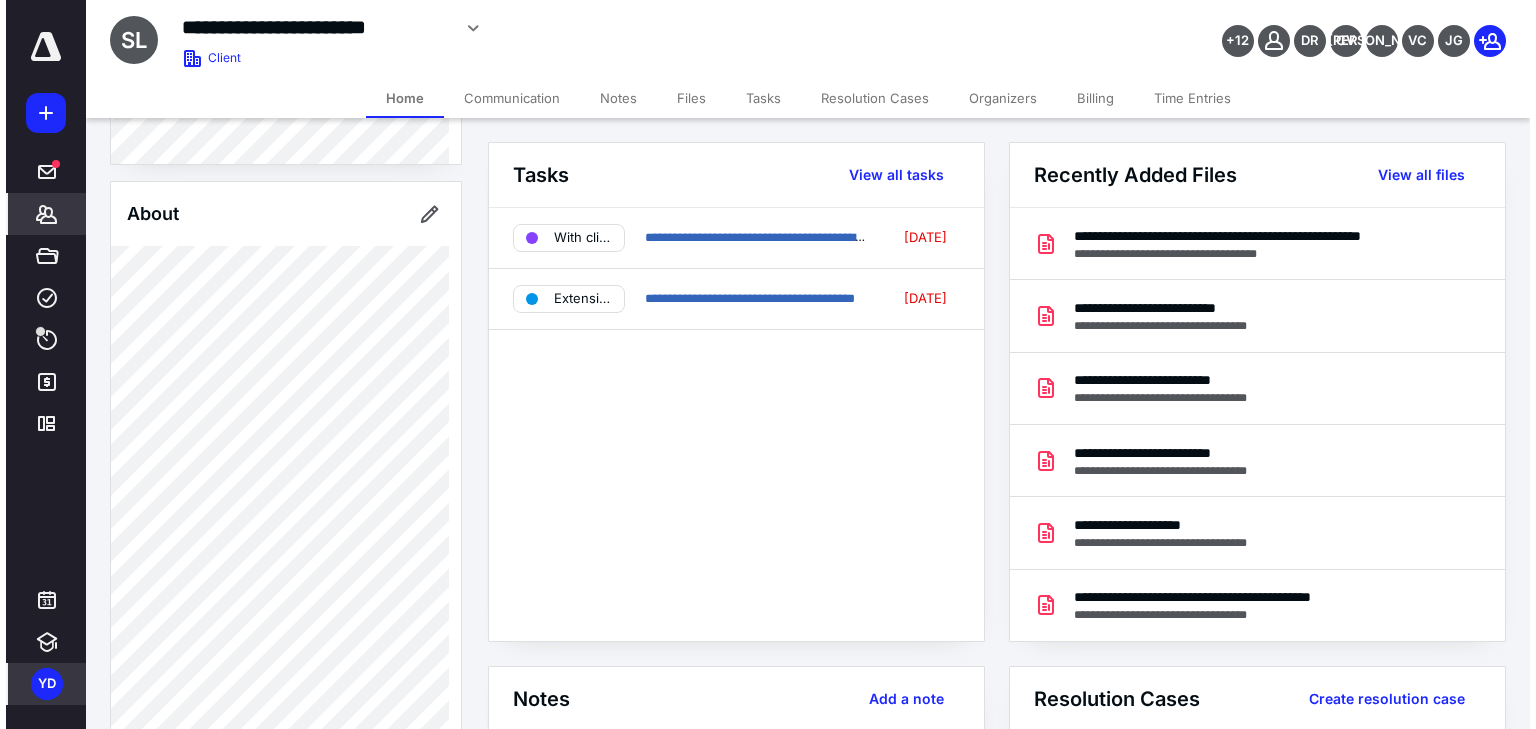 scroll, scrollTop: 320, scrollLeft: 0, axis: vertical 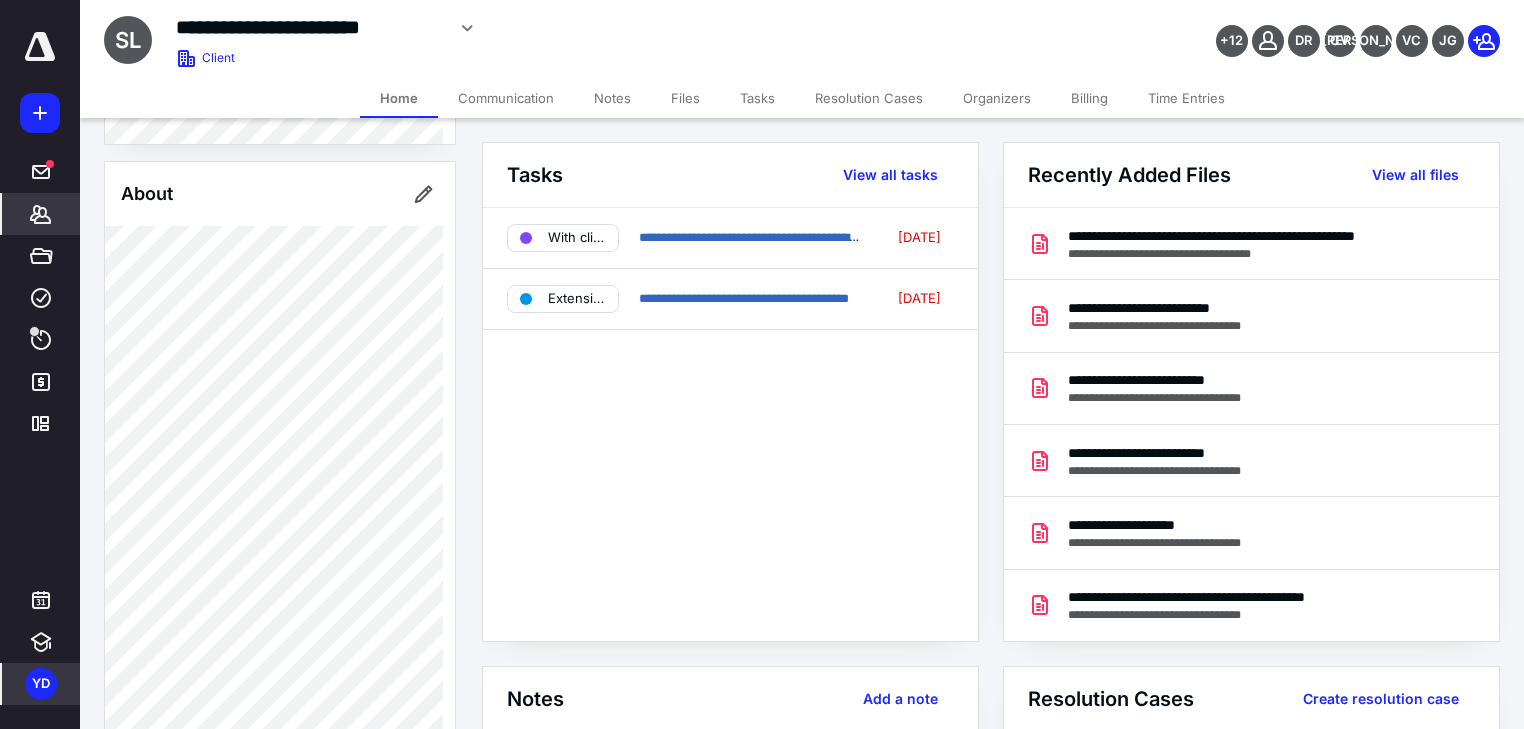 click on "Files" at bounding box center [685, 98] 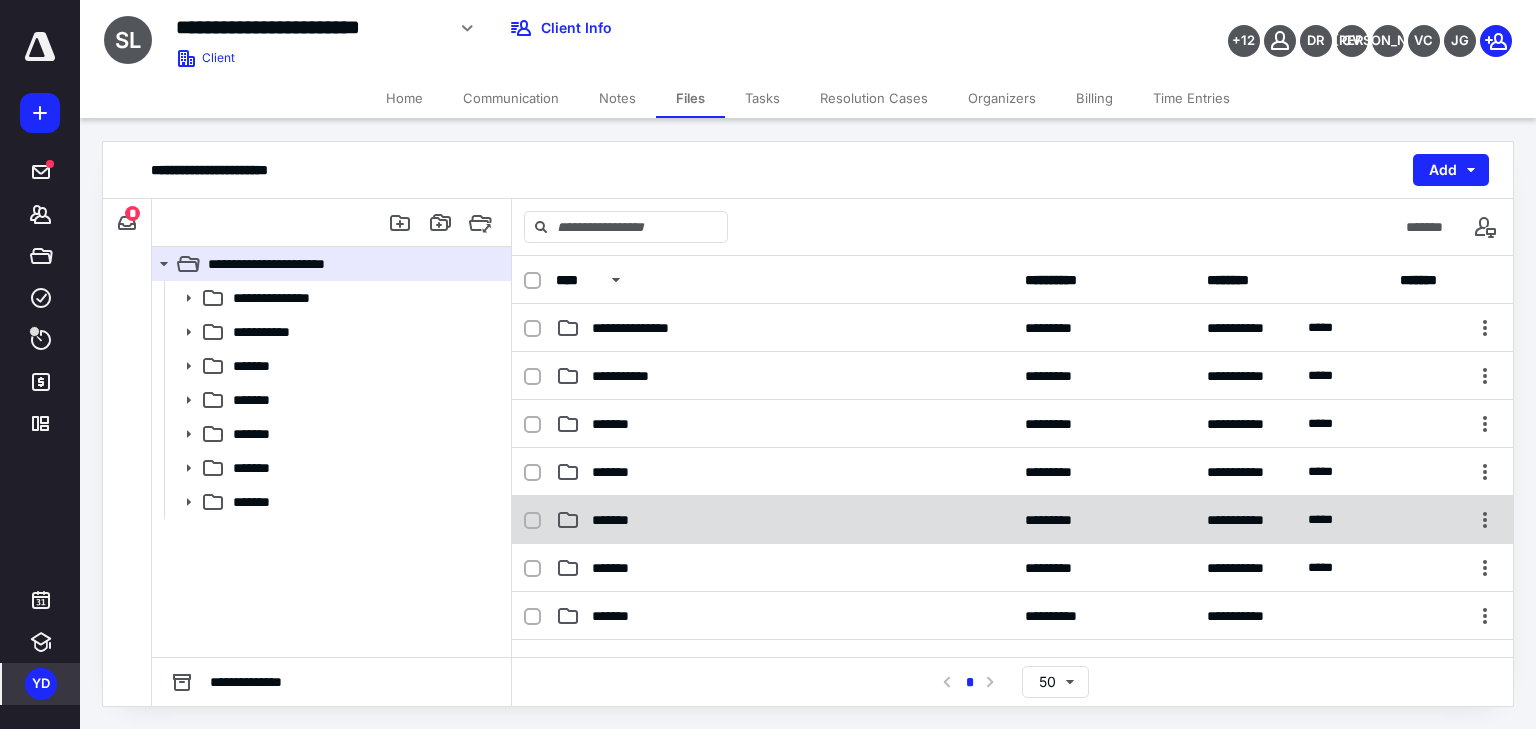 click on "*******" at bounding box center (784, 520) 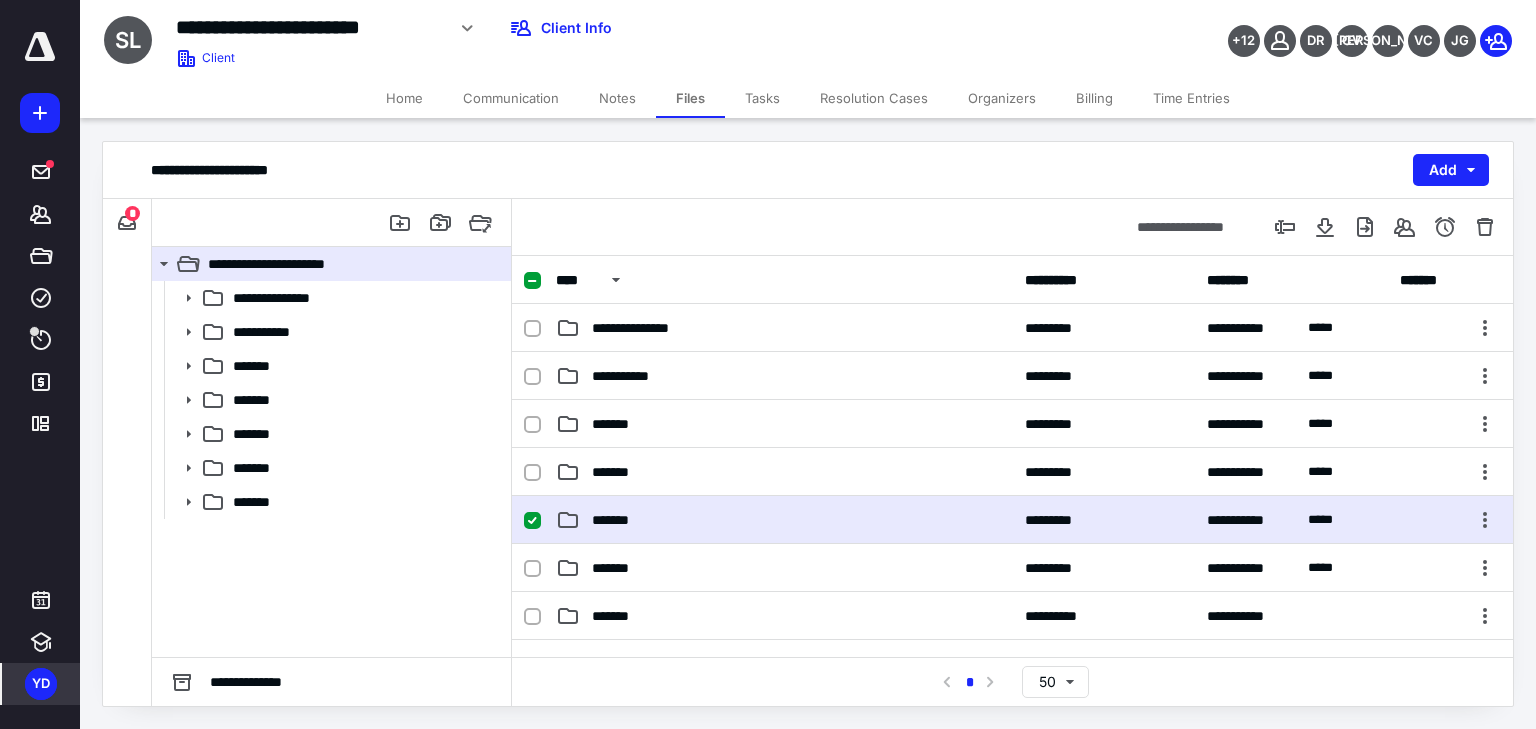 click on "*******" at bounding box center [784, 520] 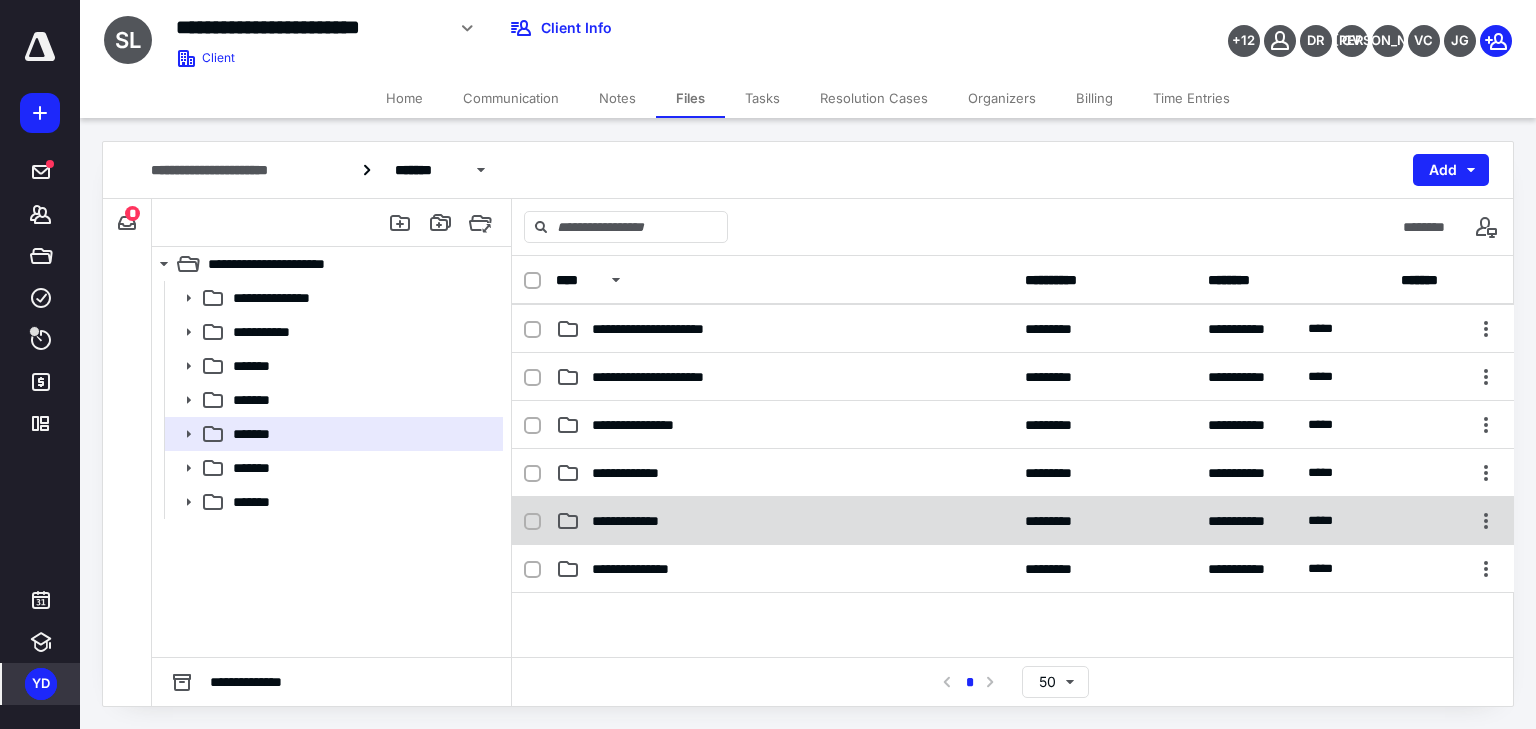 scroll, scrollTop: 240, scrollLeft: 0, axis: vertical 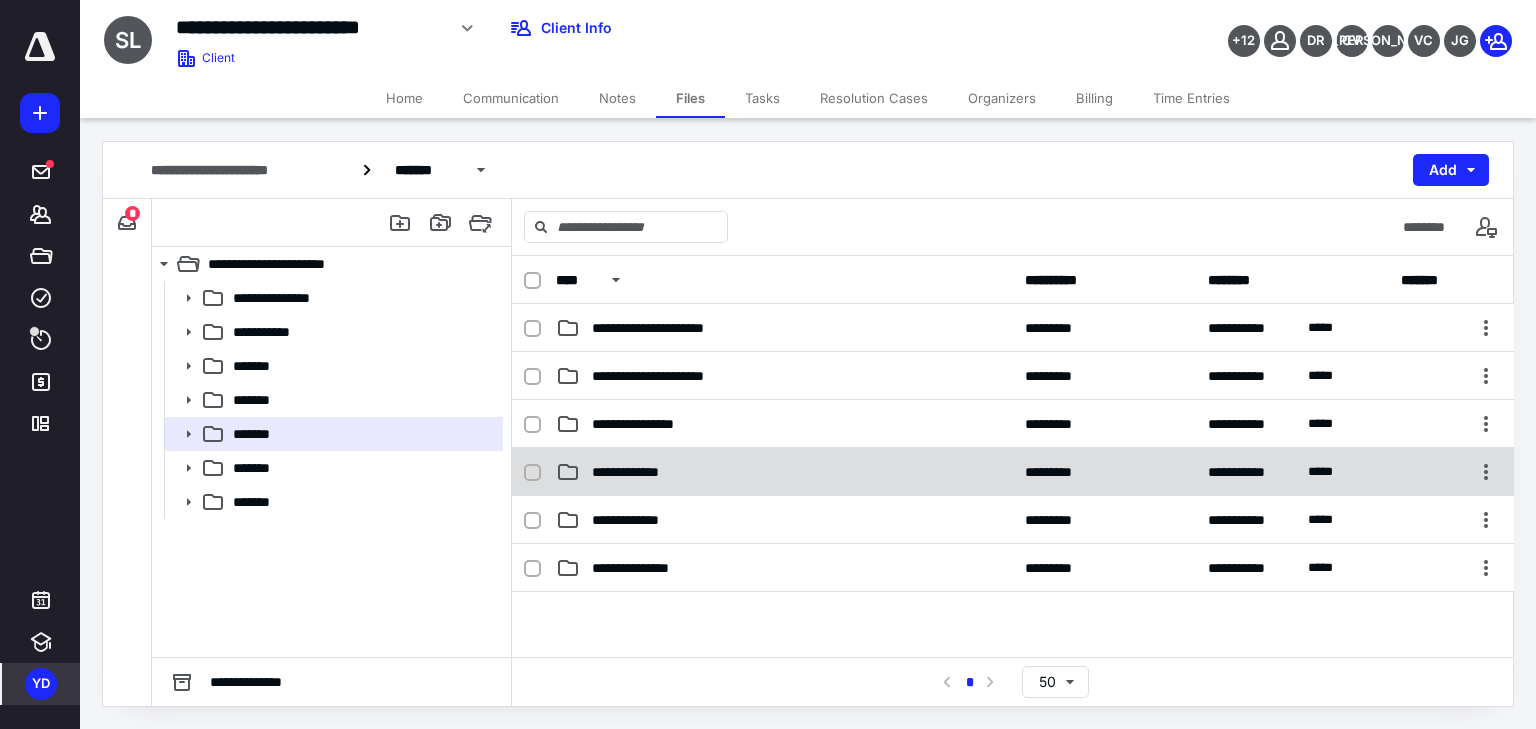 click on "**********" at bounding box center (784, 472) 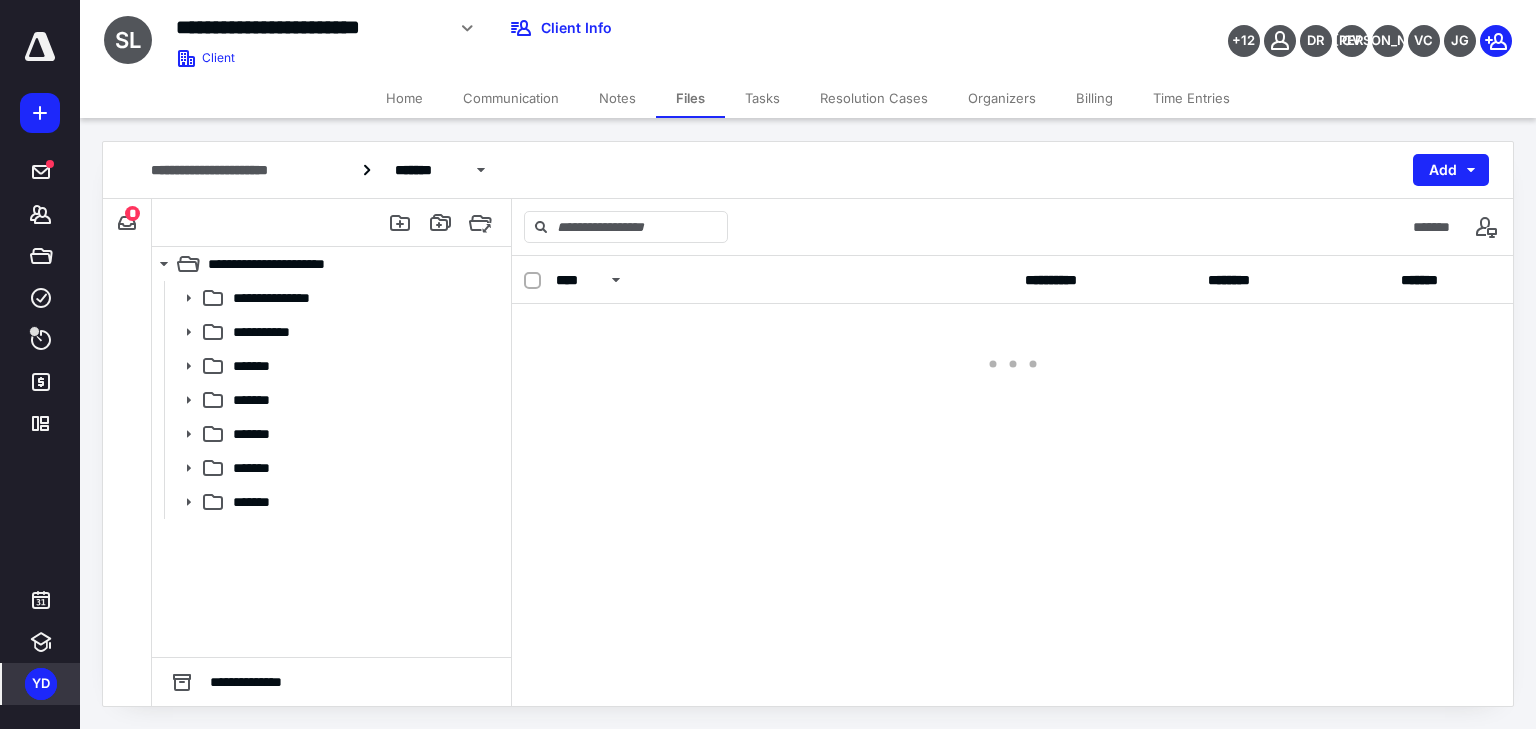 scroll, scrollTop: 0, scrollLeft: 0, axis: both 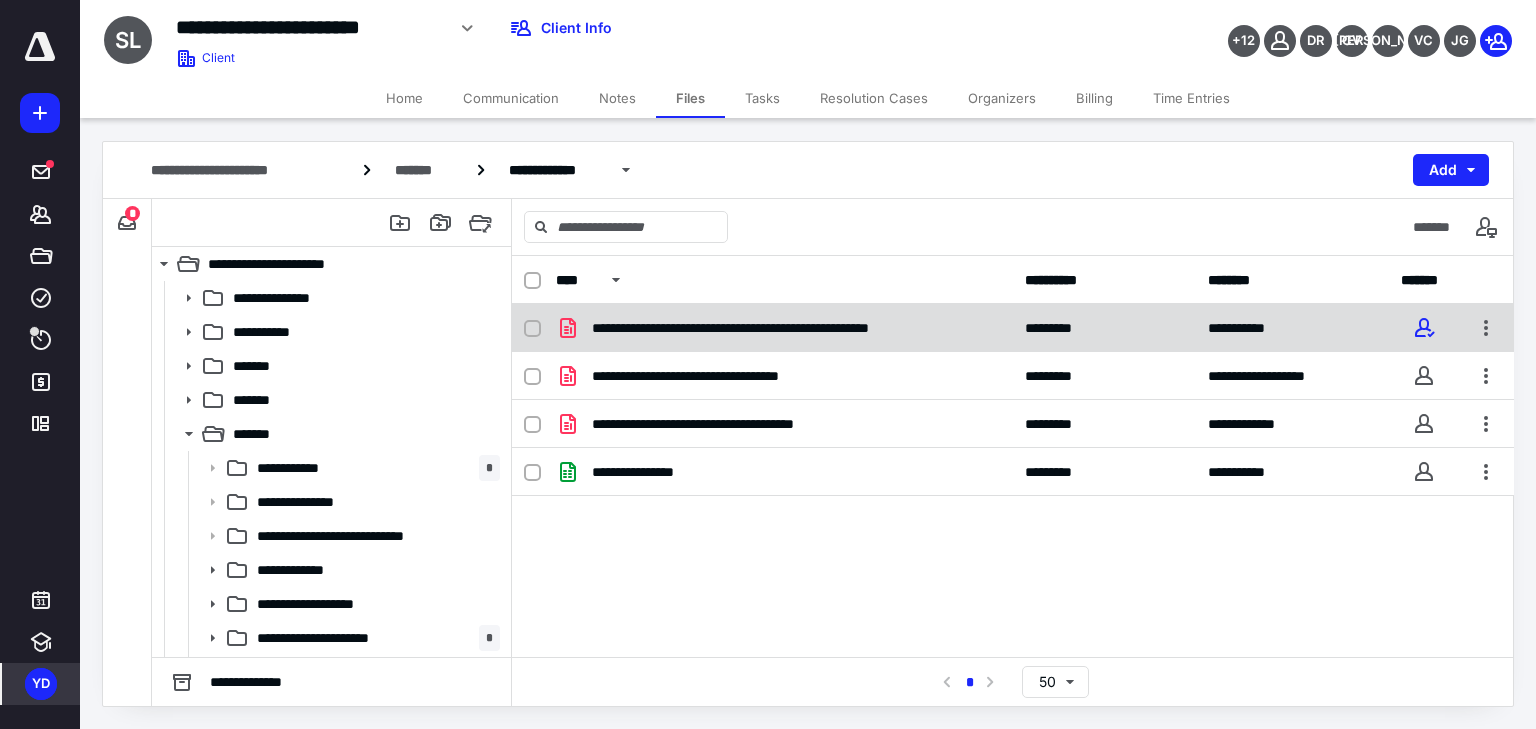 click on "**********" at bounding box center [795, 328] 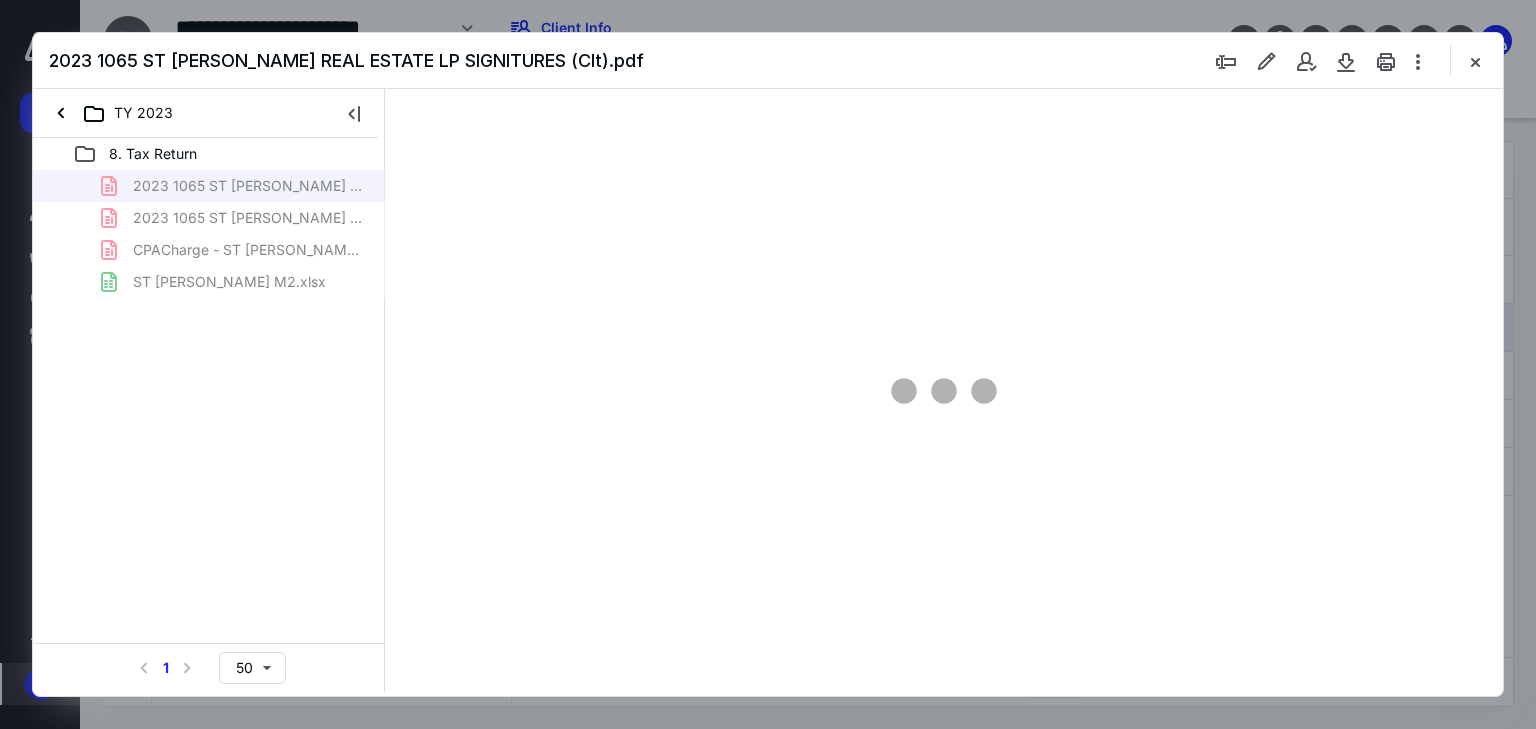 scroll, scrollTop: 0, scrollLeft: 0, axis: both 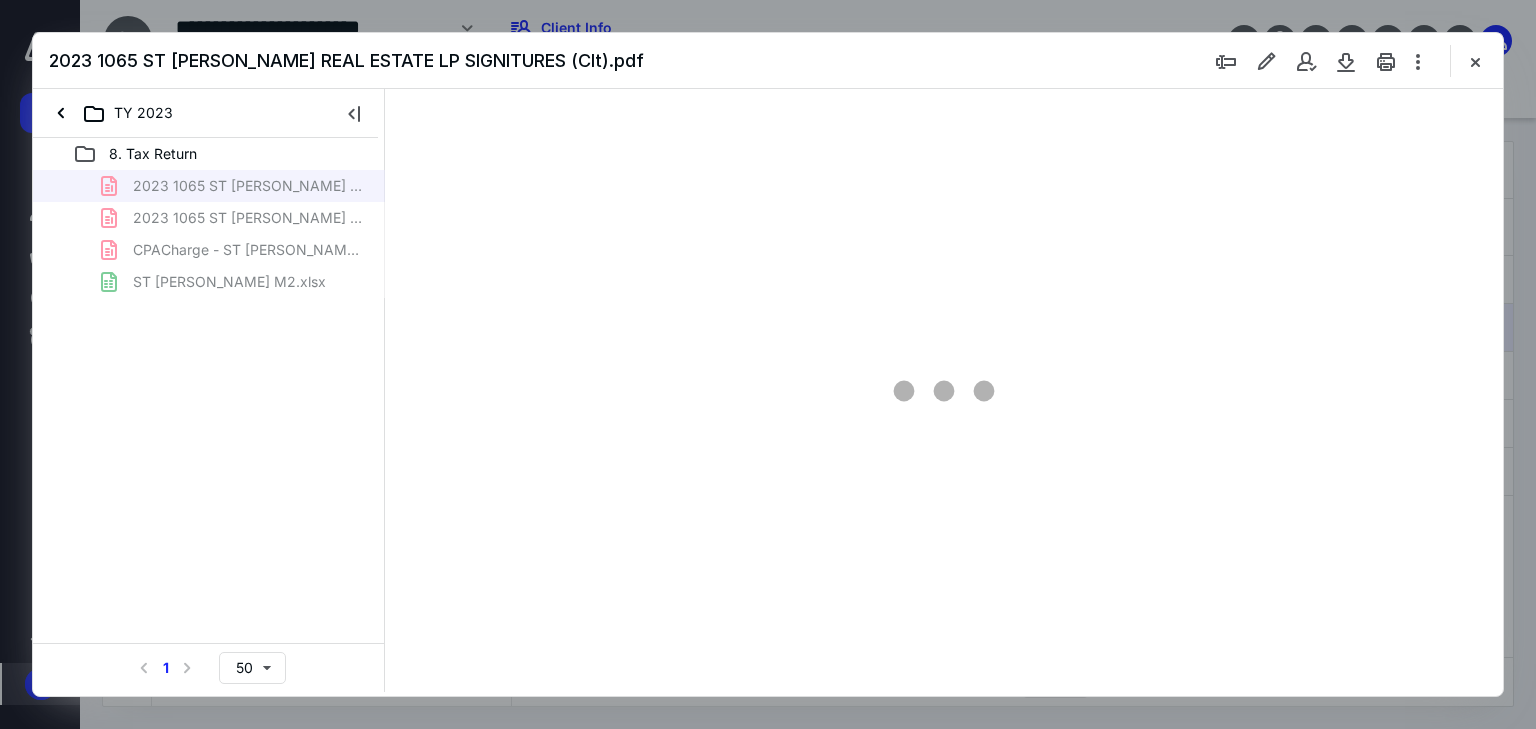 type on "66" 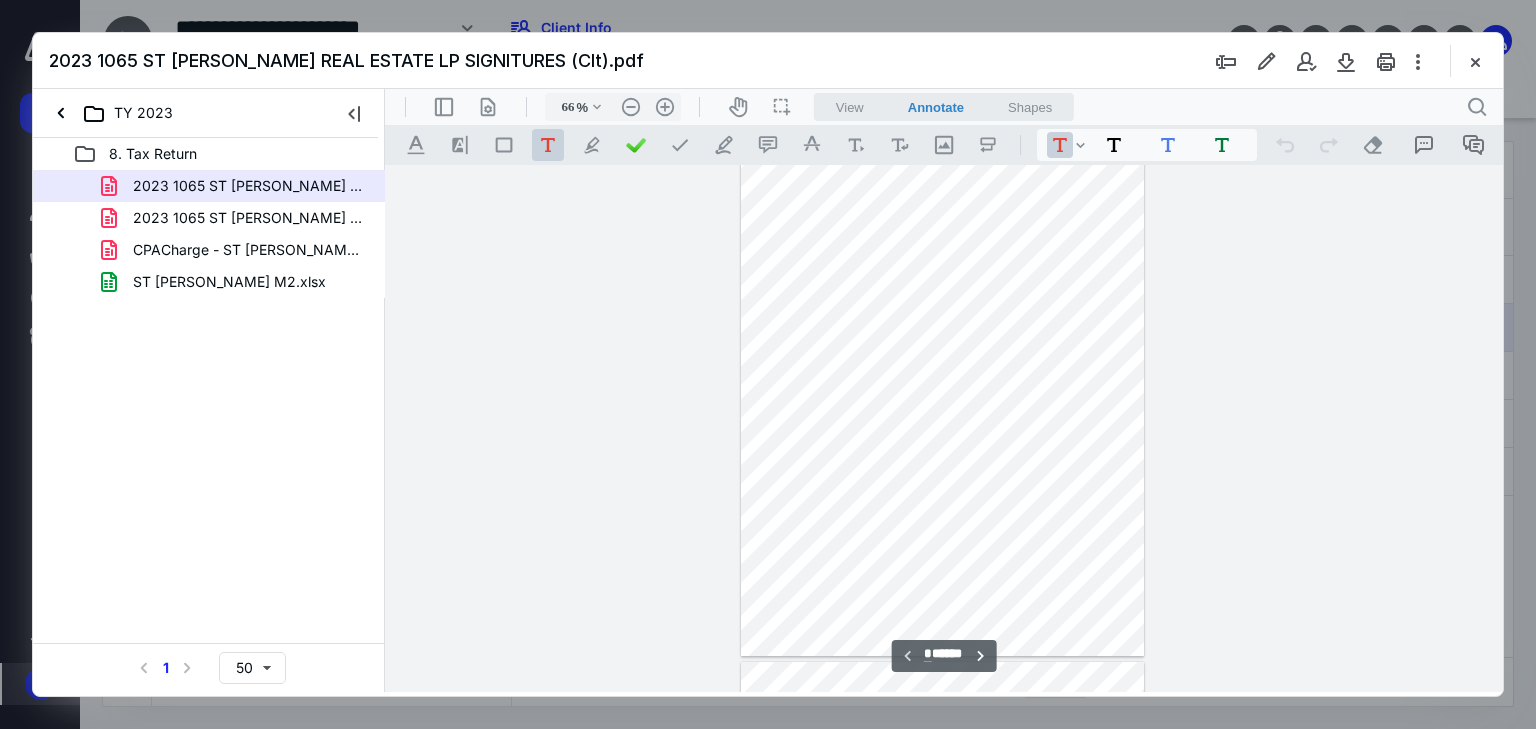 scroll, scrollTop: 0, scrollLeft: 0, axis: both 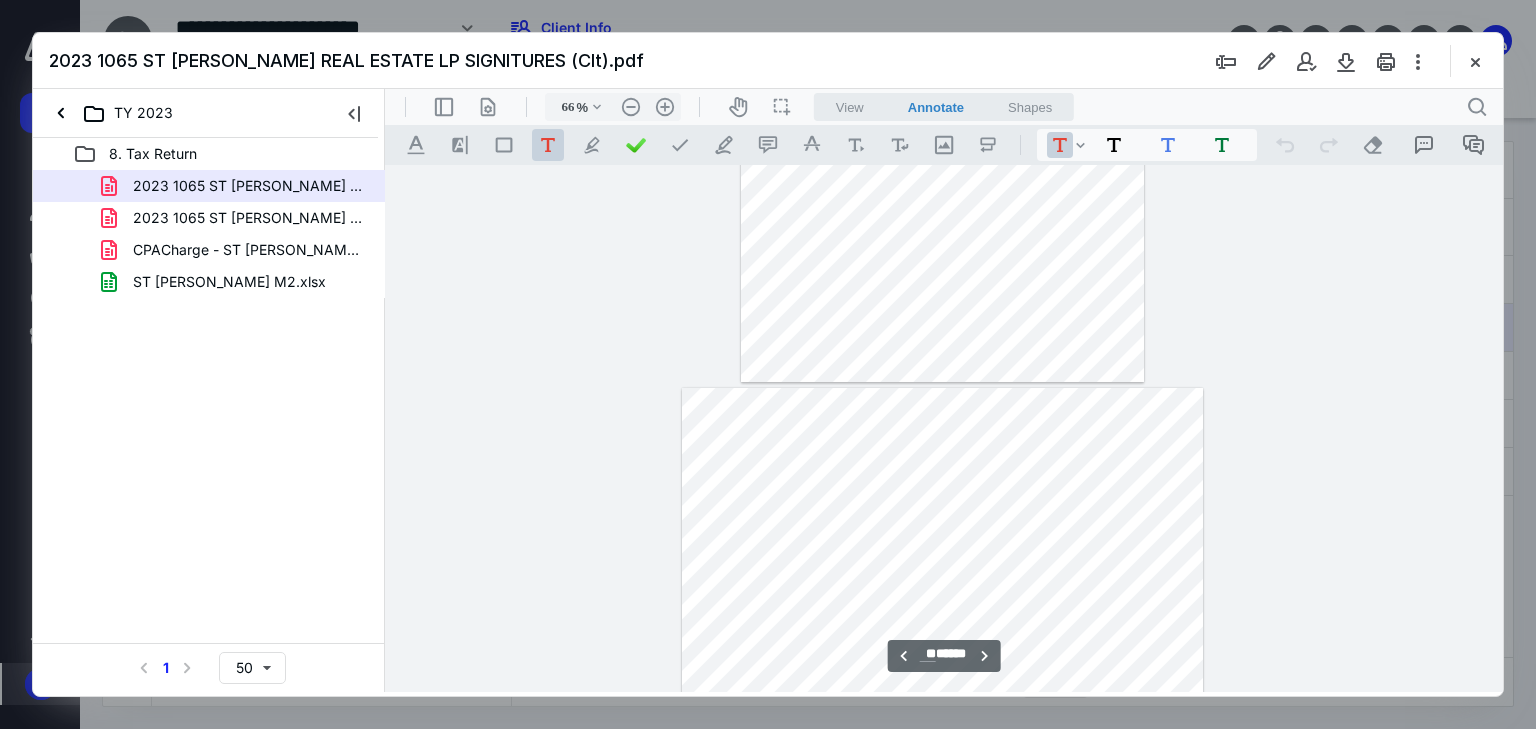 type on "**" 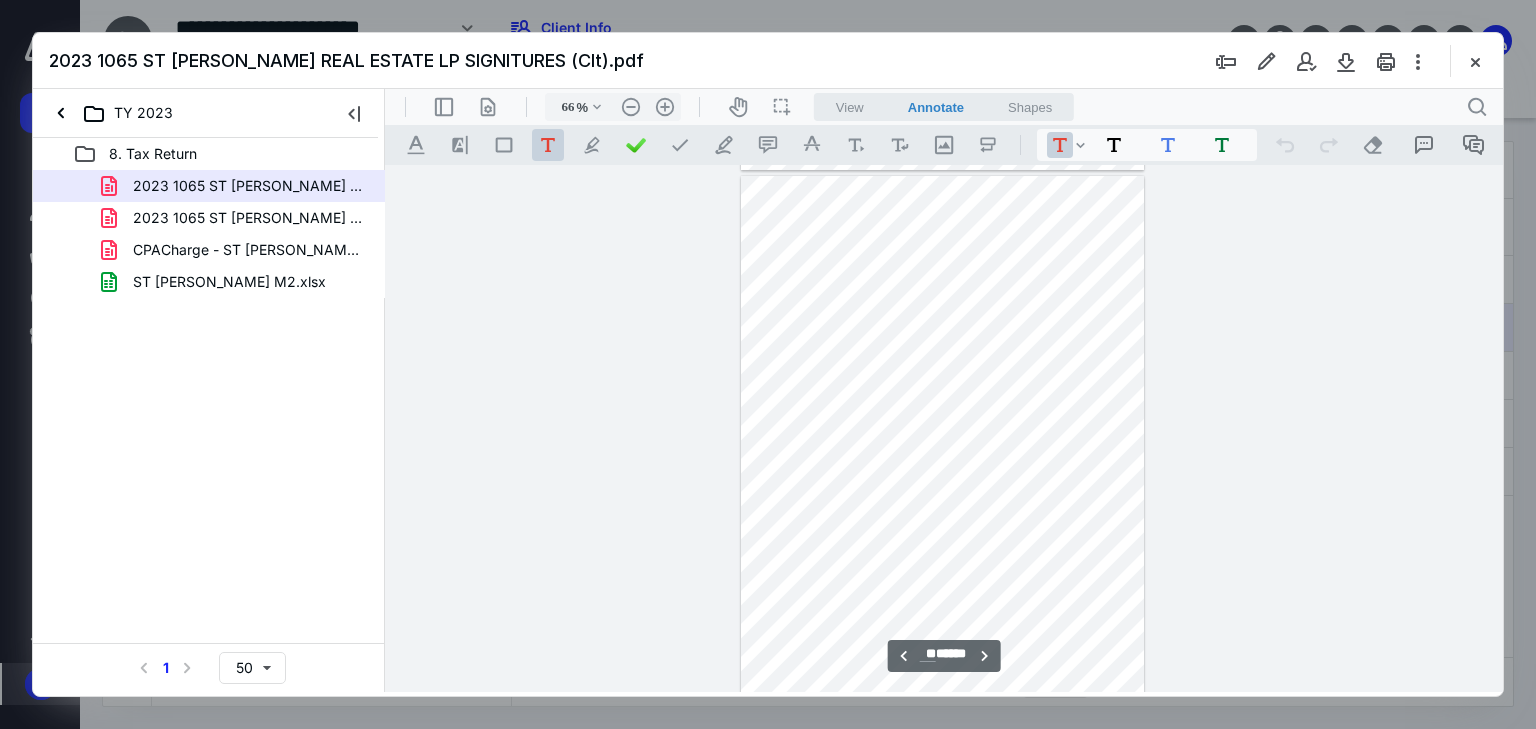 scroll, scrollTop: 10000, scrollLeft: 0, axis: vertical 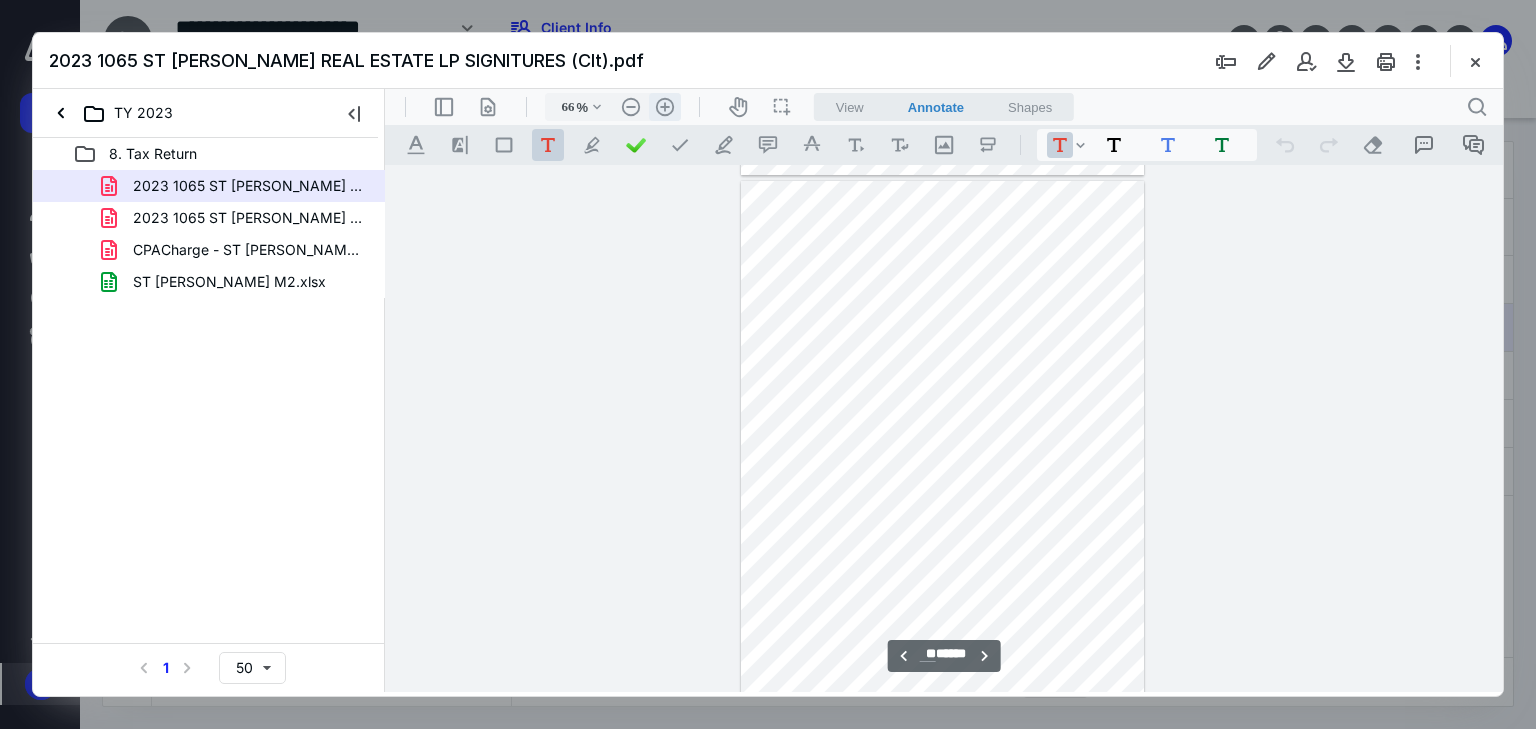 click on ".cls-1{fill:#abb0c4;} icon - header - zoom - in - line" at bounding box center (665, 107) 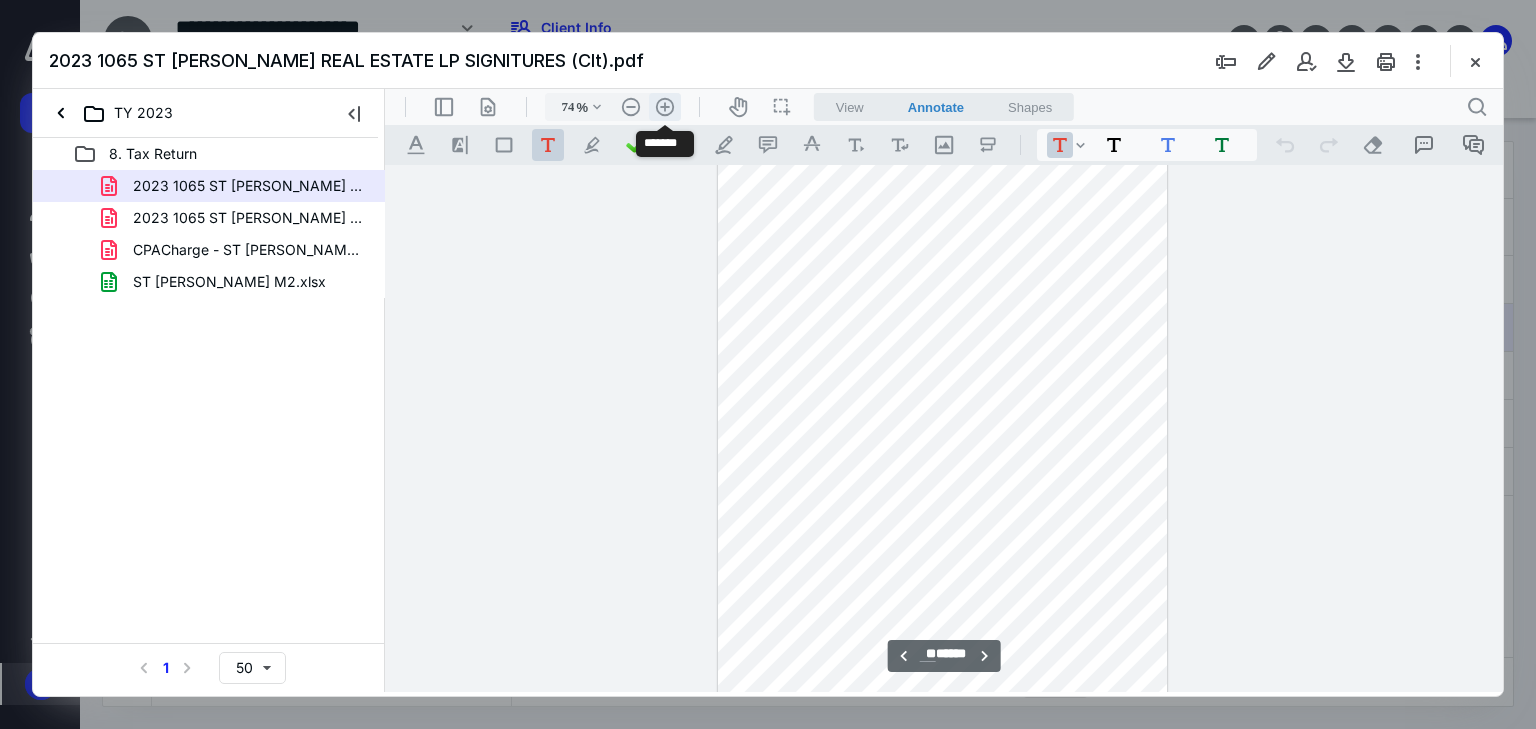 click on ".cls-1{fill:#abb0c4;} icon - header - zoom - in - line" at bounding box center [665, 107] 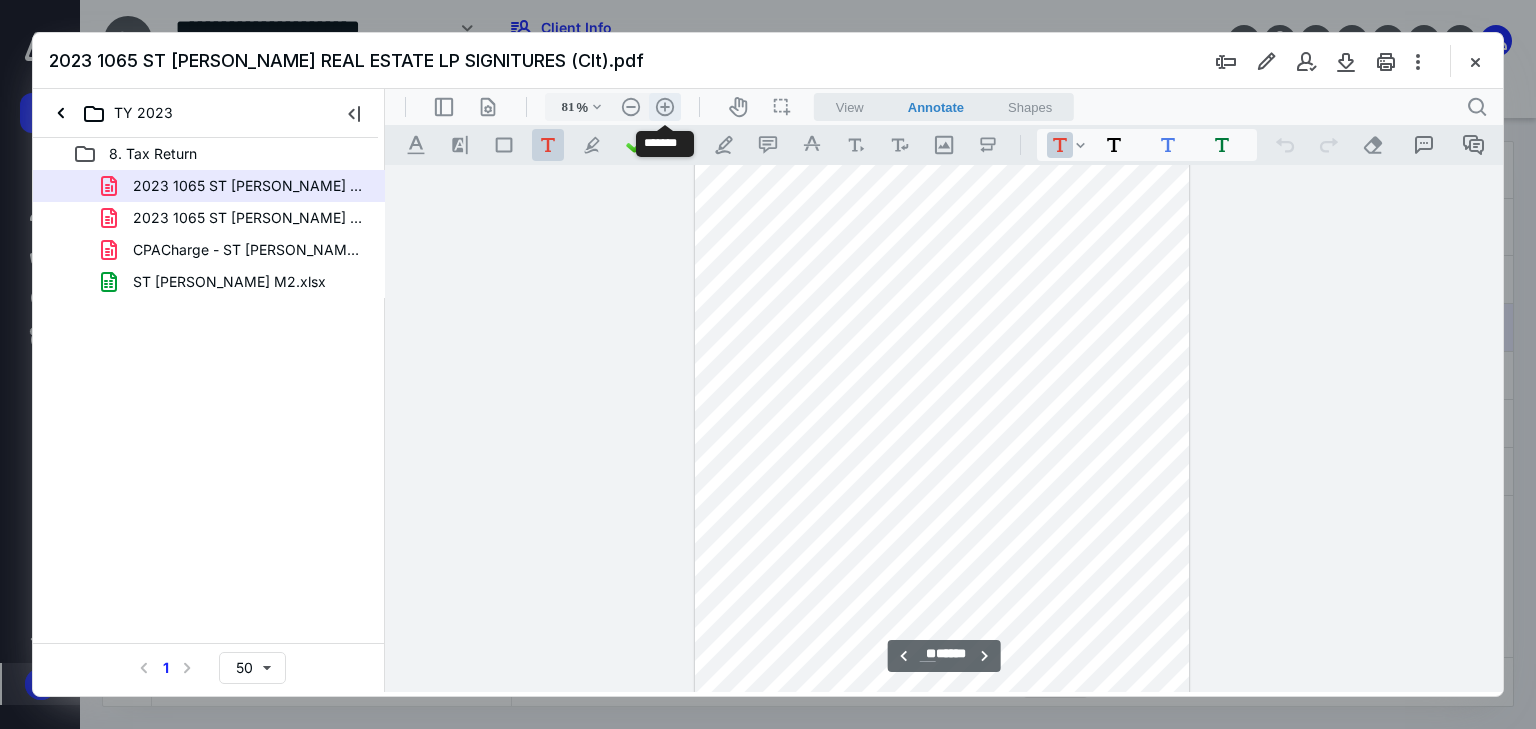 click on ".cls-1{fill:#abb0c4;} icon - header - zoom - in - line" at bounding box center (665, 107) 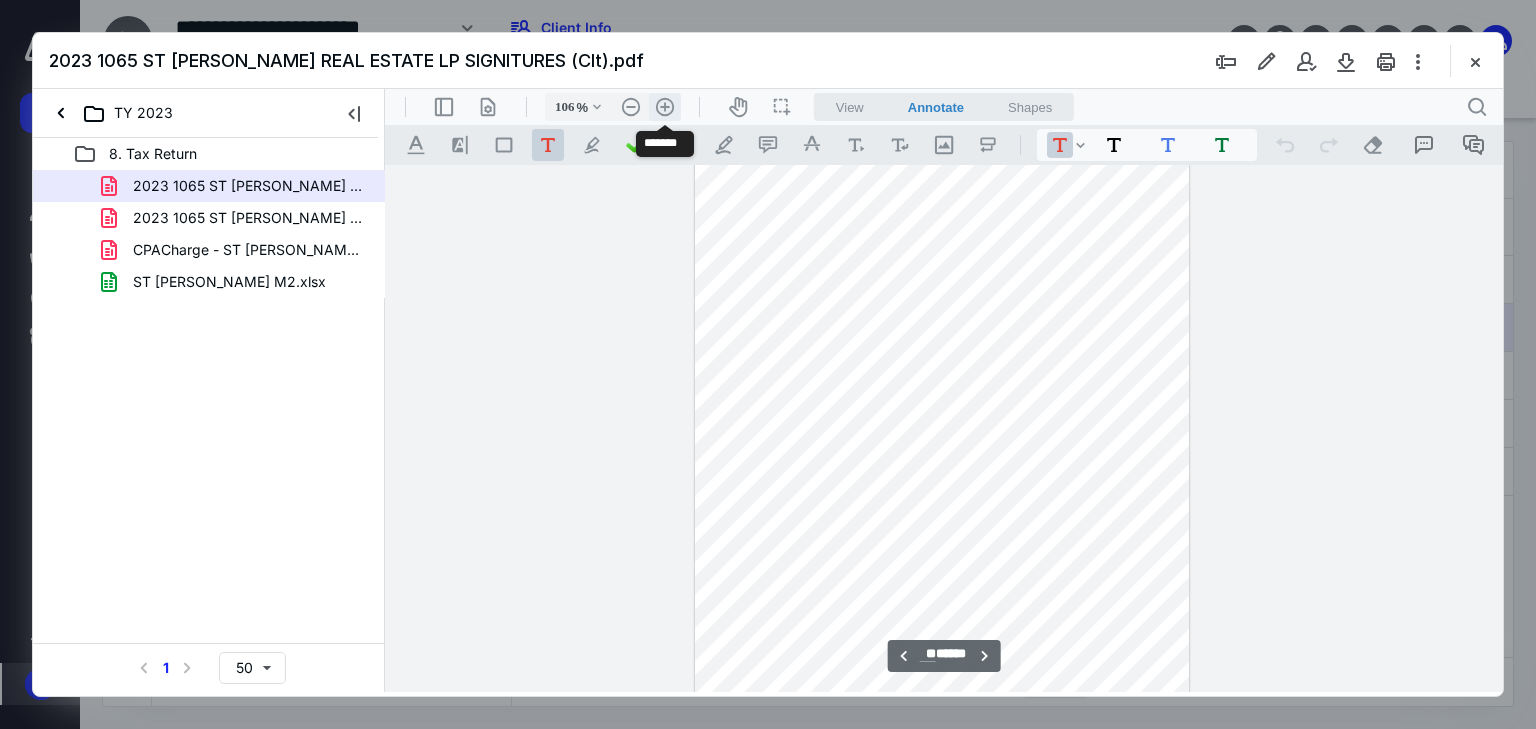 click on ".cls-1{fill:#abb0c4;} icon - header - zoom - in - line" at bounding box center [665, 107] 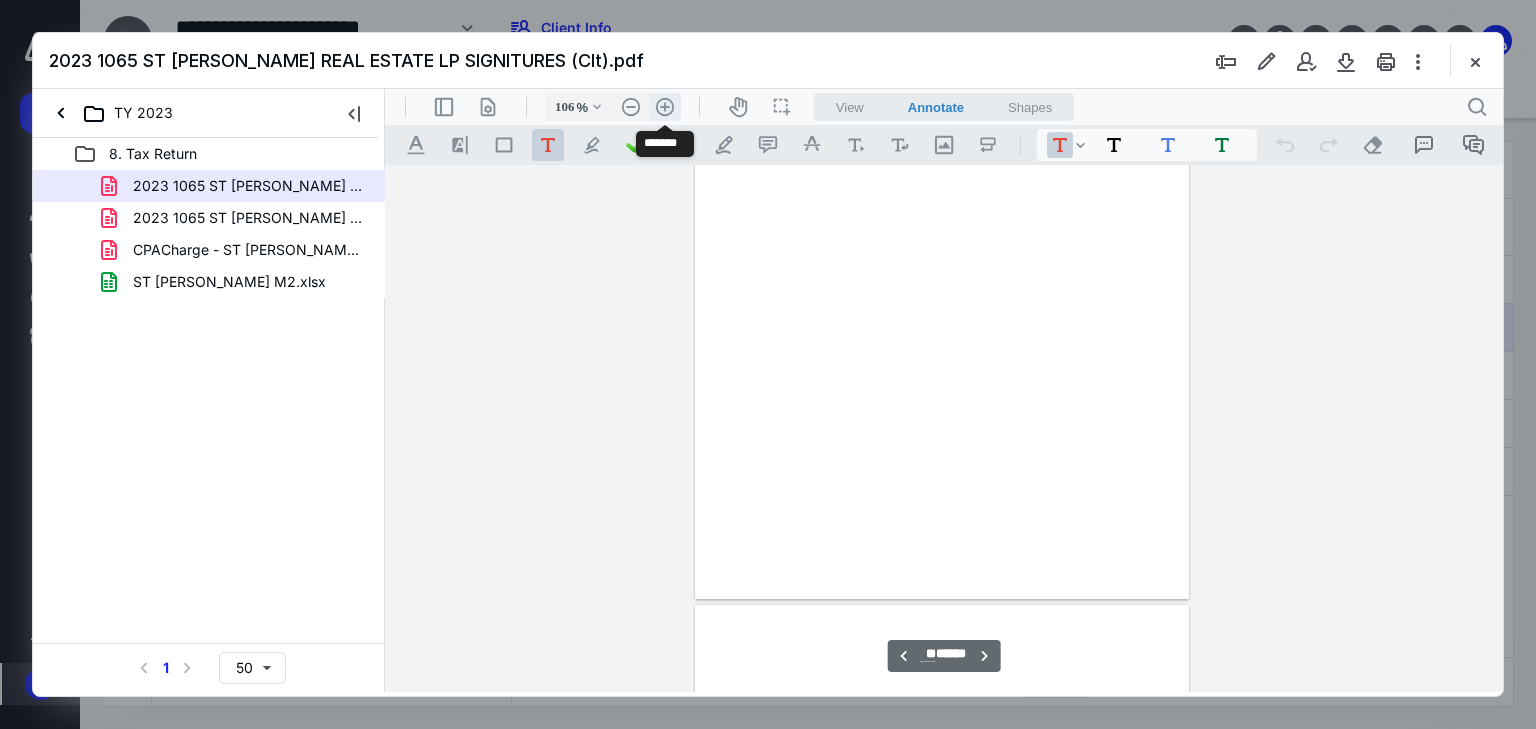 type on "131" 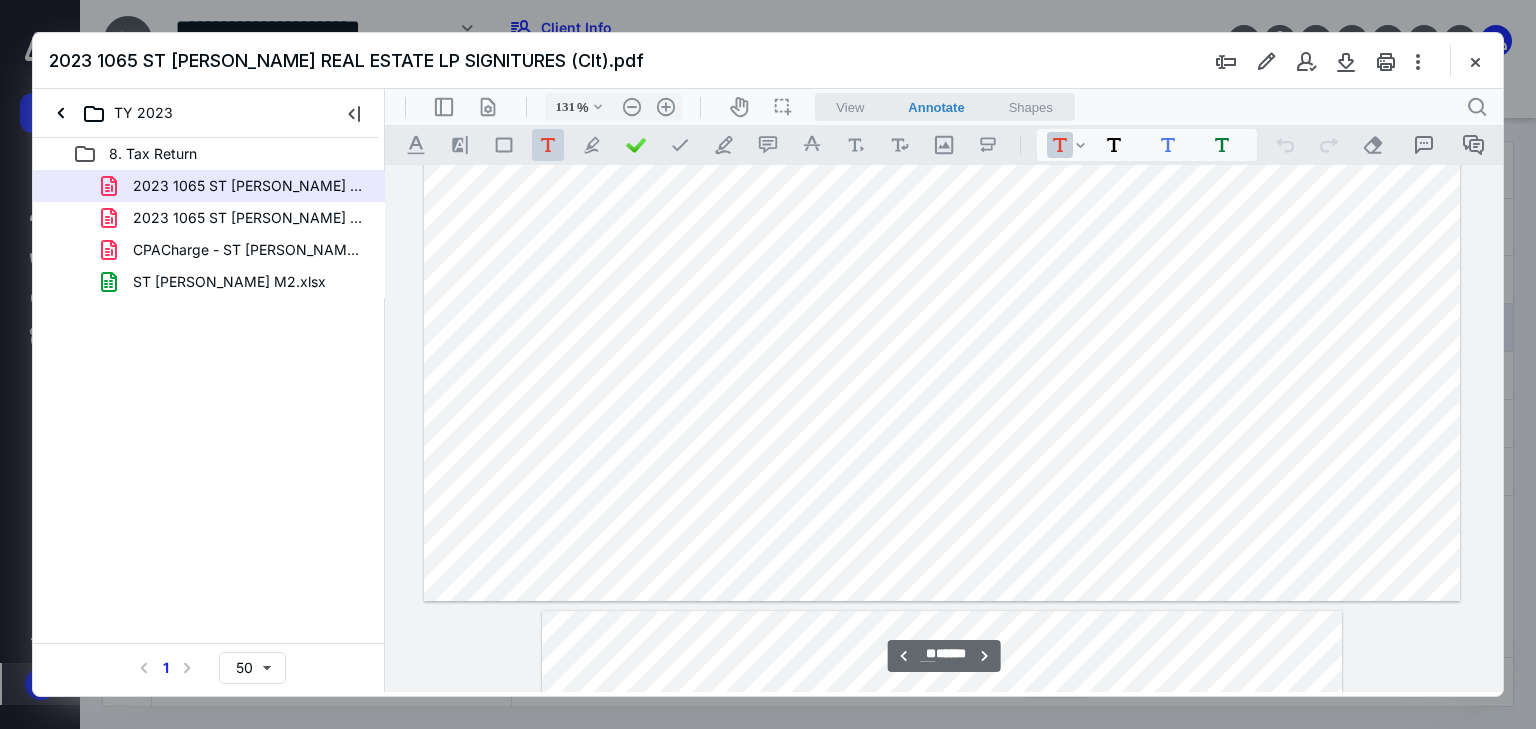 scroll, scrollTop: 21689, scrollLeft: 0, axis: vertical 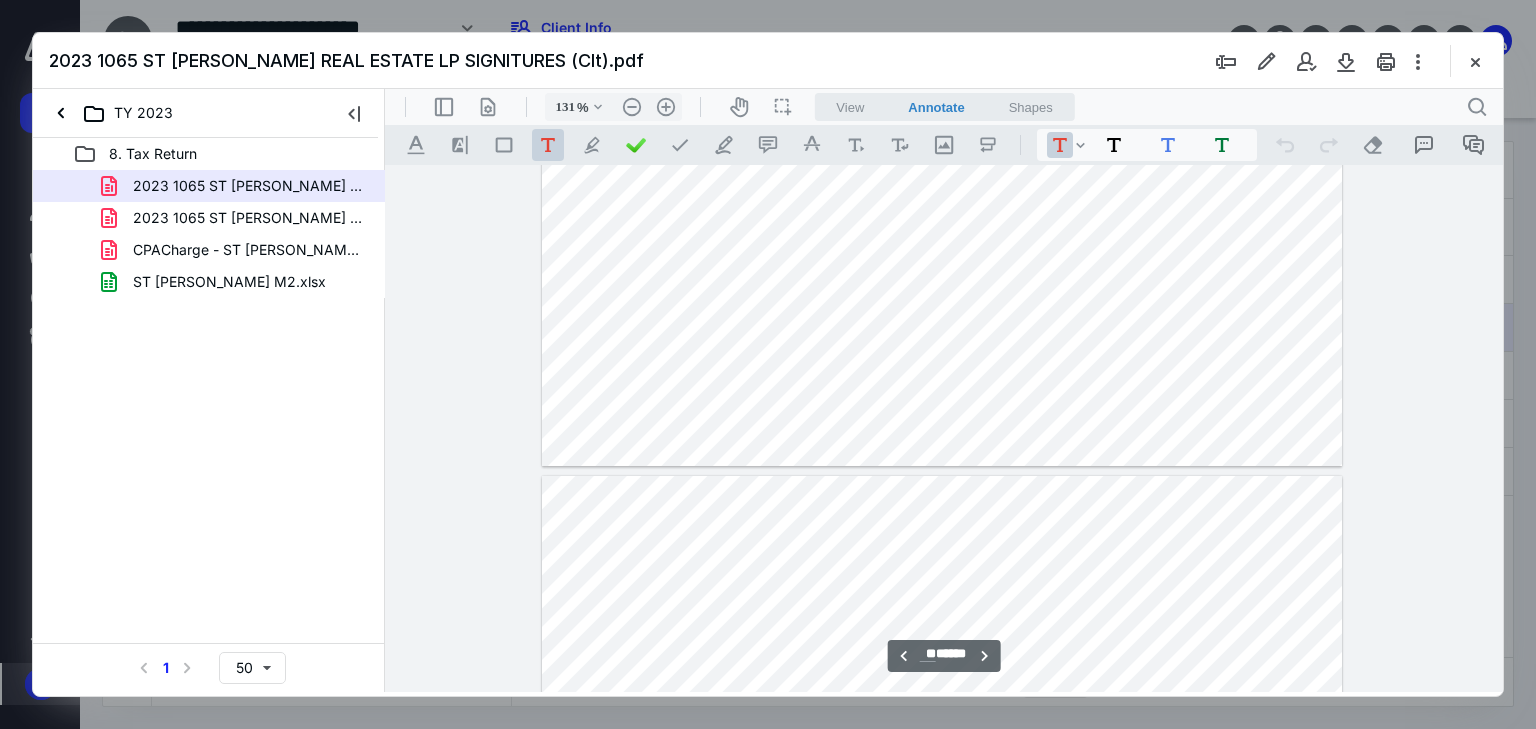 type on "**" 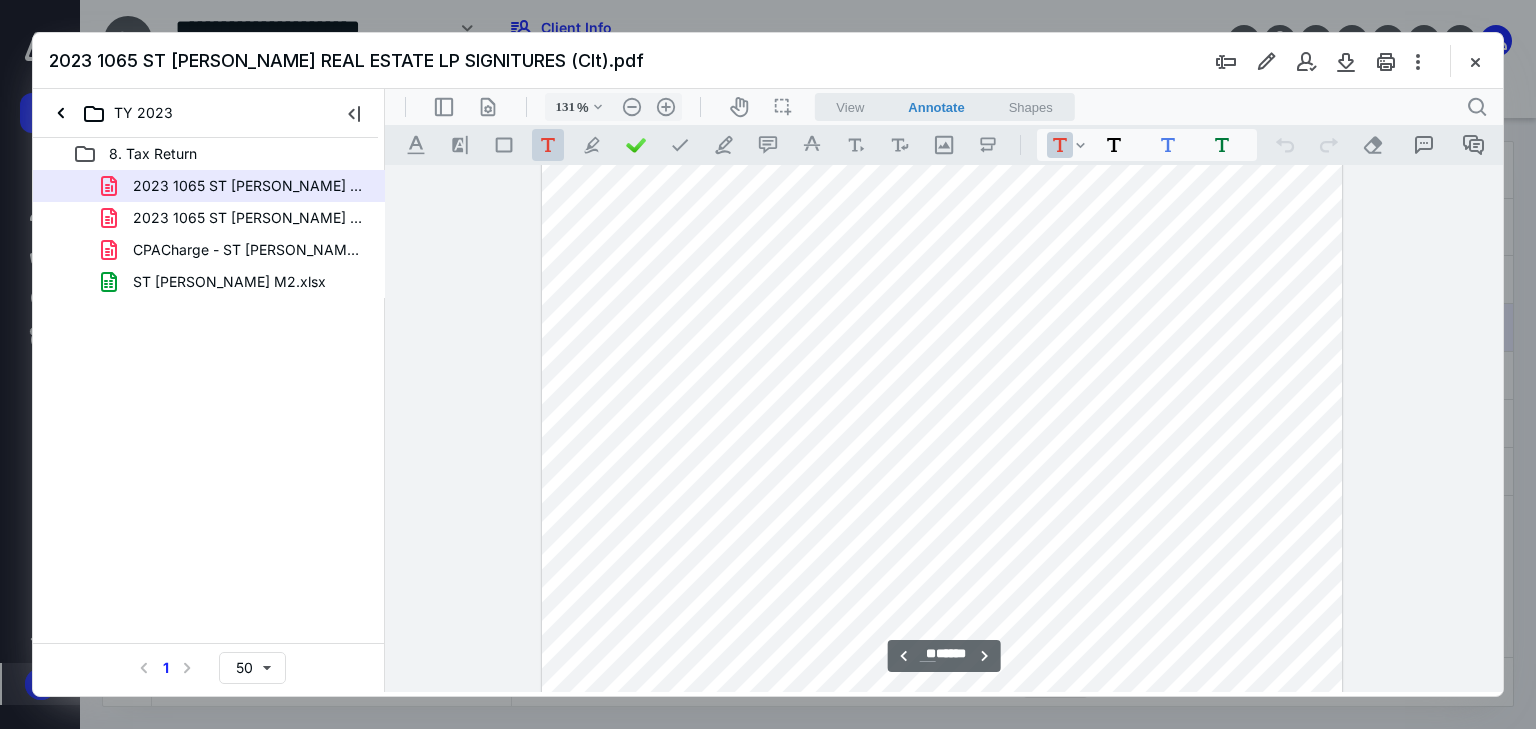 scroll, scrollTop: 27049, scrollLeft: 0, axis: vertical 